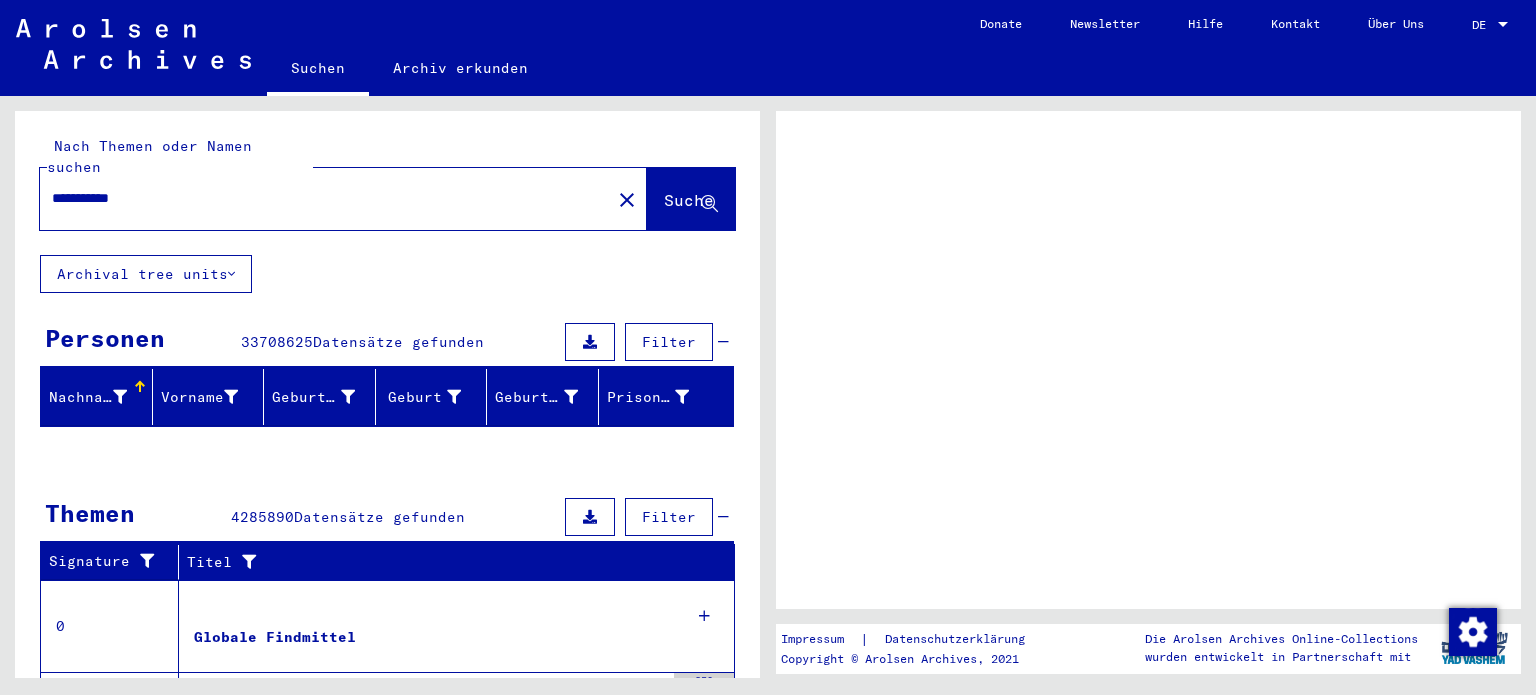 scroll, scrollTop: 0, scrollLeft: 0, axis: both 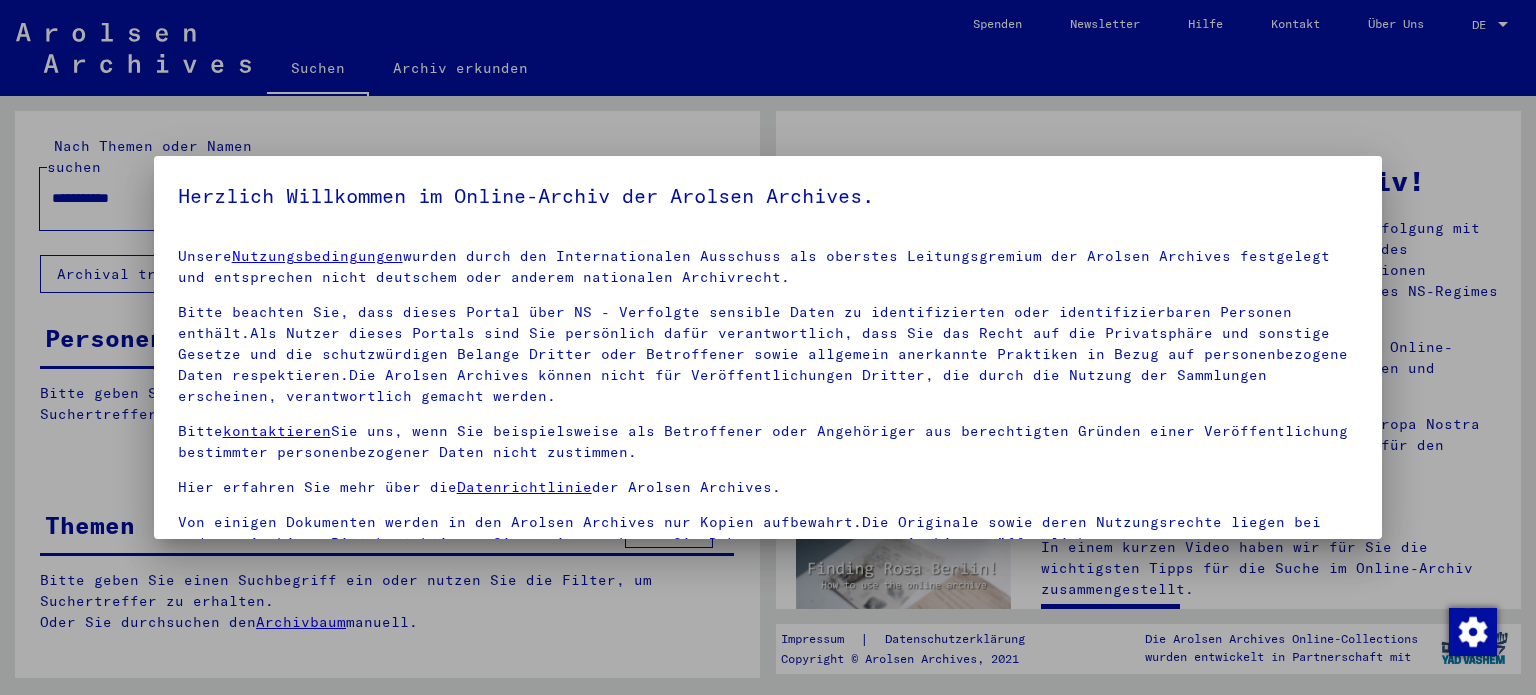 click on "Herzlich Willkommen im Online-Archiv der Arolsen Archives.  Unsere  Nutzungsbedingungen  wurden durch den Internationalen Ausschuss als oberstes Leitungsgremium der Arolsen Archives festgelegt und entsprechen nicht deutschem oder anderem nationalen Archivrecht. Bitte beachten Sie, dass dieses Portal über NS - Verfolgte sensible Daten zu identifizierten oder identifizierbaren Personen enthält.Als Nutzer dieses Portals sind Sie persönlich dafür verantwortlich, dass Sie das Recht auf die Privatsphäre und sonstige Gesetze und die schutzwürdigen Belange Dritter oder Betroffener sowie allgemein anerkannte Praktiken in Bezug auf personenbezogene Daten respektieren.Die Arolsen Archives können nicht für Veröffentlichungen Dritter, die durch die Nutzung der Sammlungen erscheinen, verantwortlich gemacht werden. Bitte  kontaktieren  Sie uns, wenn Sie beispielsweise als Betroffener oder Angehöriger aus berechtigten Gründen einer Veröffentlichung bestimmter personenbezogener Daten nicht zustimmen." at bounding box center [768, 347] 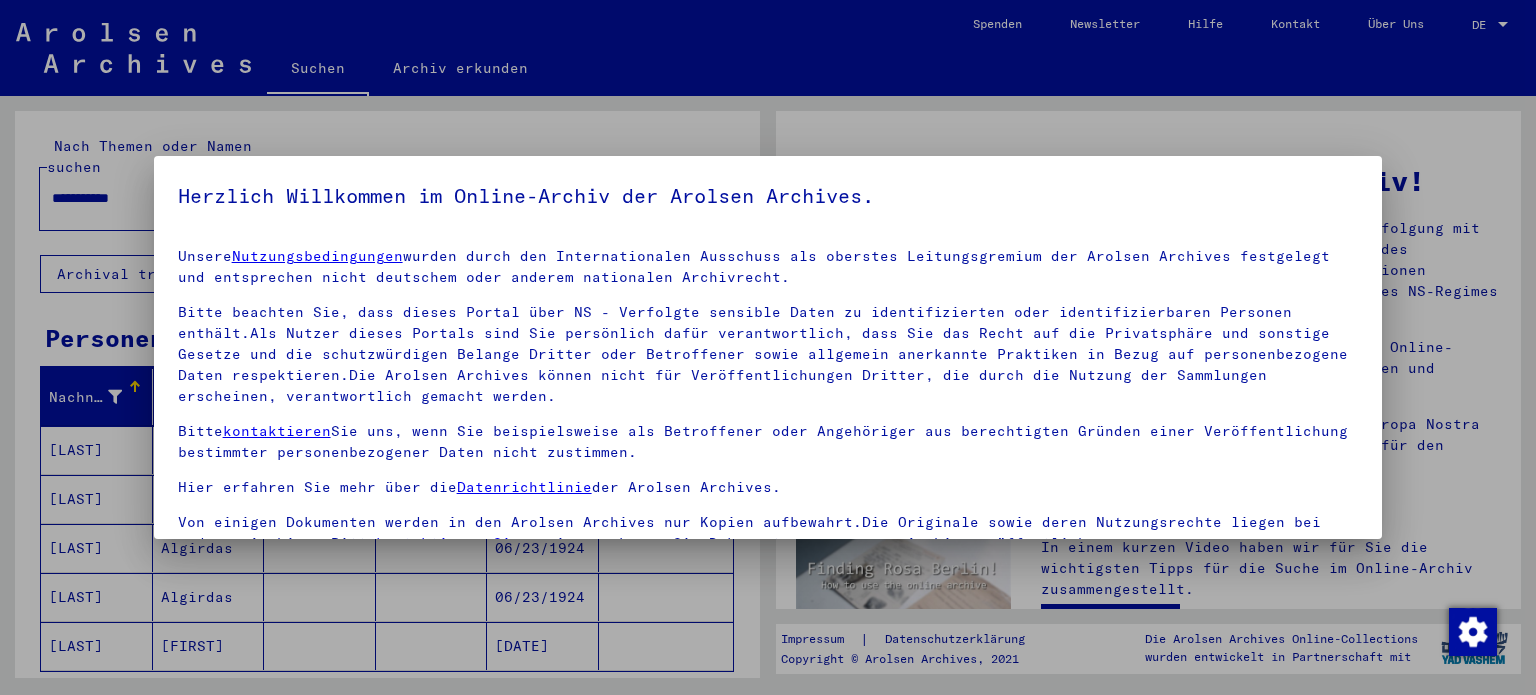 scroll, scrollTop: 169, scrollLeft: 0, axis: vertical 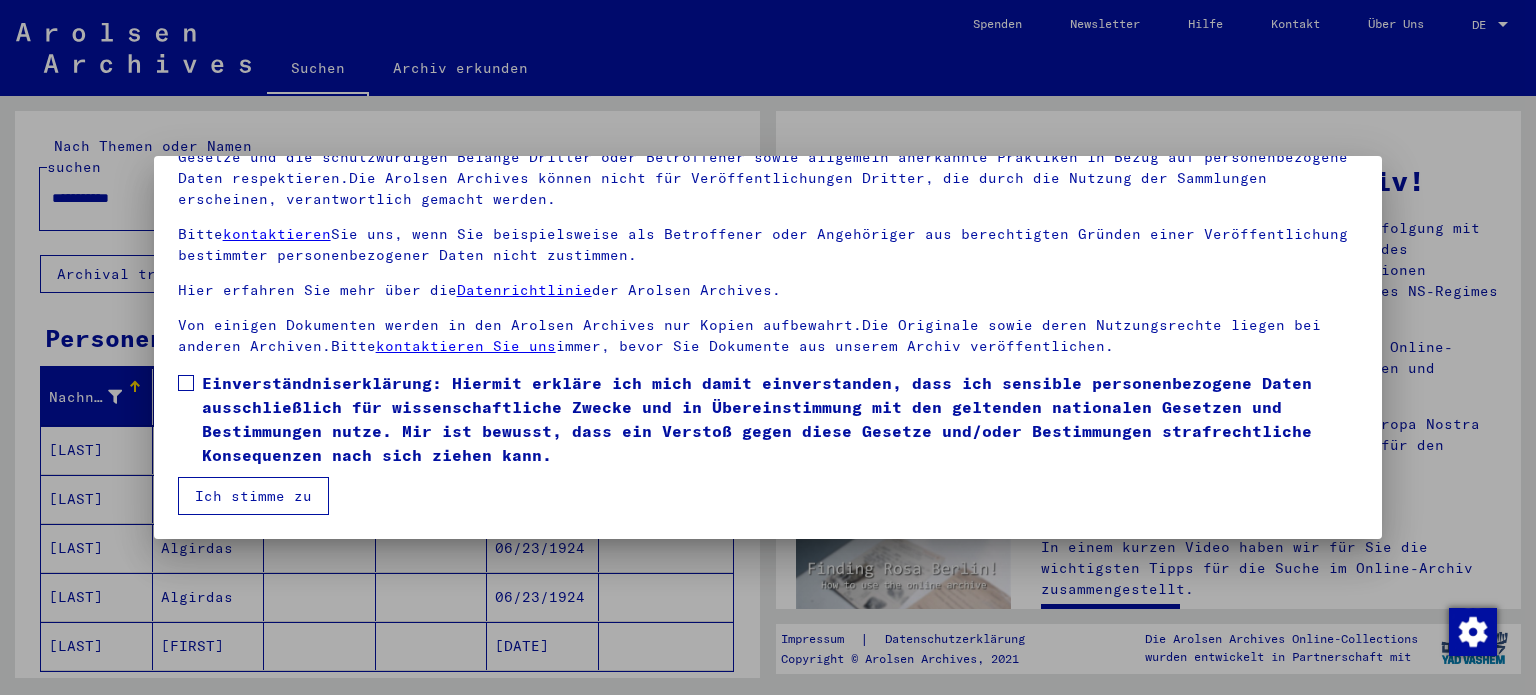 click at bounding box center (186, 383) 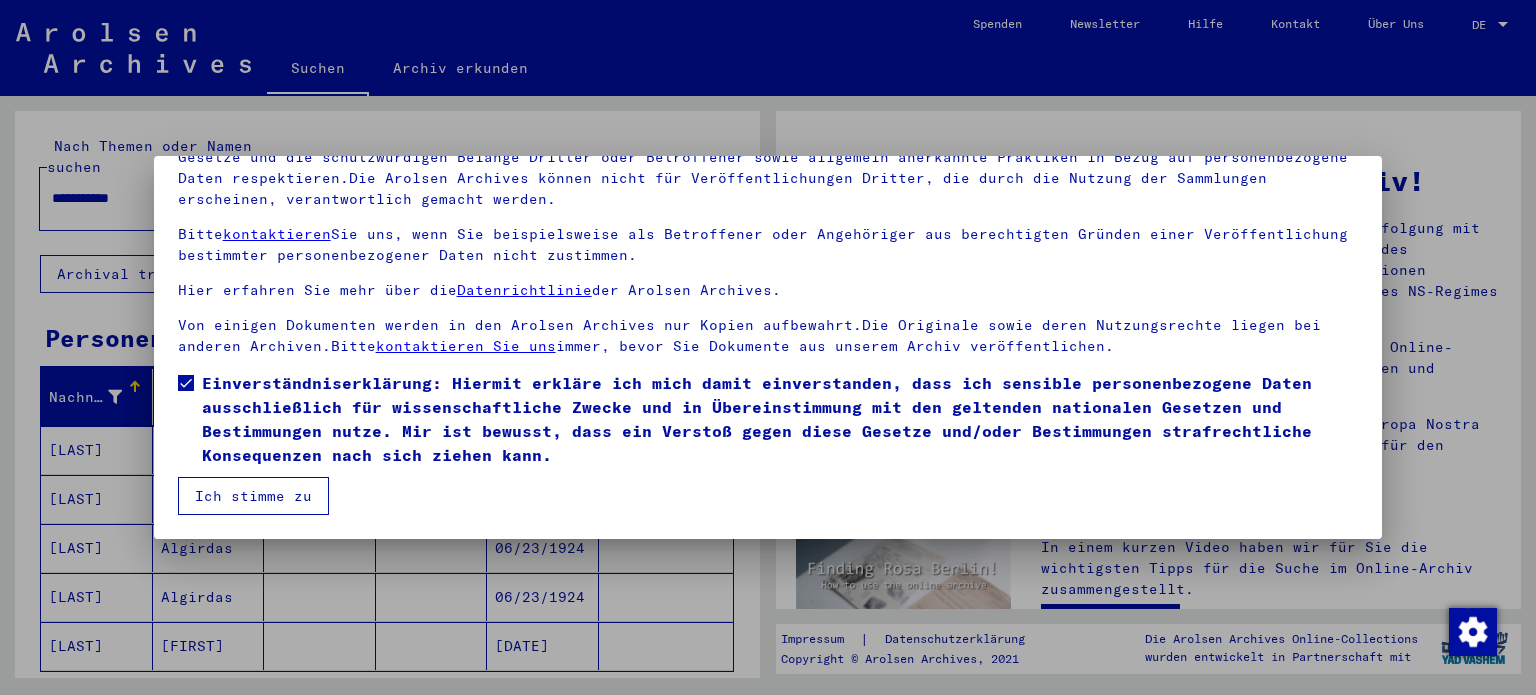 click on "Ich stimme zu" at bounding box center [253, 496] 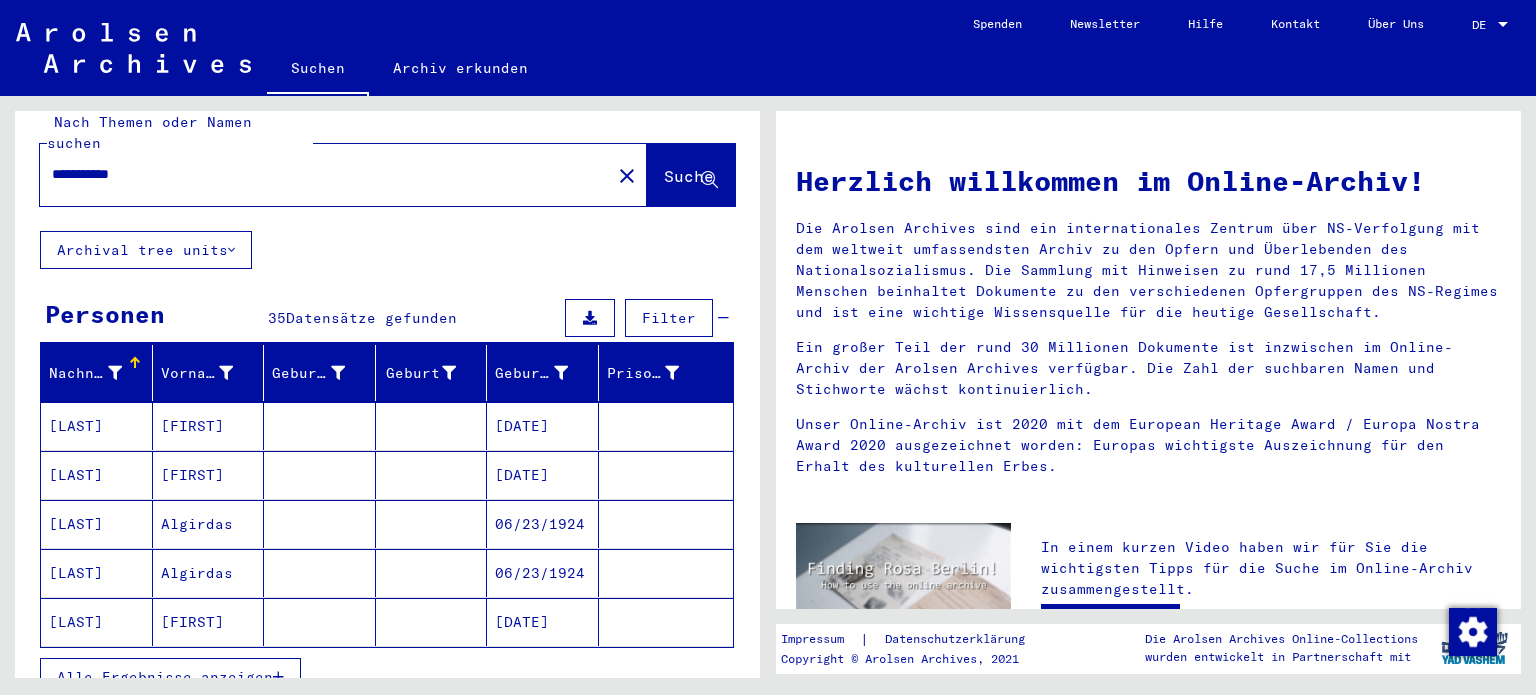 scroll, scrollTop: 23, scrollLeft: 0, axis: vertical 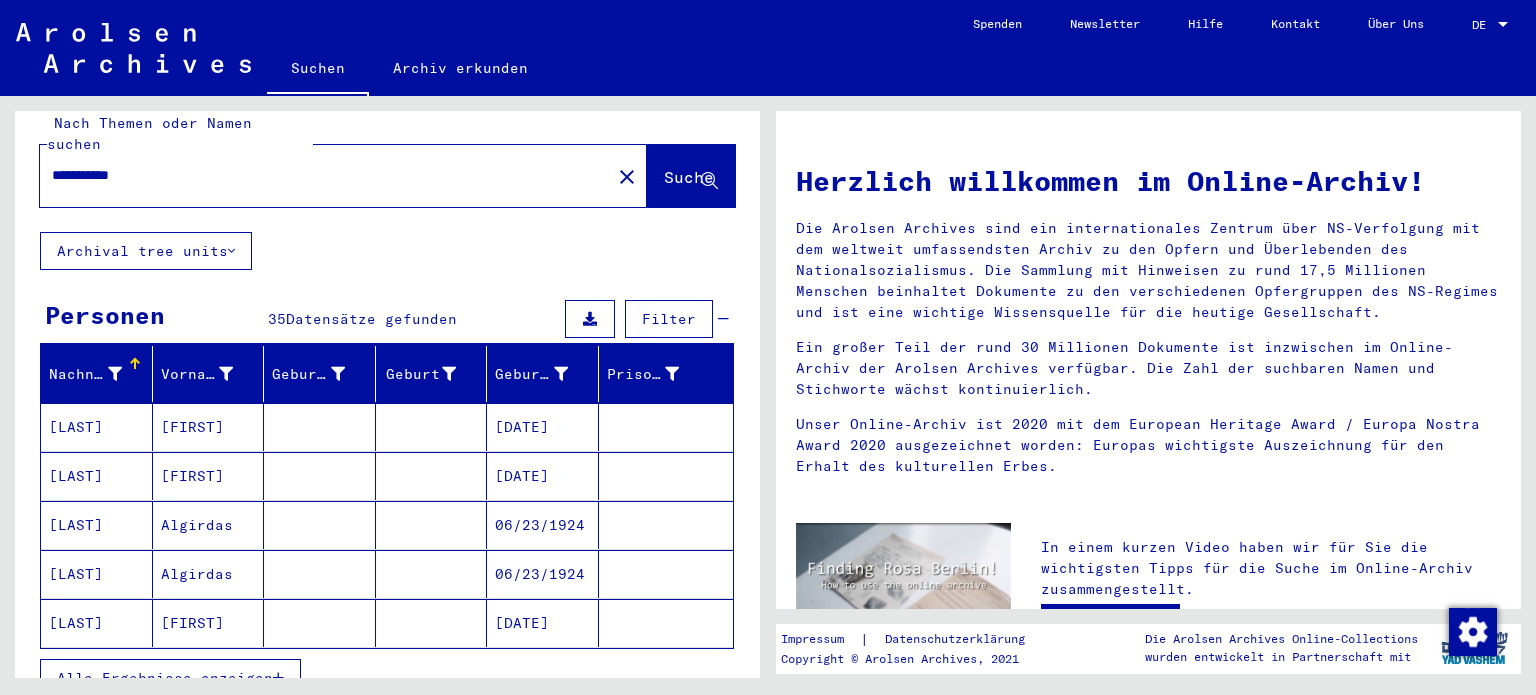 click on "**********" at bounding box center [319, 175] 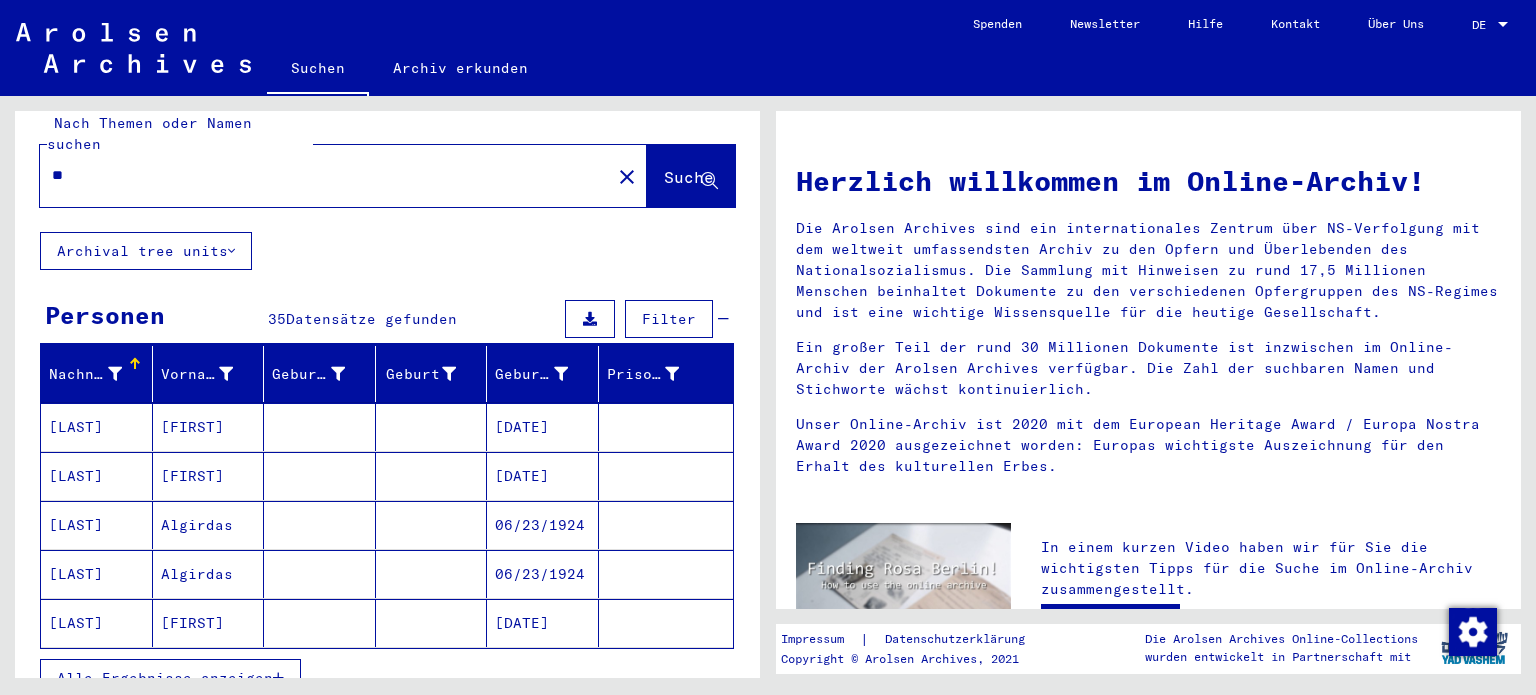 type on "*" 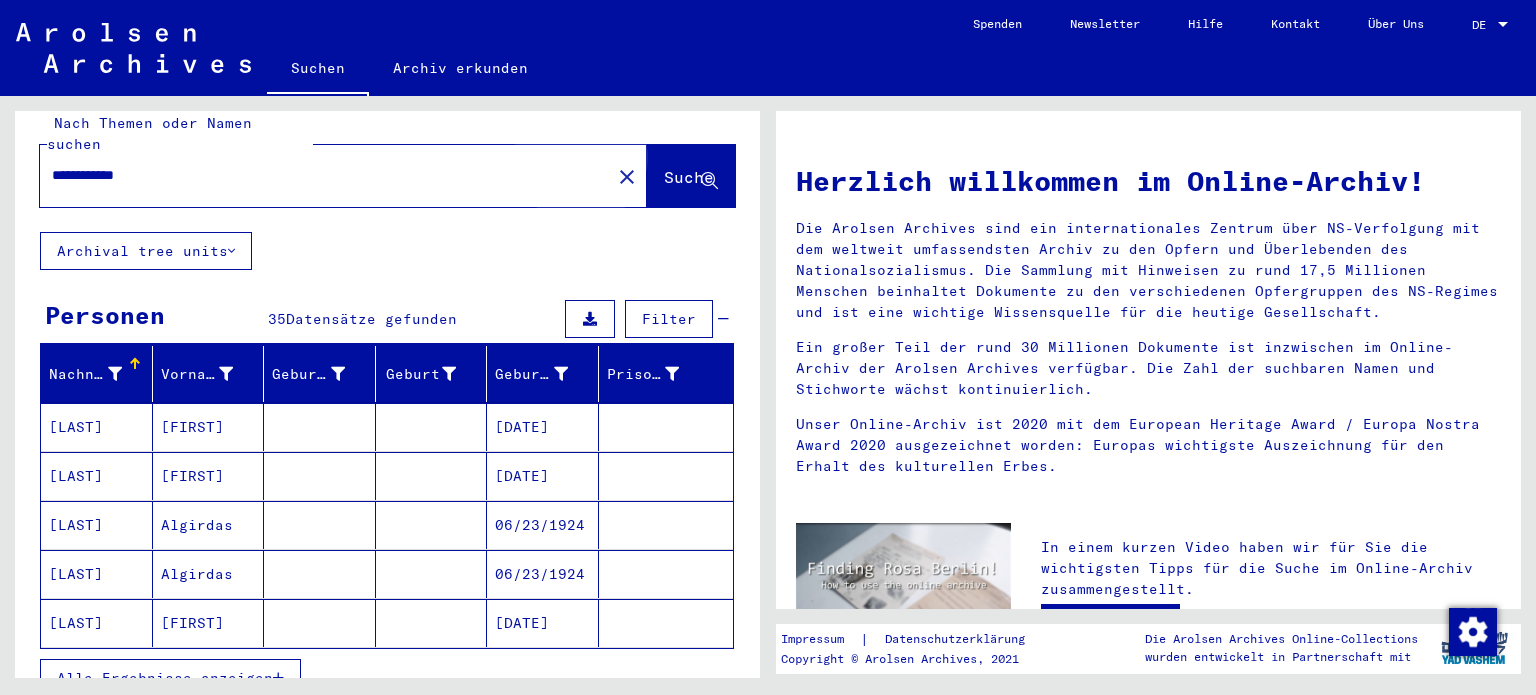click on "Suche" 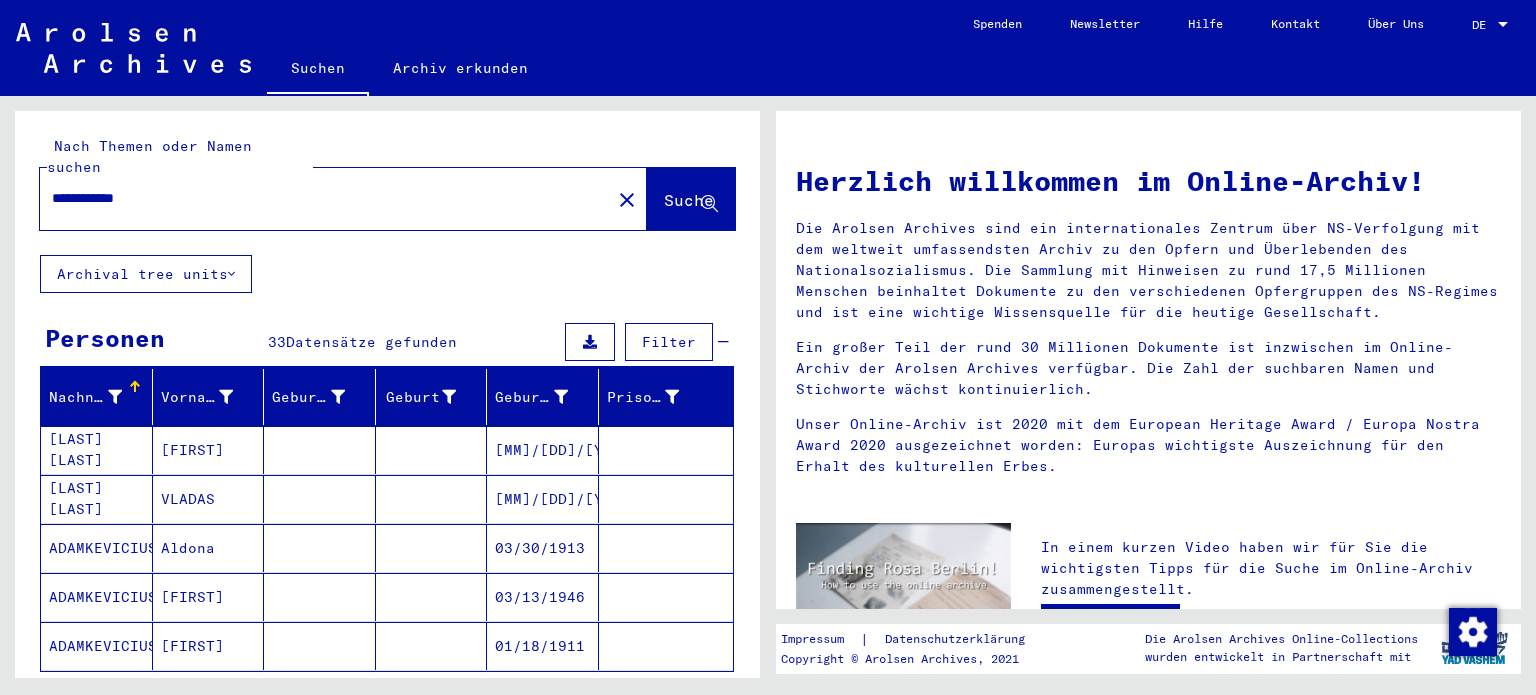 click at bounding box center (1503, 25) 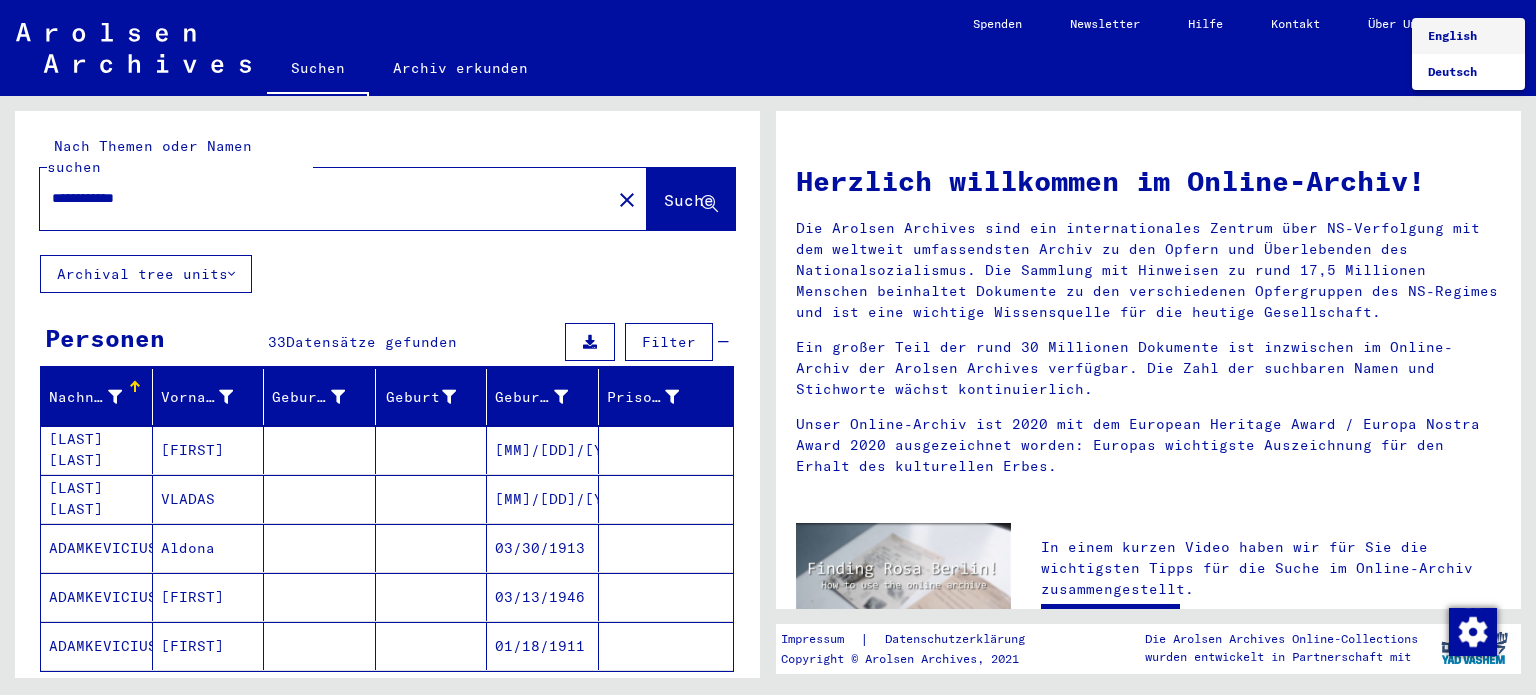 click on "English" at bounding box center (1452, 35) 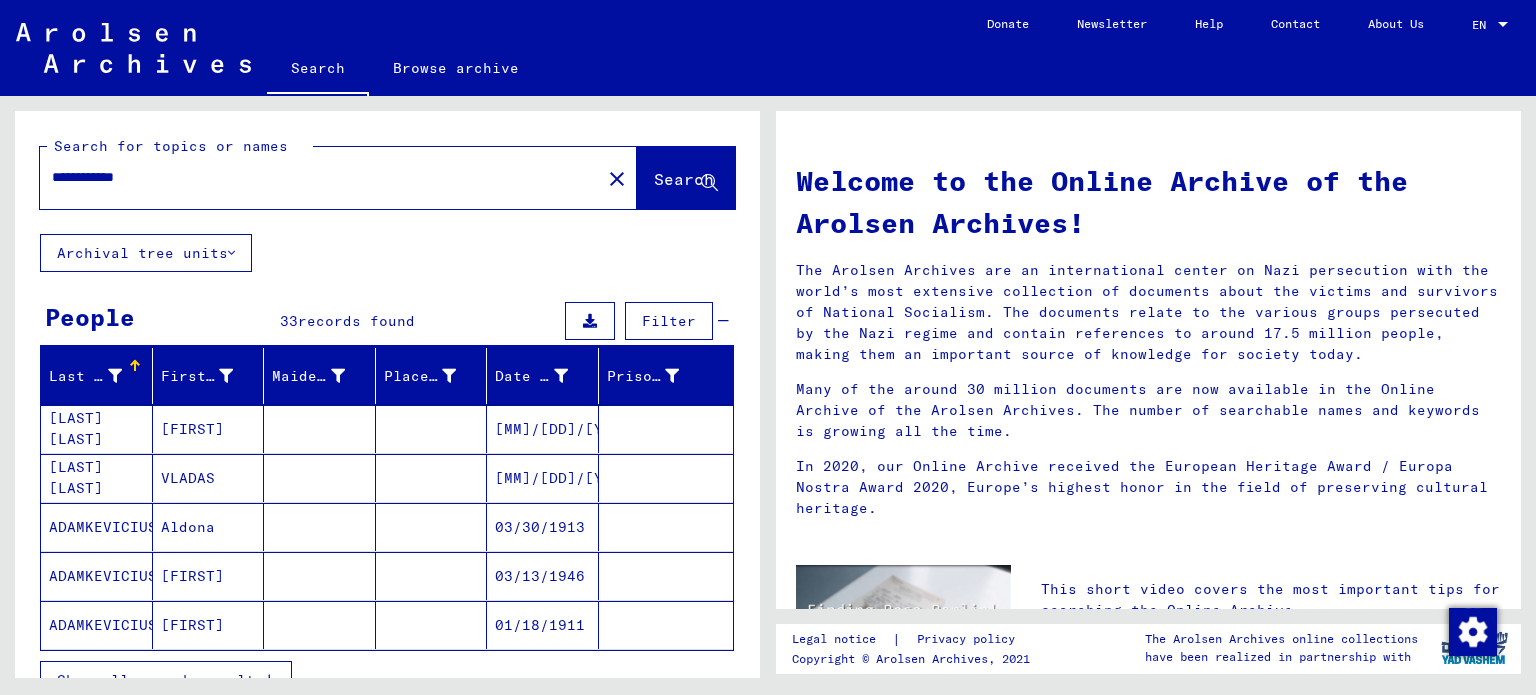 click on "[LAST] [LAST]" at bounding box center (97, 527) 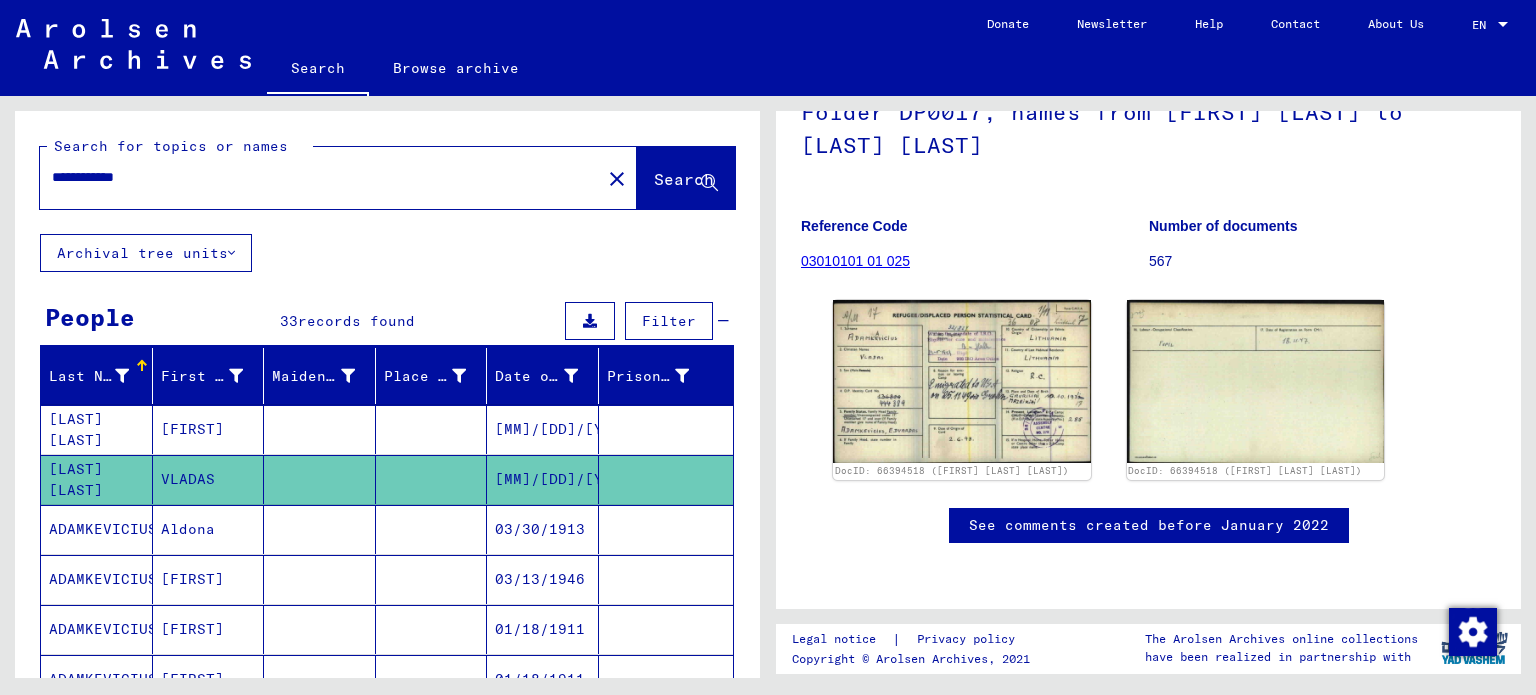 scroll, scrollTop: 222, scrollLeft: 0, axis: vertical 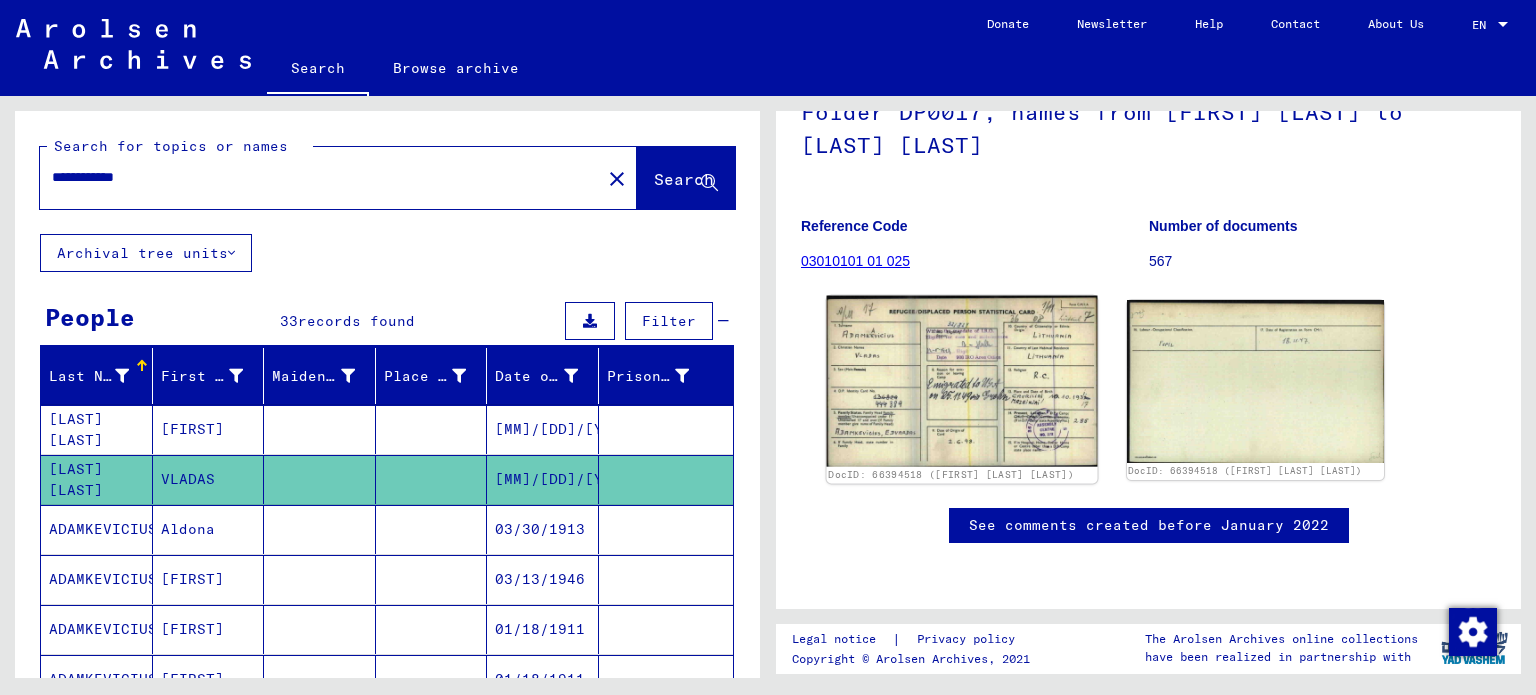 click 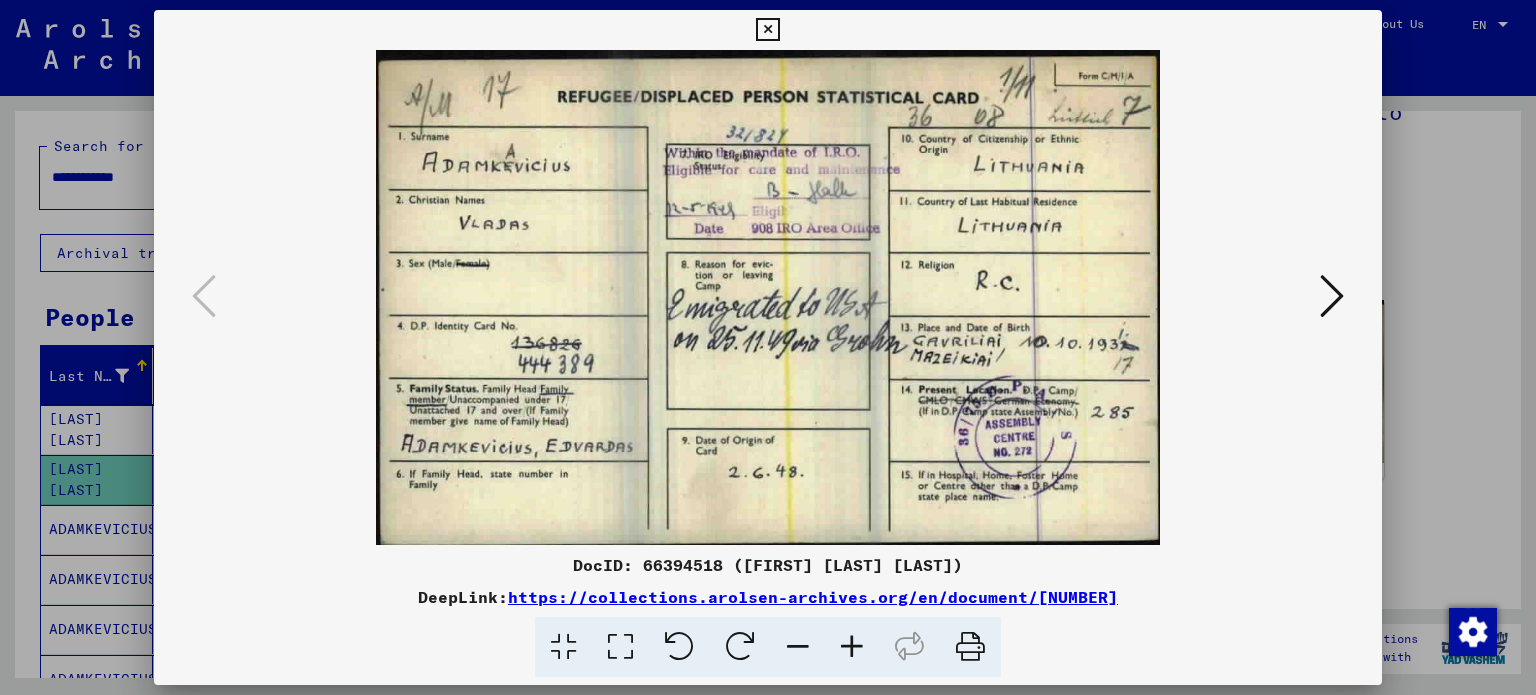 click at bounding box center [1332, 296] 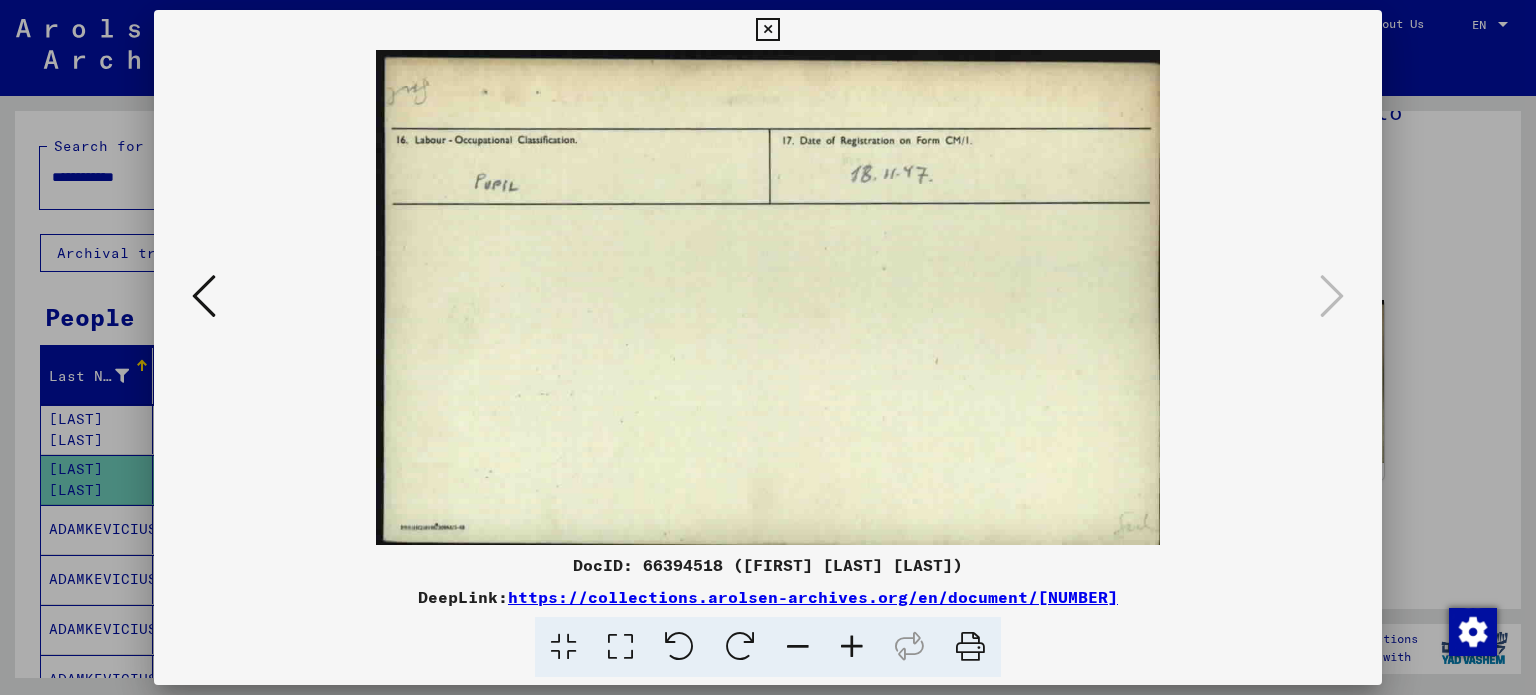 click at bounding box center (204, 296) 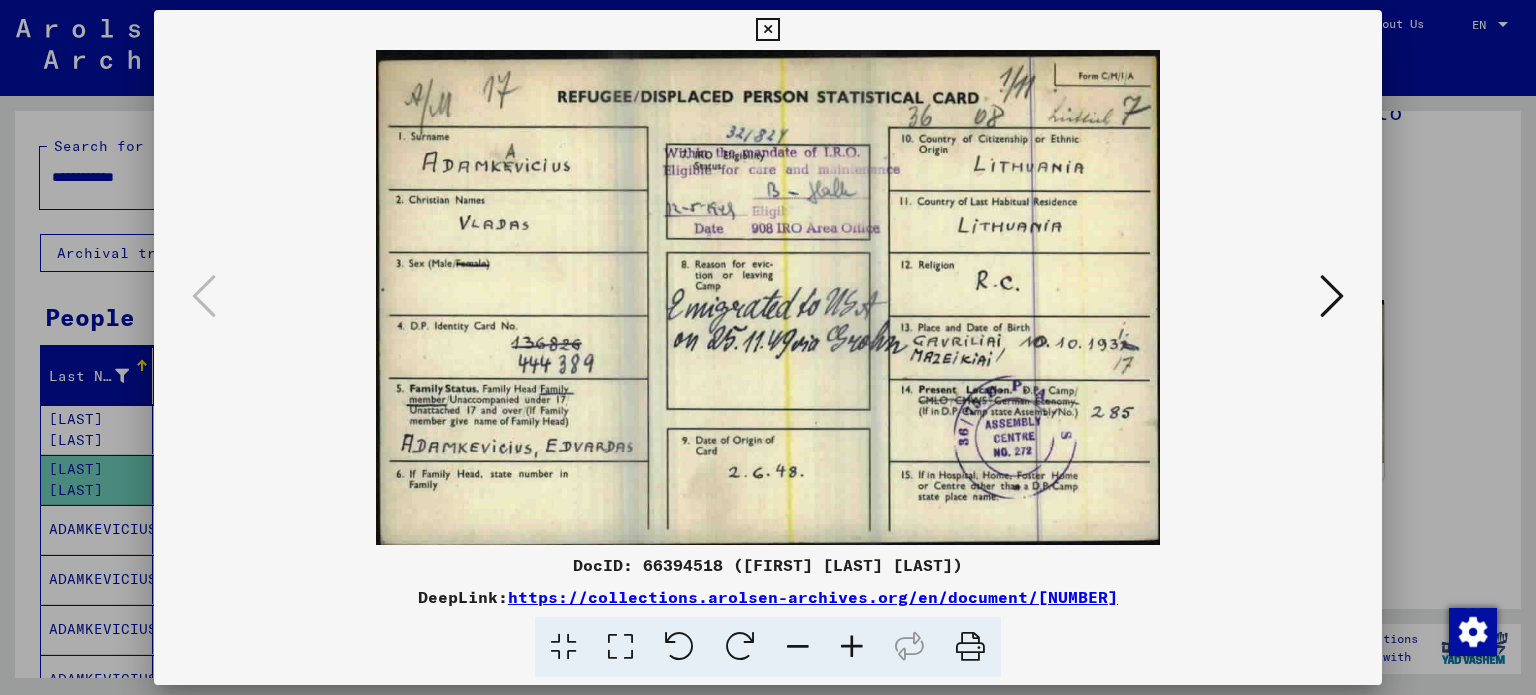 click at bounding box center [768, 347] 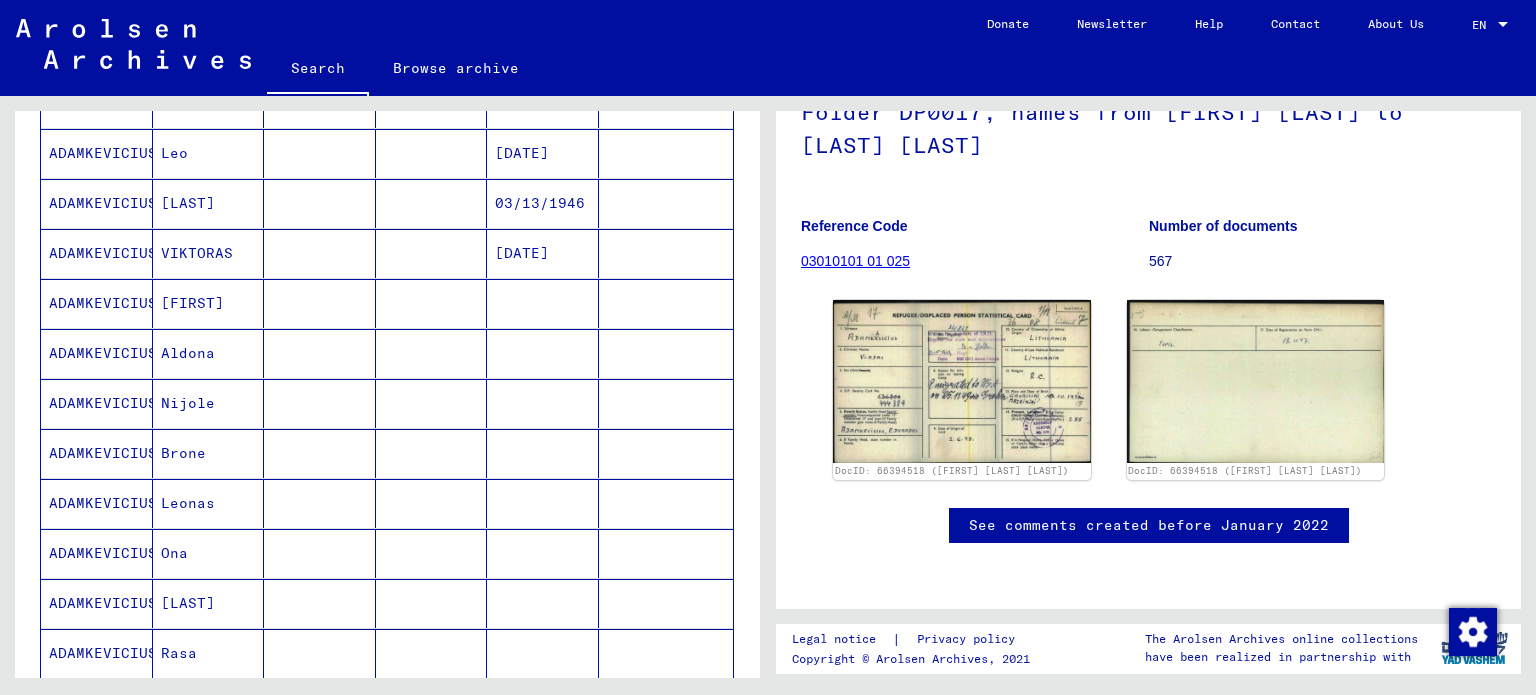 scroll, scrollTop: 0, scrollLeft: 0, axis: both 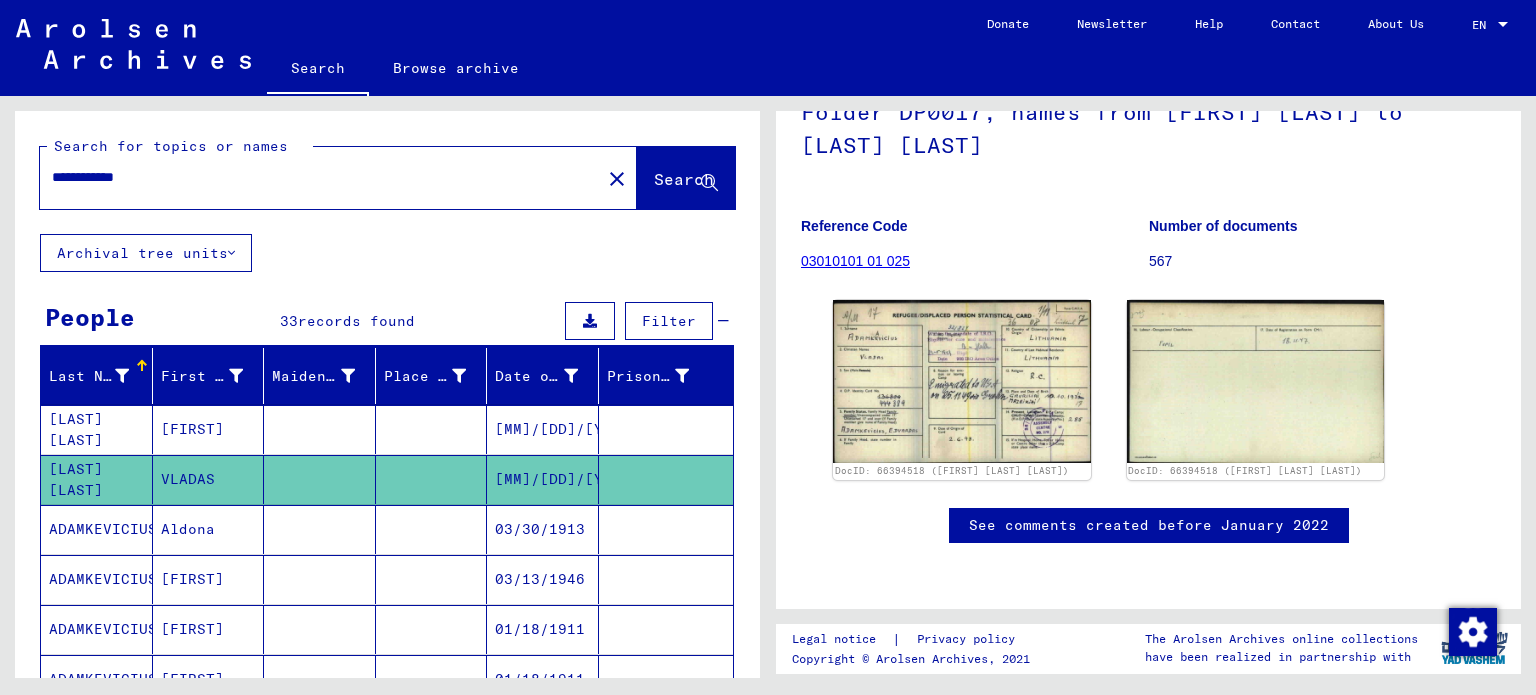 click on "**********" at bounding box center (320, 177) 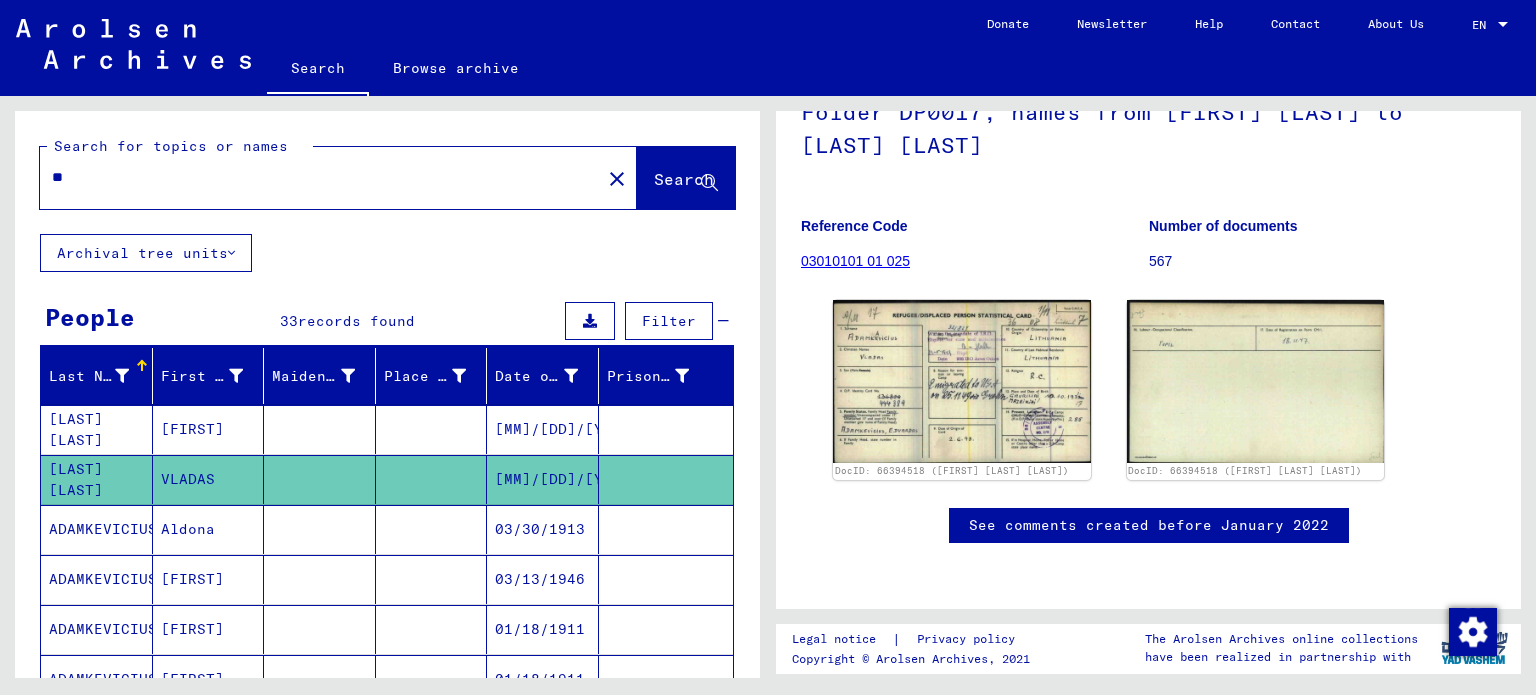 type on "*" 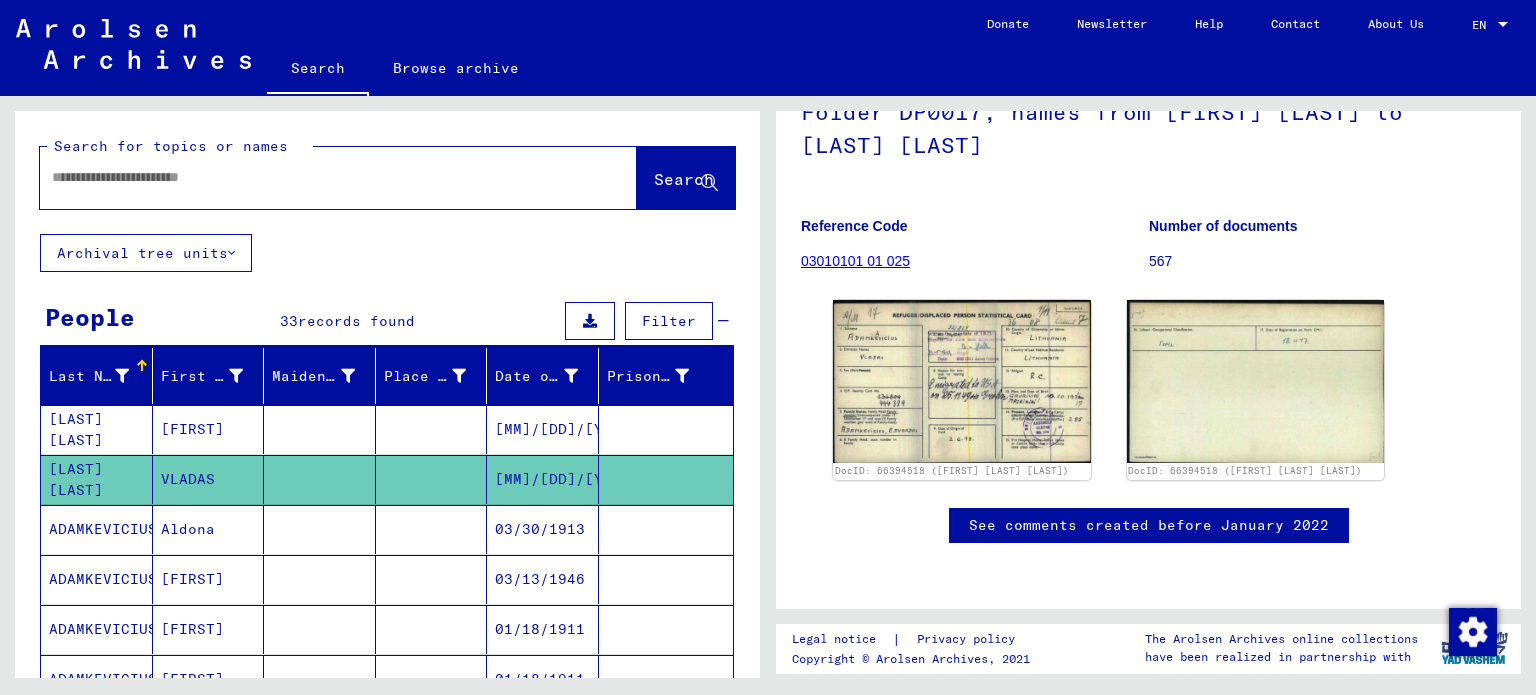 click at bounding box center [320, 177] 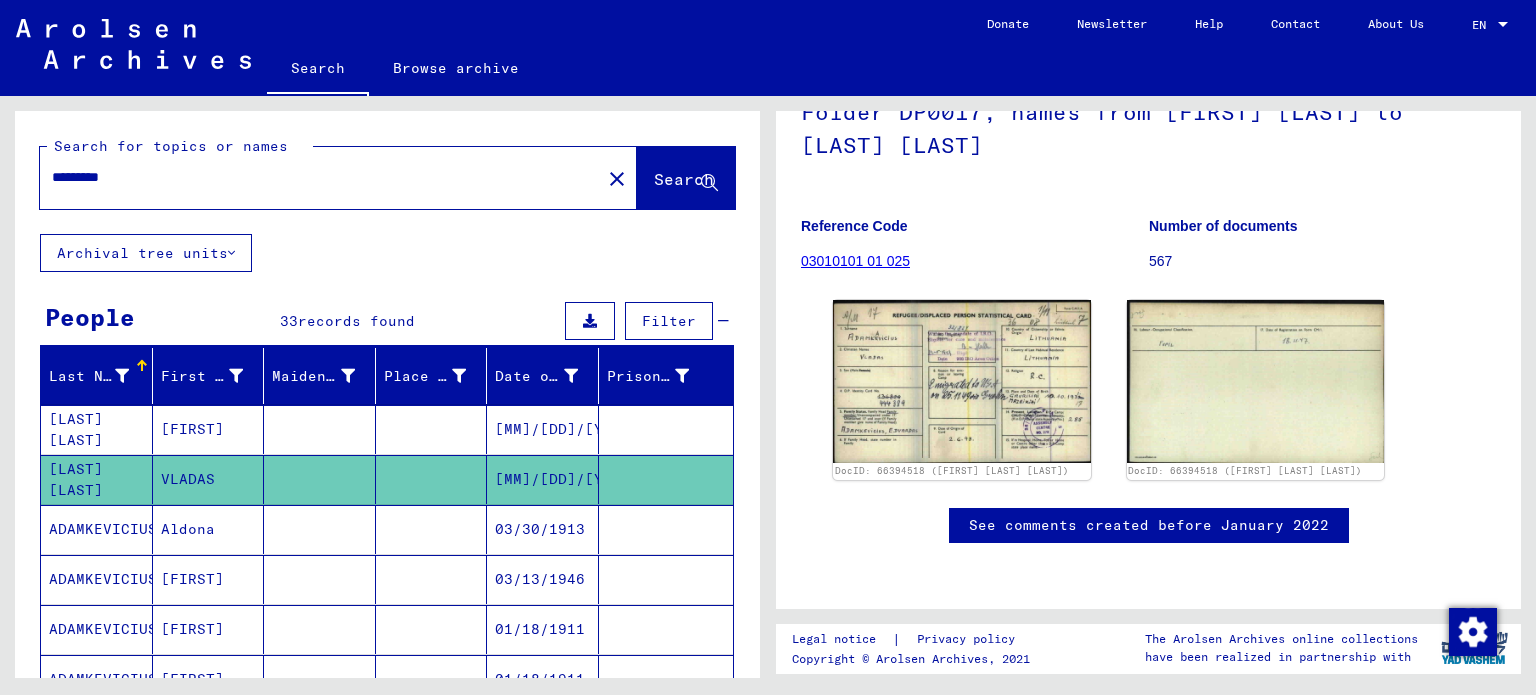 click on "Search" 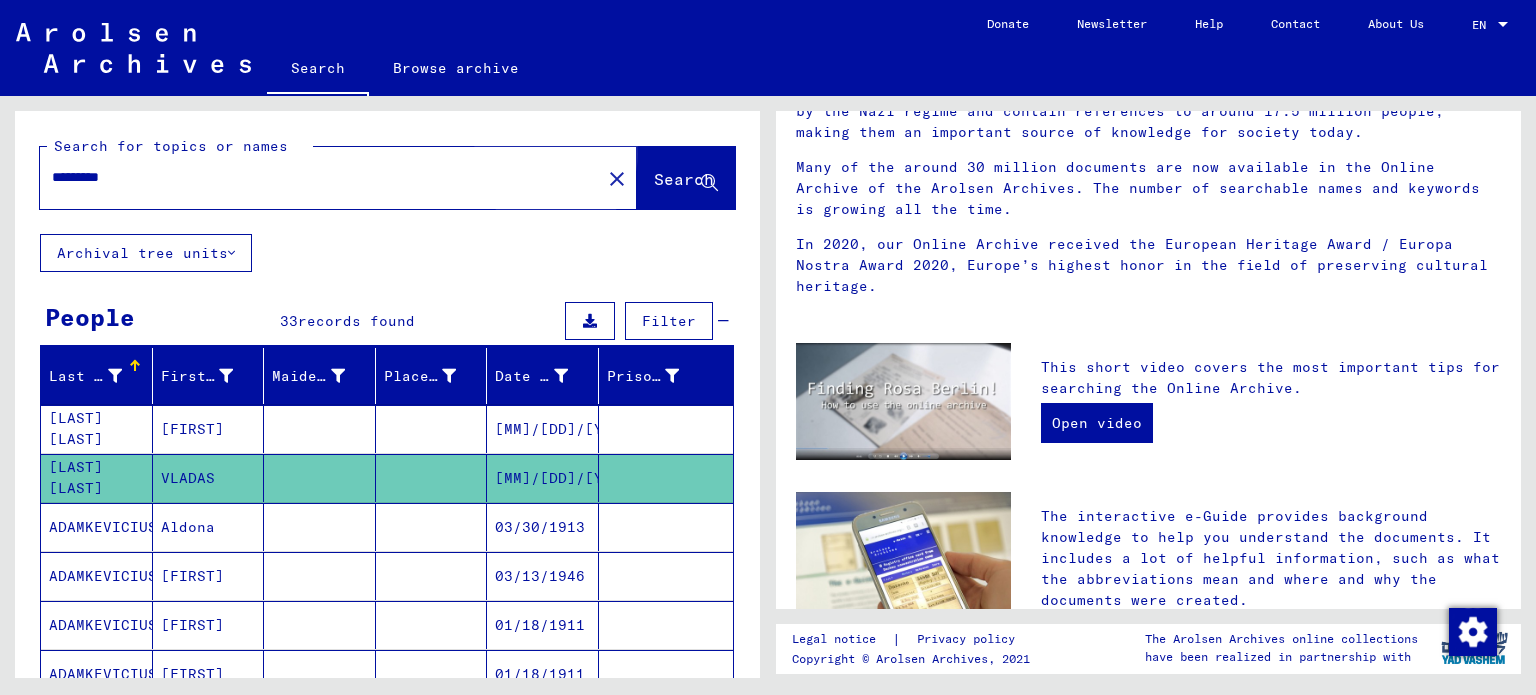 scroll, scrollTop: 0, scrollLeft: 0, axis: both 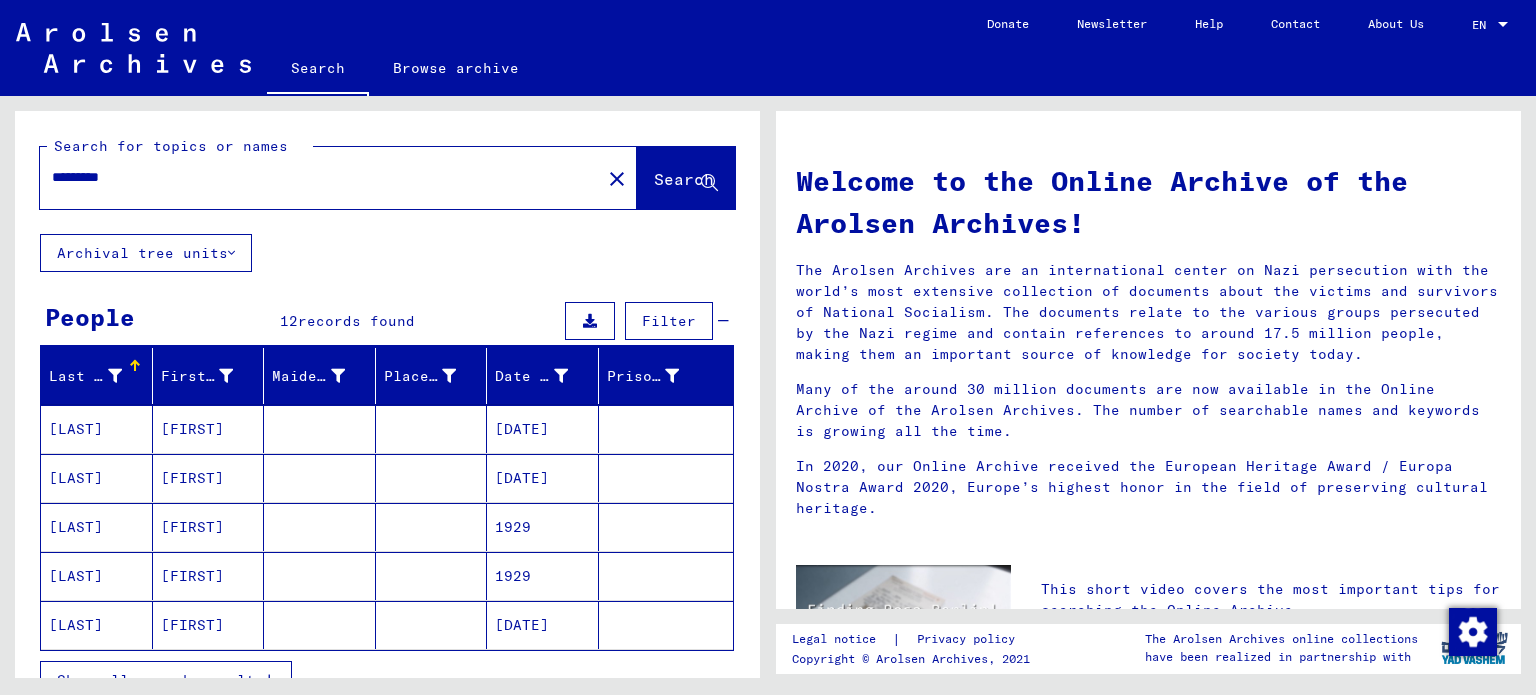 click on "[LAST]" at bounding box center (97, 478) 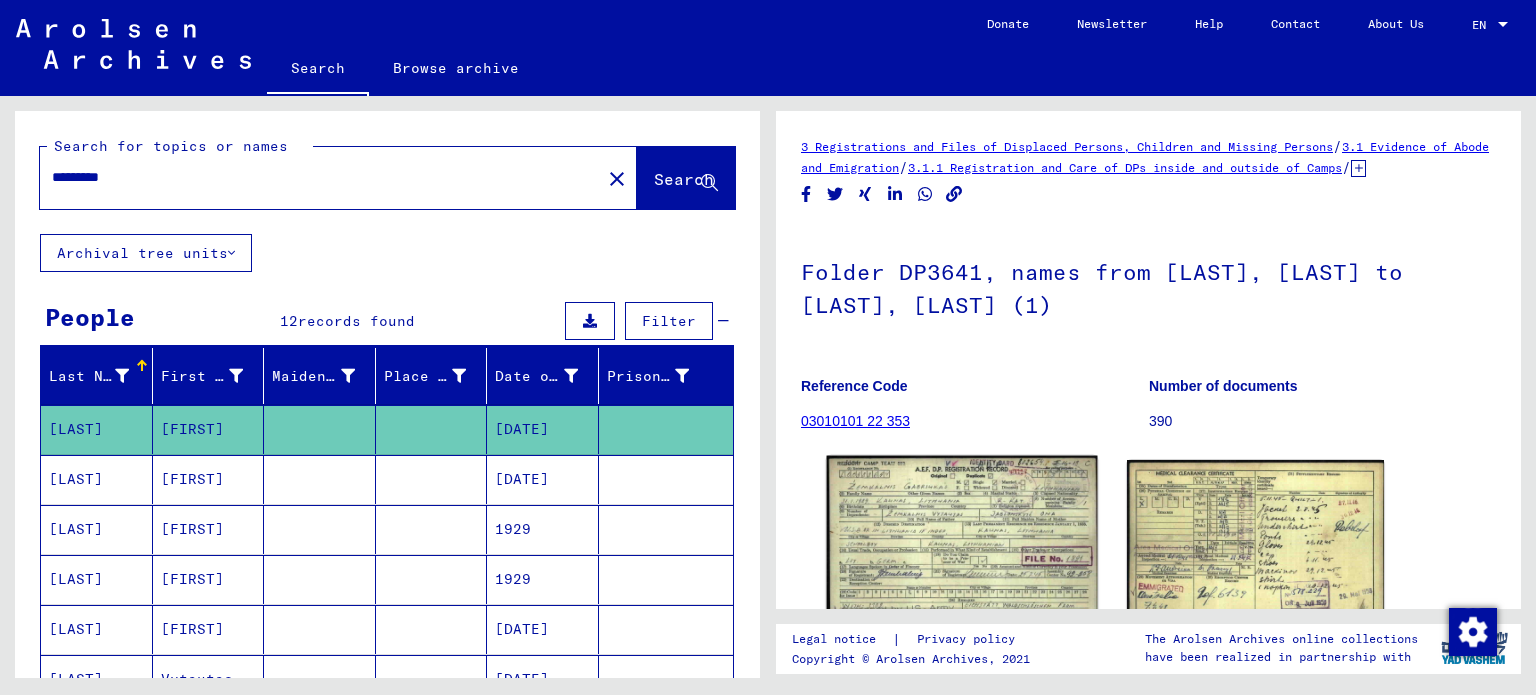 click 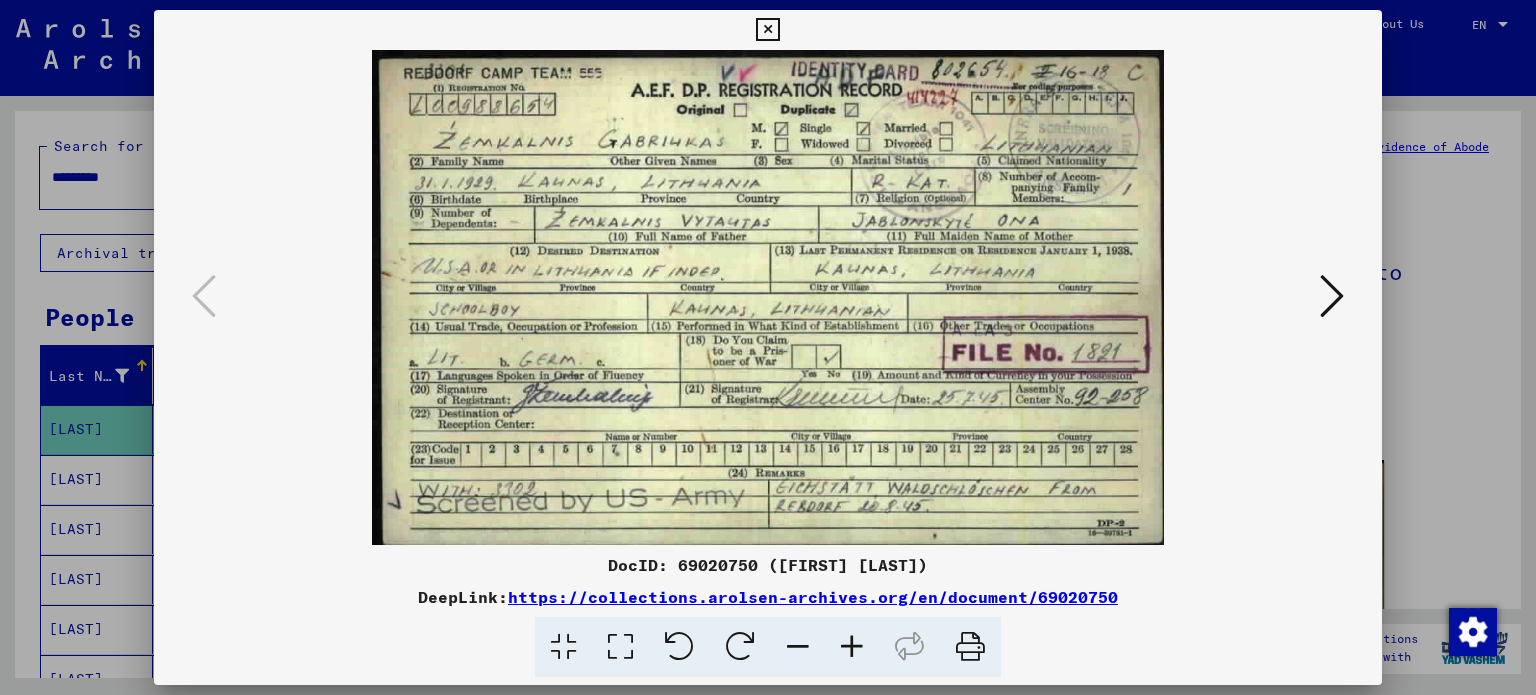 click at bounding box center (1332, 296) 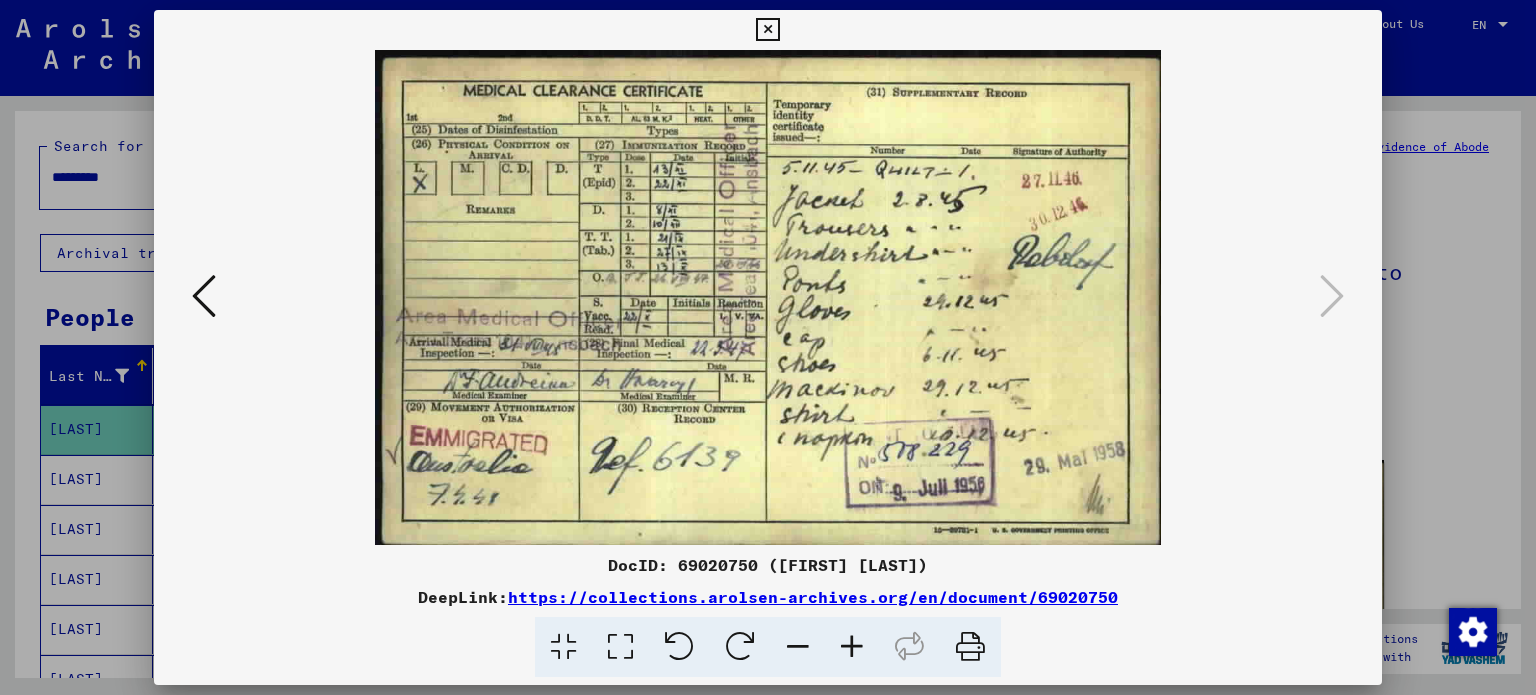 click at bounding box center [768, 347] 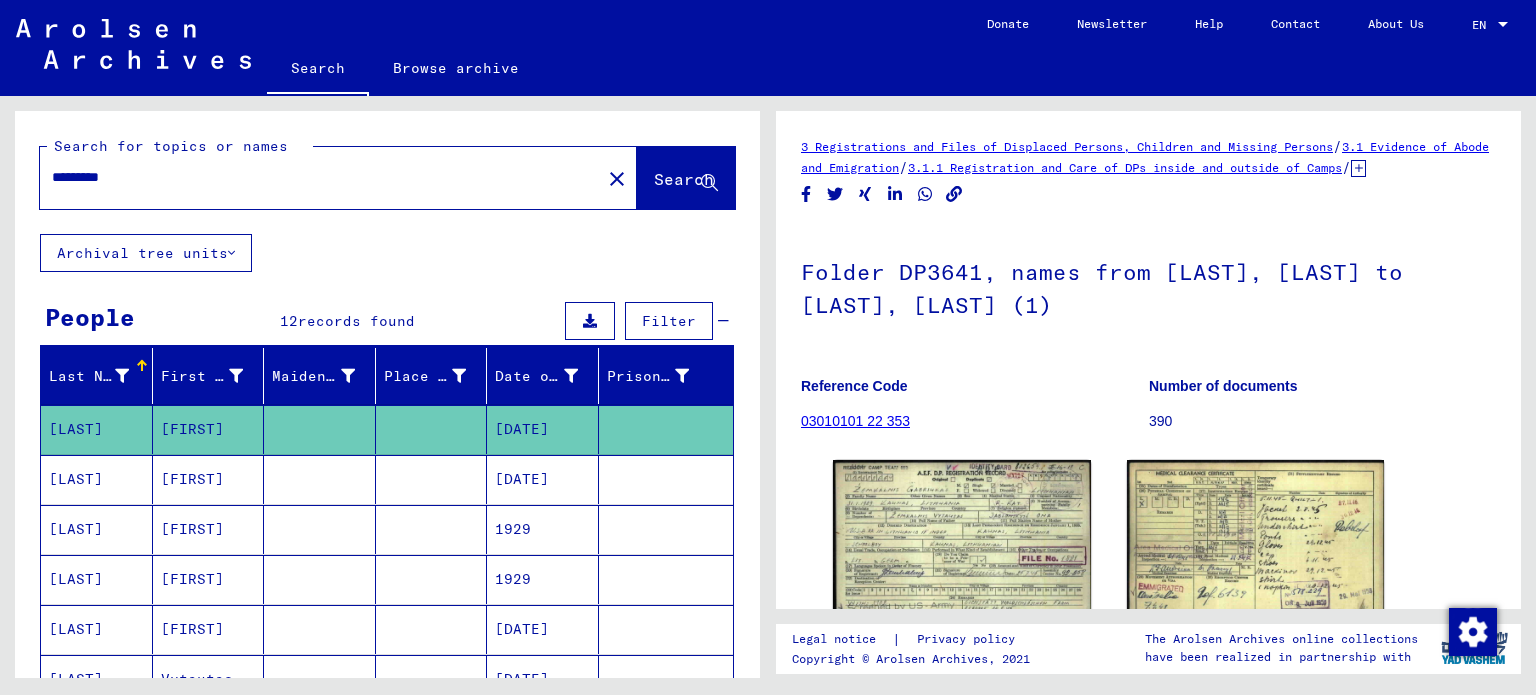 click on "[FIRST]" at bounding box center [209, 529] 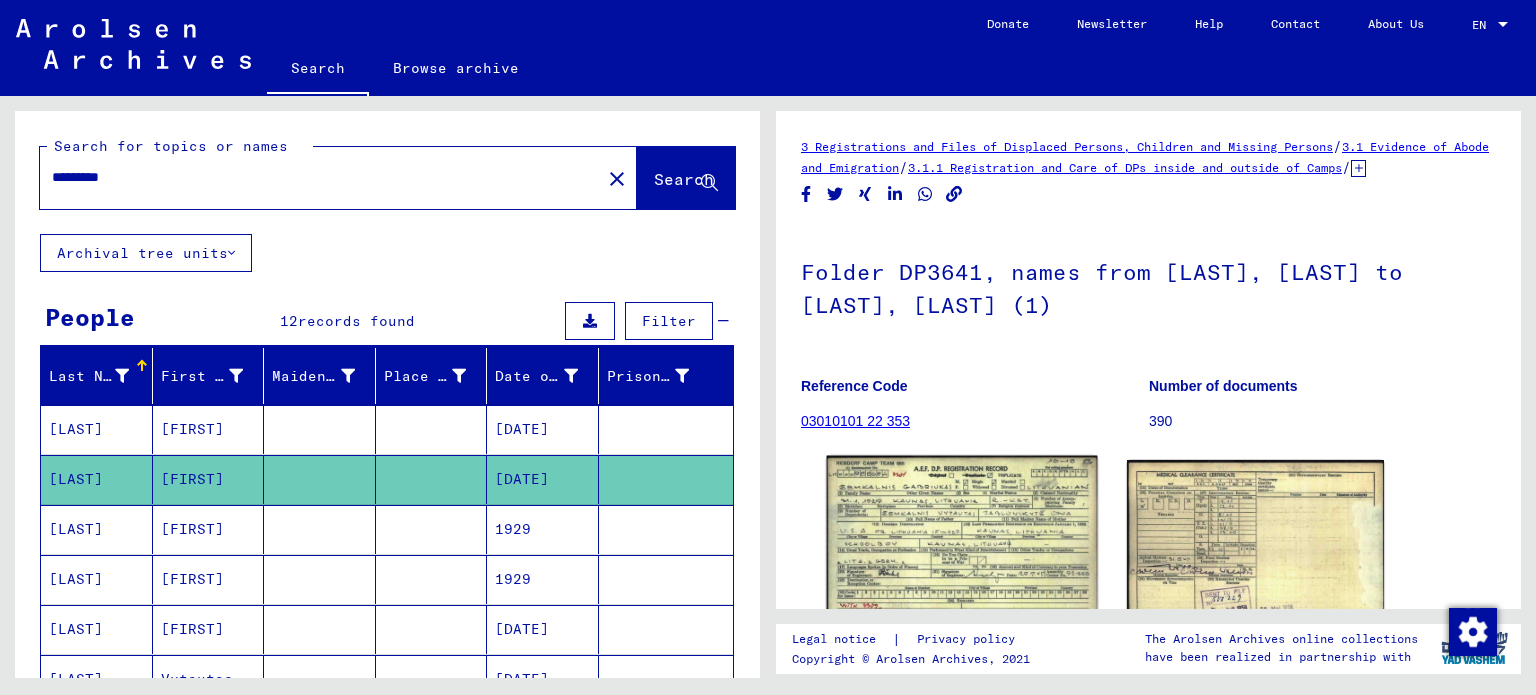 click 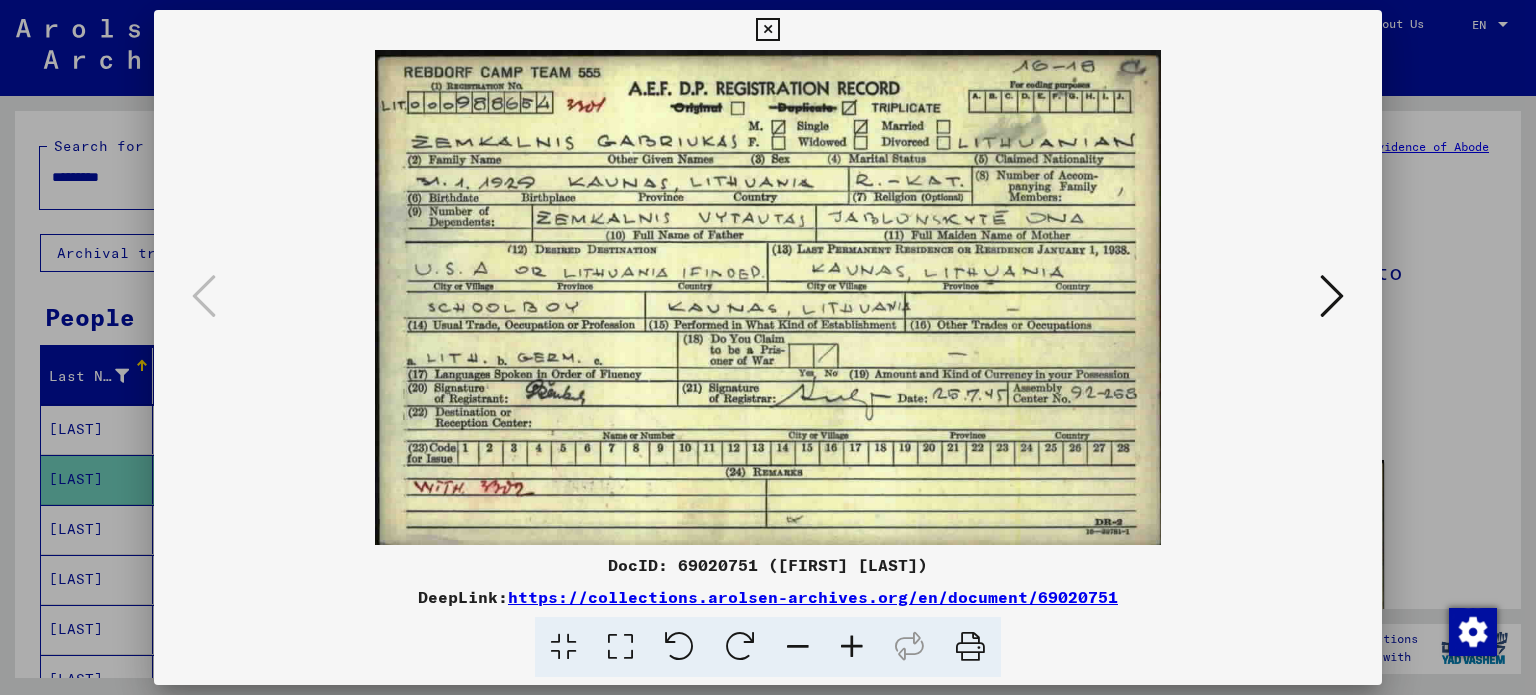 click at bounding box center [1332, 296] 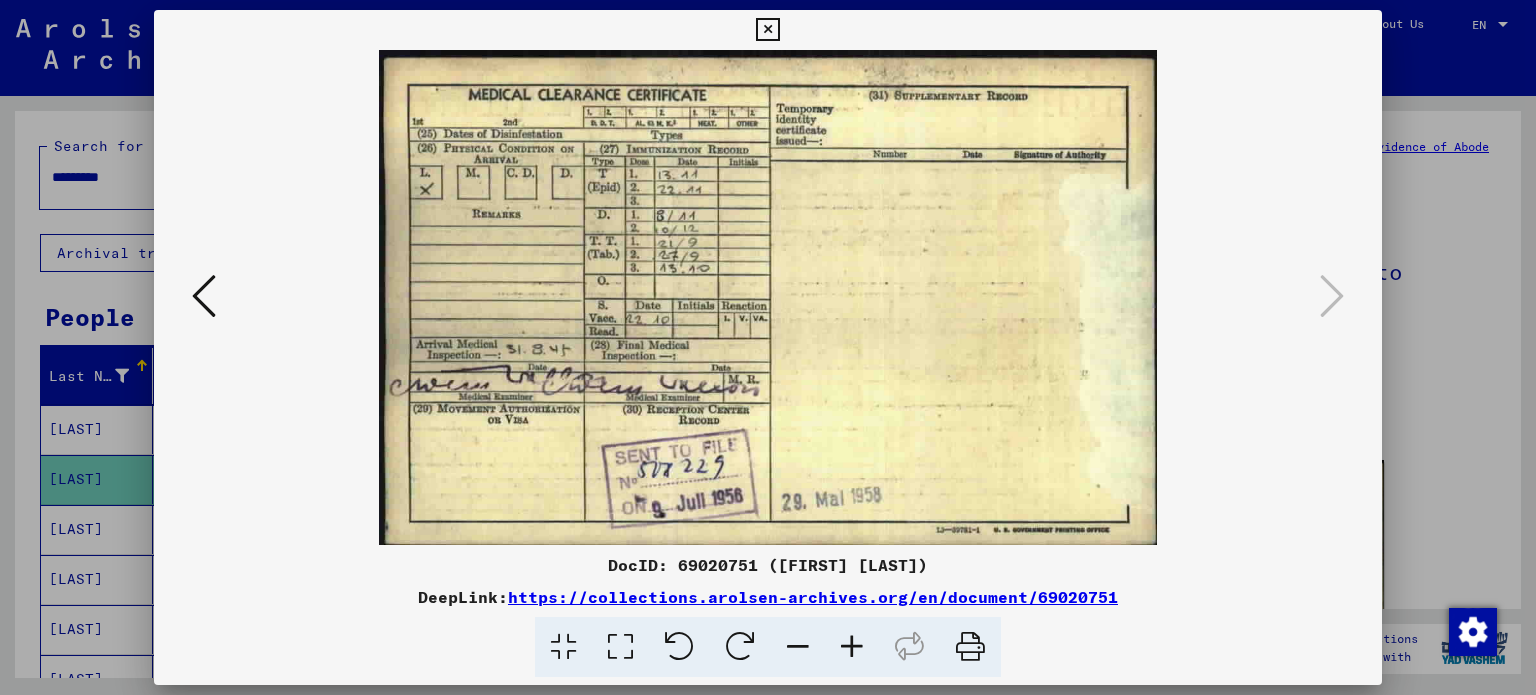 click at bounding box center (768, 347) 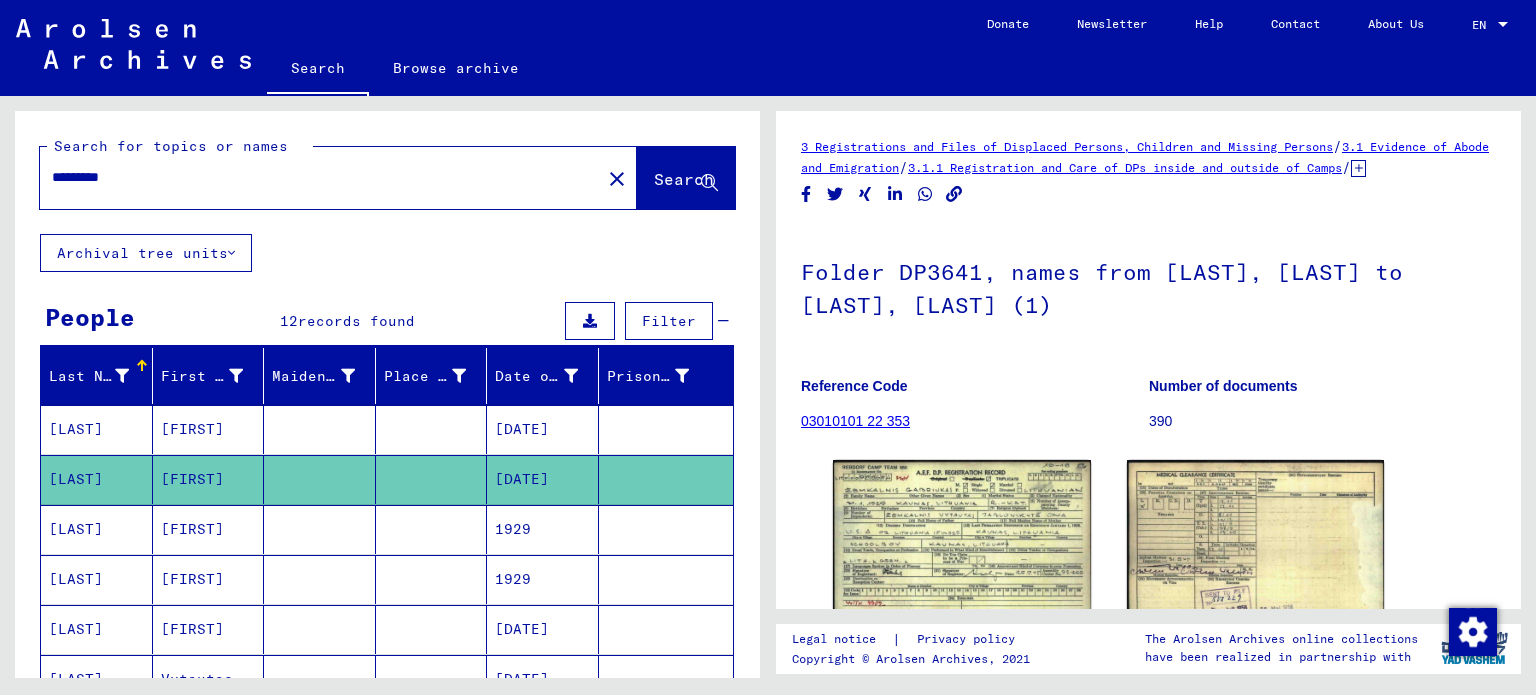 click on "[FIRST]" at bounding box center [209, 579] 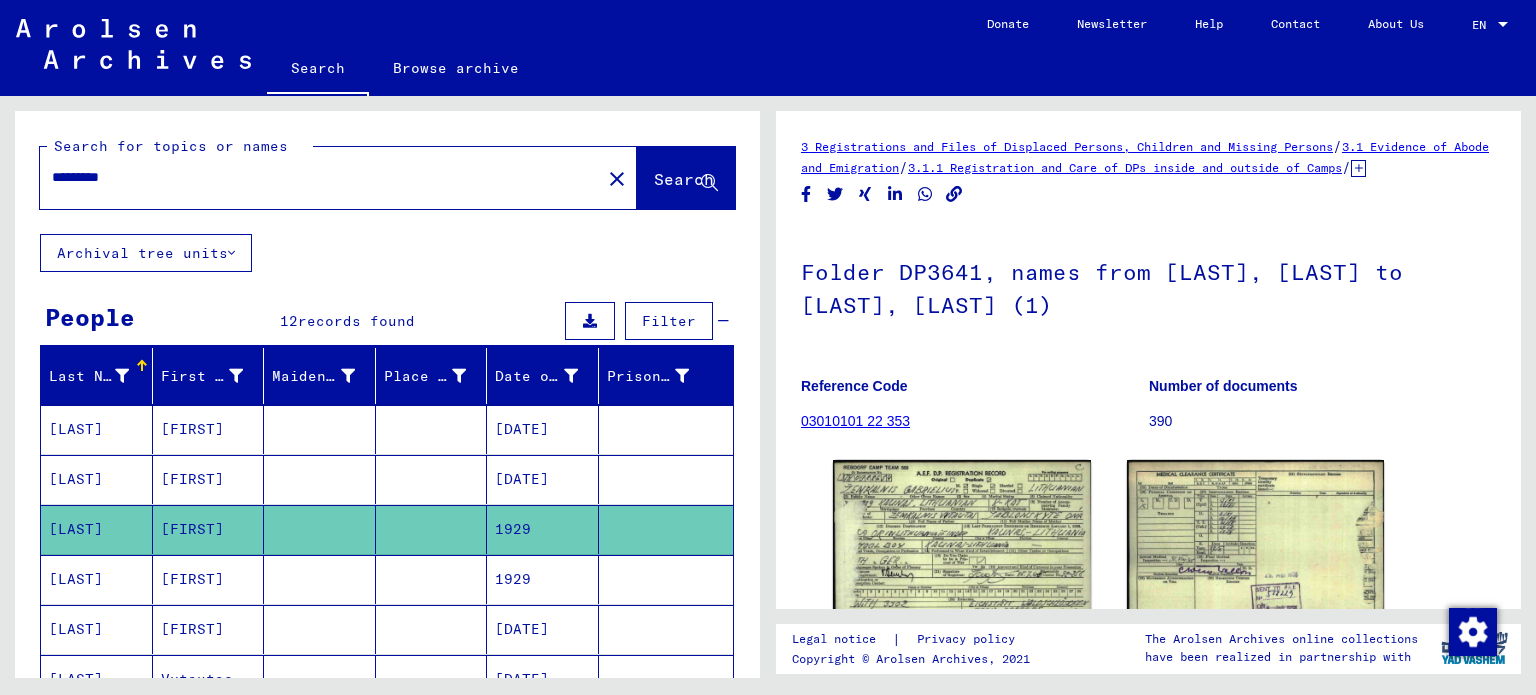 drag, startPoint x: 1502, startPoint y: 214, endPoint x: 1501, endPoint y: 367, distance: 153.00327 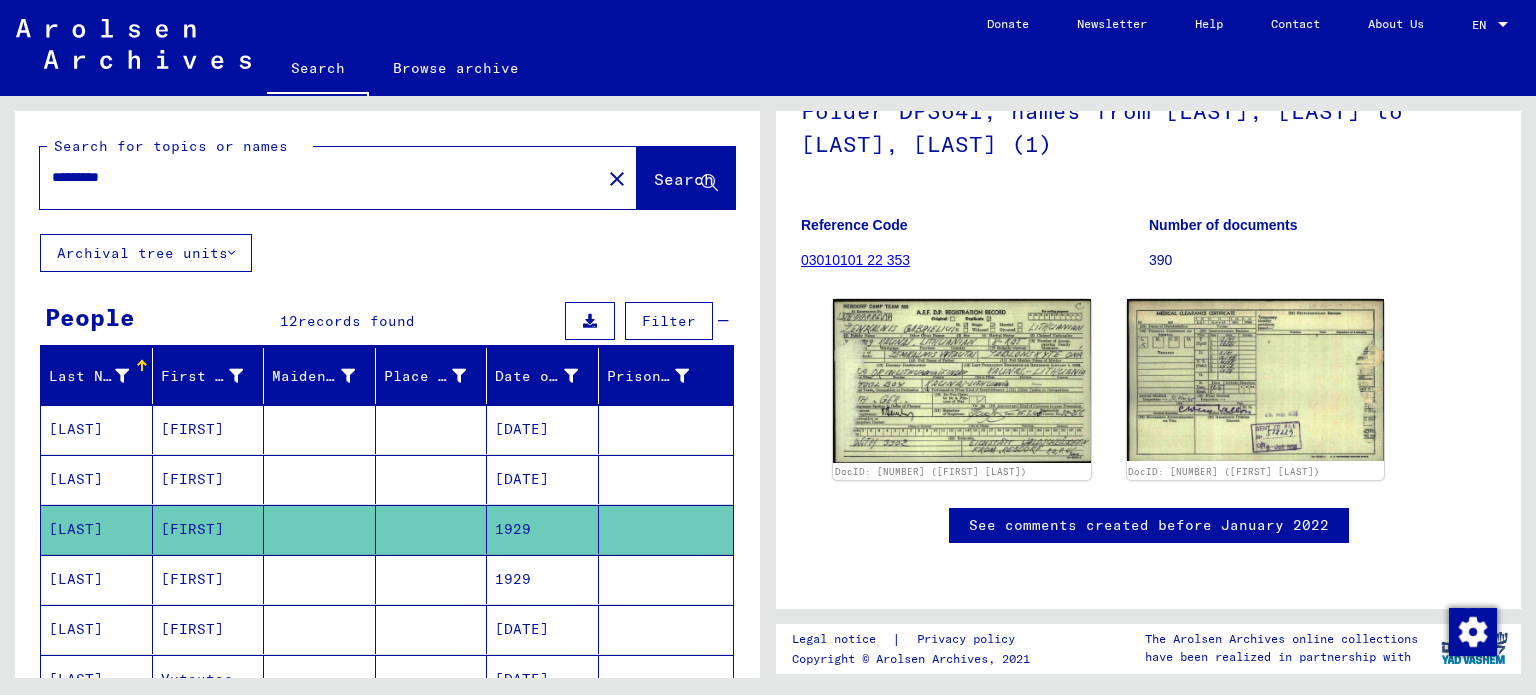 scroll, scrollTop: 171, scrollLeft: 0, axis: vertical 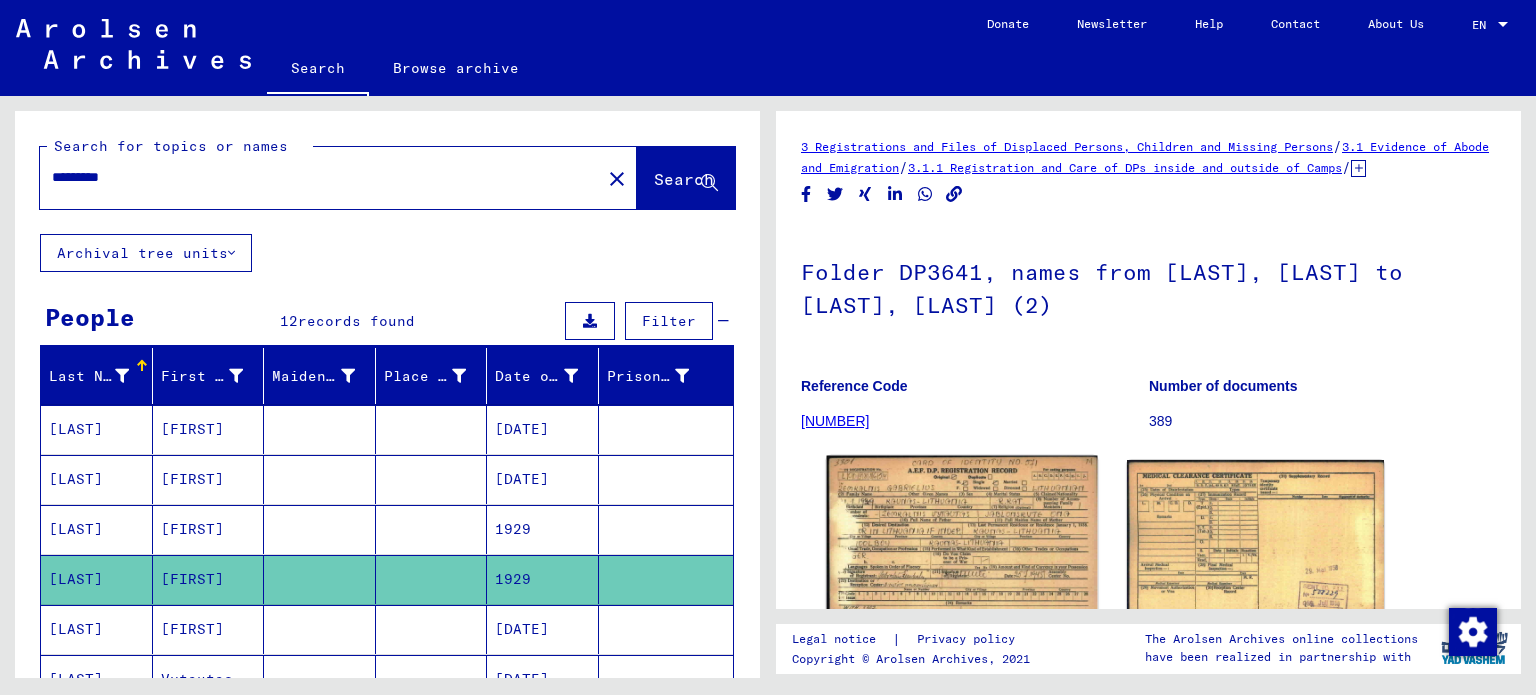 click 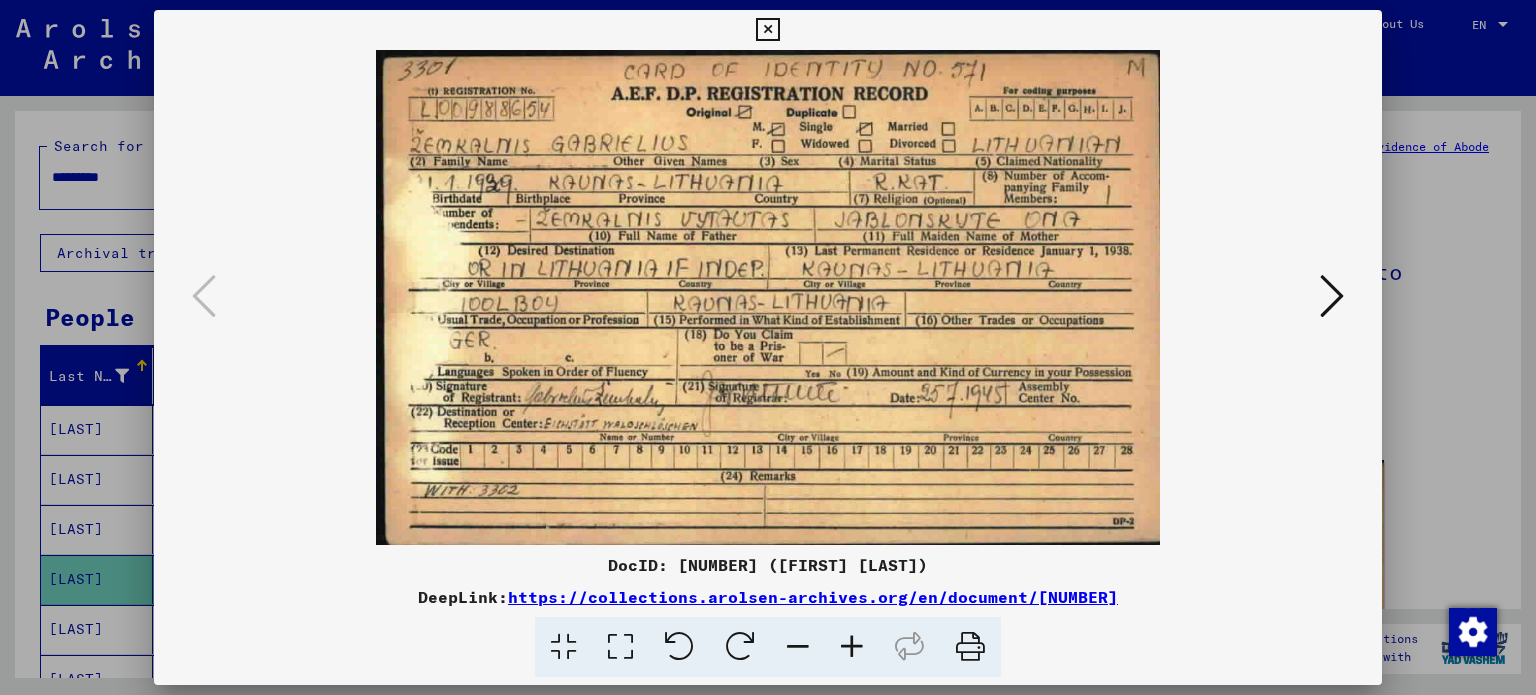 click at bounding box center [1332, 296] 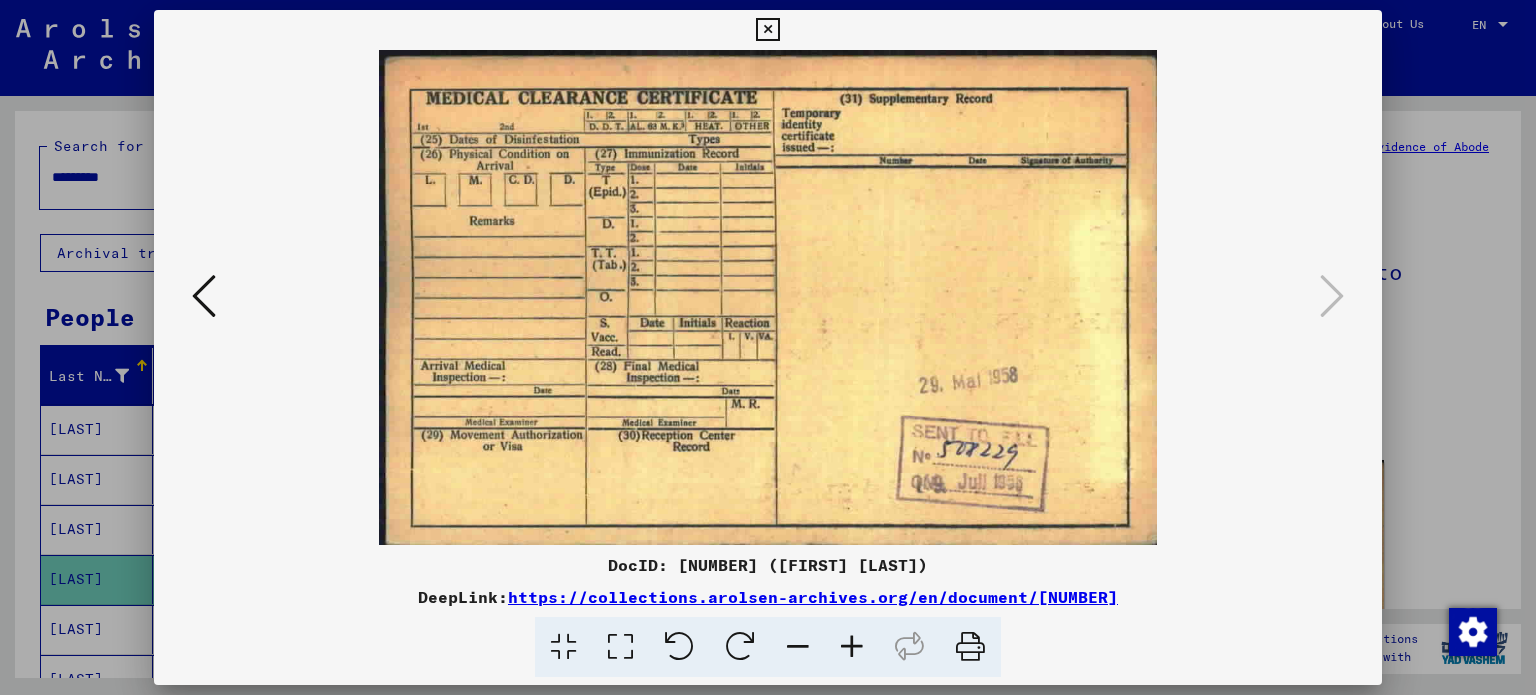 click at bounding box center (768, 347) 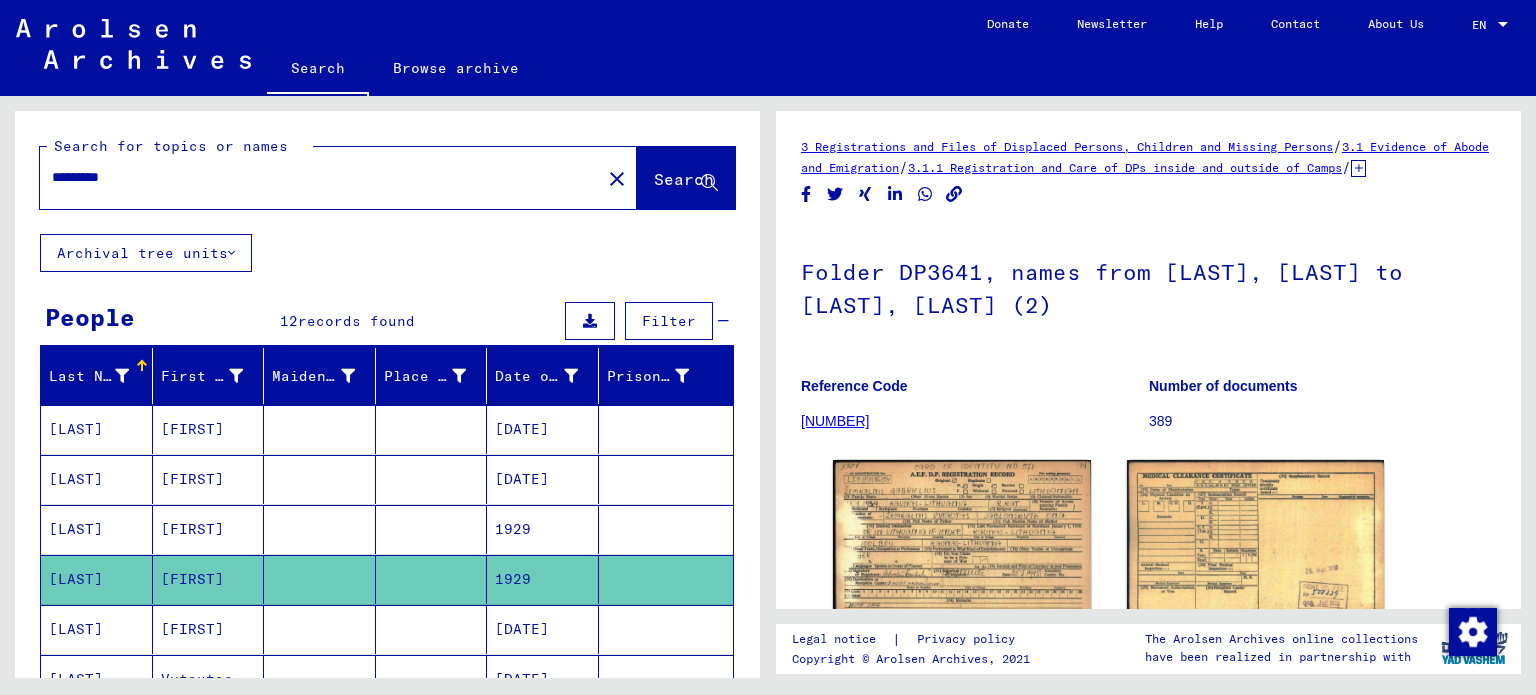 click on "[FIRST]" at bounding box center (209, 679) 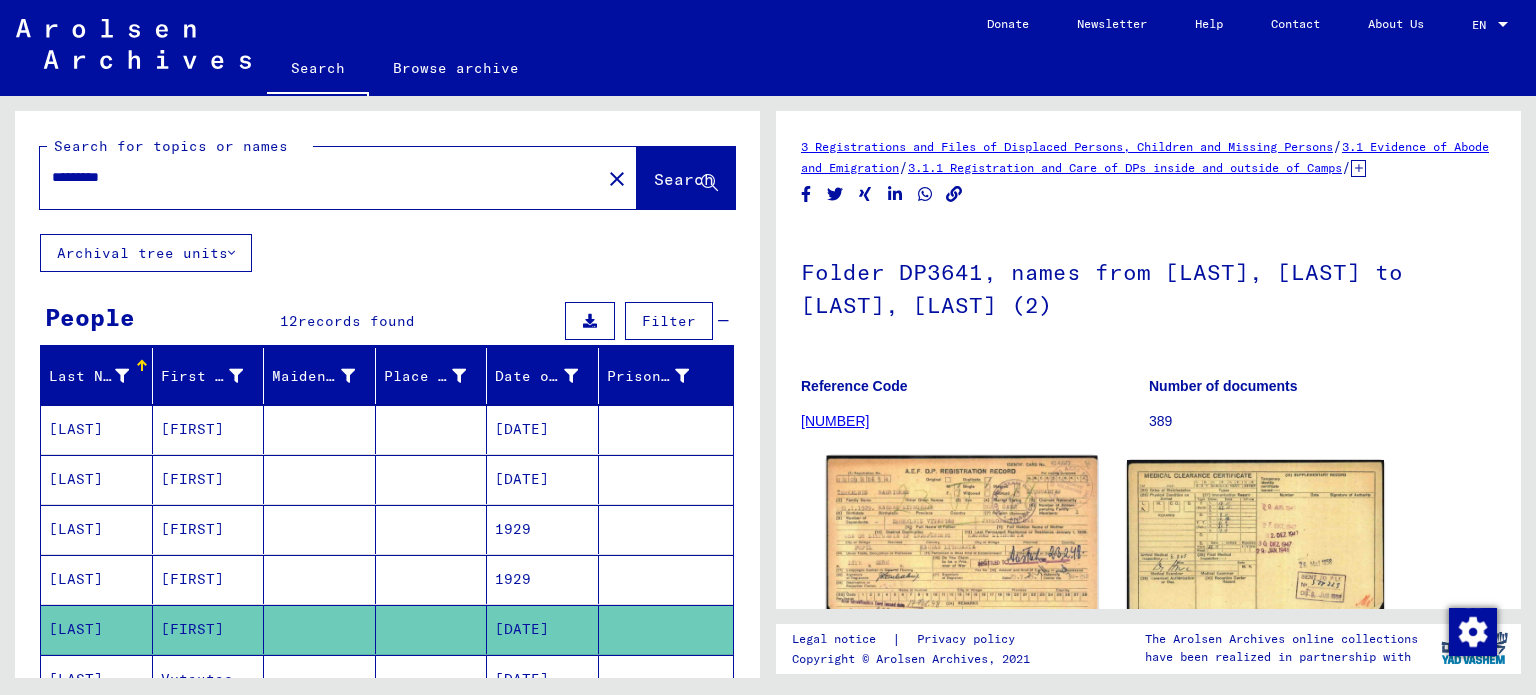 click 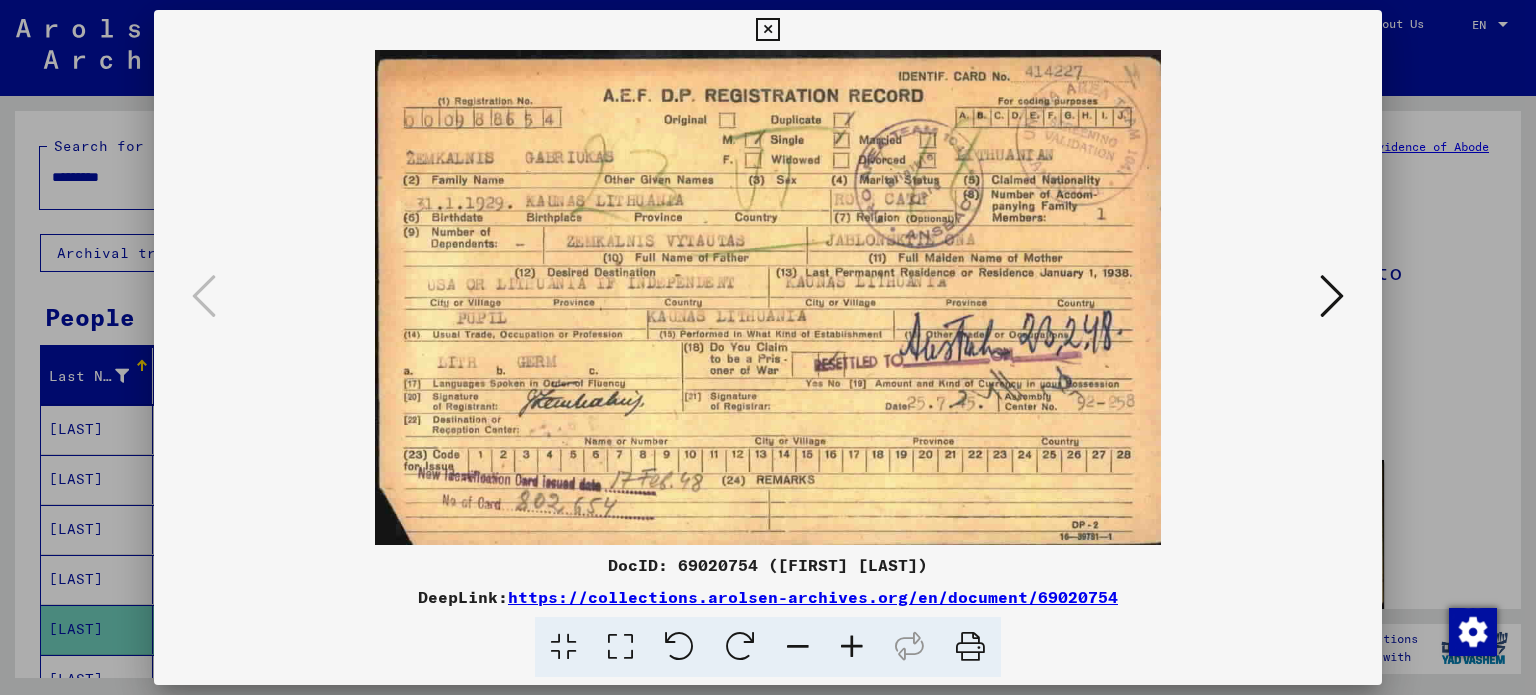 click at bounding box center (1332, 296) 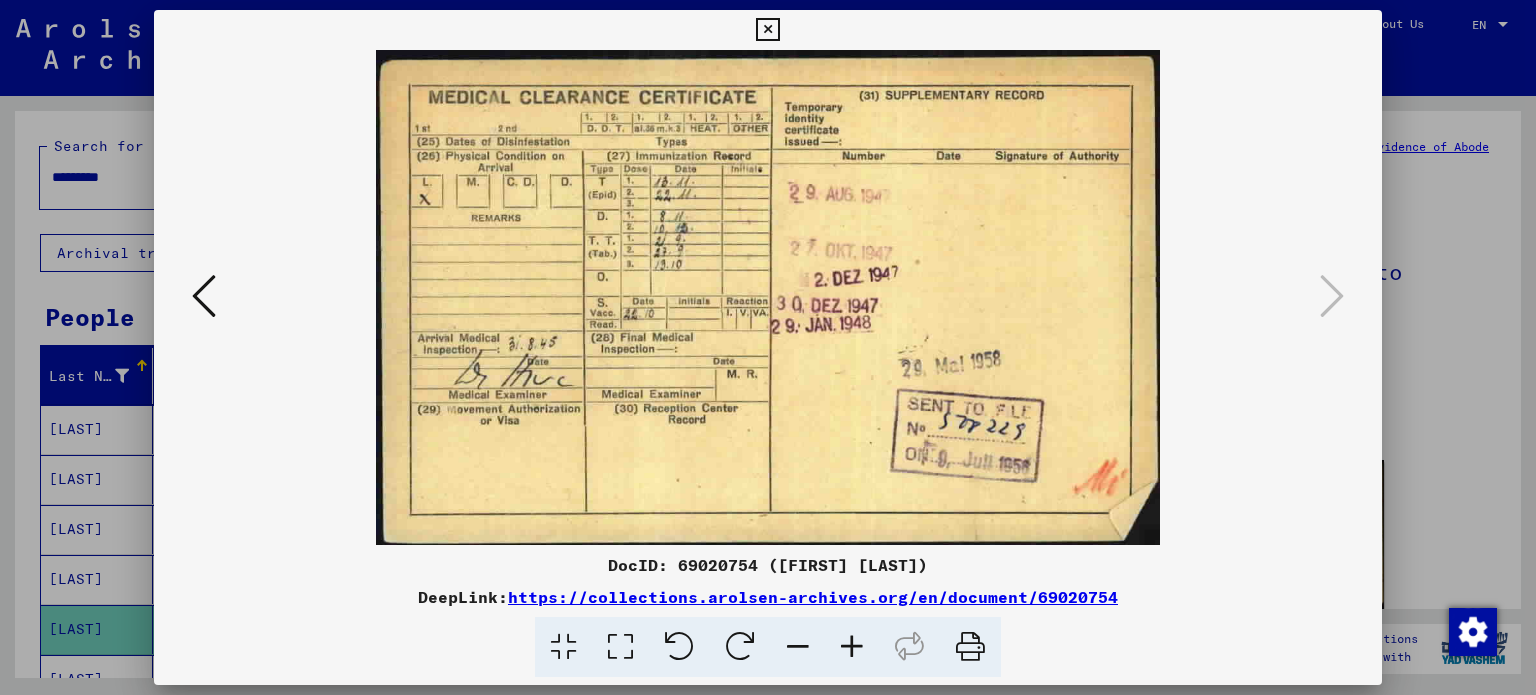 click at bounding box center (768, 347) 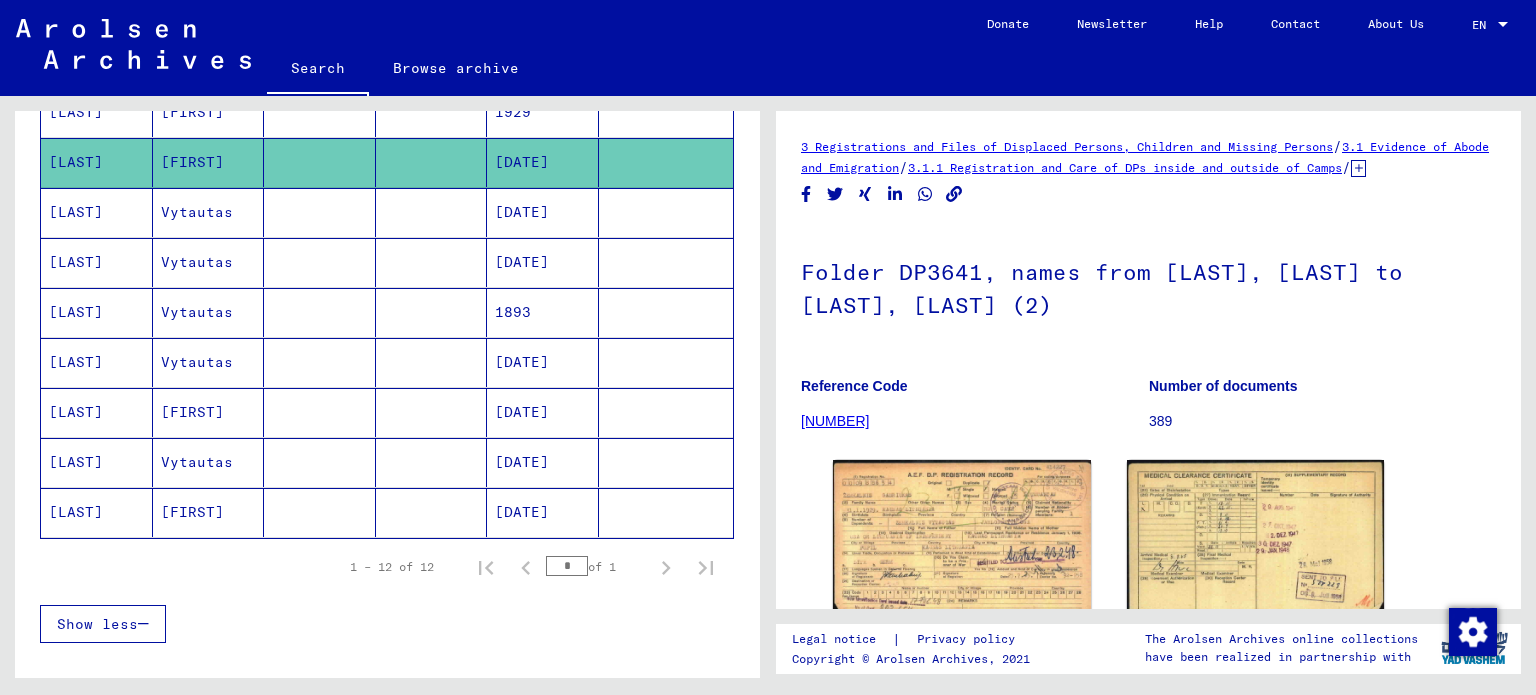 scroll, scrollTop: 471, scrollLeft: 0, axis: vertical 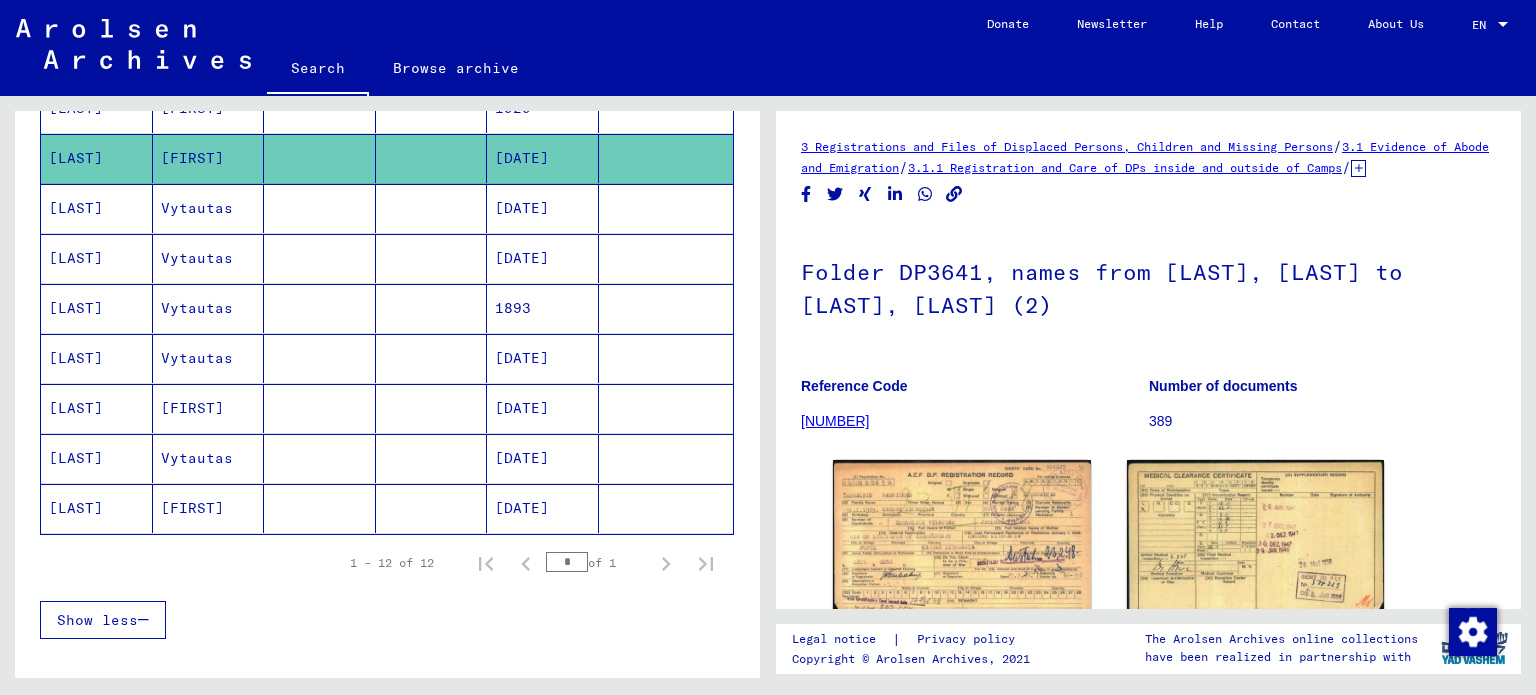 click on "[FIRST]" 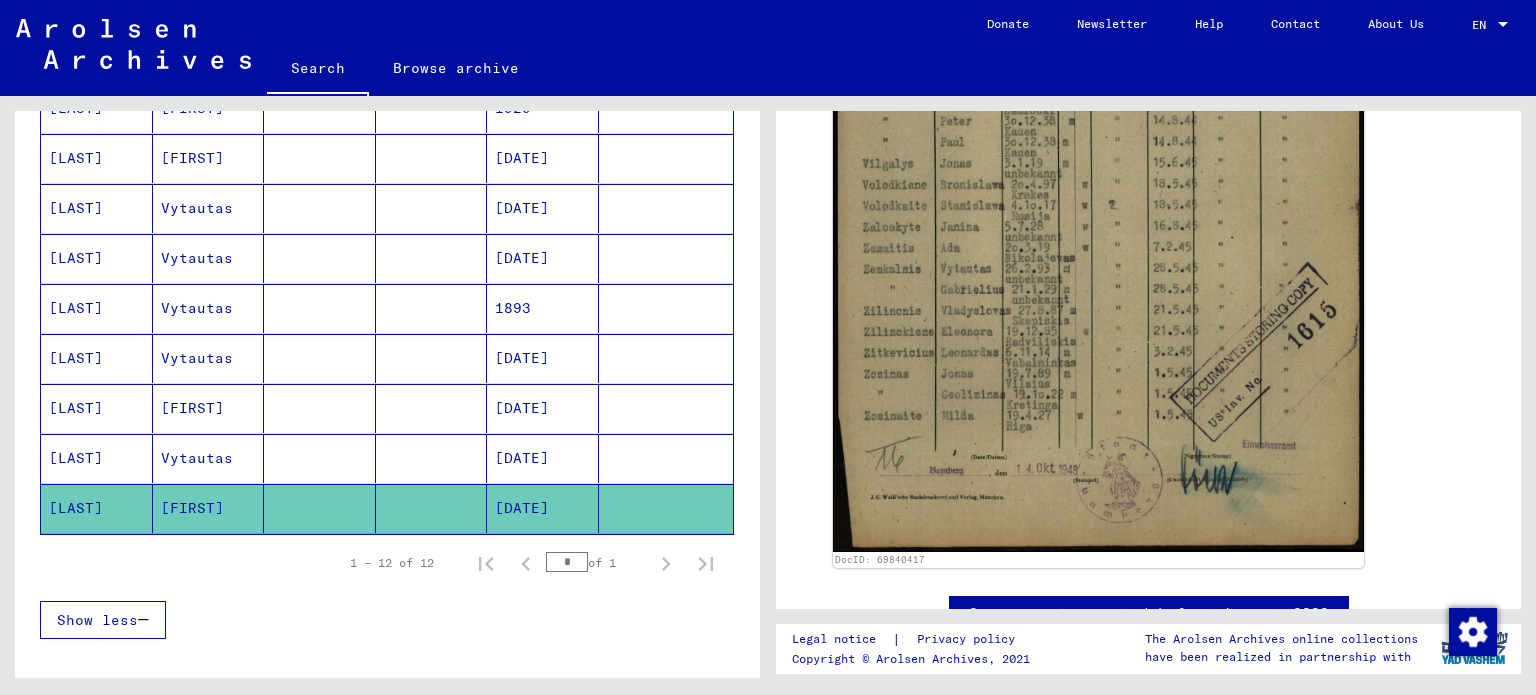 scroll, scrollTop: 0, scrollLeft: 0, axis: both 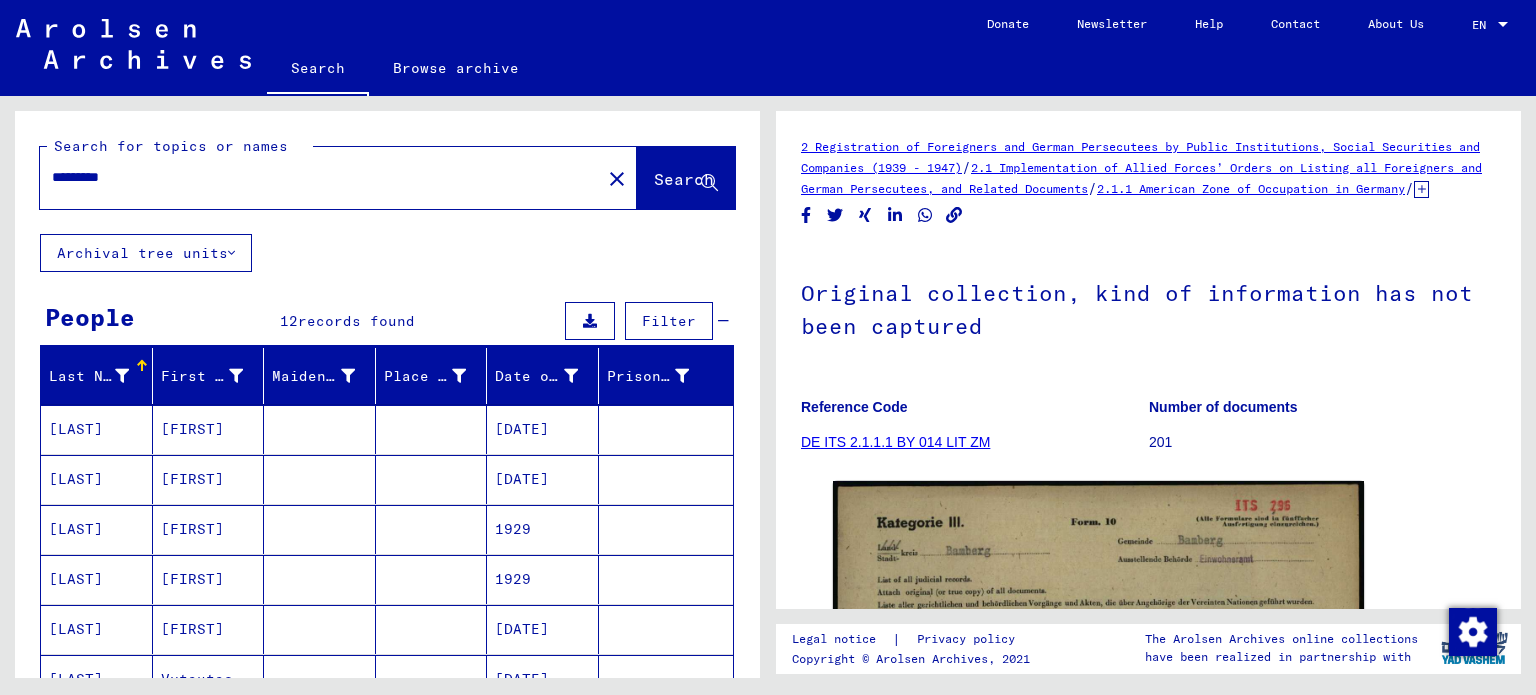 click on "*********" at bounding box center (320, 177) 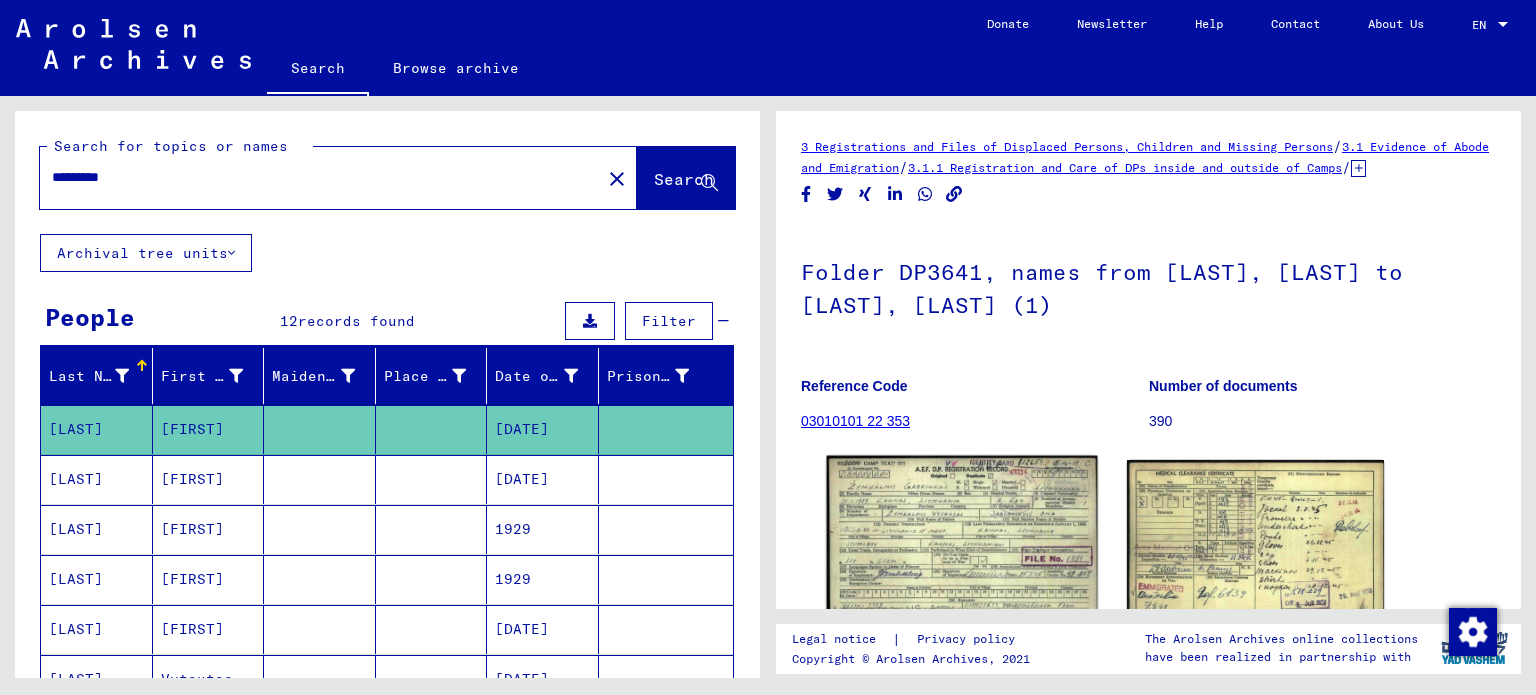 click 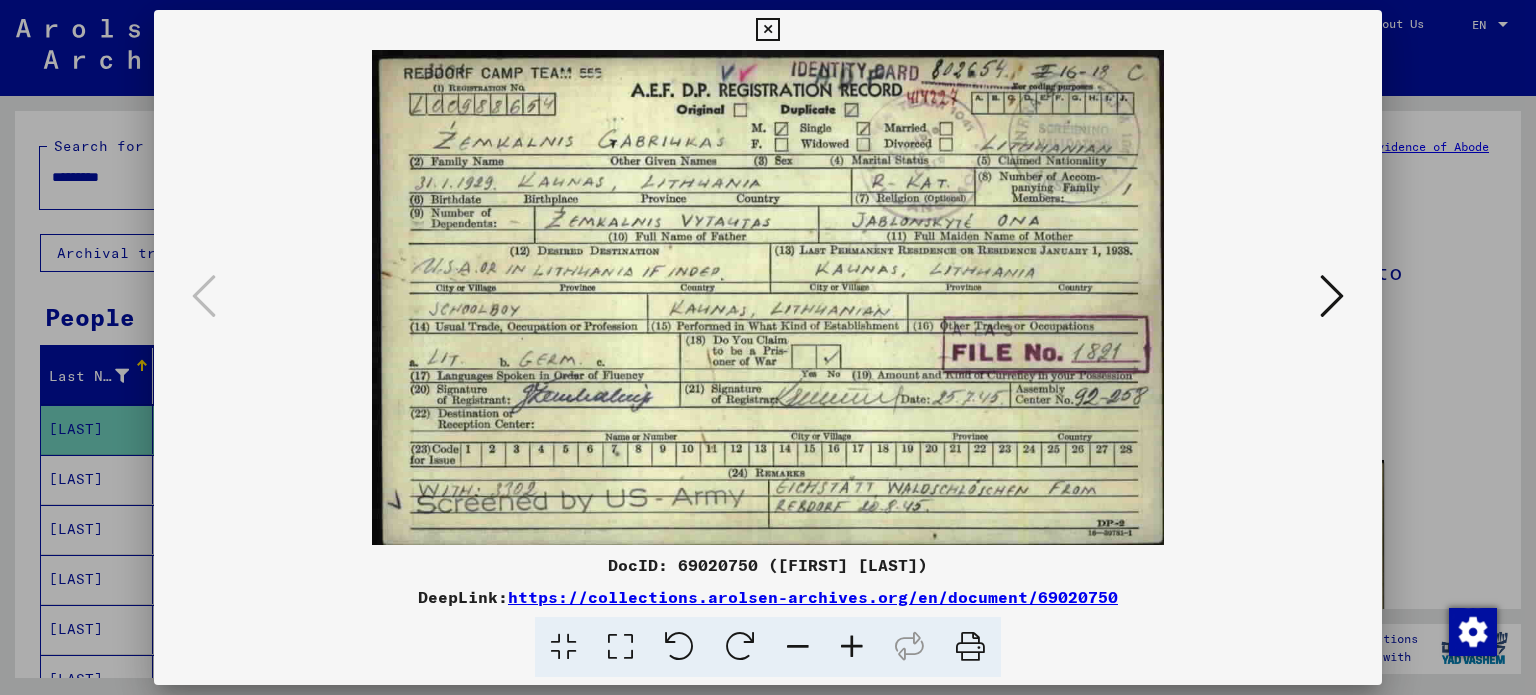 click at bounding box center [1332, 296] 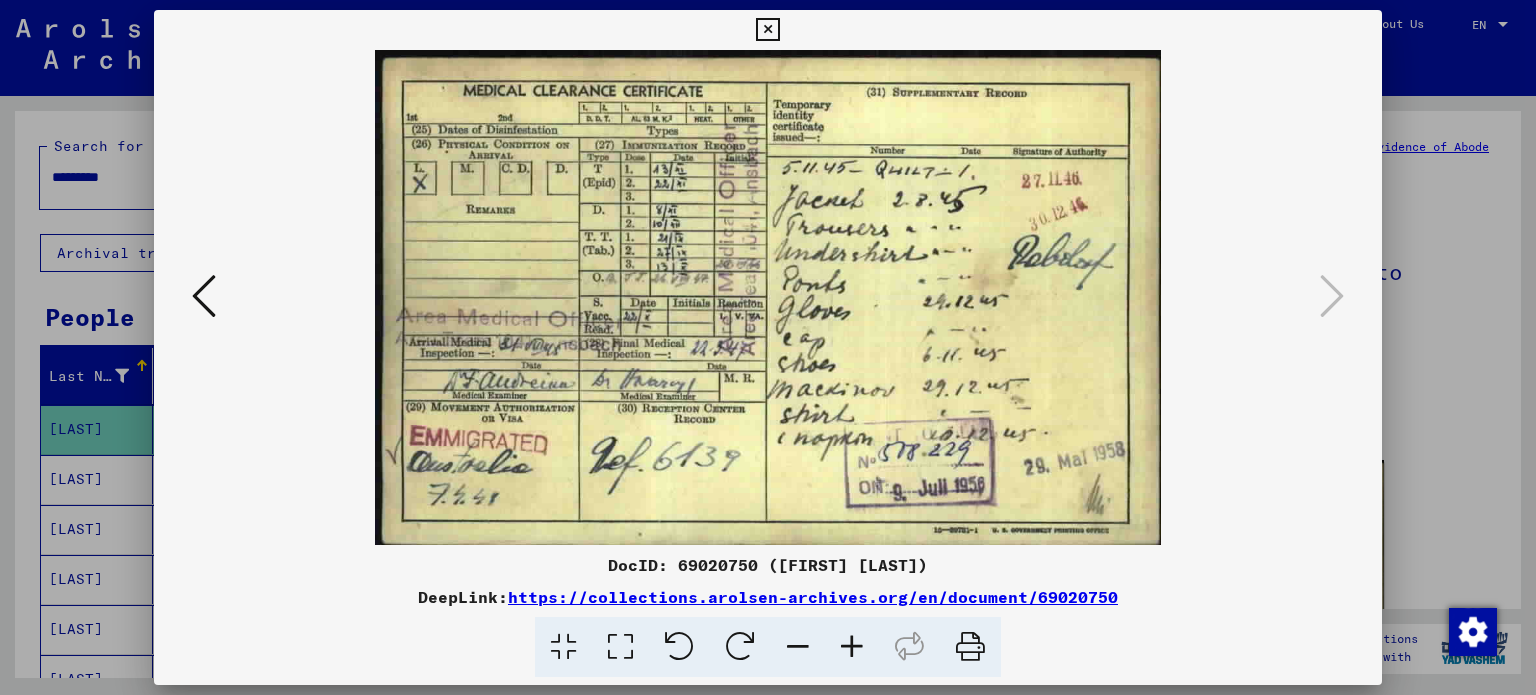 click at bounding box center (204, 296) 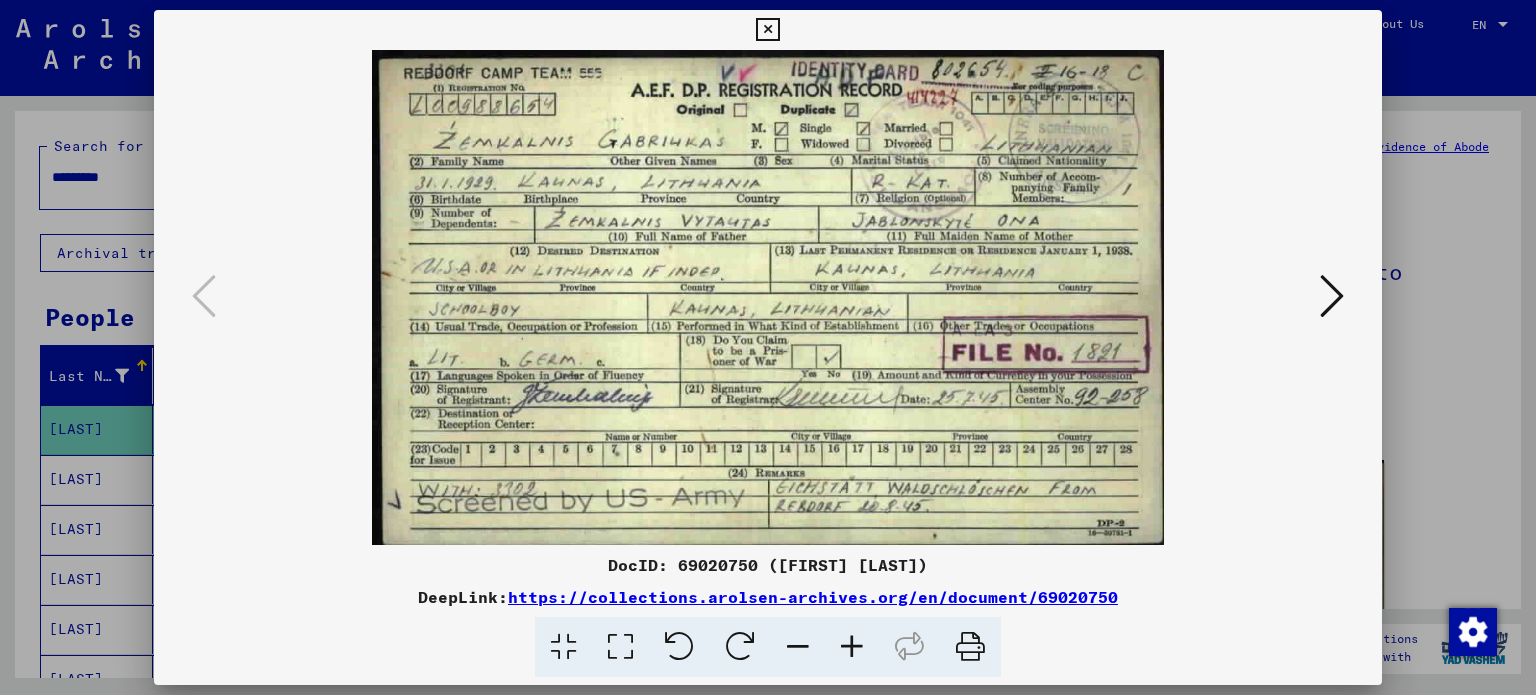 click at bounding box center (1332, 296) 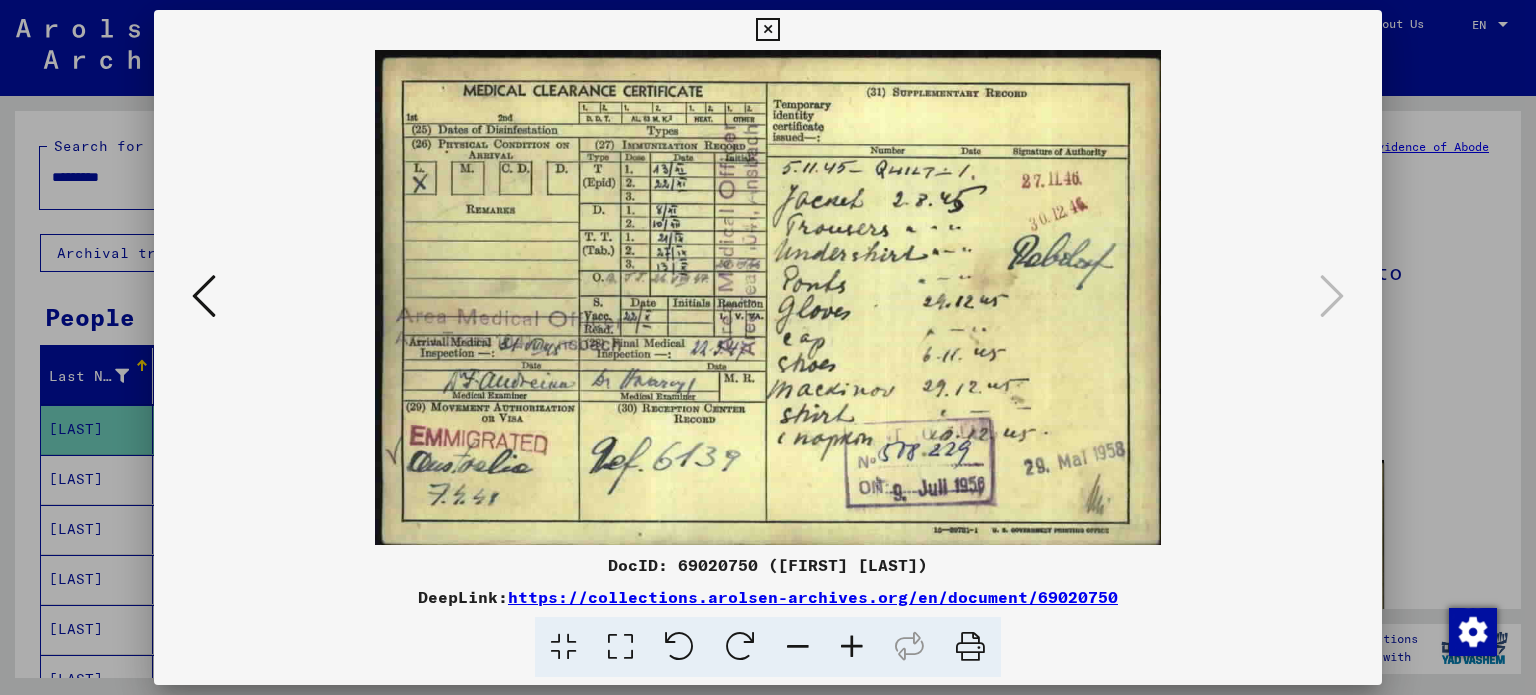 click at bounding box center [768, 347] 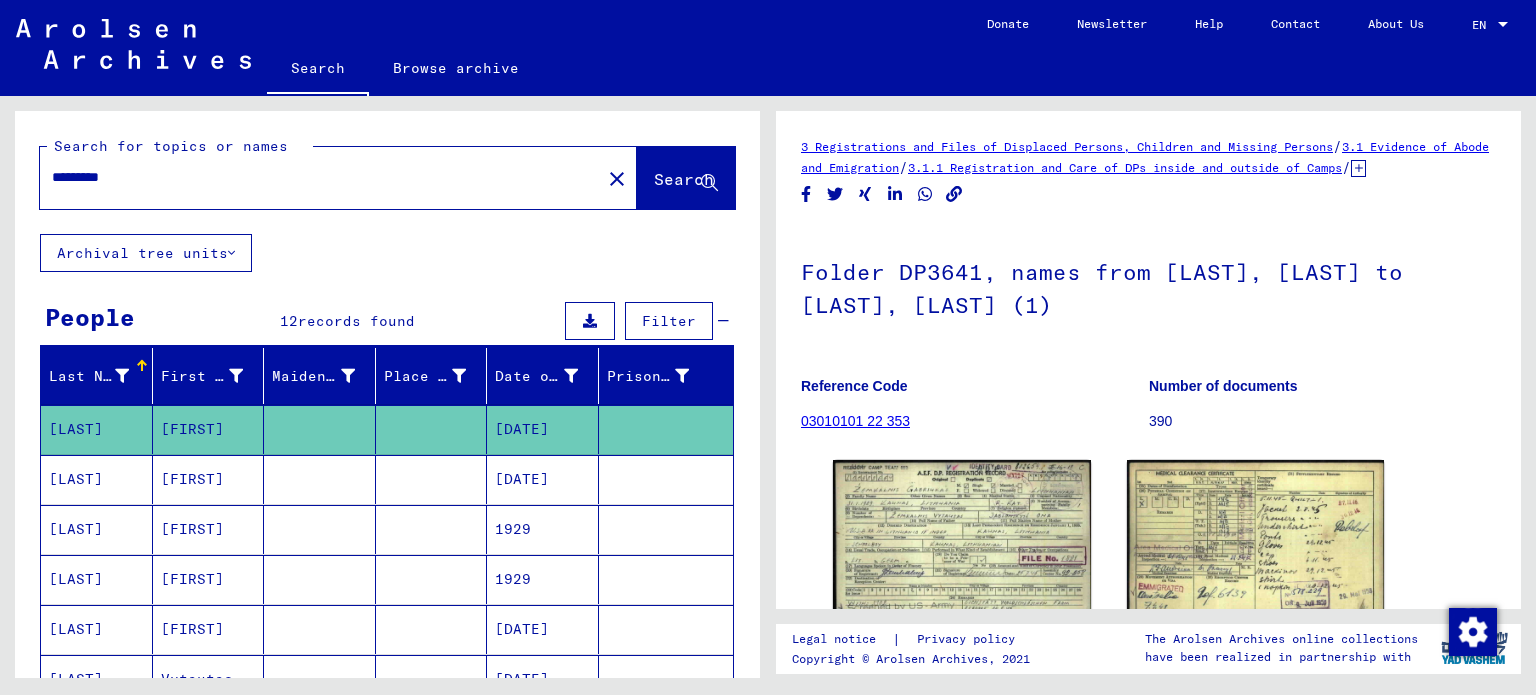 click on "[FIRST]" at bounding box center (209, 529) 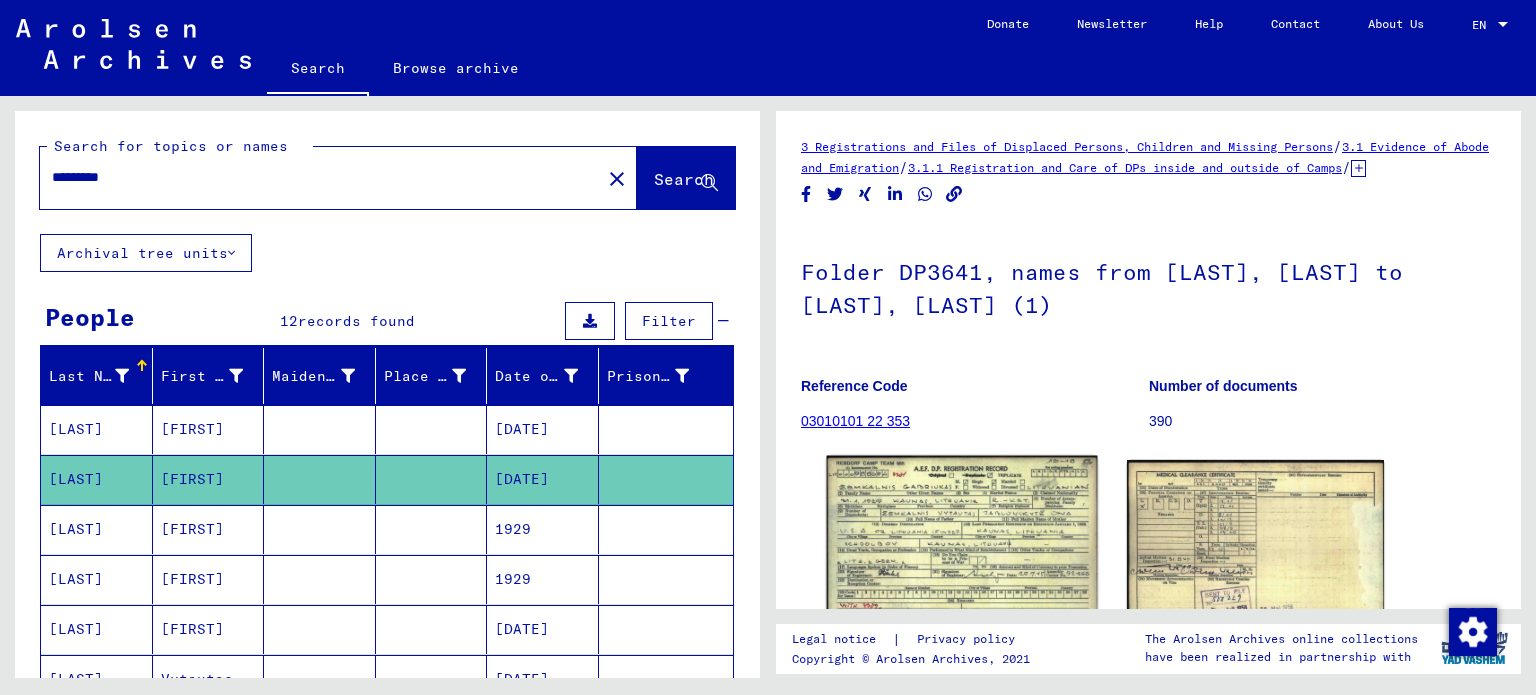 click 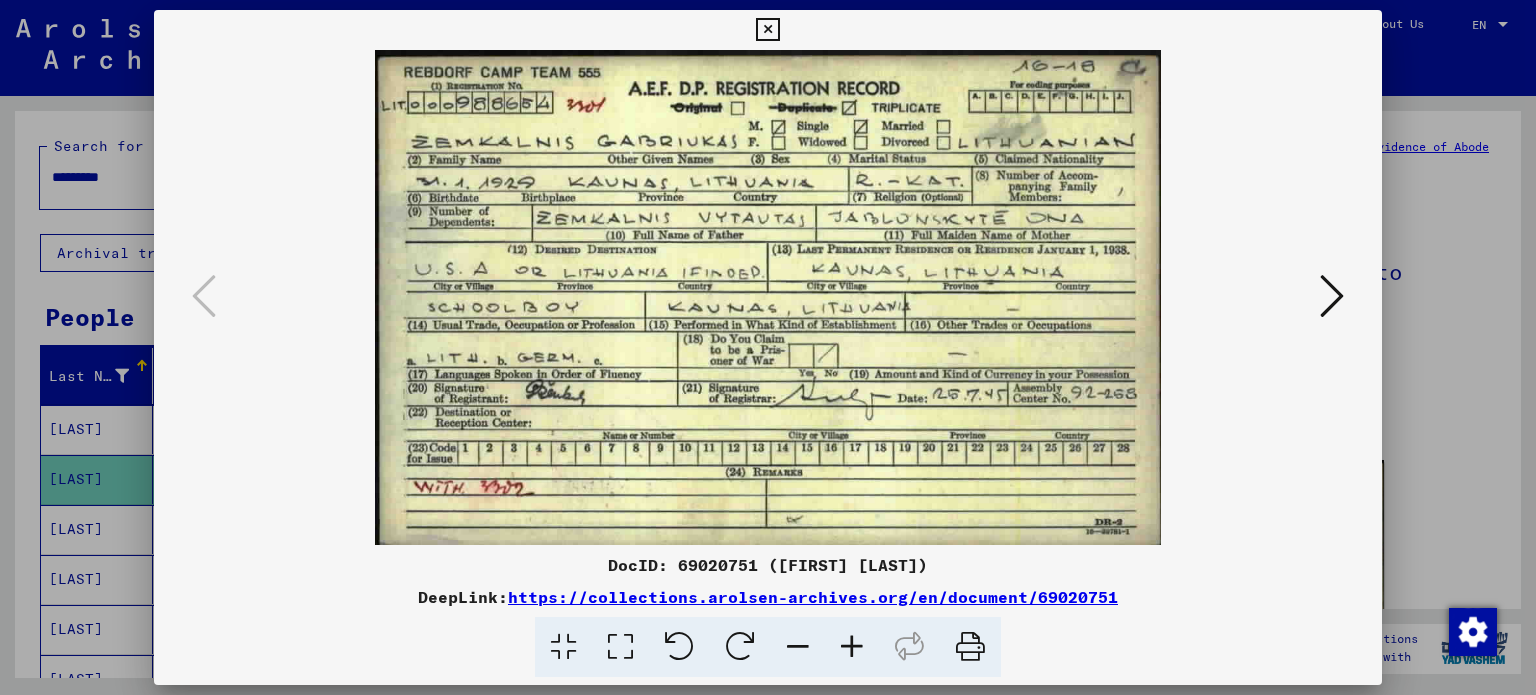 click at bounding box center (1332, 296) 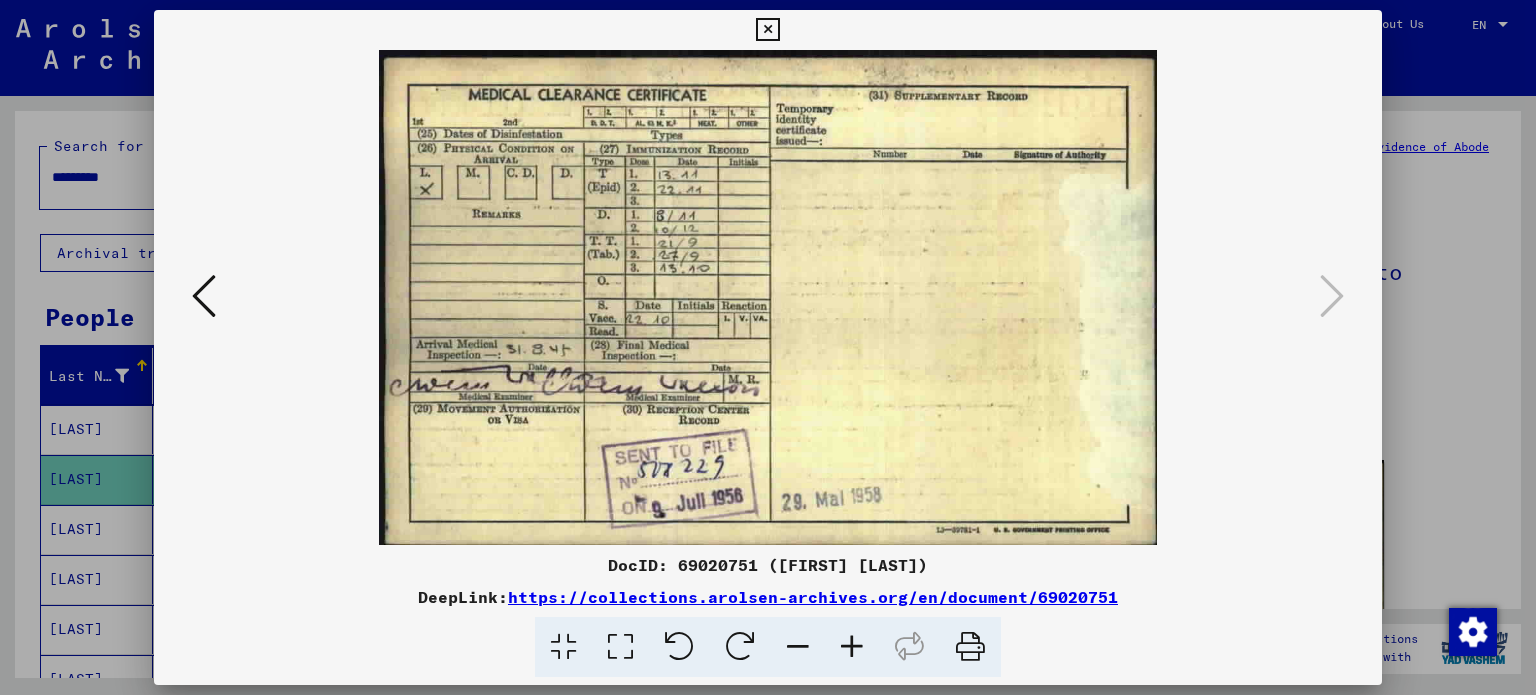 click at bounding box center (768, 347) 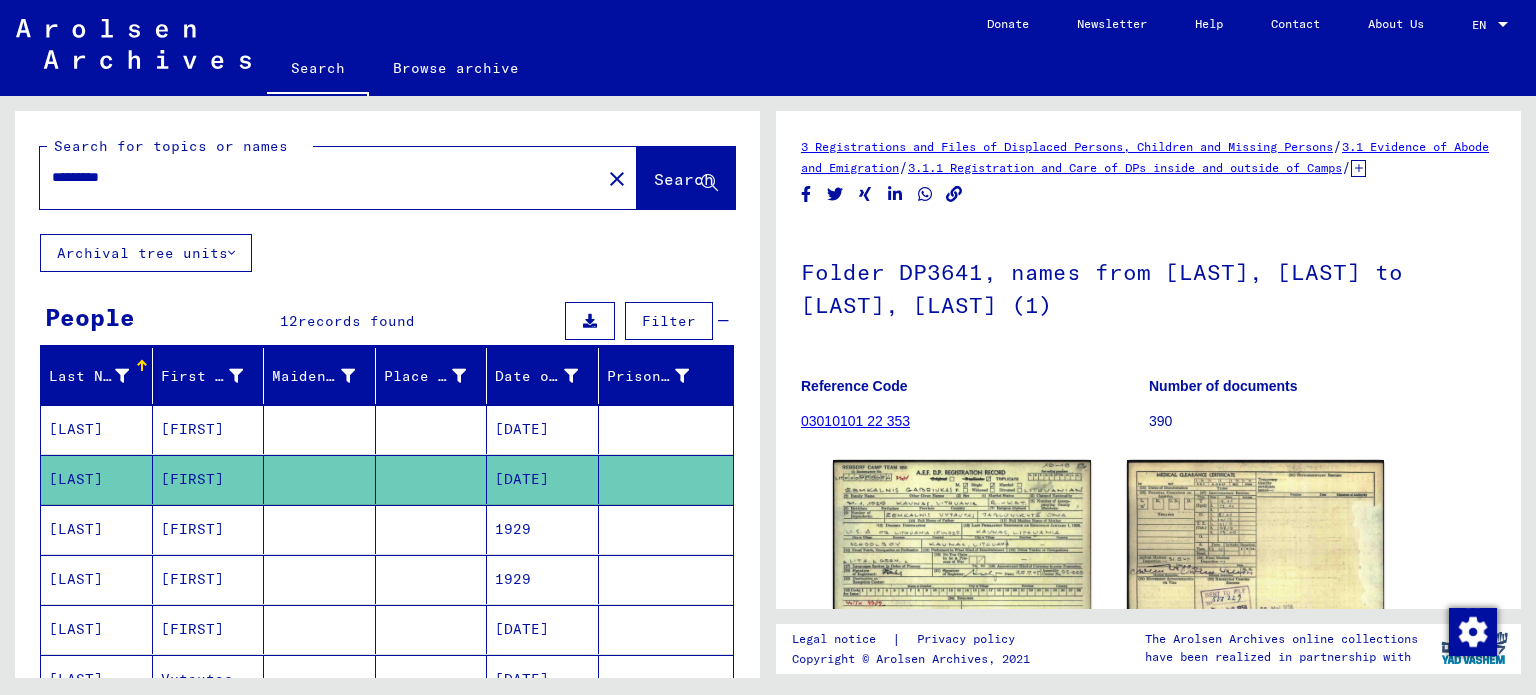 click on "[FIRST]" at bounding box center (209, 579) 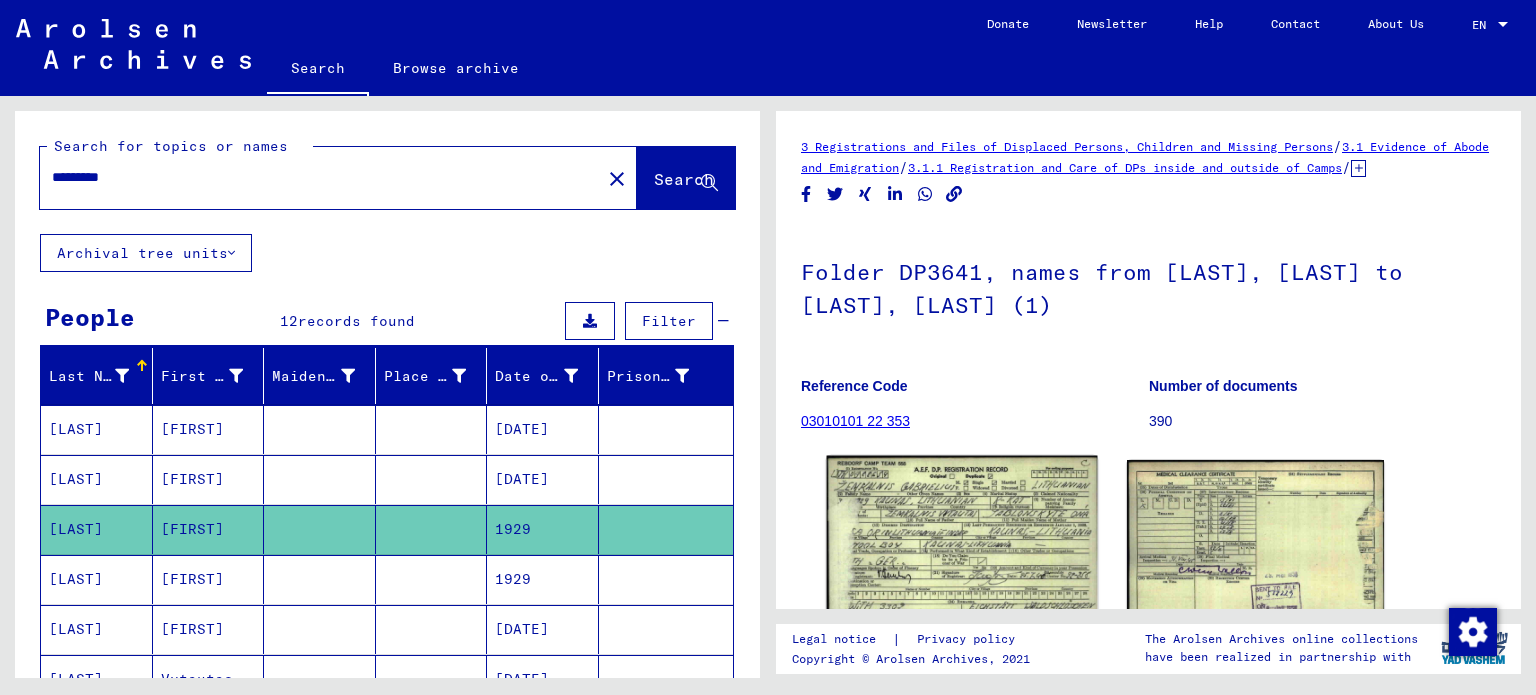 click 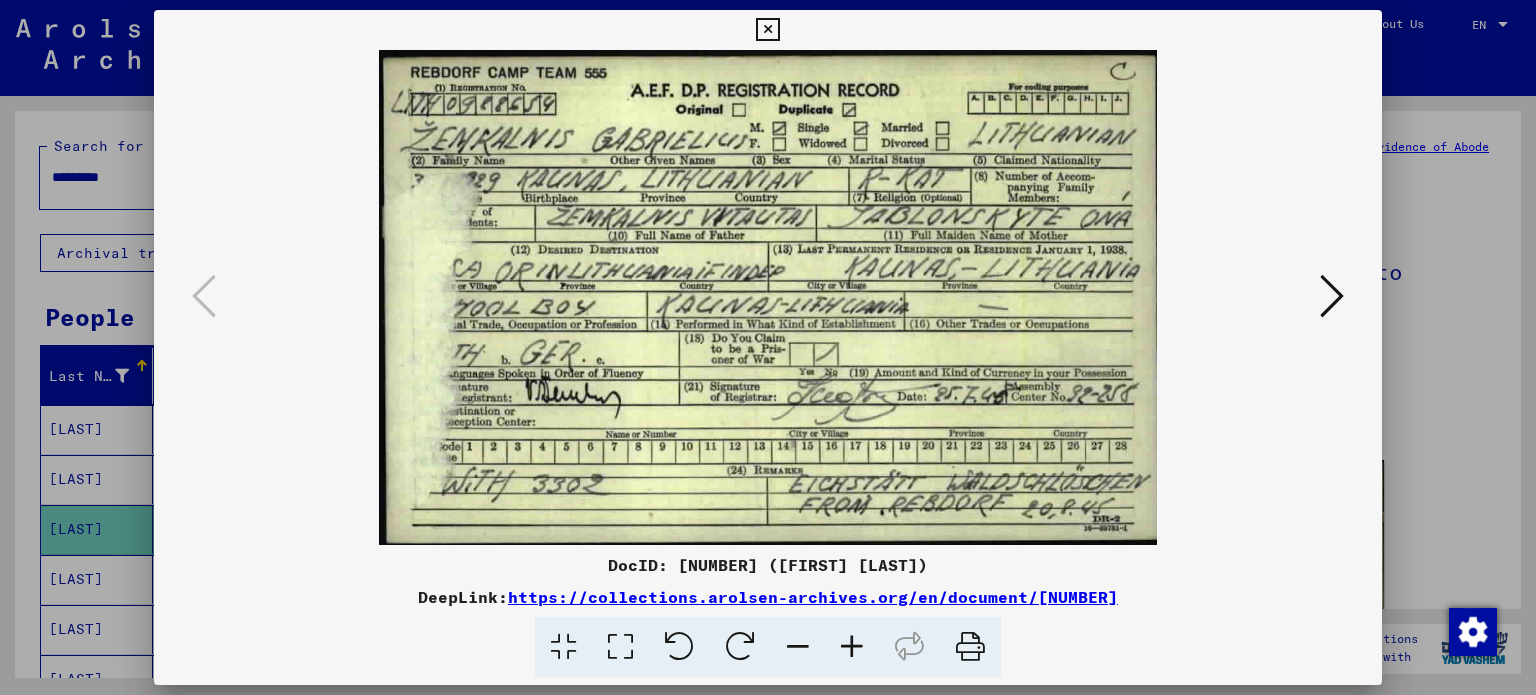 click at bounding box center (1332, 296) 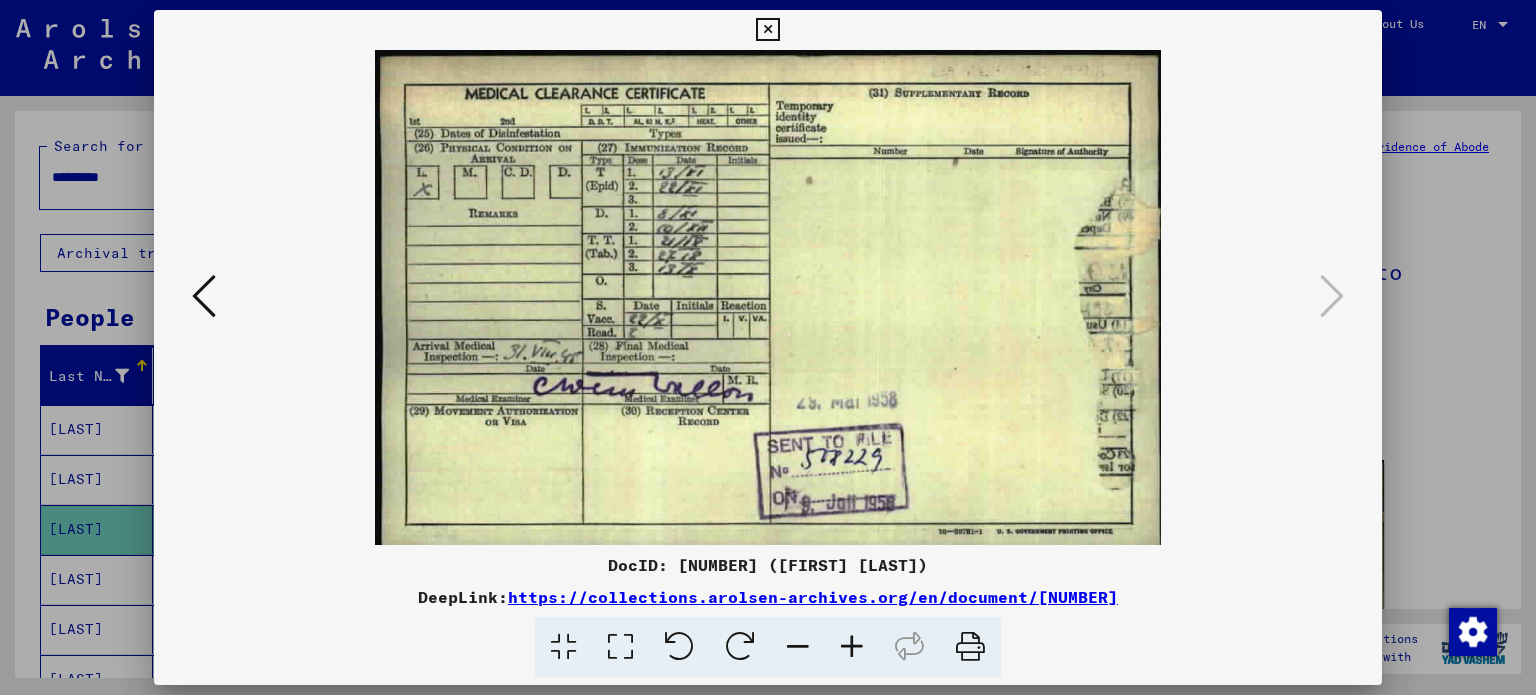 click at bounding box center [768, 347] 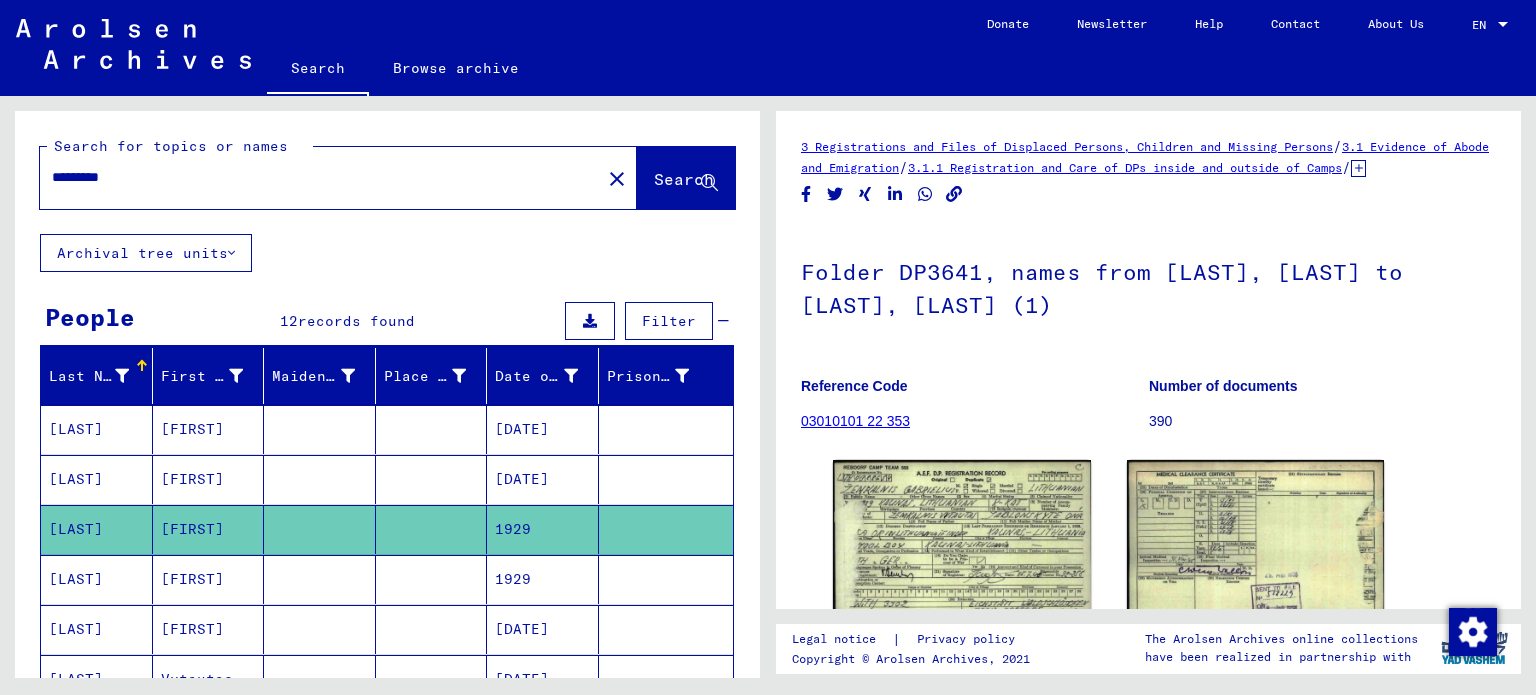 click on "[FIRST]" at bounding box center (209, 629) 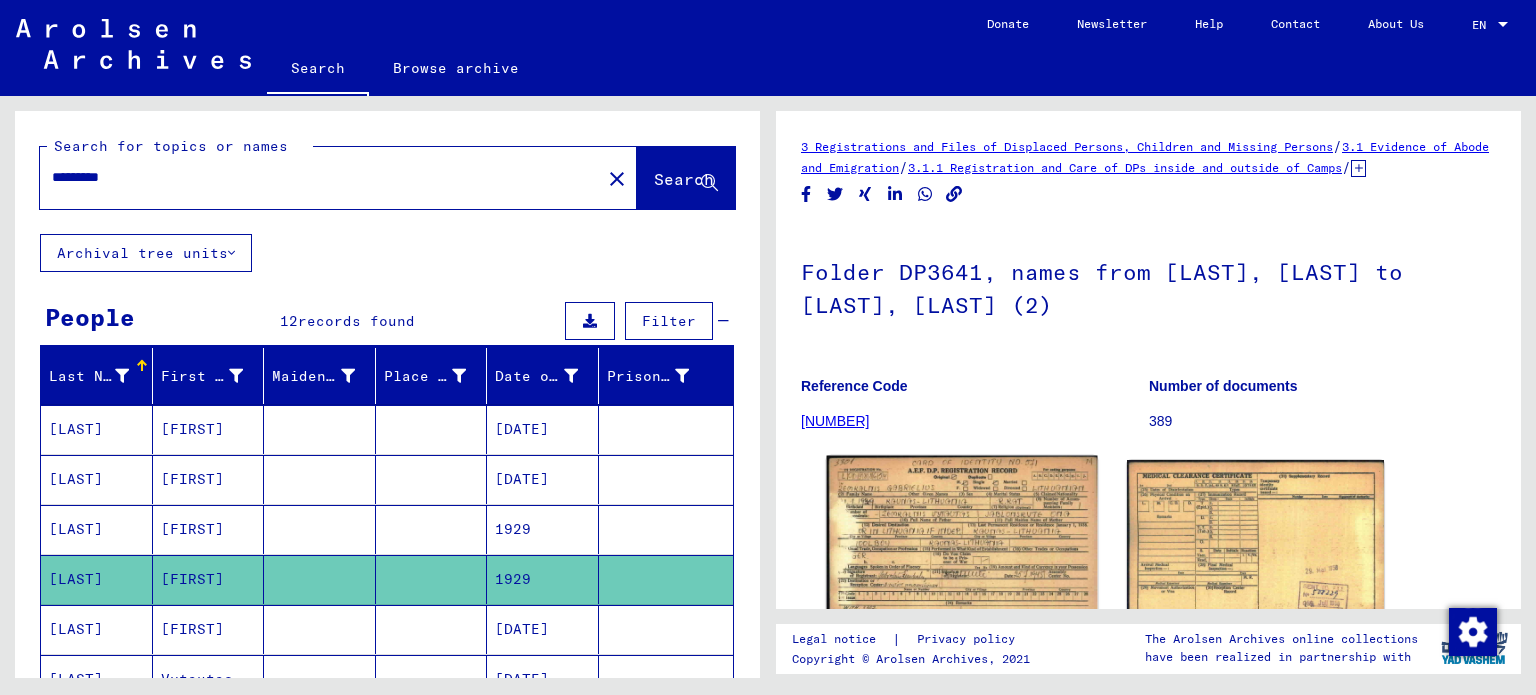 click 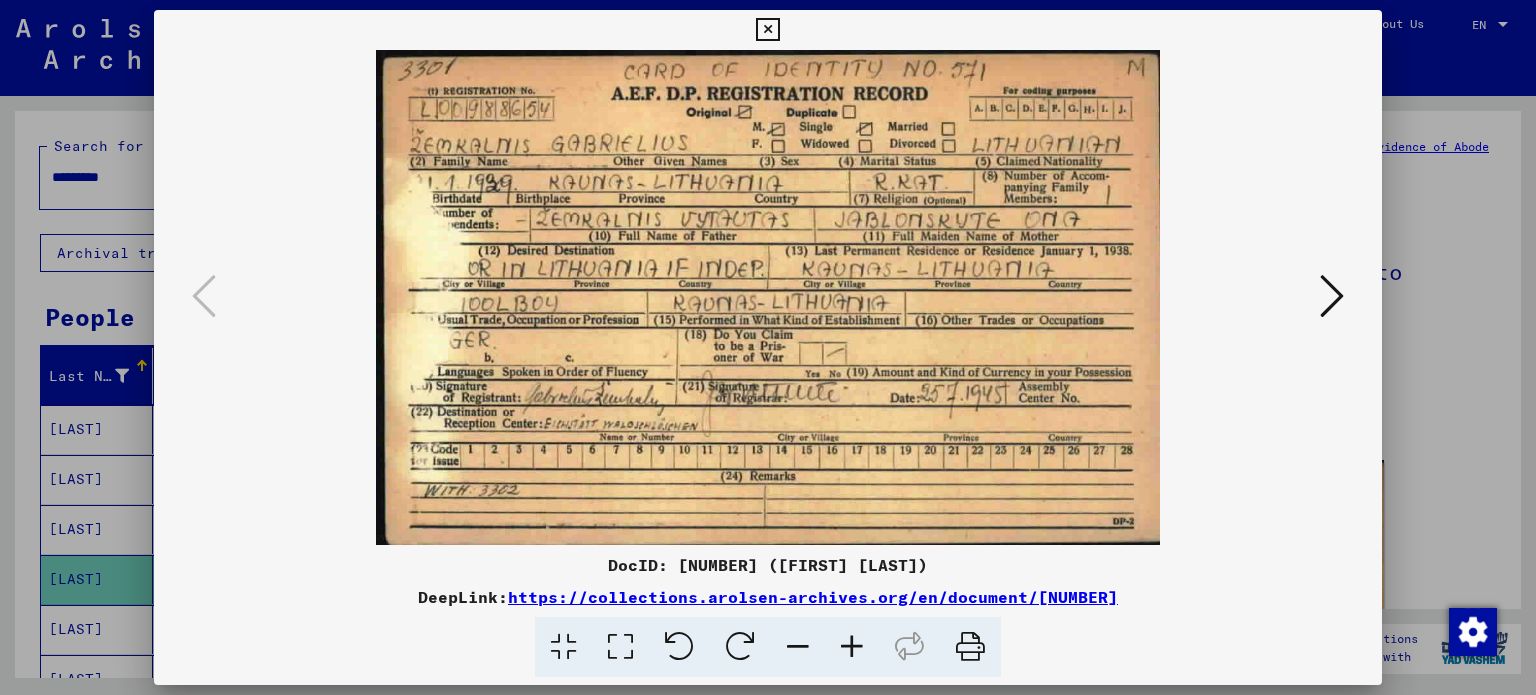 click at bounding box center (1332, 296) 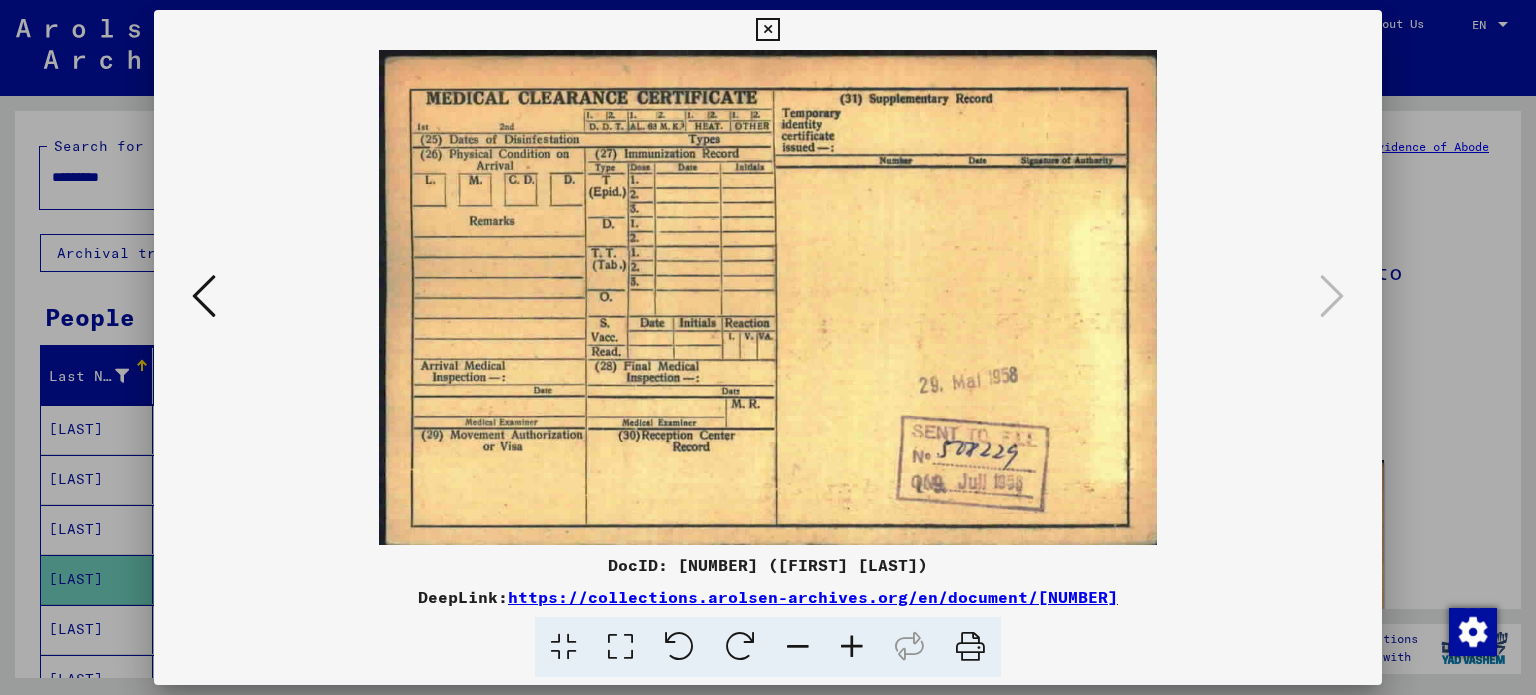 click at bounding box center (768, 347) 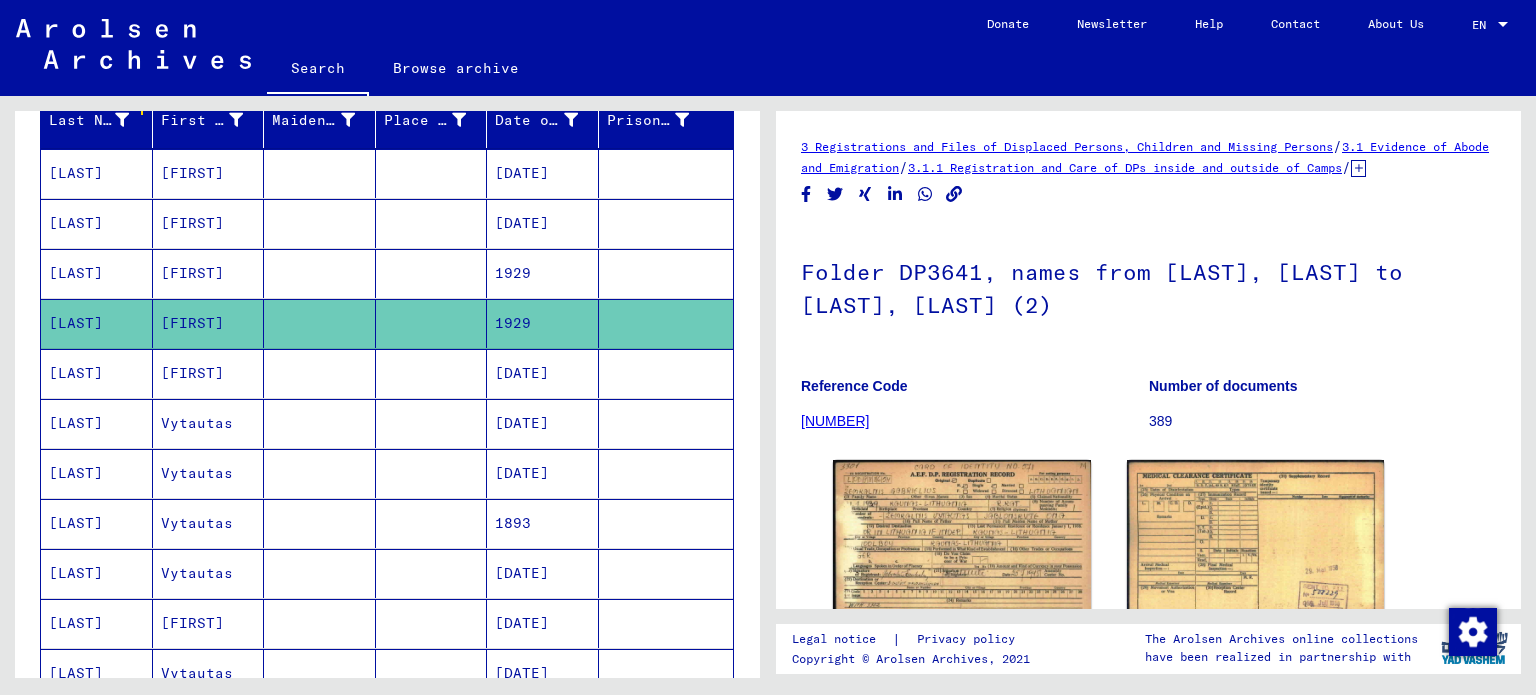 scroll, scrollTop: 260, scrollLeft: 0, axis: vertical 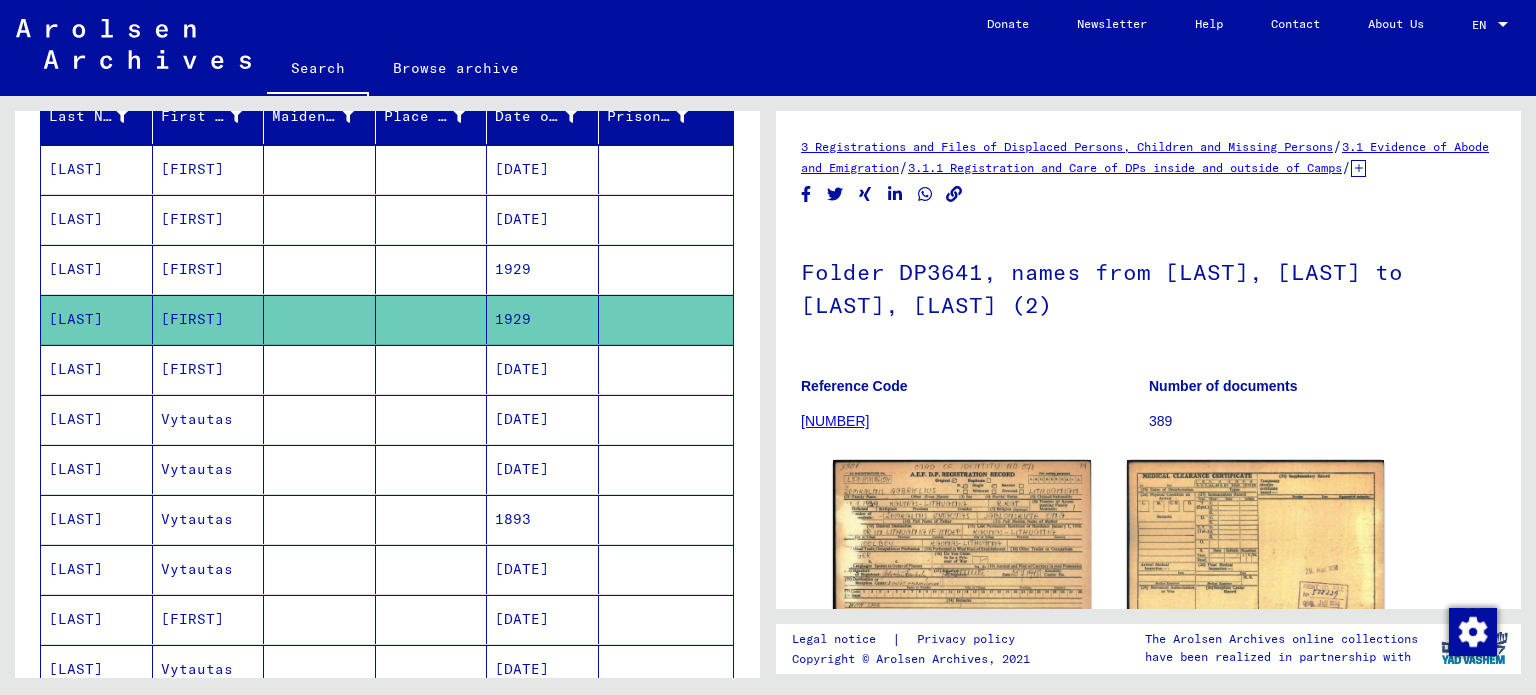 click on "[FIRST]" at bounding box center [209, 419] 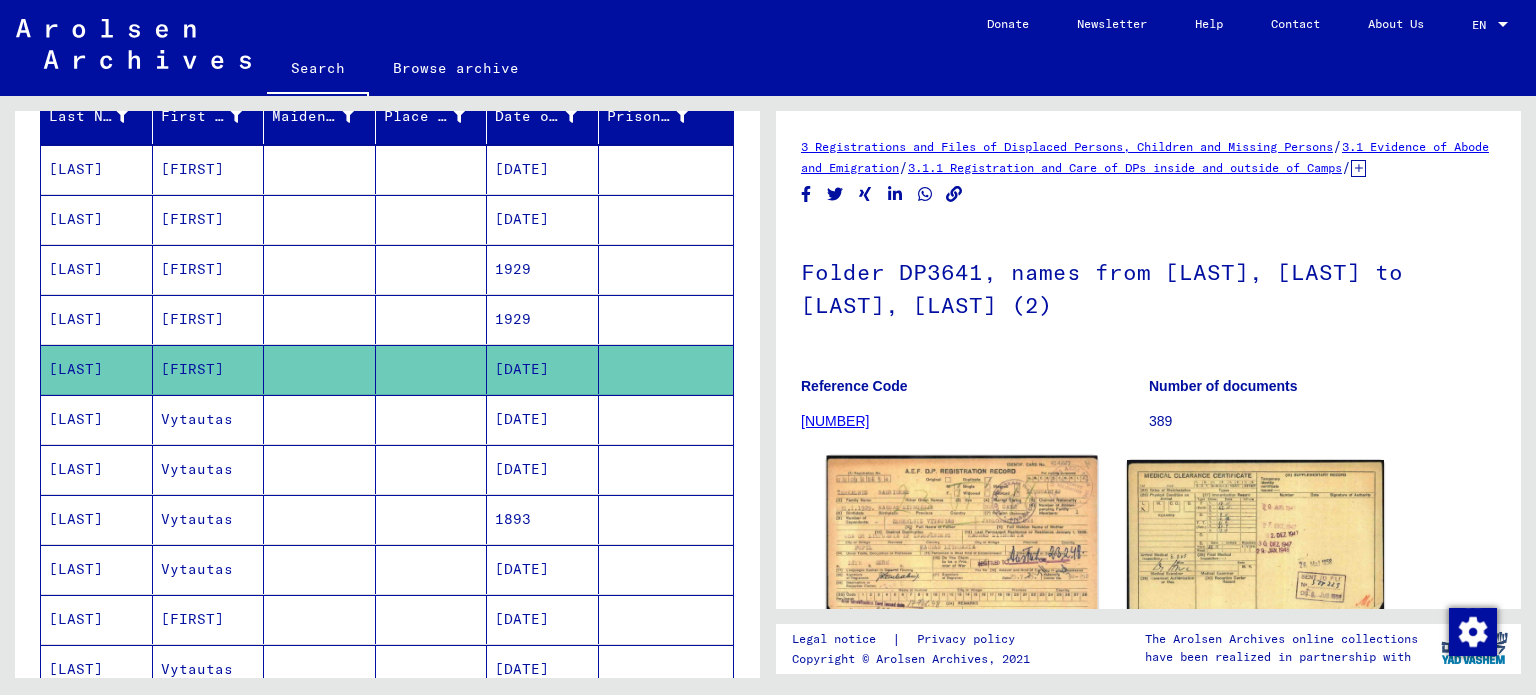 click 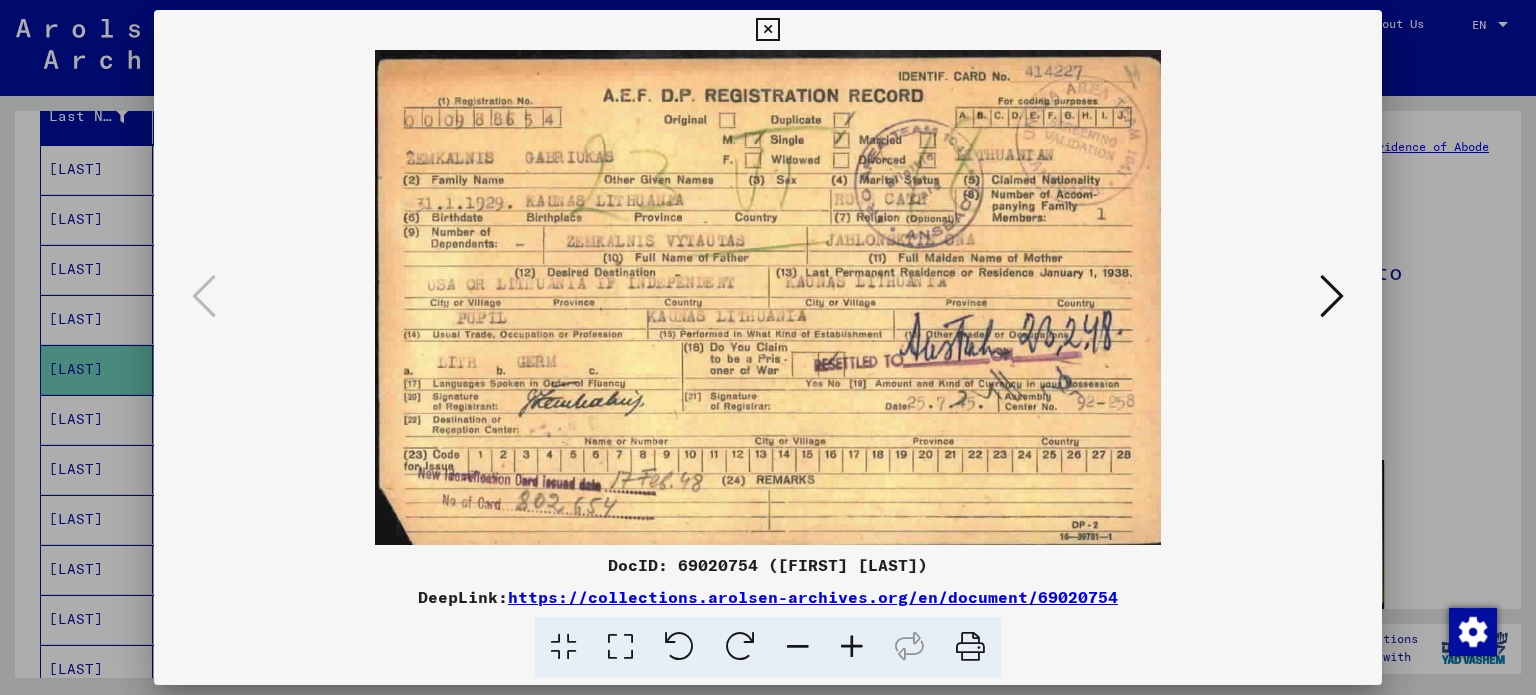 click at bounding box center (1332, 296) 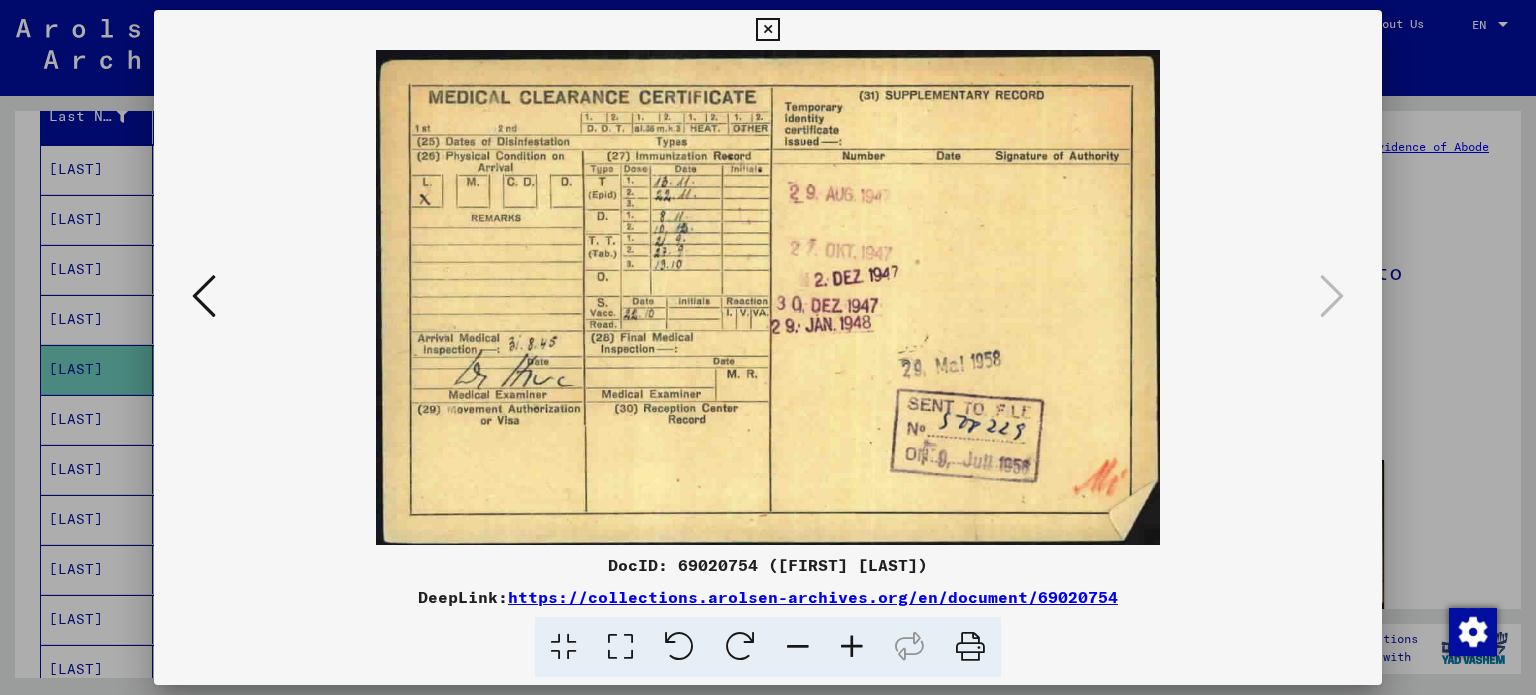 click at bounding box center (768, 347) 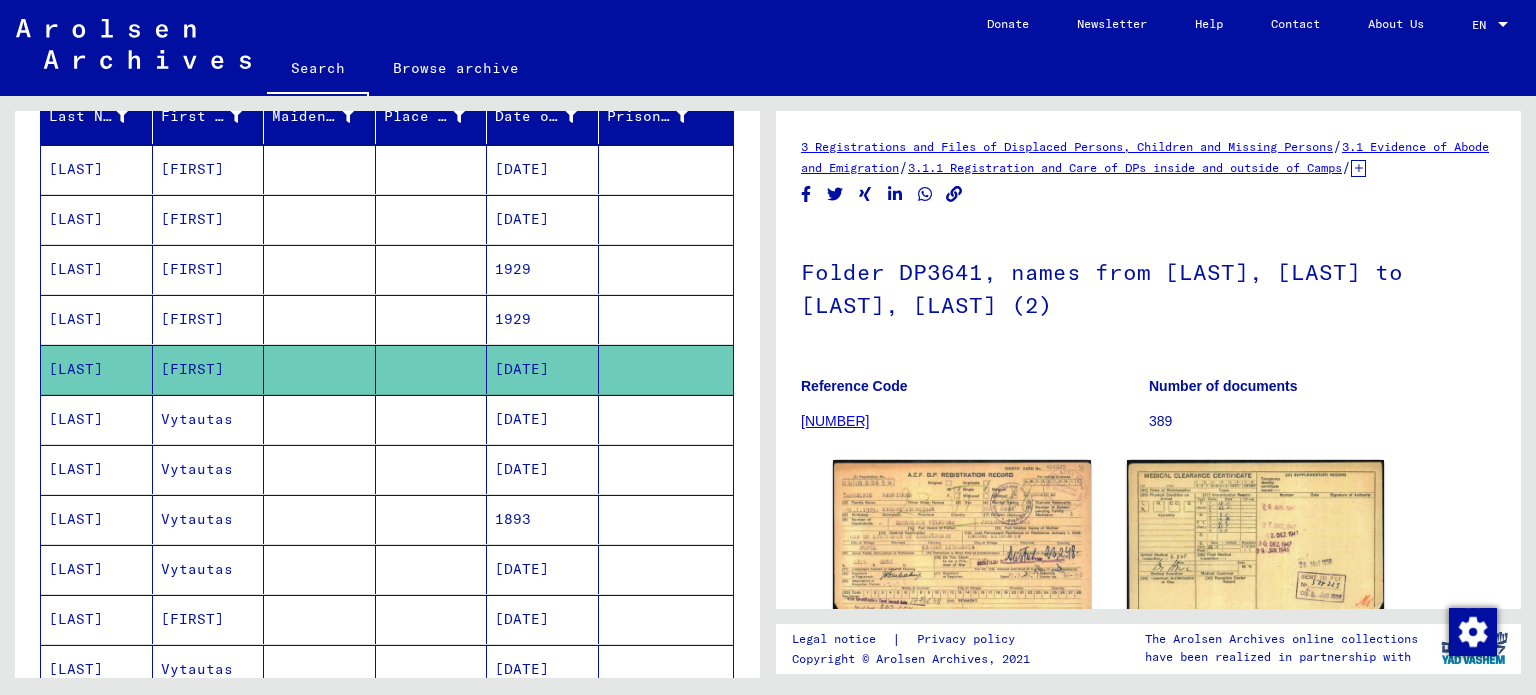 click on "Vytautas" at bounding box center [209, 469] 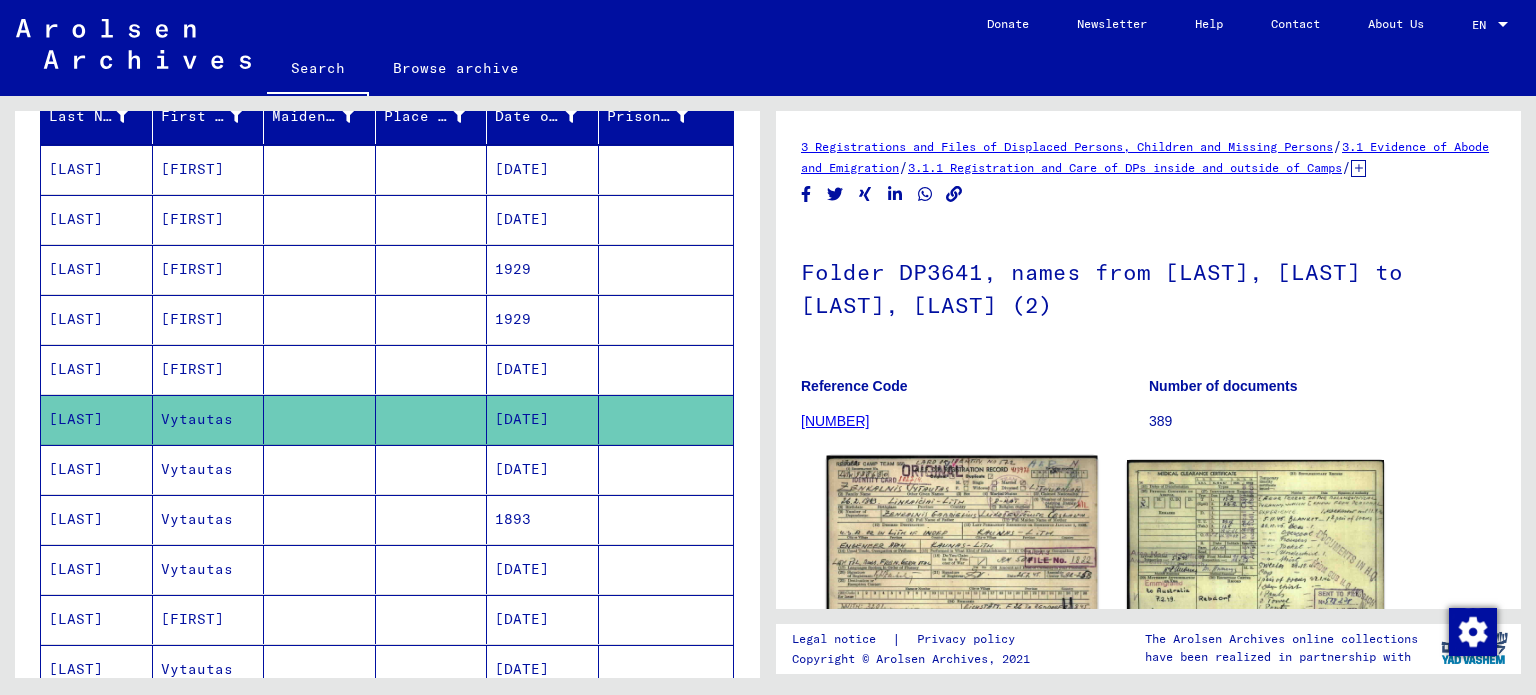 click 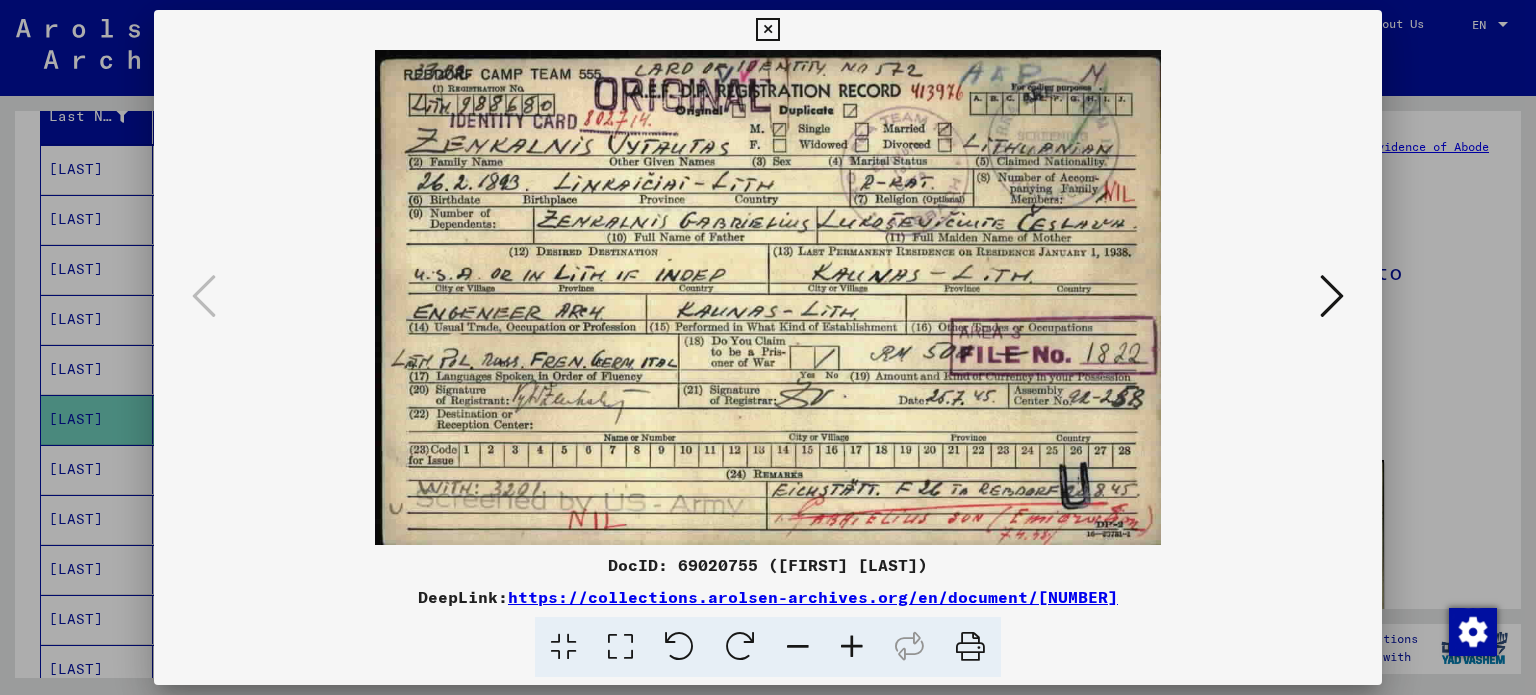 click at bounding box center [1332, 296] 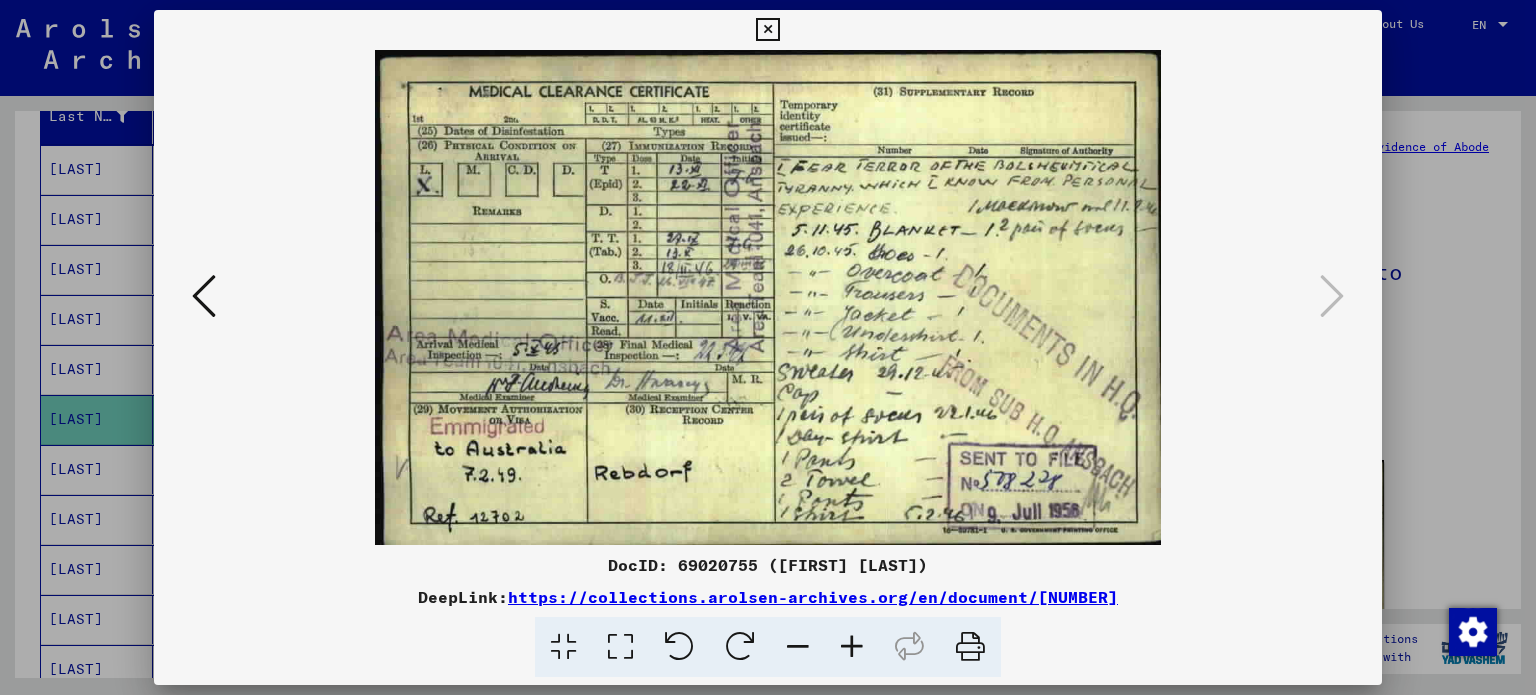 click at bounding box center (768, 347) 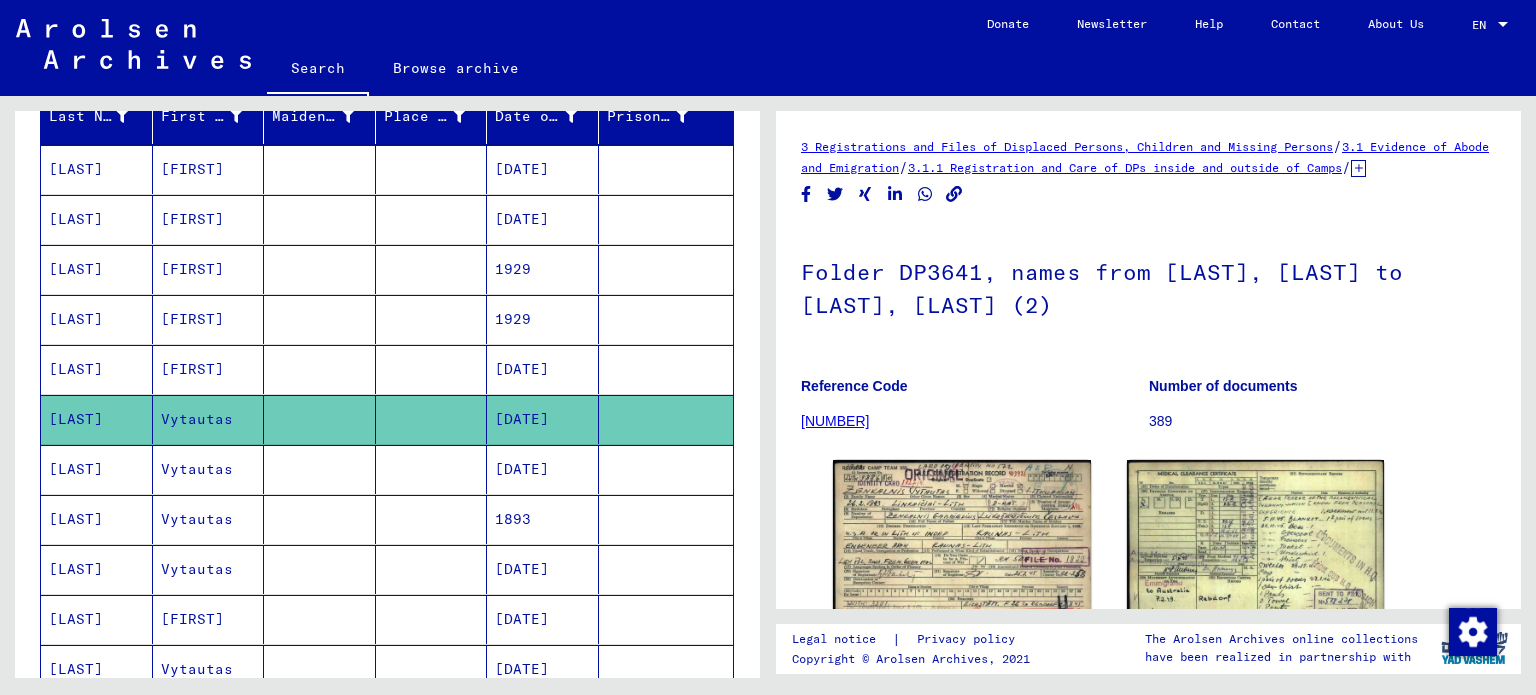 scroll, scrollTop: 0, scrollLeft: 0, axis: both 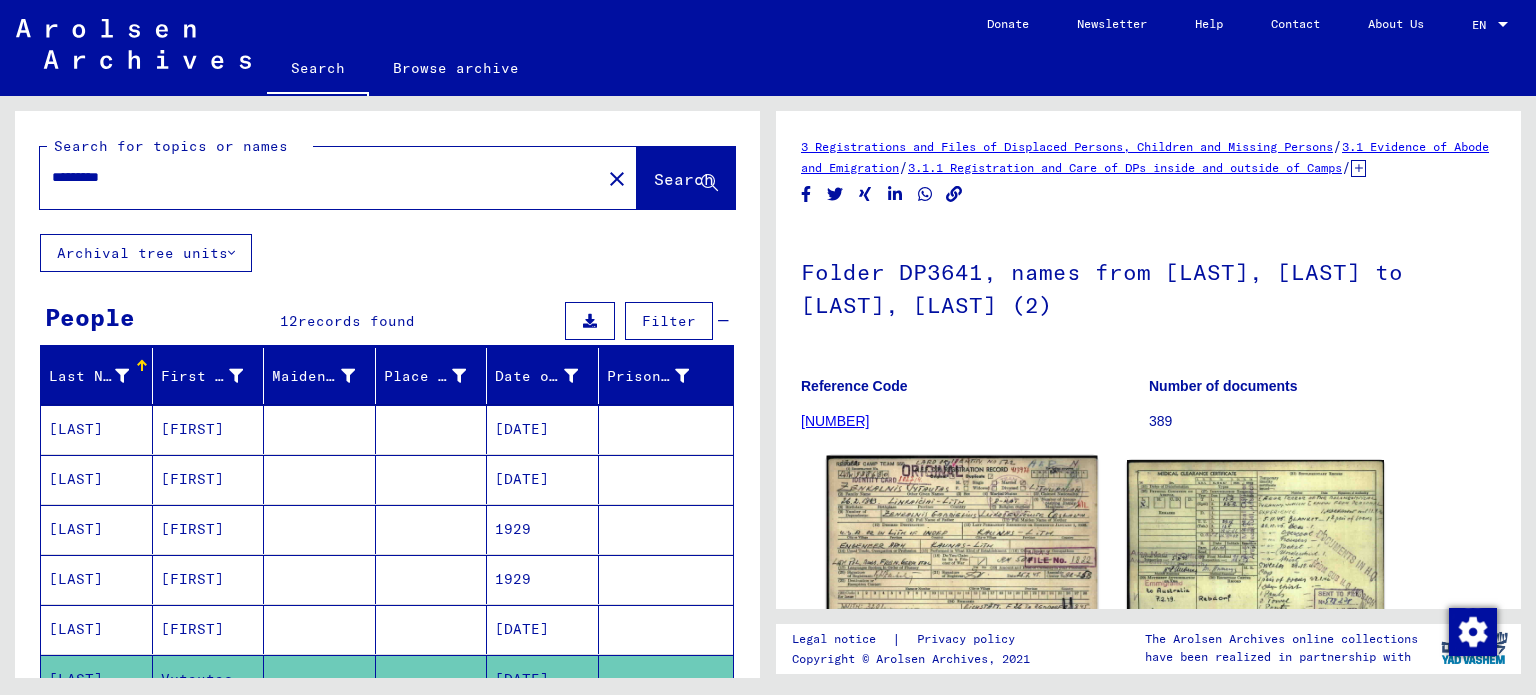 click 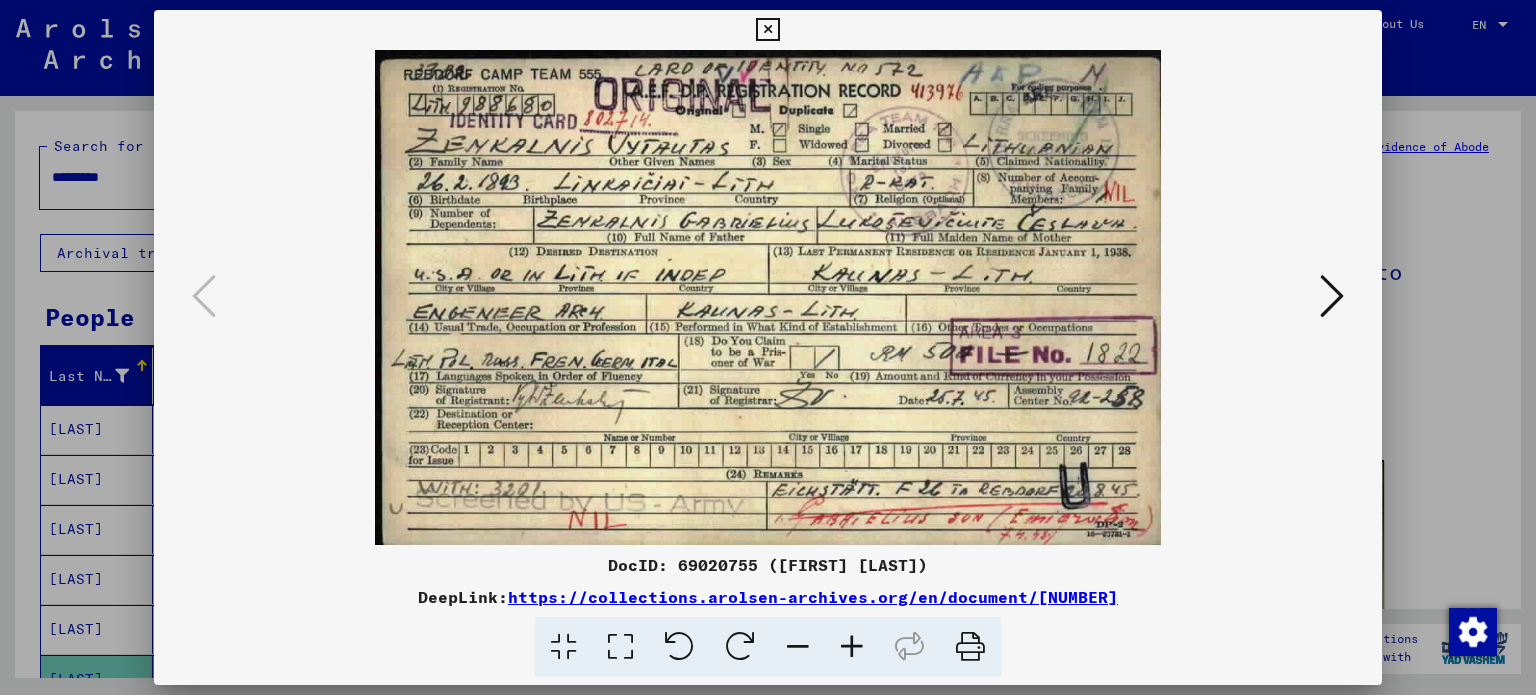 click at bounding box center (1332, 296) 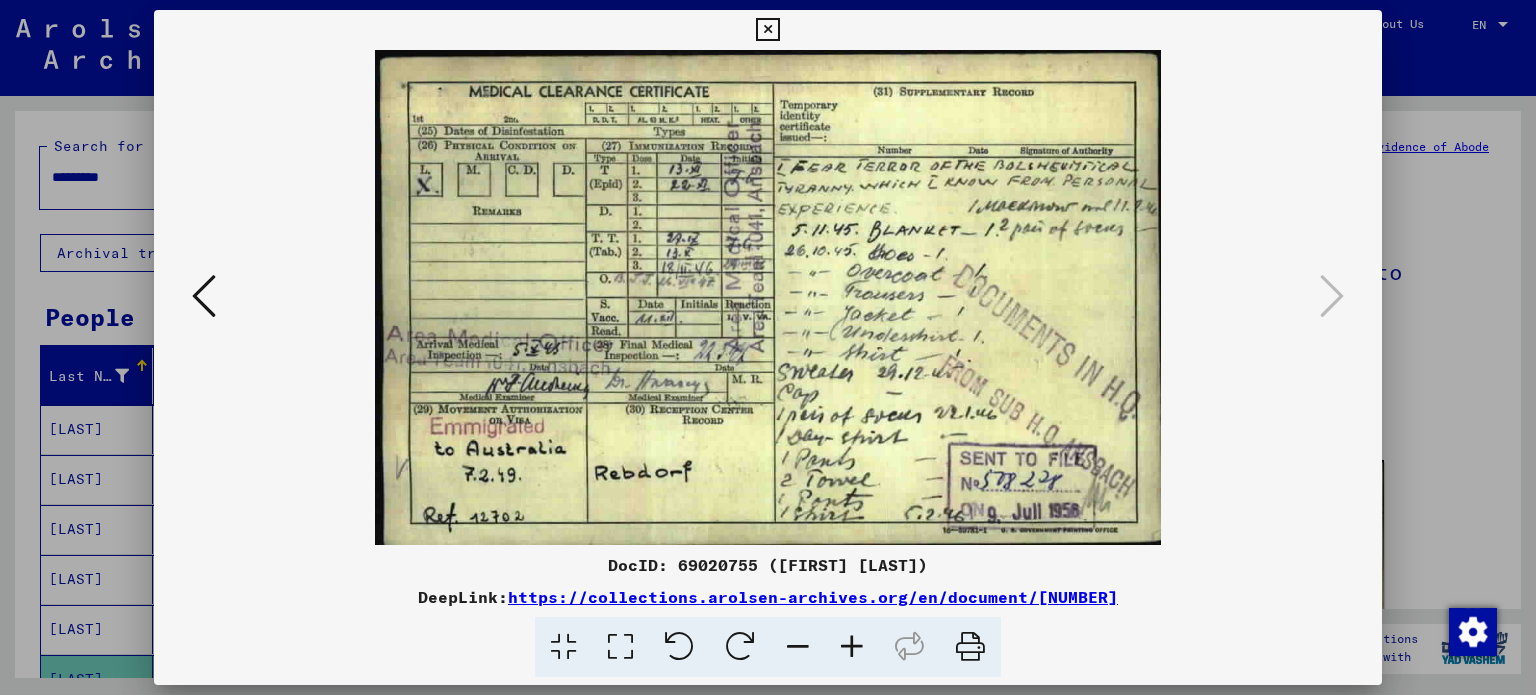 click at bounding box center [768, 347] 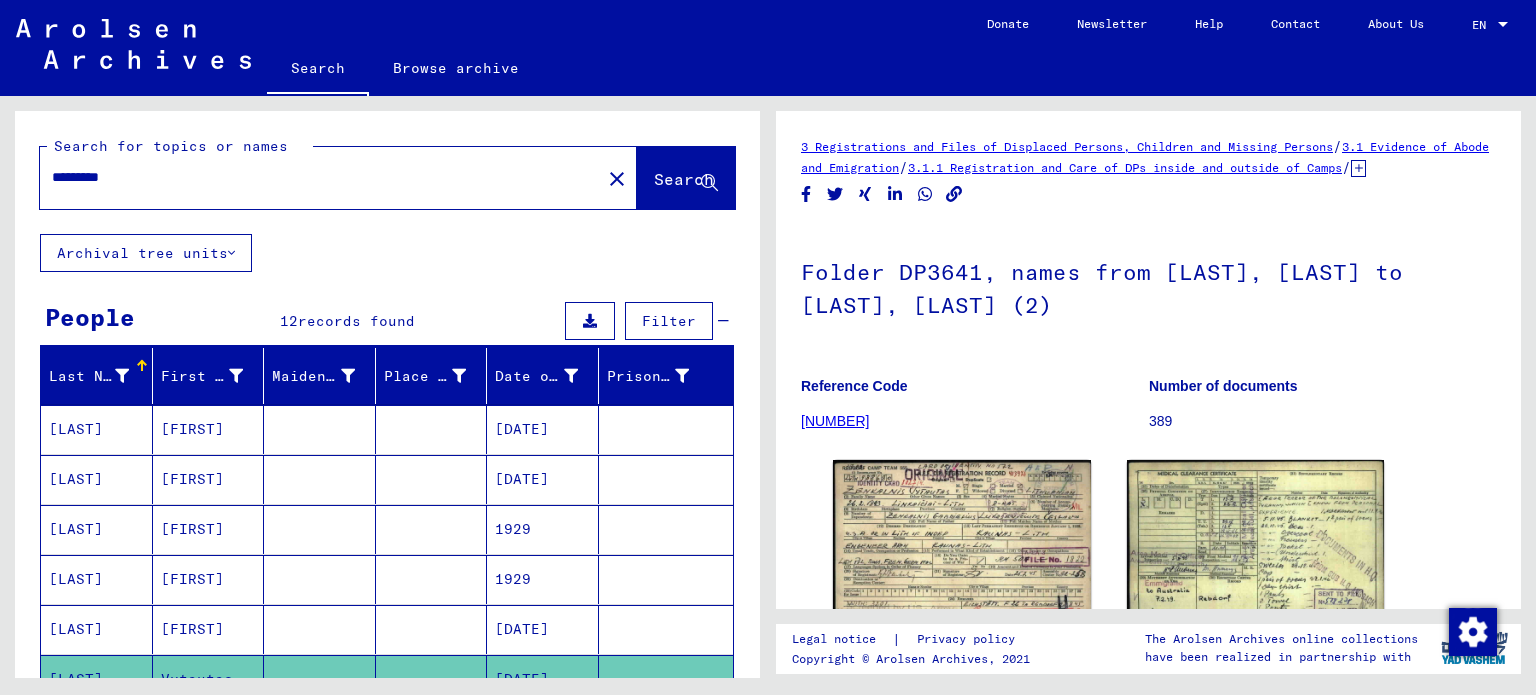 click on "*********" at bounding box center [320, 177] 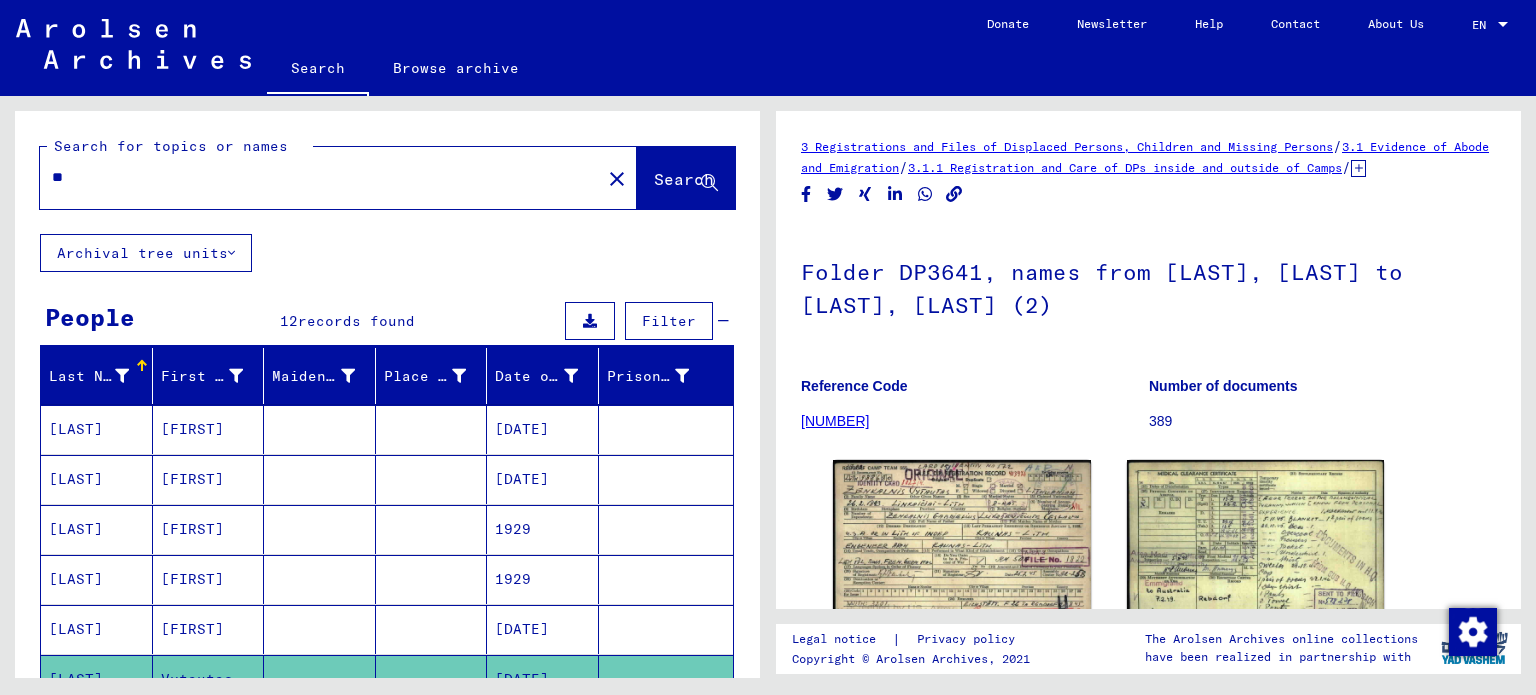 type on "*" 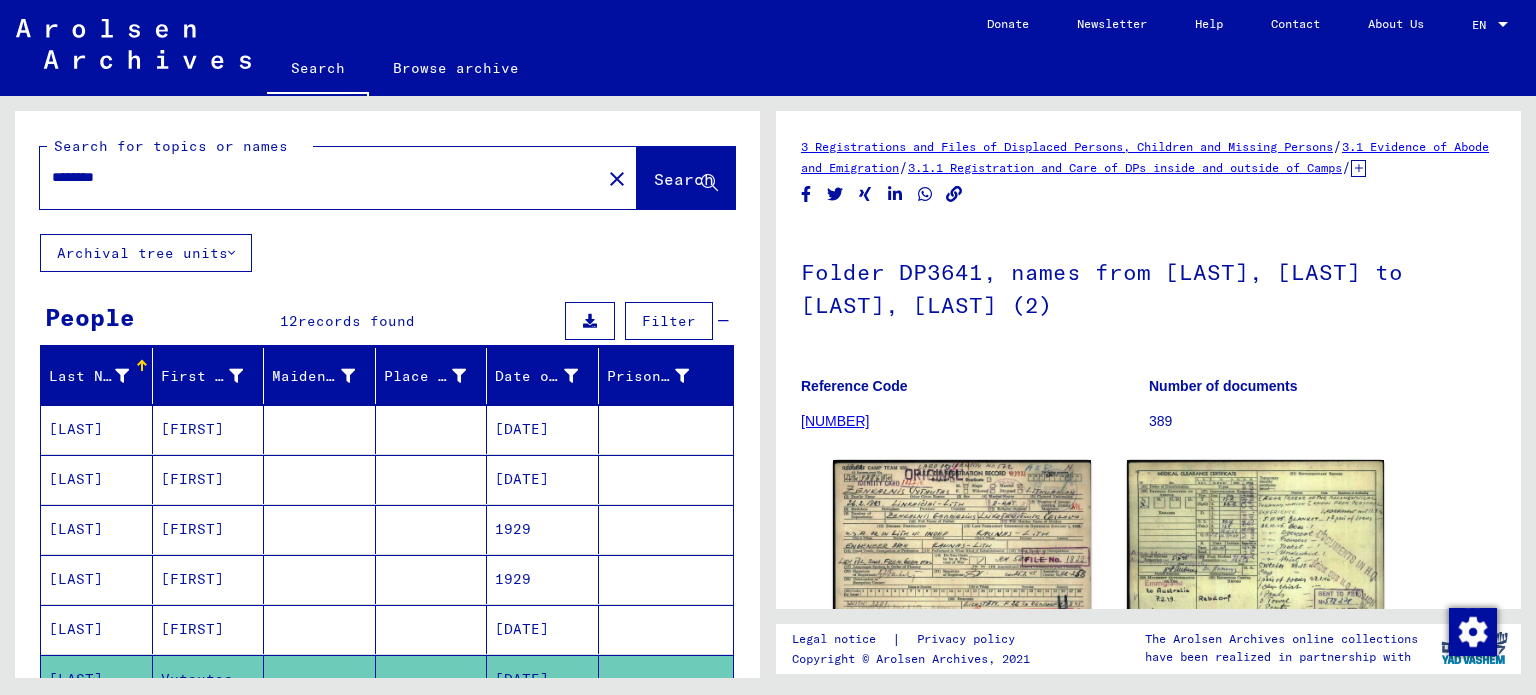 click on "Search" 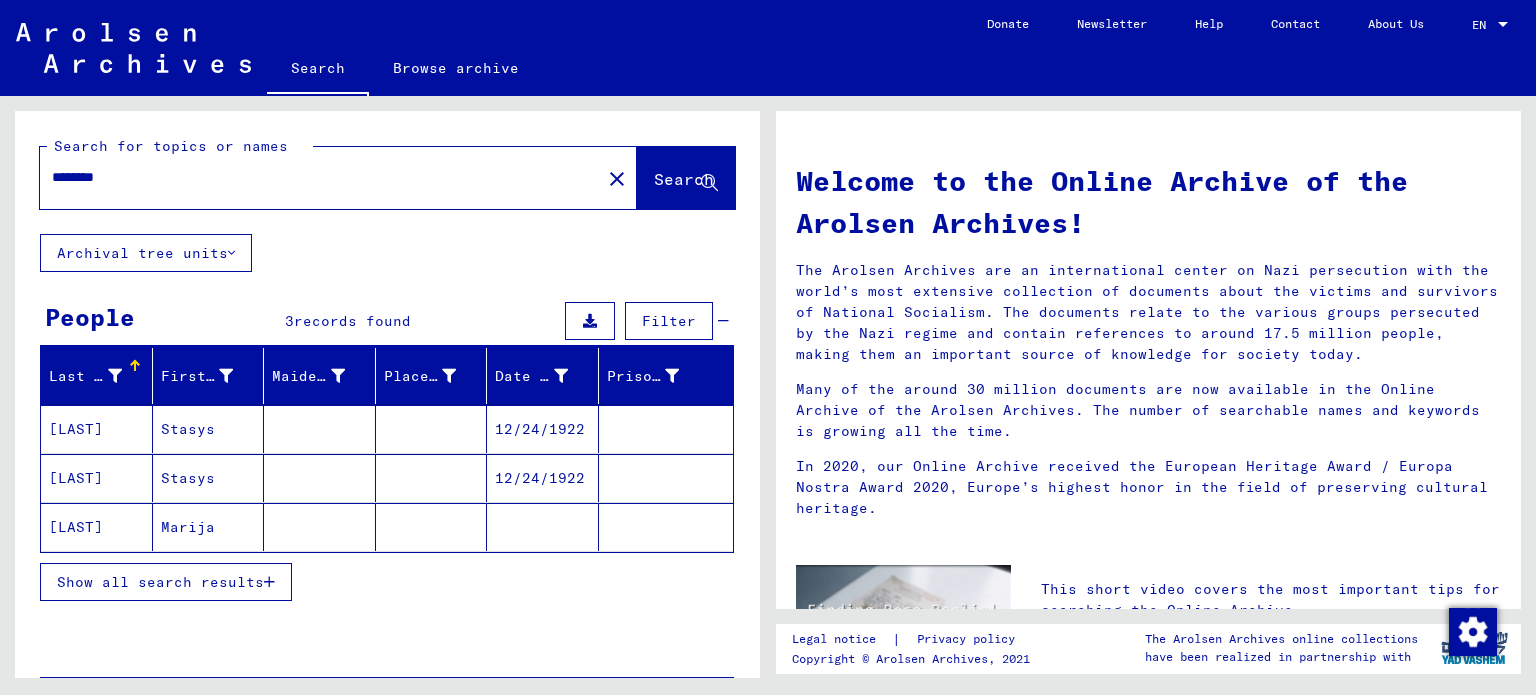 click on "[LAST]" at bounding box center [97, 478] 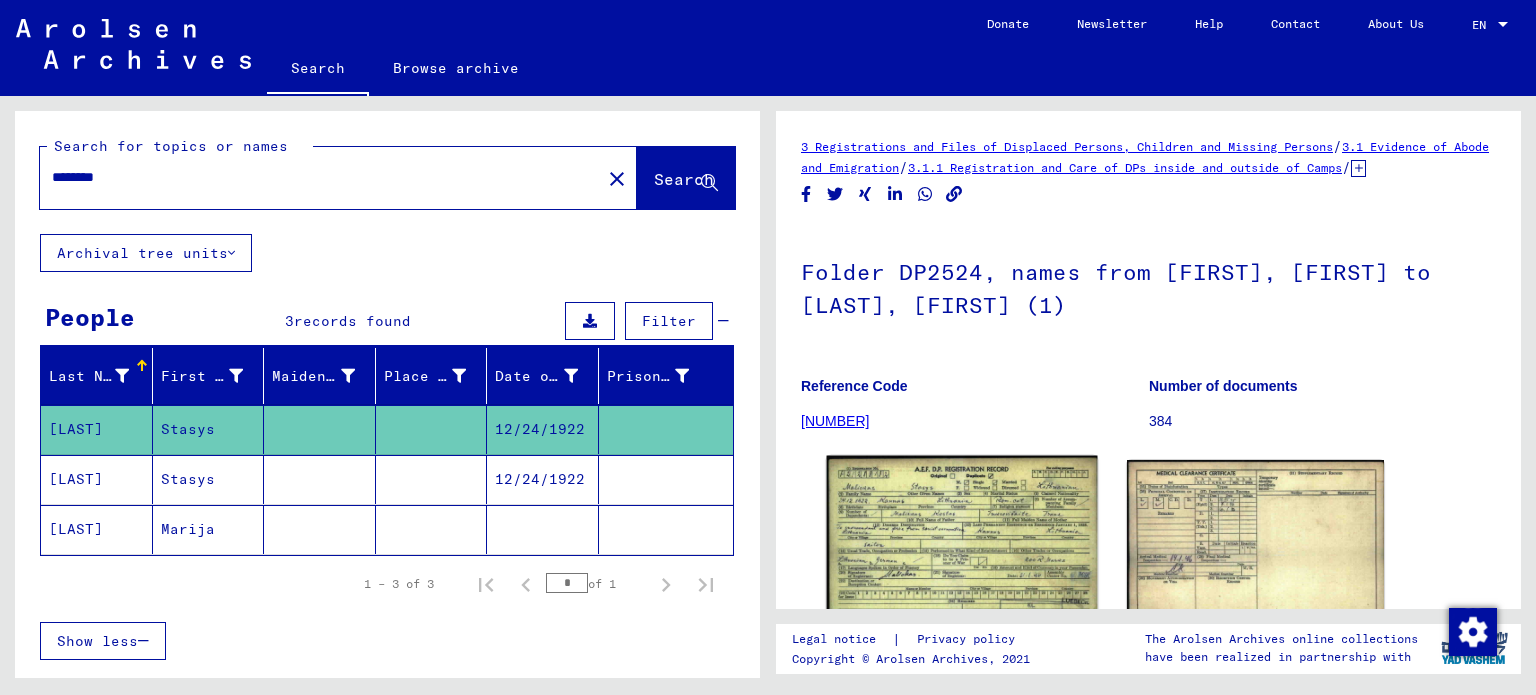 click 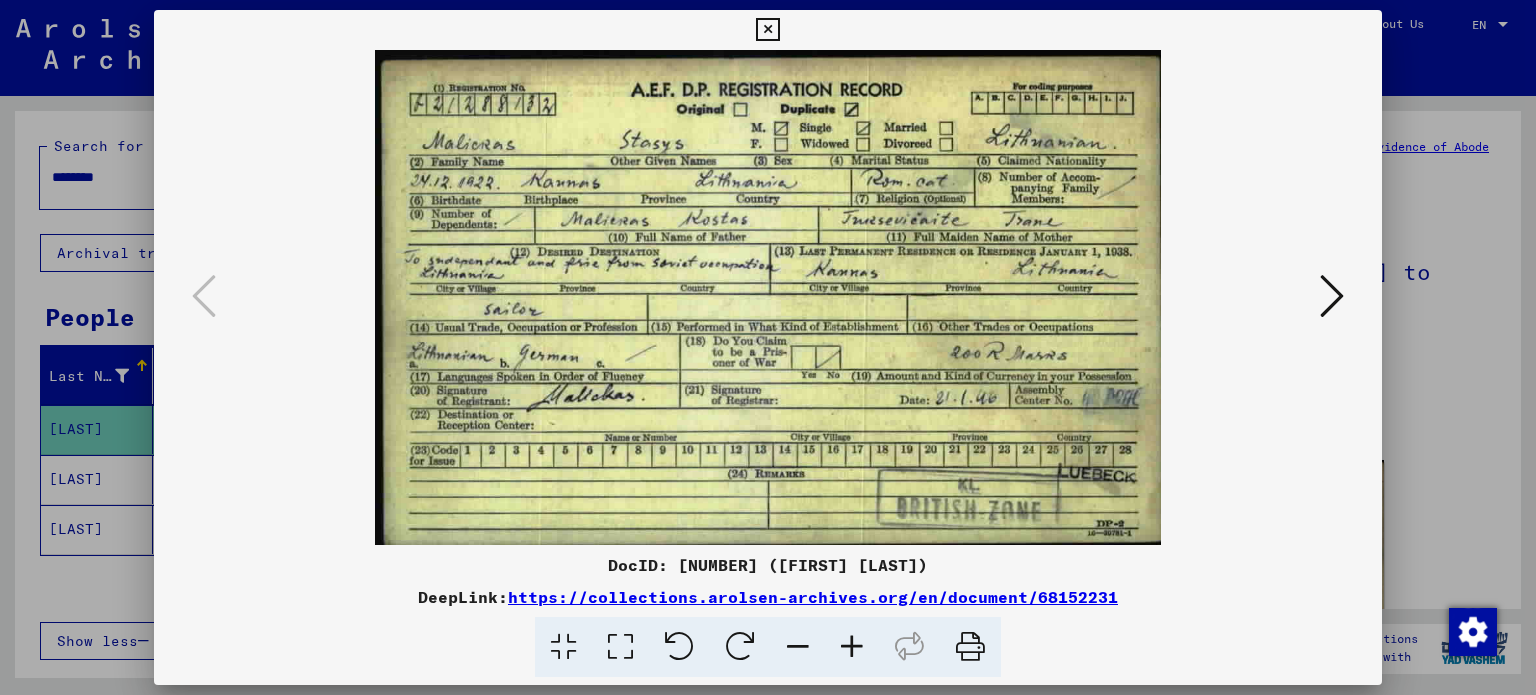 click at bounding box center (1332, 296) 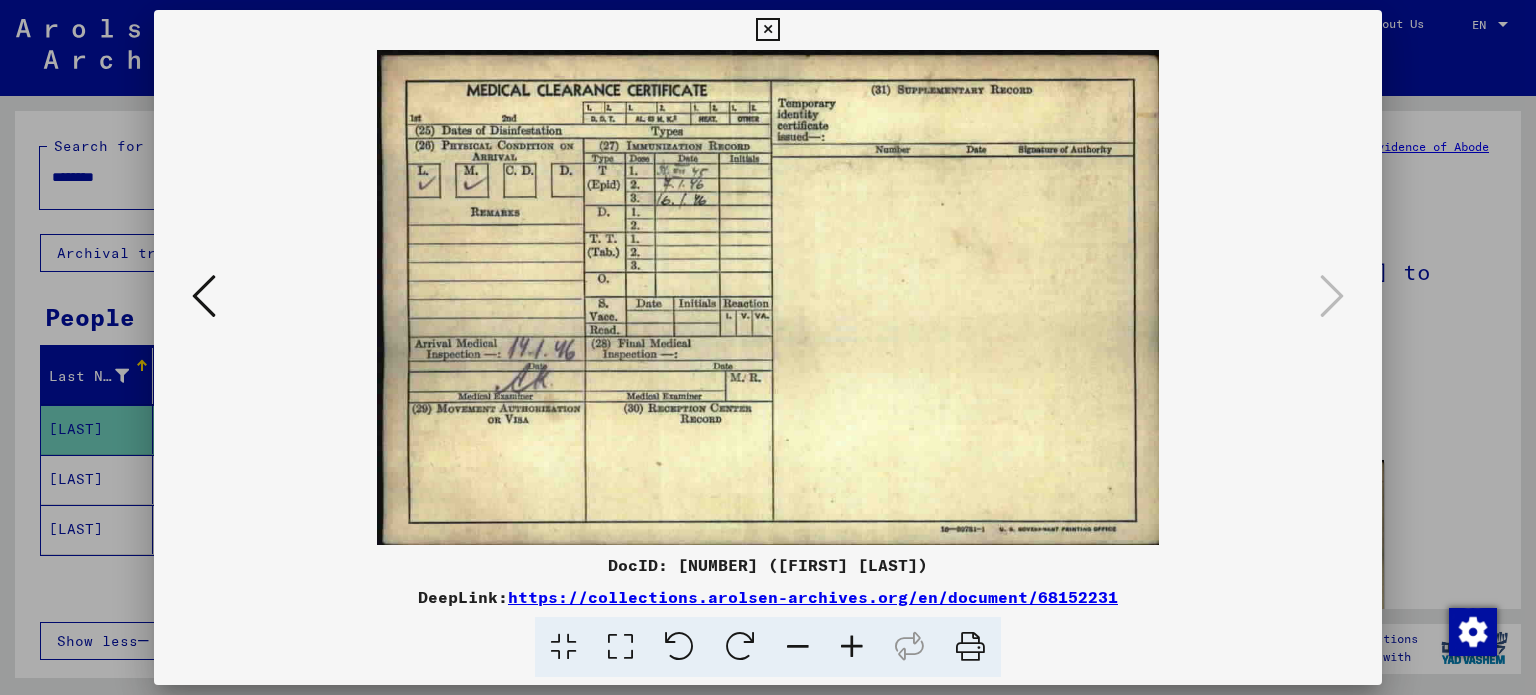 click at bounding box center (768, 347) 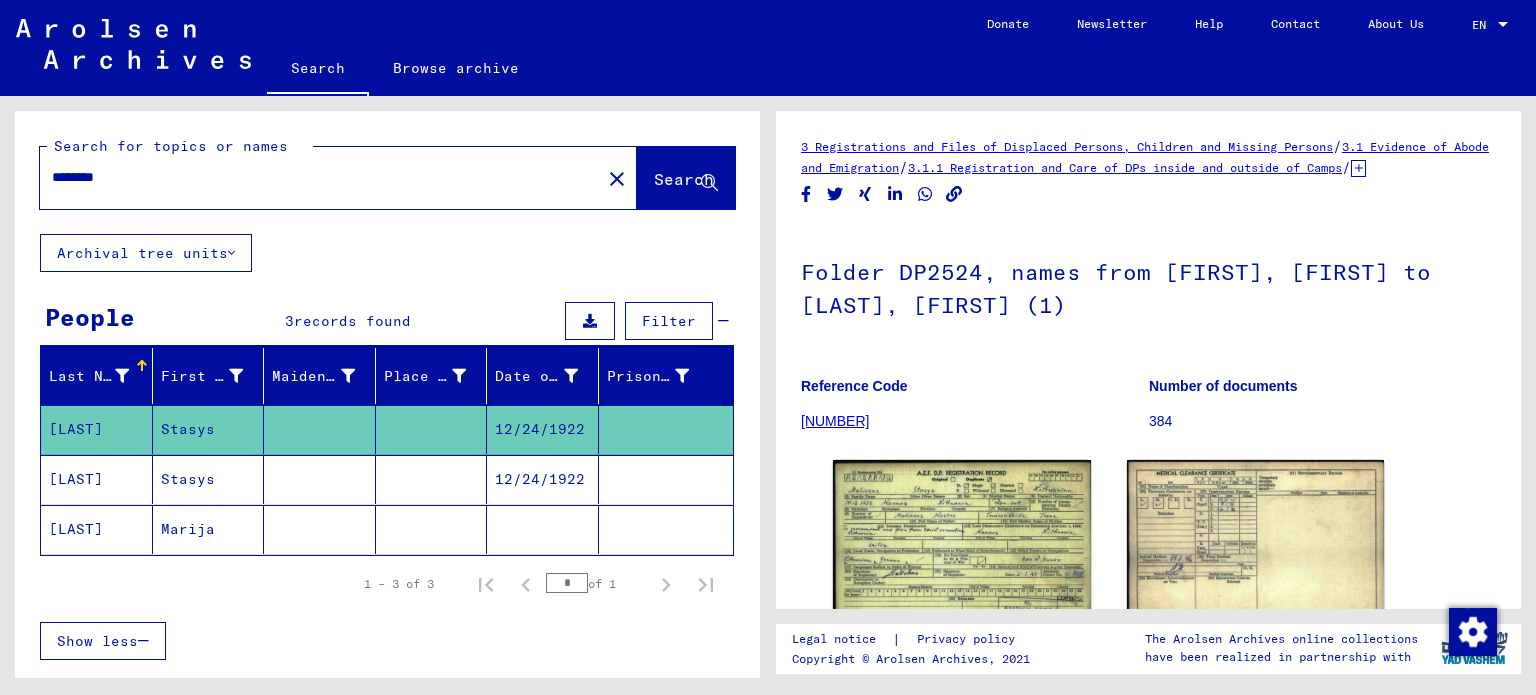 click on "Stasys" at bounding box center (209, 529) 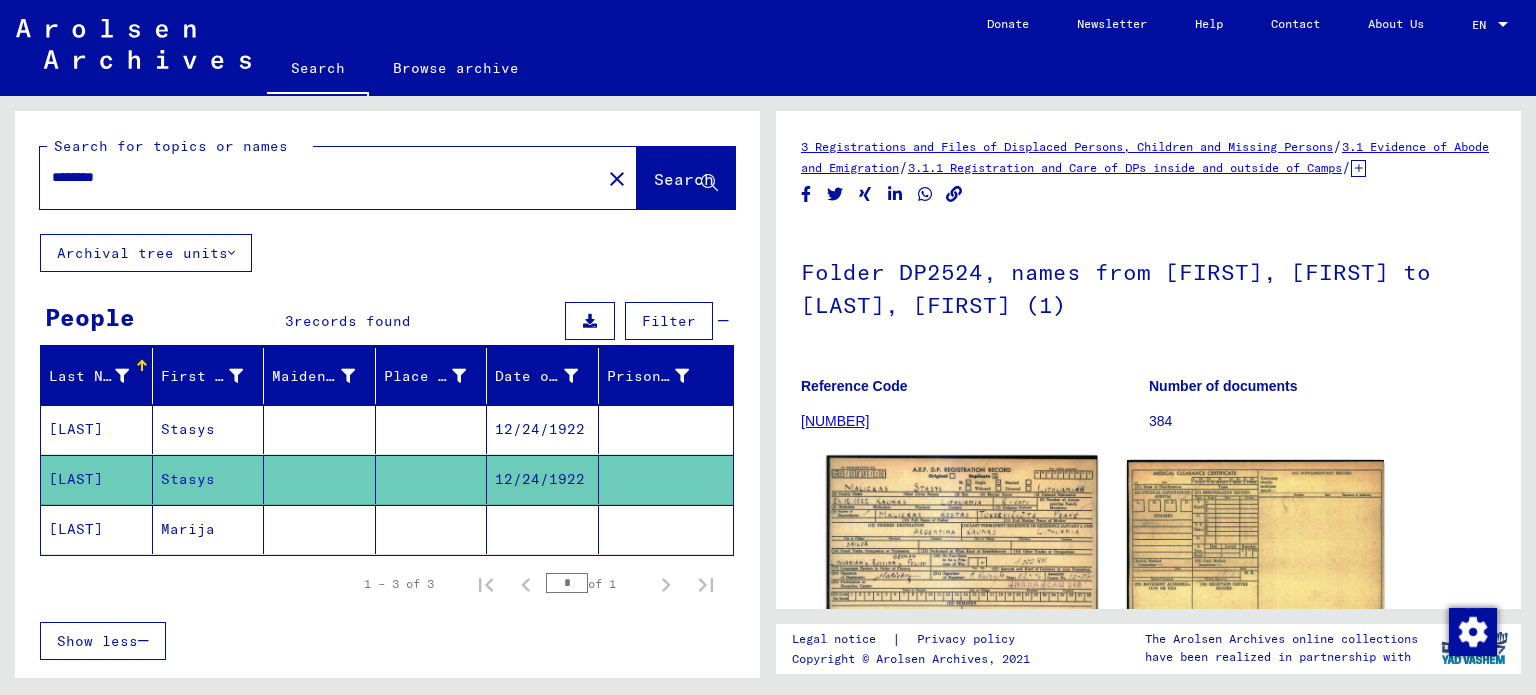 click 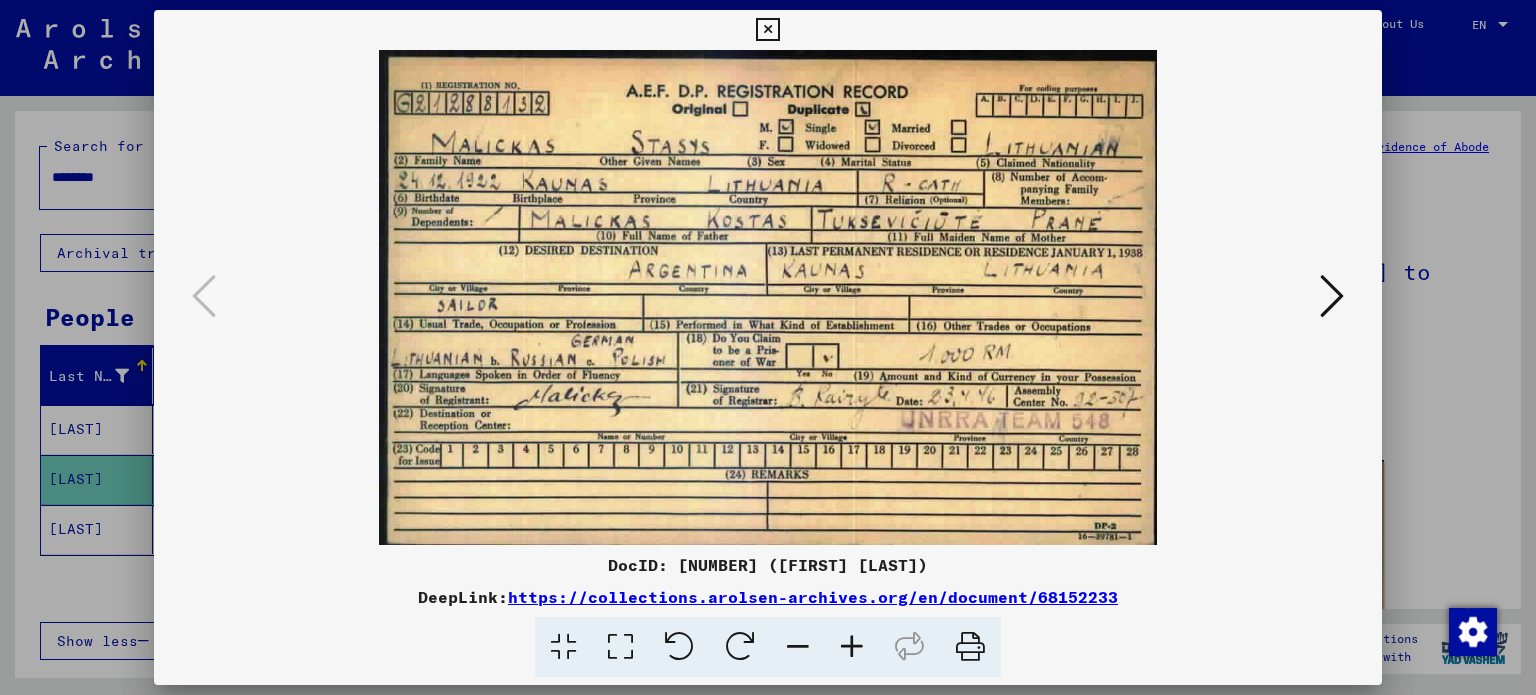 click at bounding box center [1332, 296] 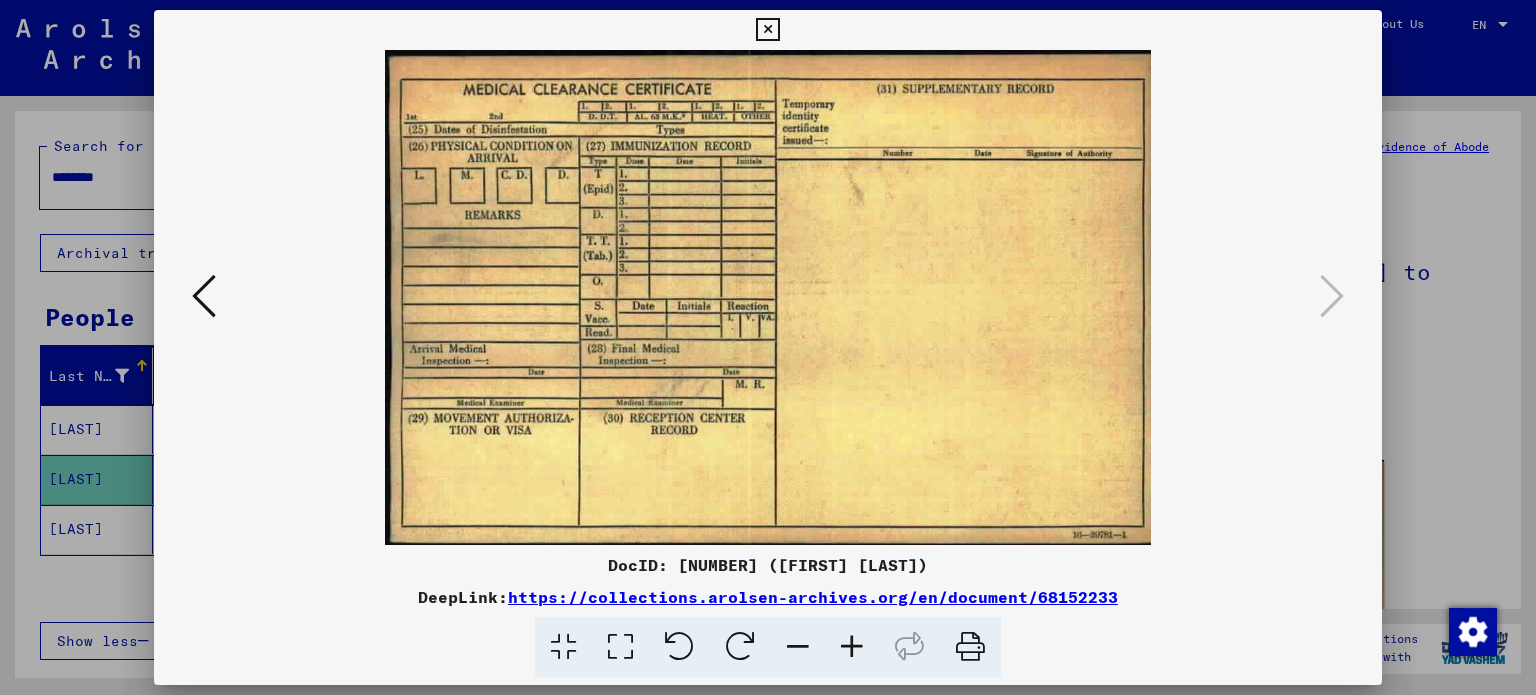 click at bounding box center (768, 347) 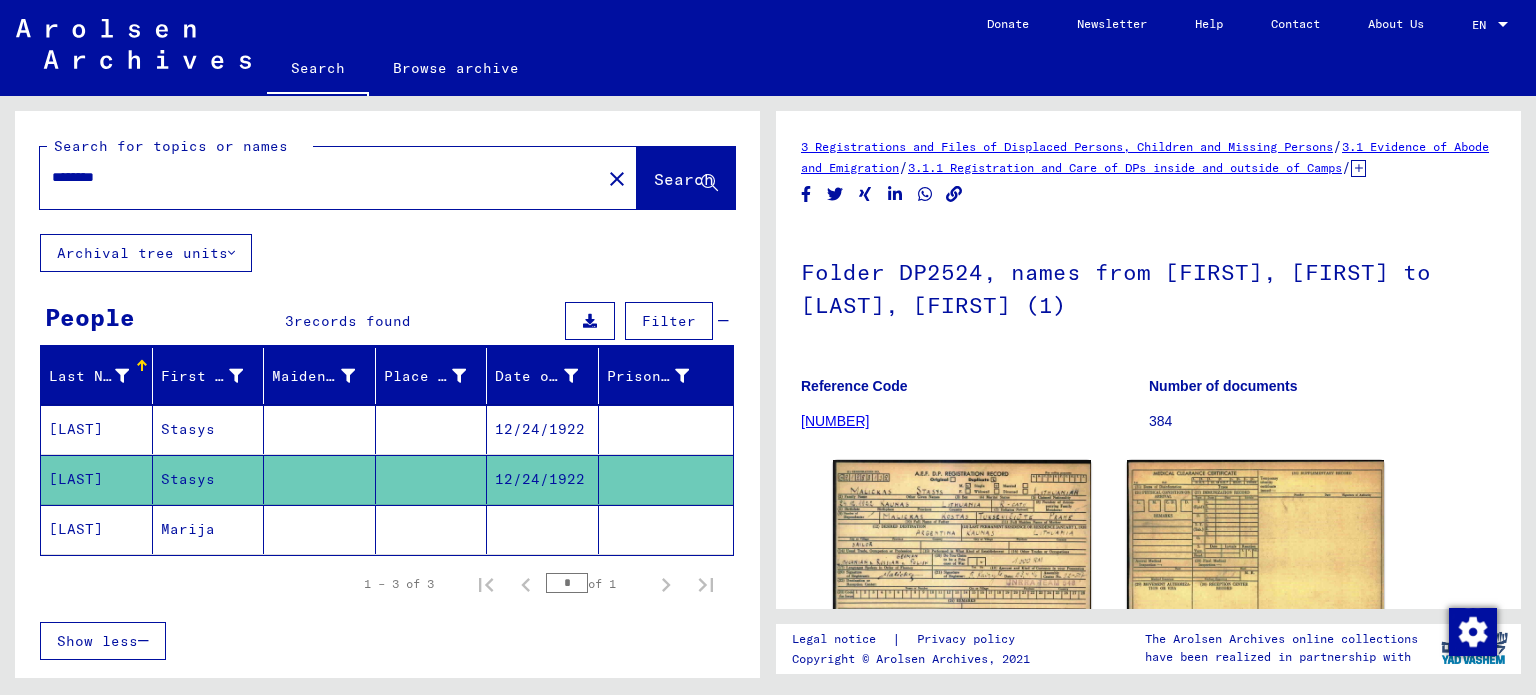 click on "Marija" 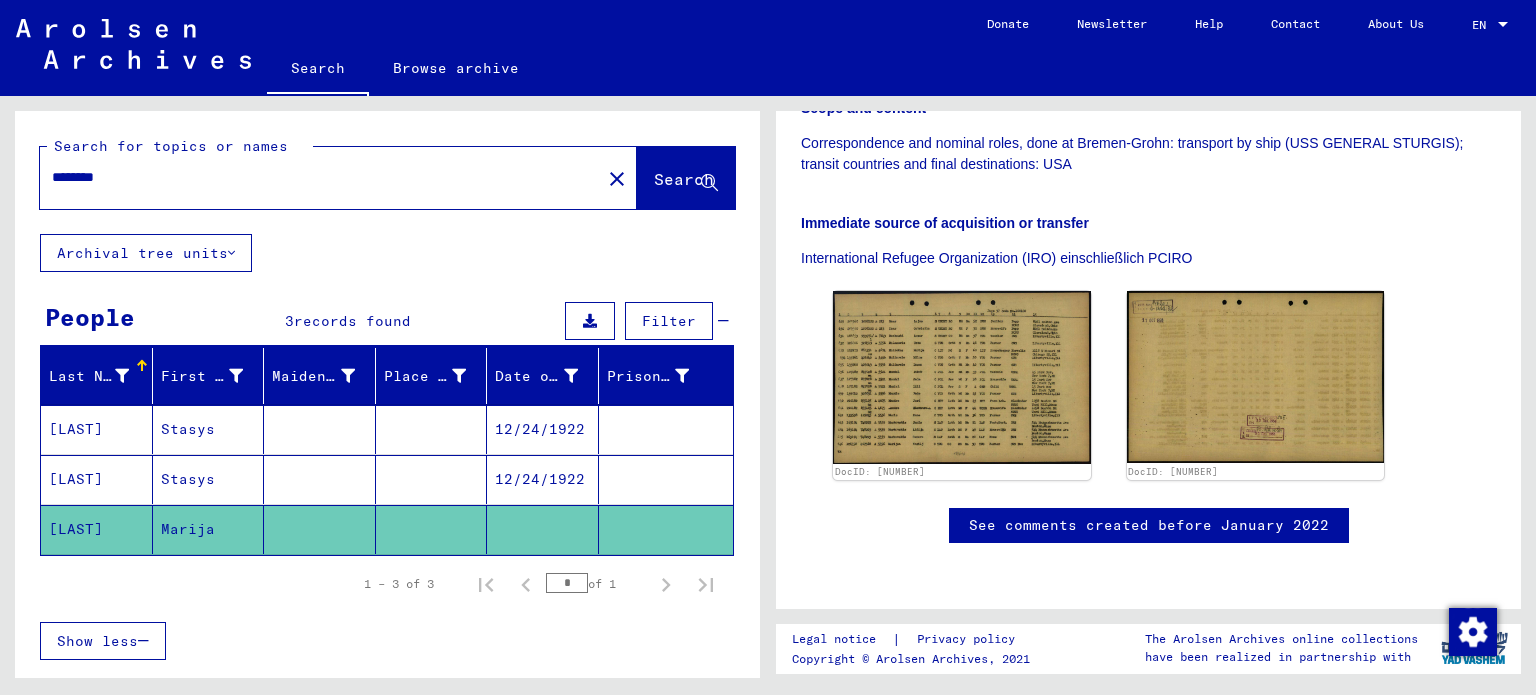 scroll, scrollTop: 496, scrollLeft: 0, axis: vertical 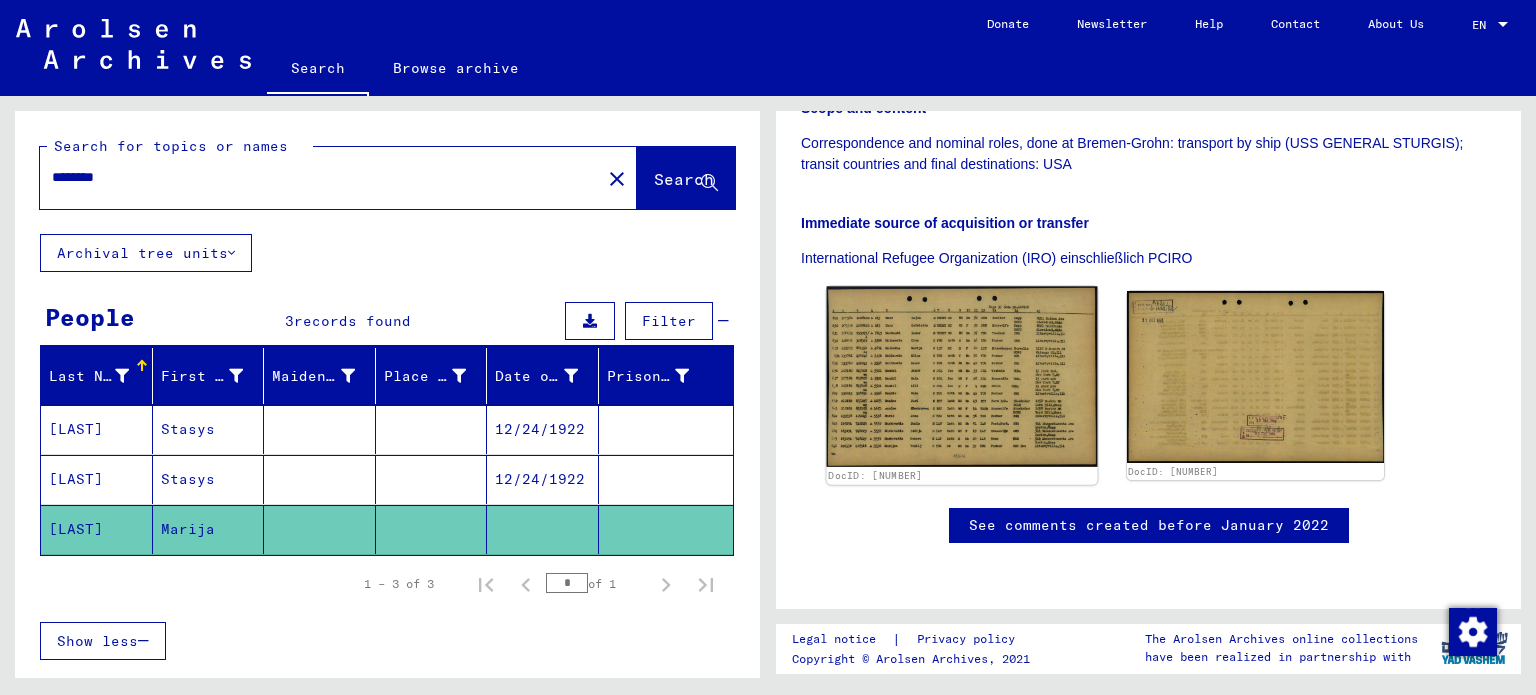 click 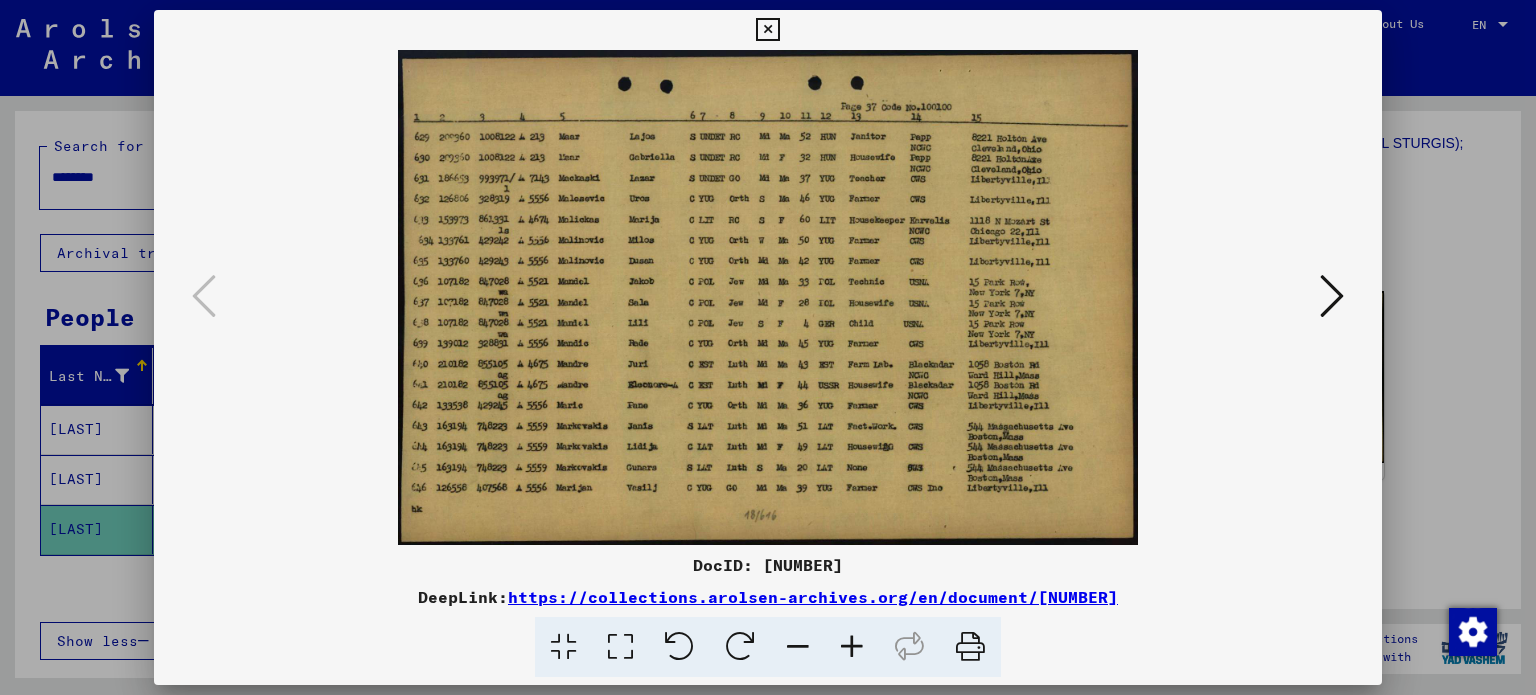 click at bounding box center [768, 347] 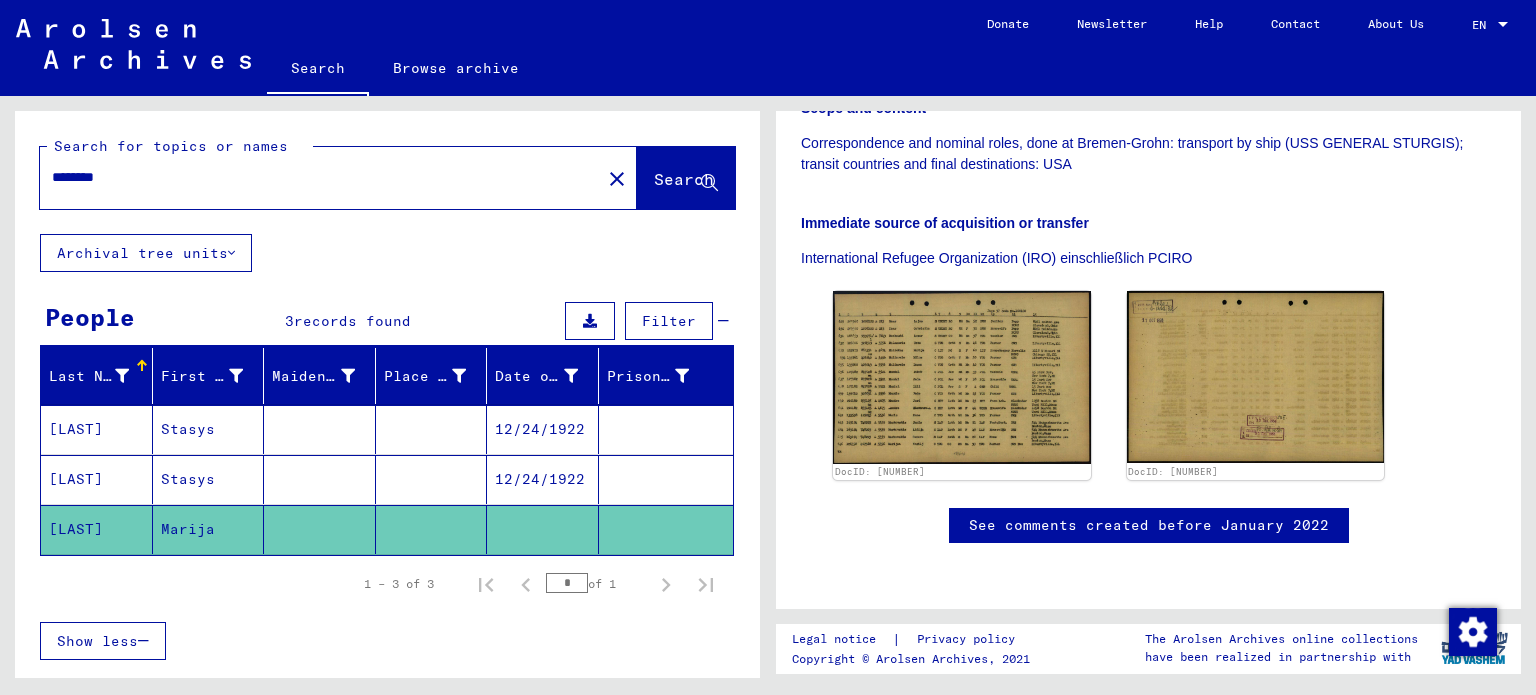click on "********" at bounding box center [320, 177] 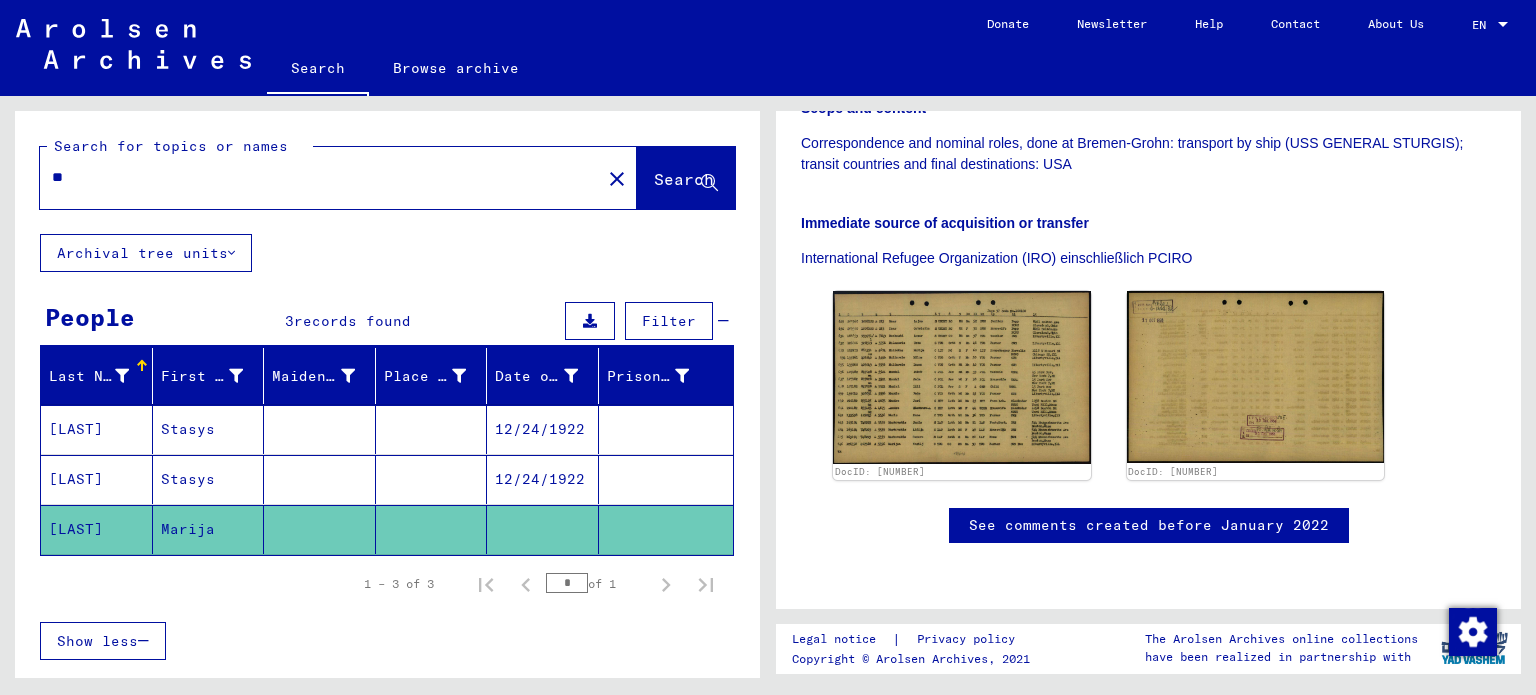 type on "*" 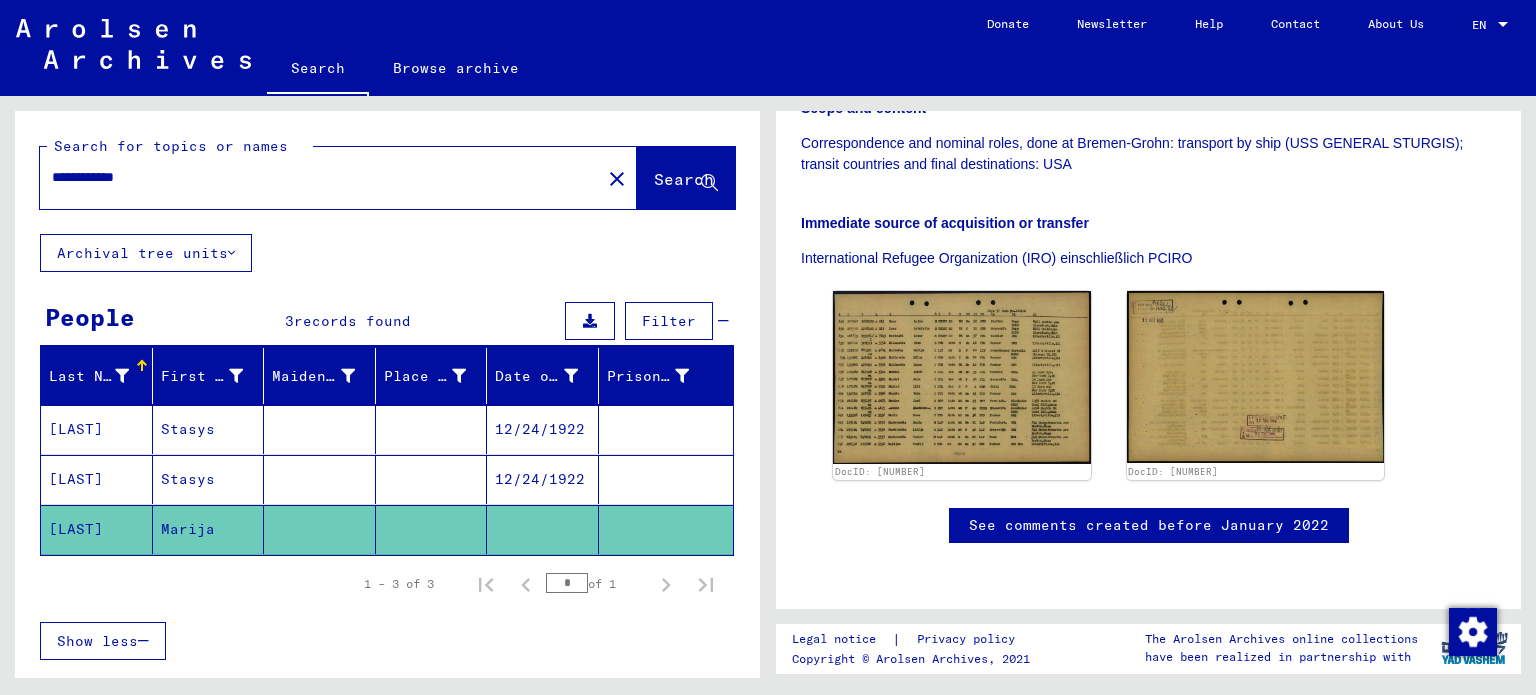 type on "**********" 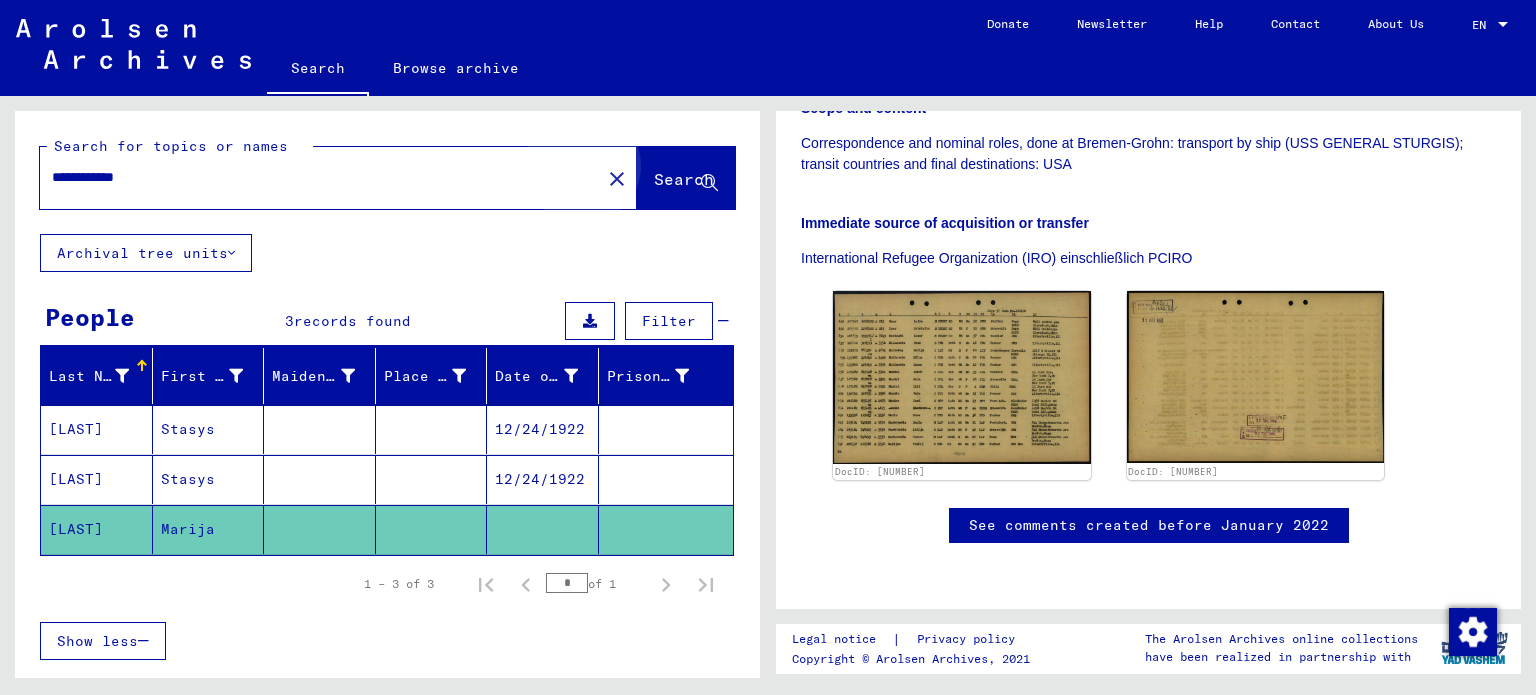 click on "Search" 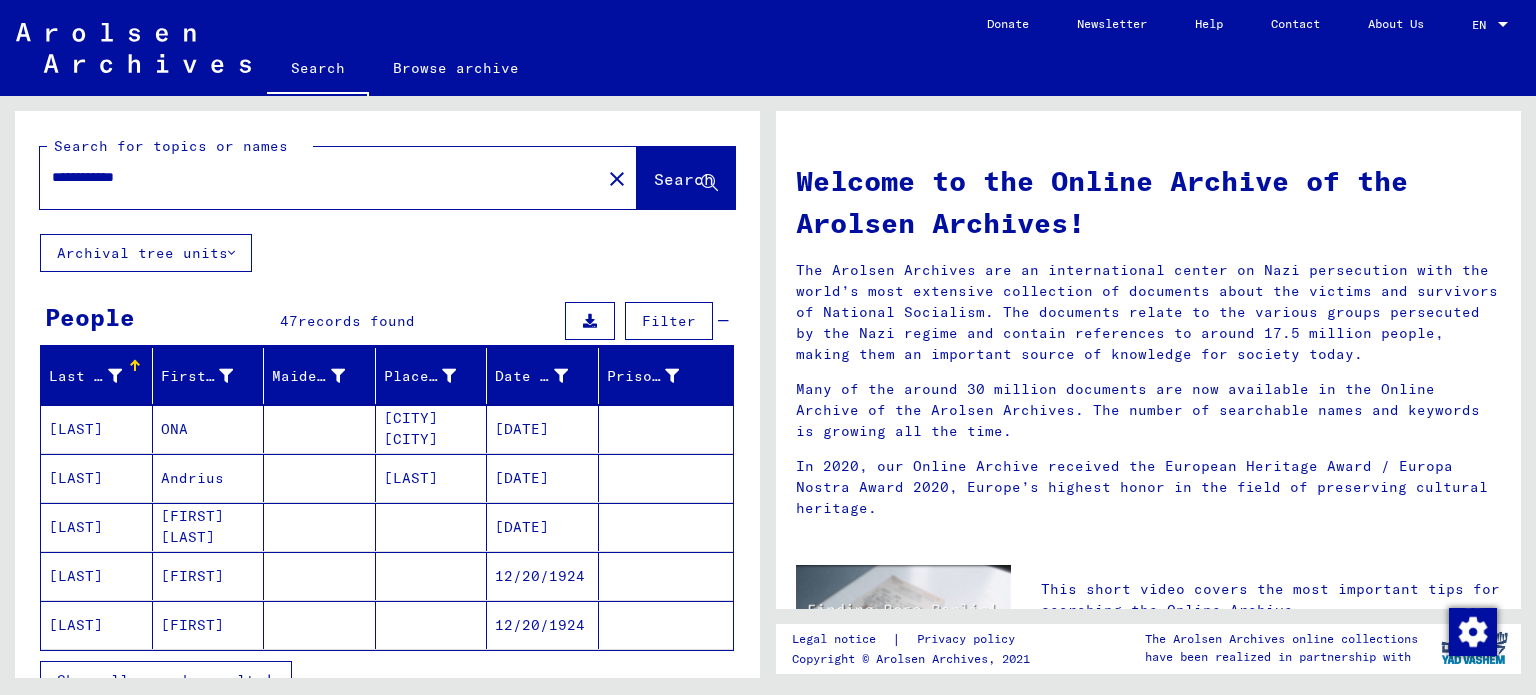 click on "[LAST]" at bounding box center [97, 478] 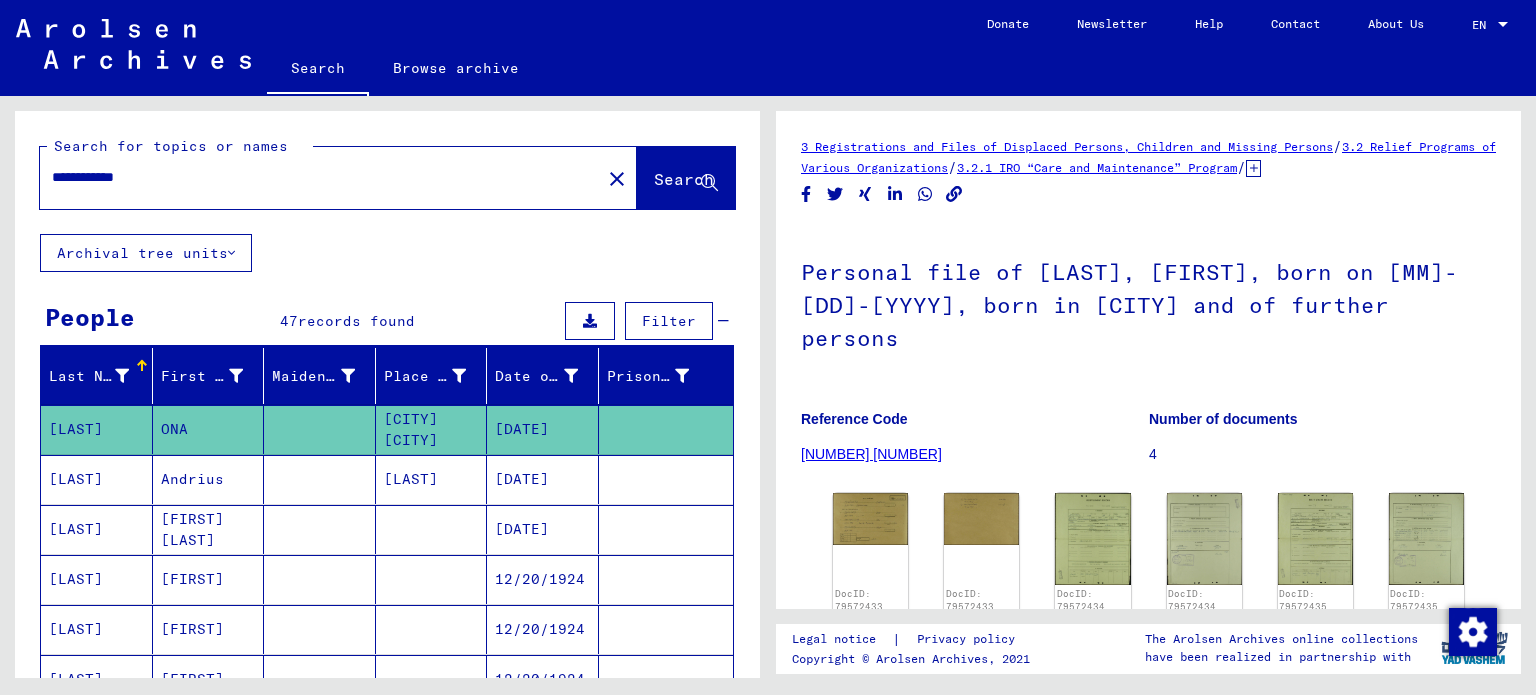 click on "[LAST]" at bounding box center (97, 529) 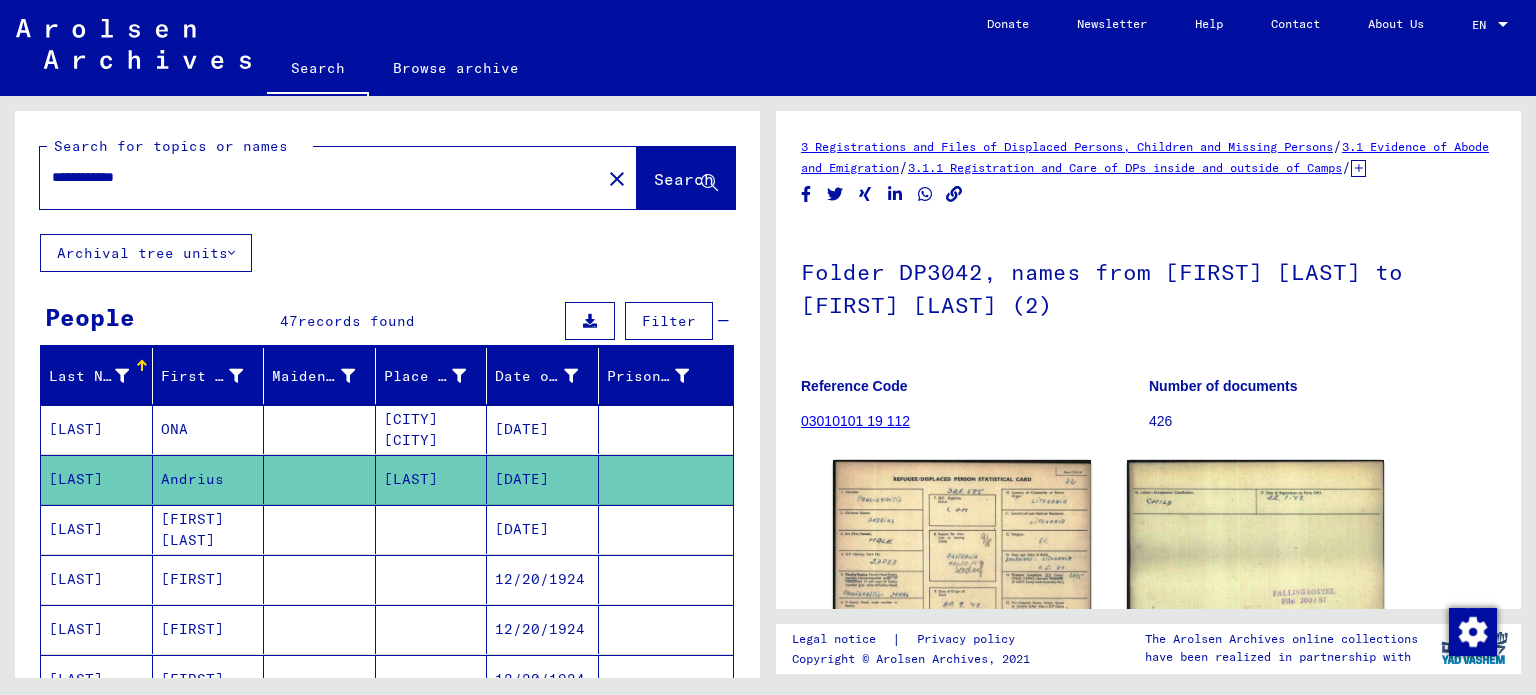 scroll, scrollTop: 0, scrollLeft: 0, axis: both 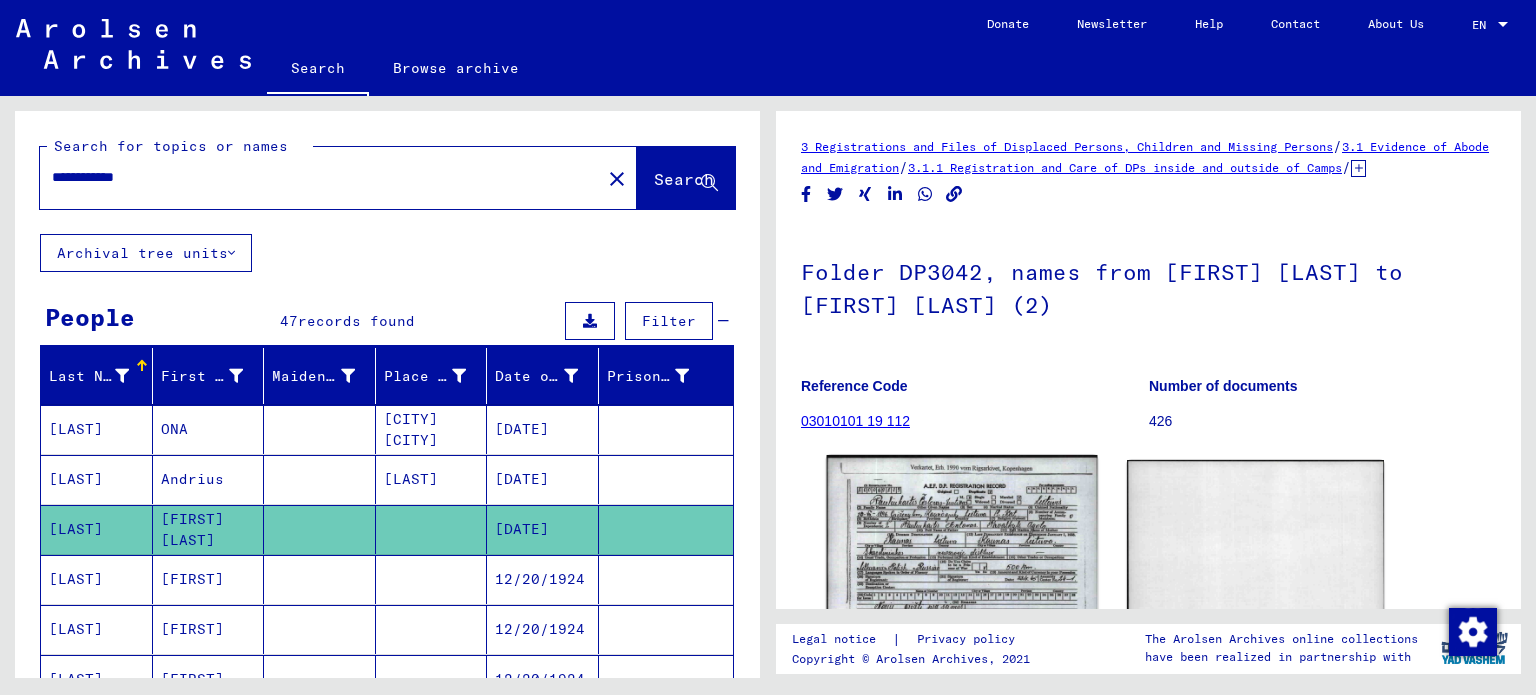 click 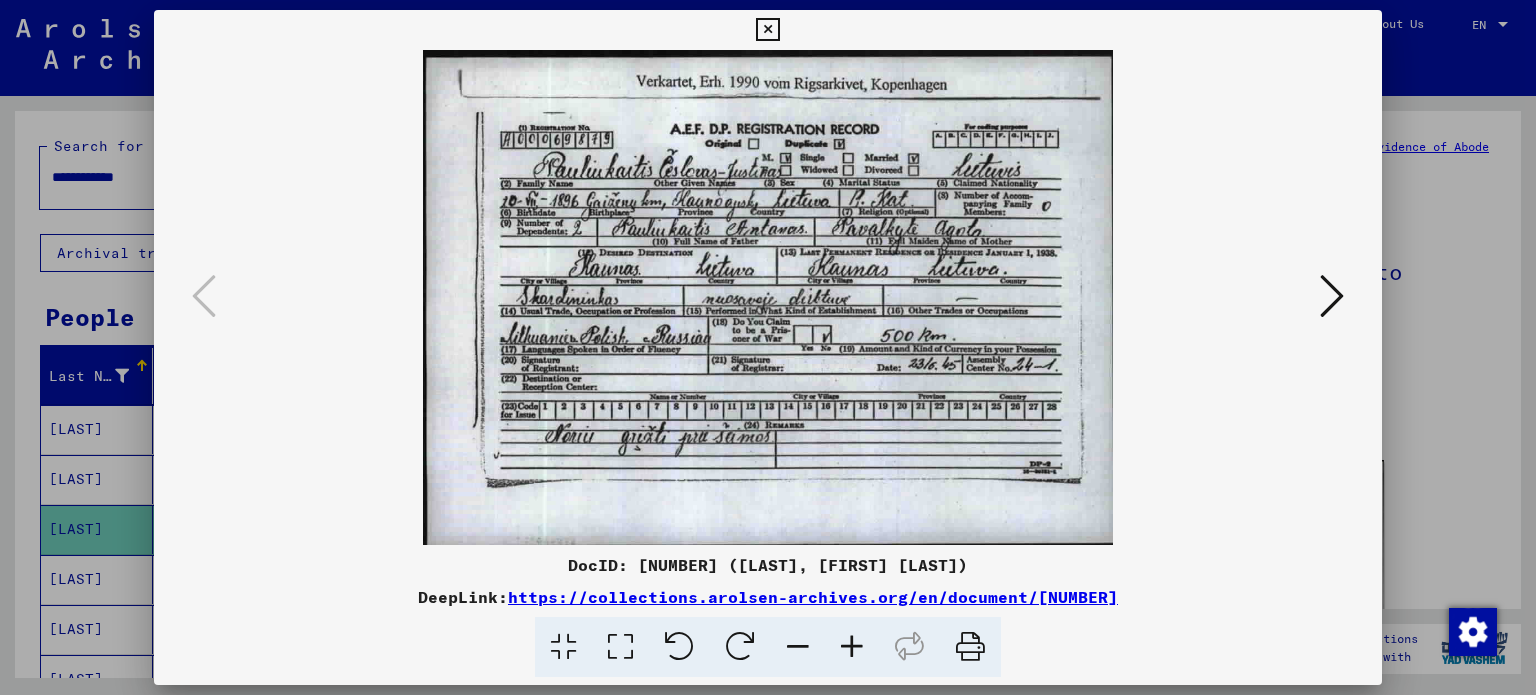 click at bounding box center (1332, 296) 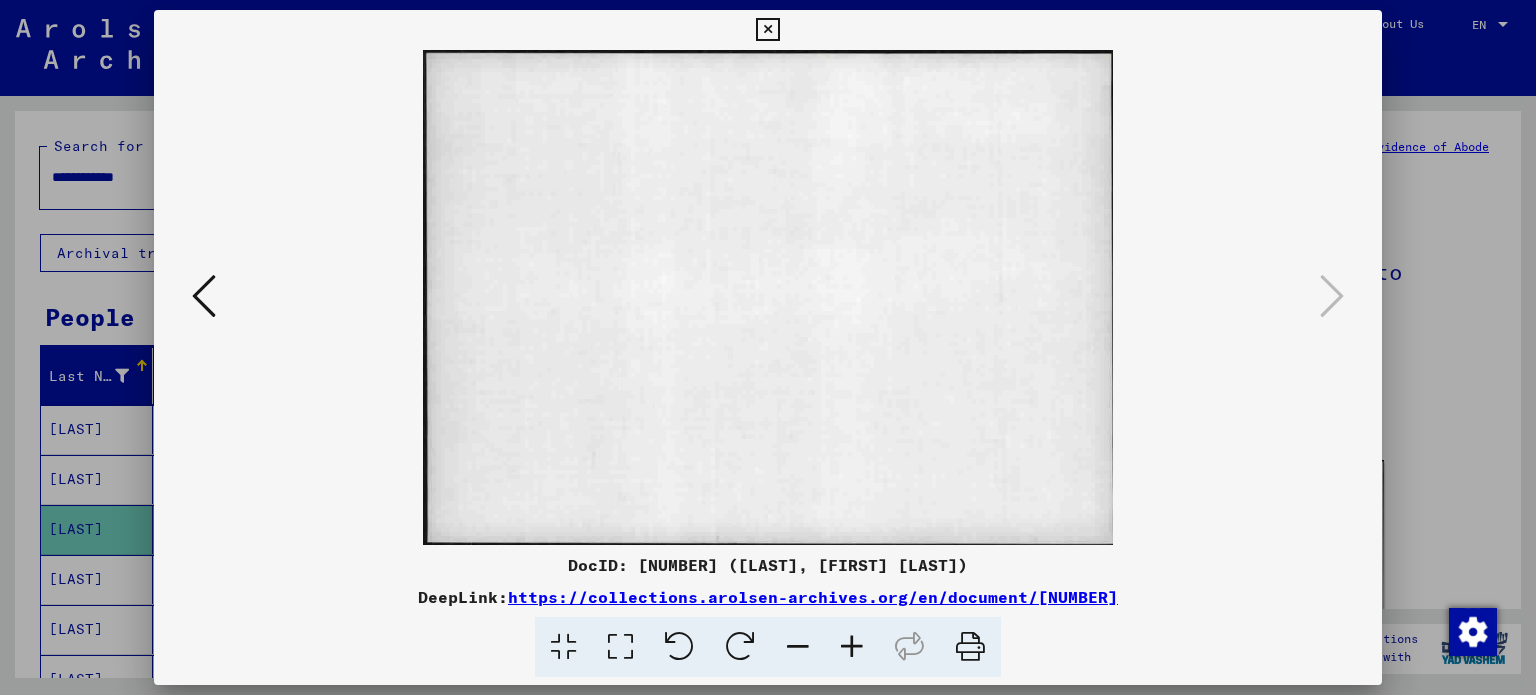 click at bounding box center [768, 347] 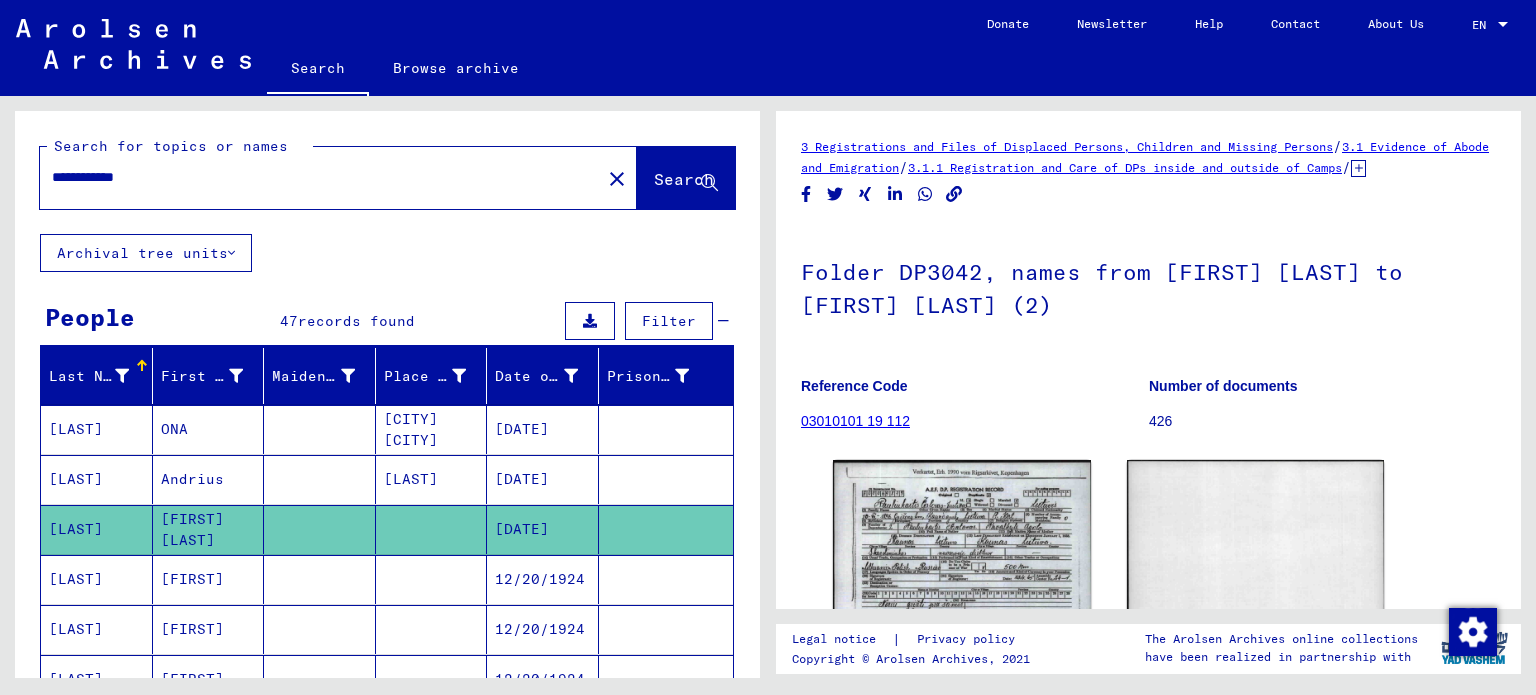 click on "[LAST]" at bounding box center (97, 629) 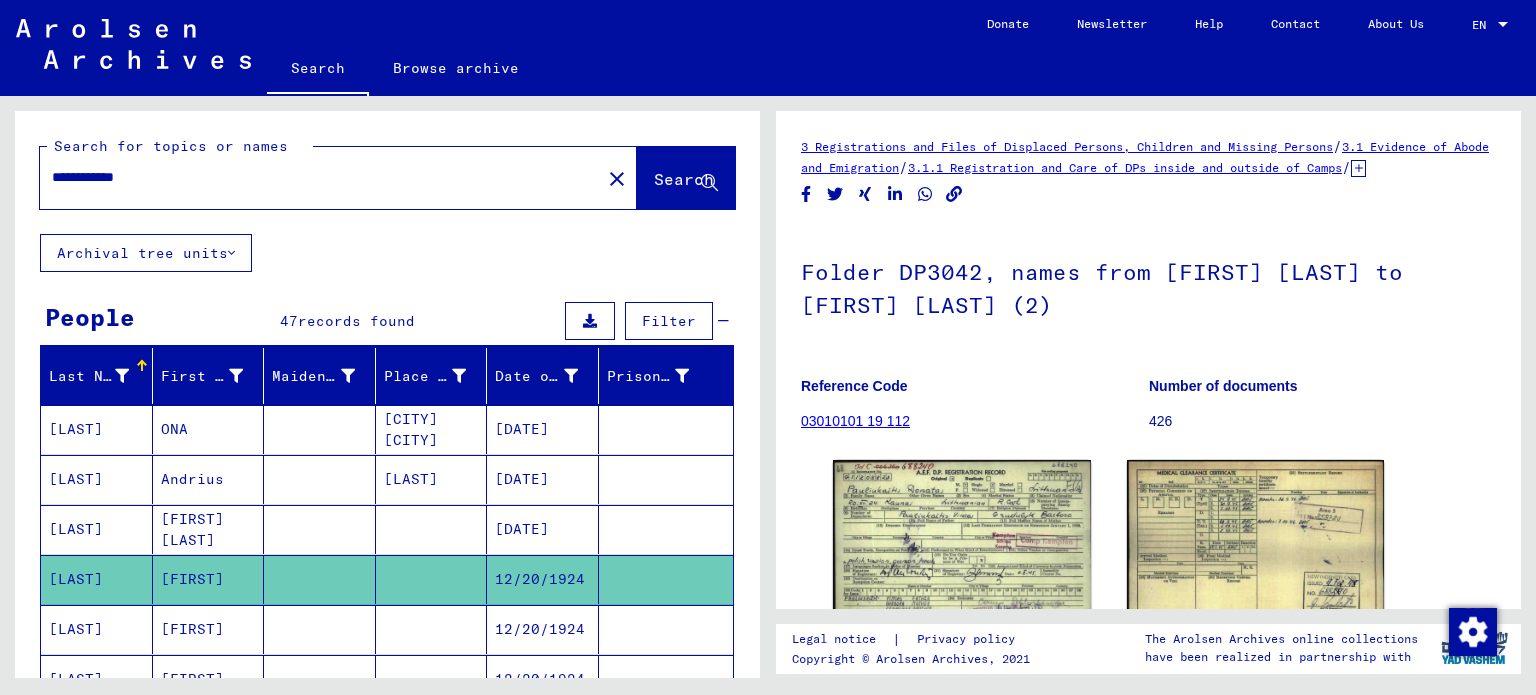 scroll, scrollTop: 0, scrollLeft: 0, axis: both 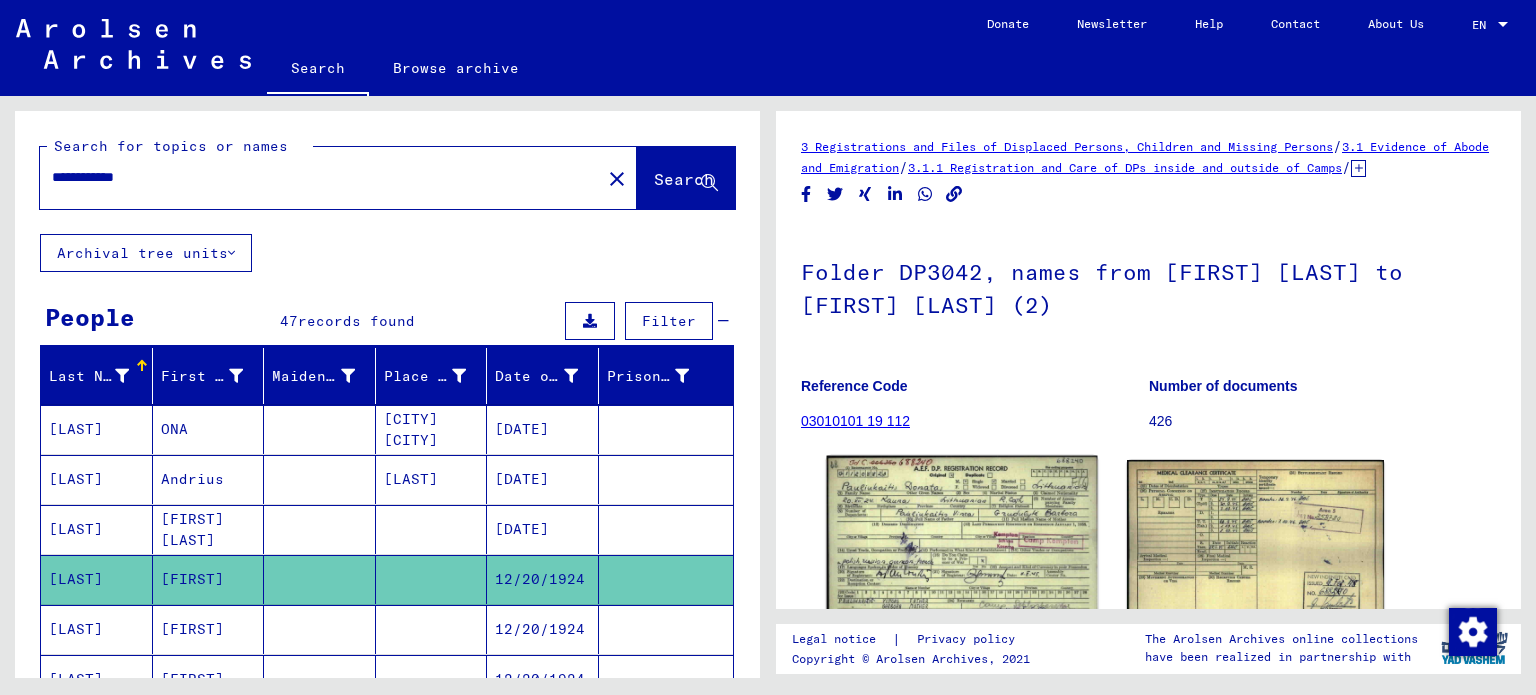 click 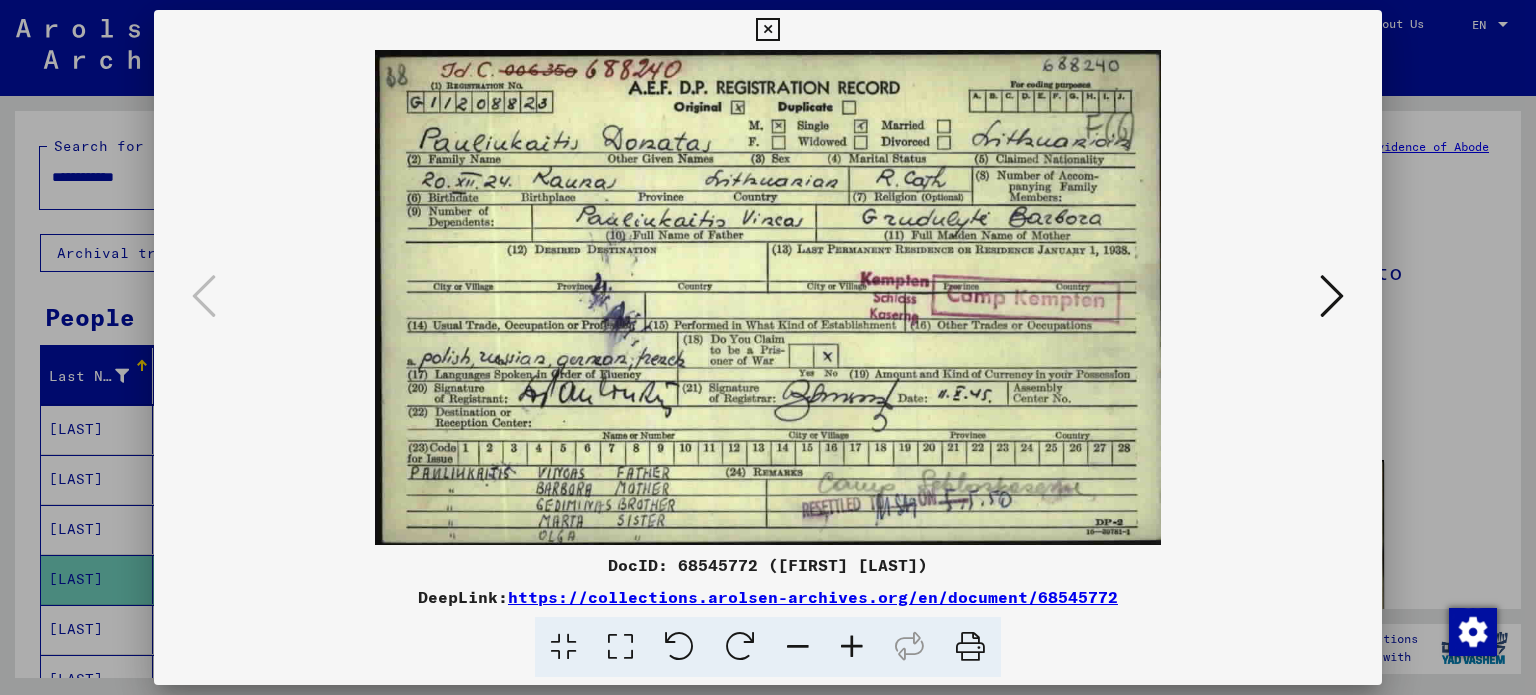 click at bounding box center [1332, 296] 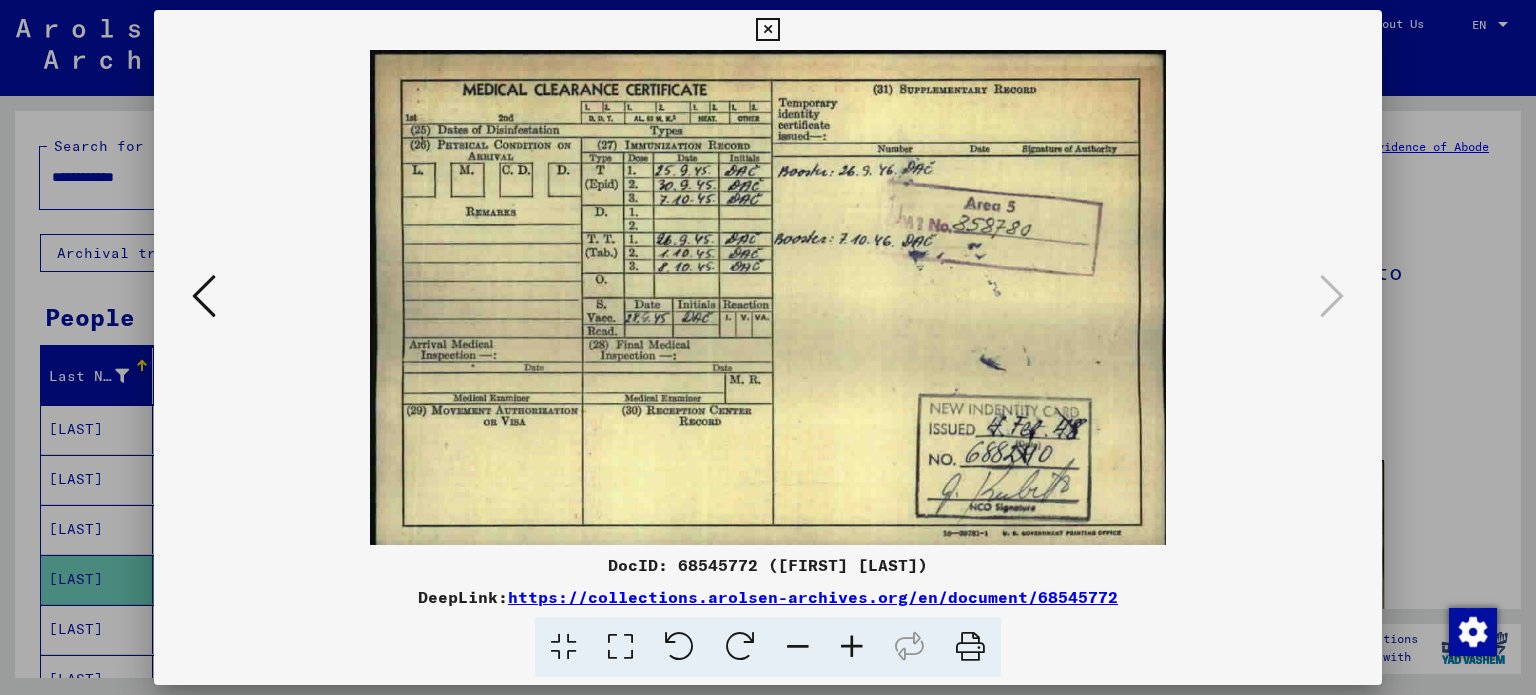 click at bounding box center [768, 347] 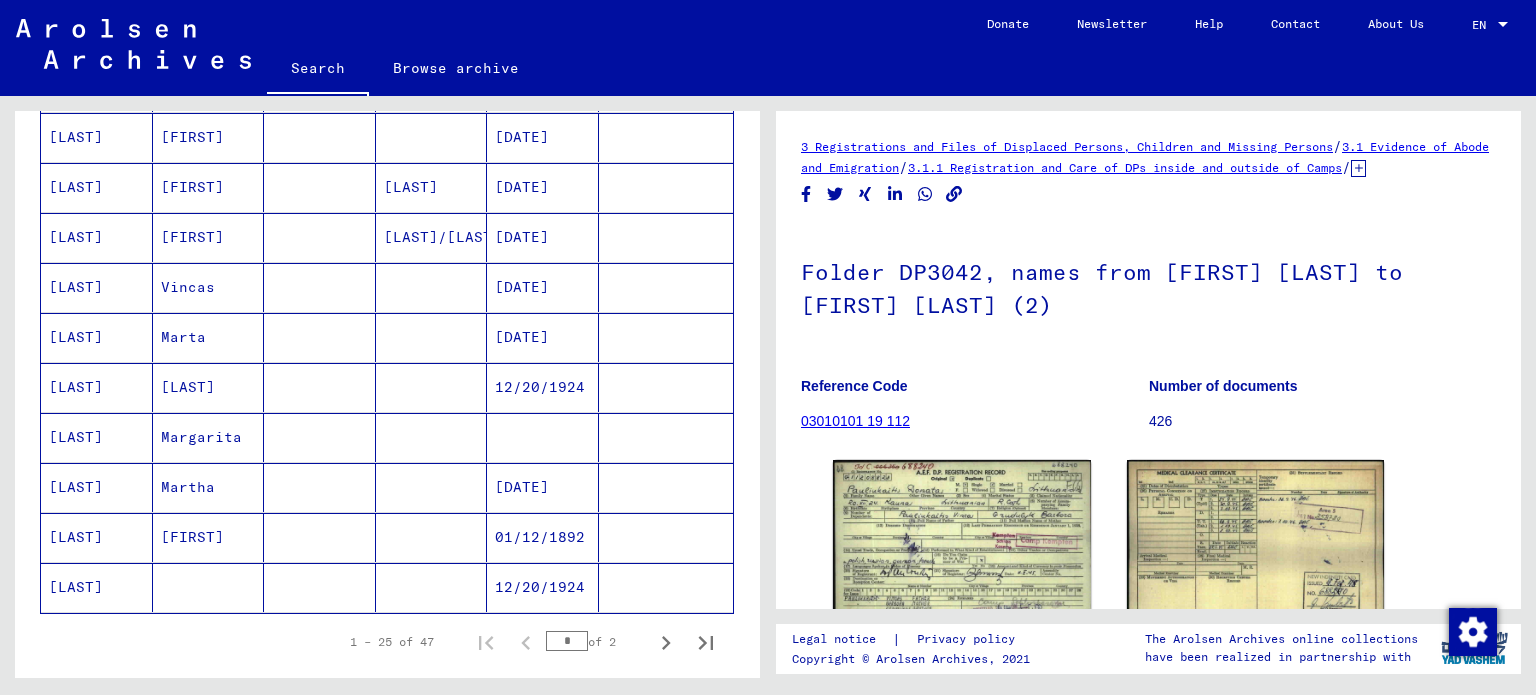 scroll, scrollTop: 1051, scrollLeft: 0, axis: vertical 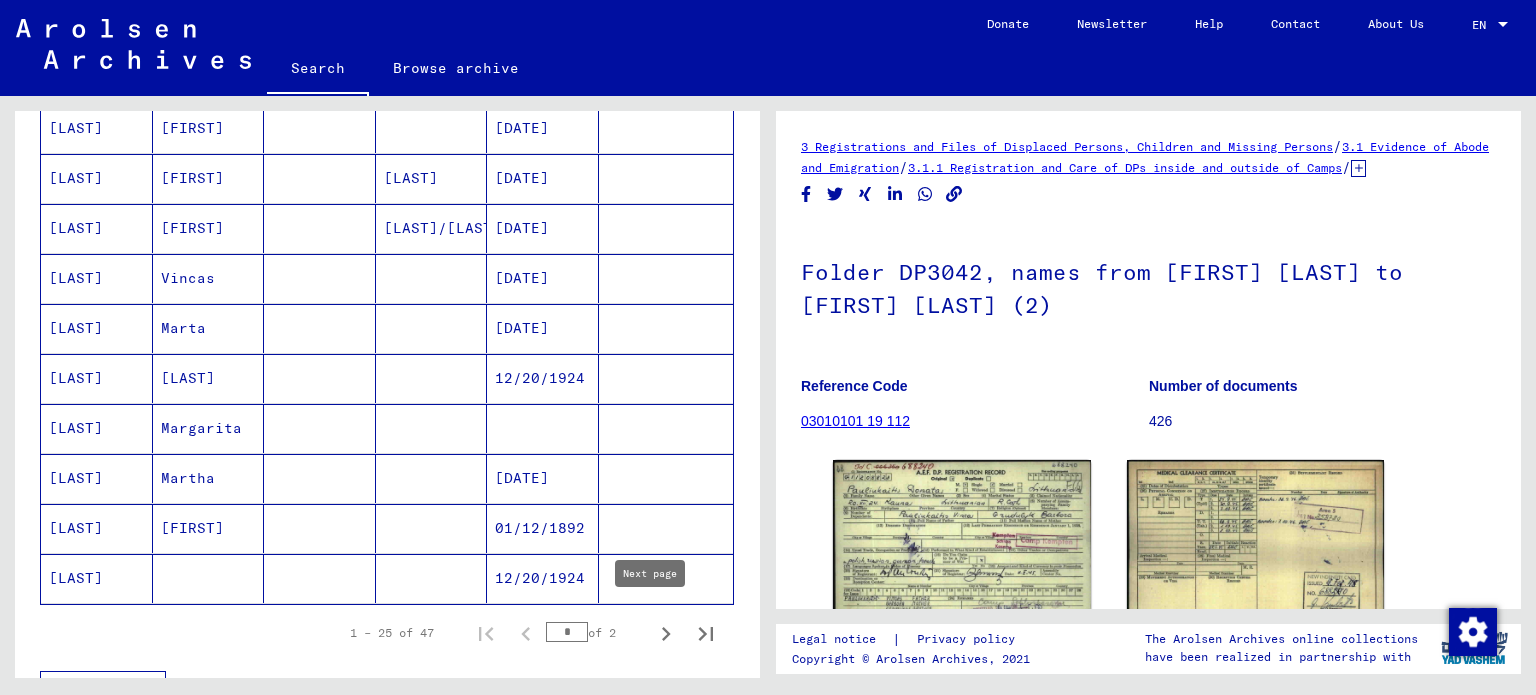 click 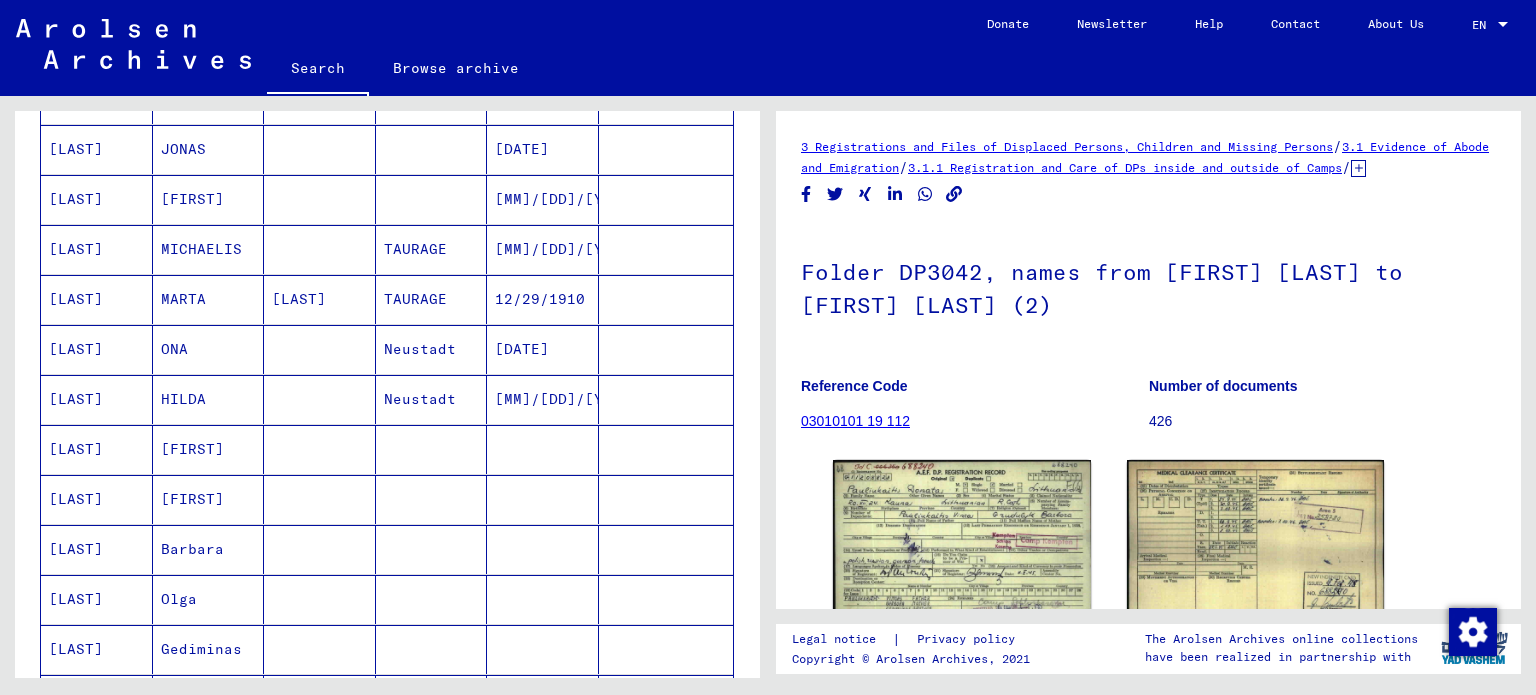 scroll, scrollTop: 439, scrollLeft: 0, axis: vertical 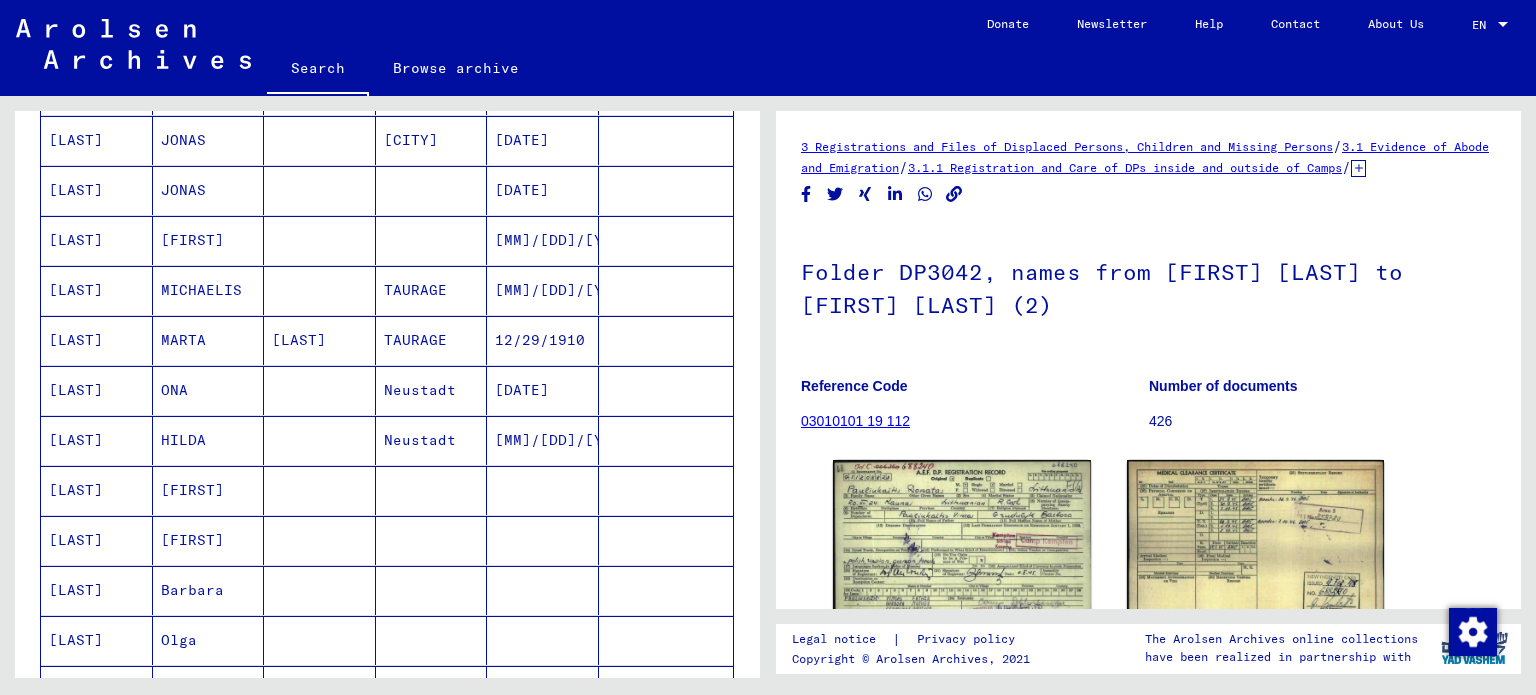 click on "[LAST]" at bounding box center [97, 490] 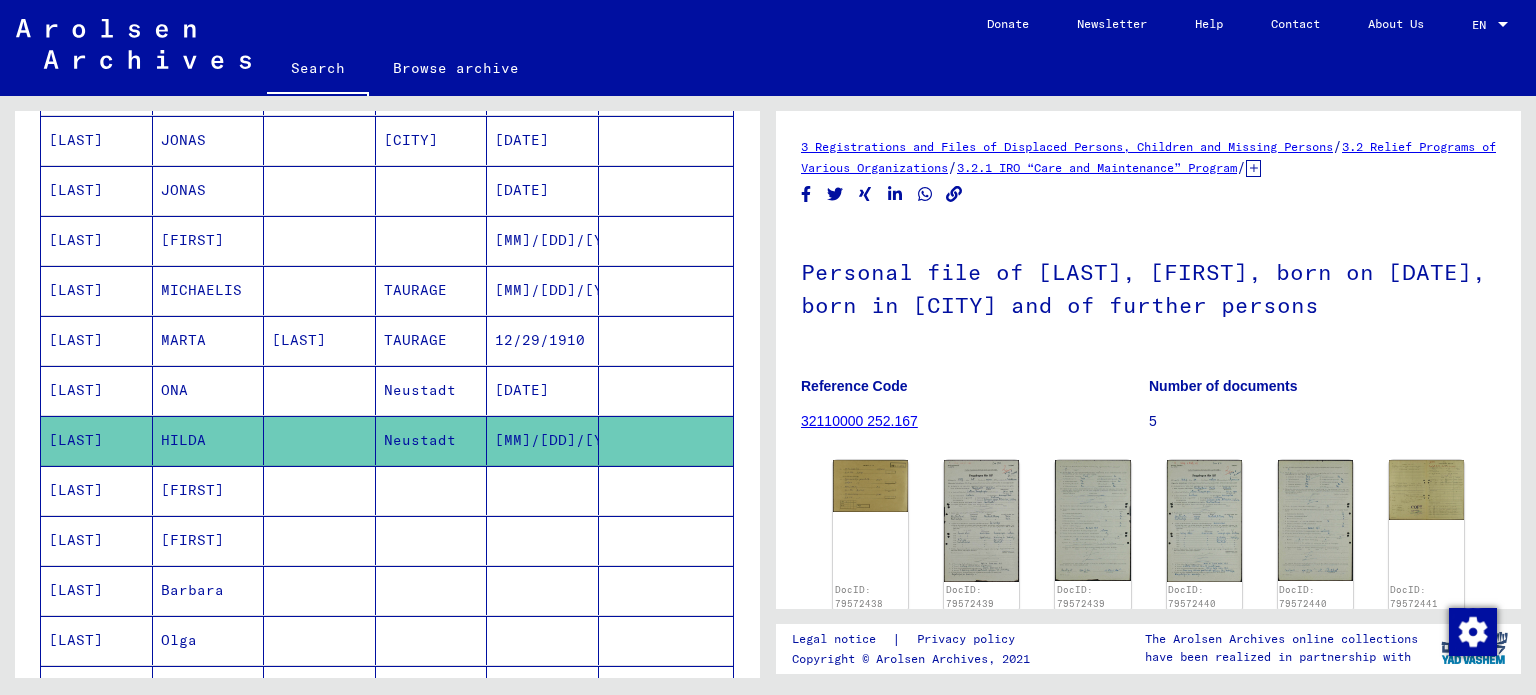 scroll, scrollTop: 0, scrollLeft: 0, axis: both 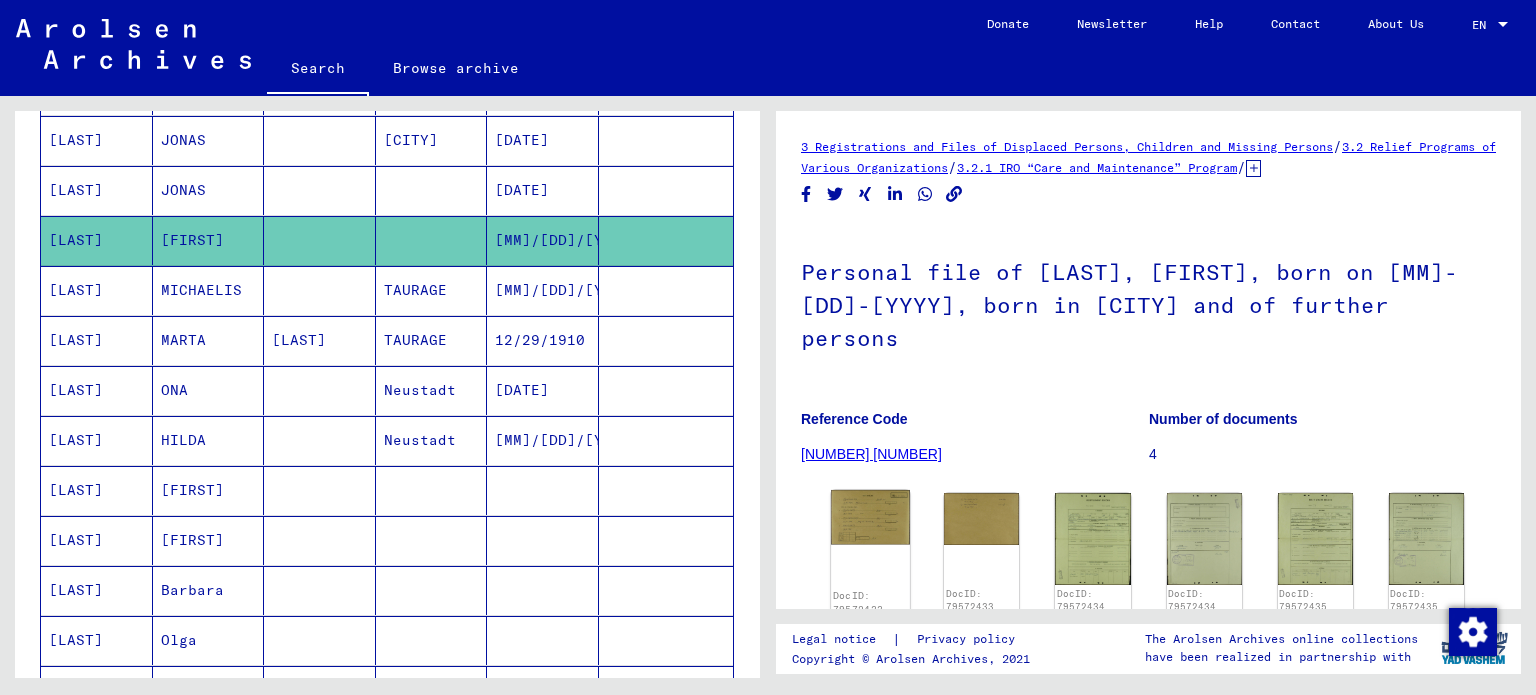 click 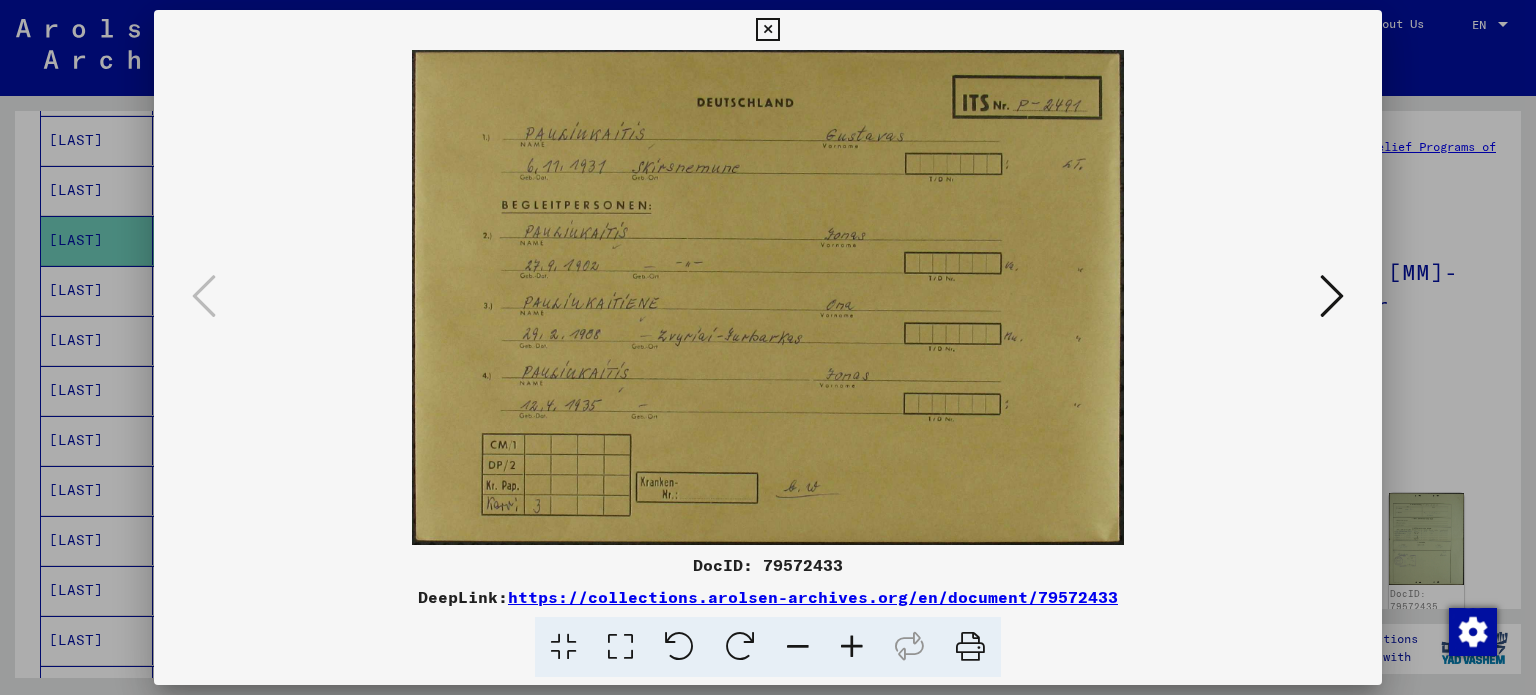 click at bounding box center [1332, 296] 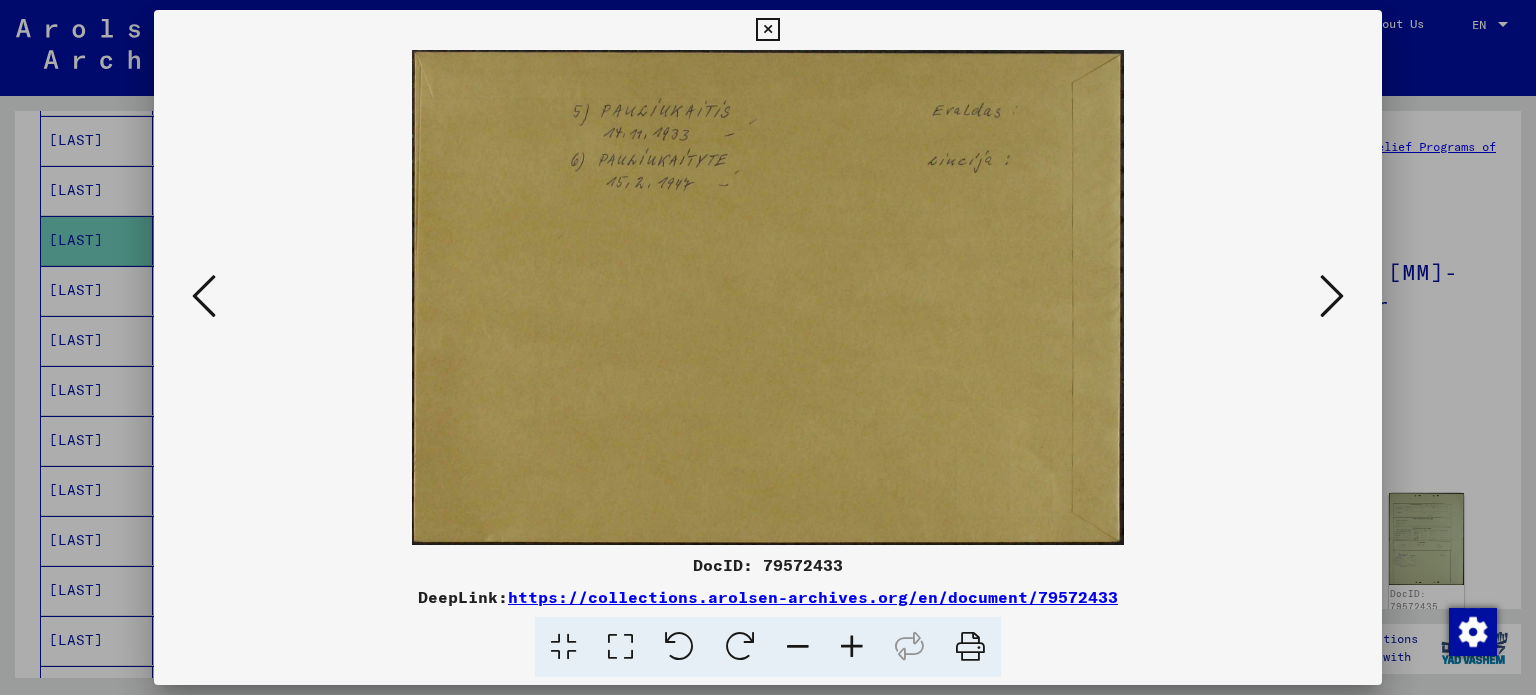 click at bounding box center (768, 347) 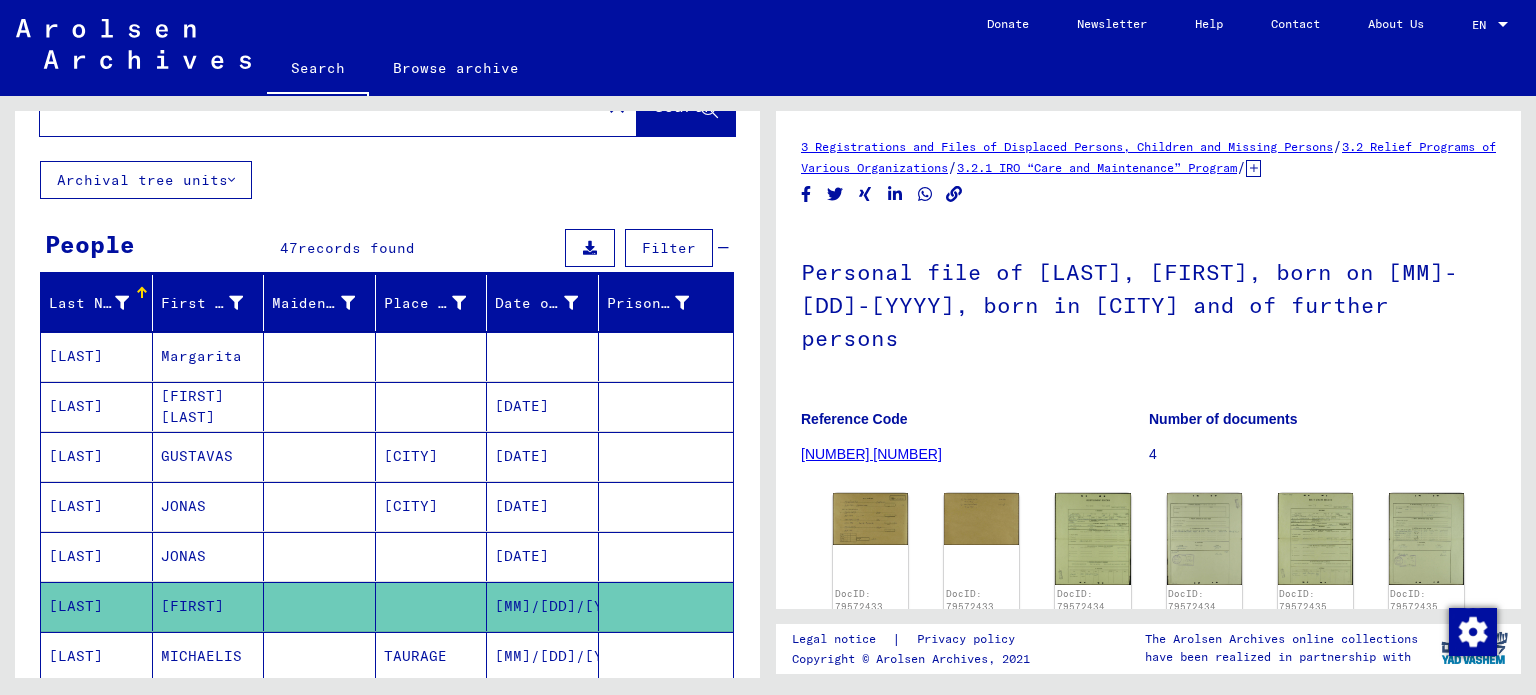 scroll, scrollTop: 0, scrollLeft: 0, axis: both 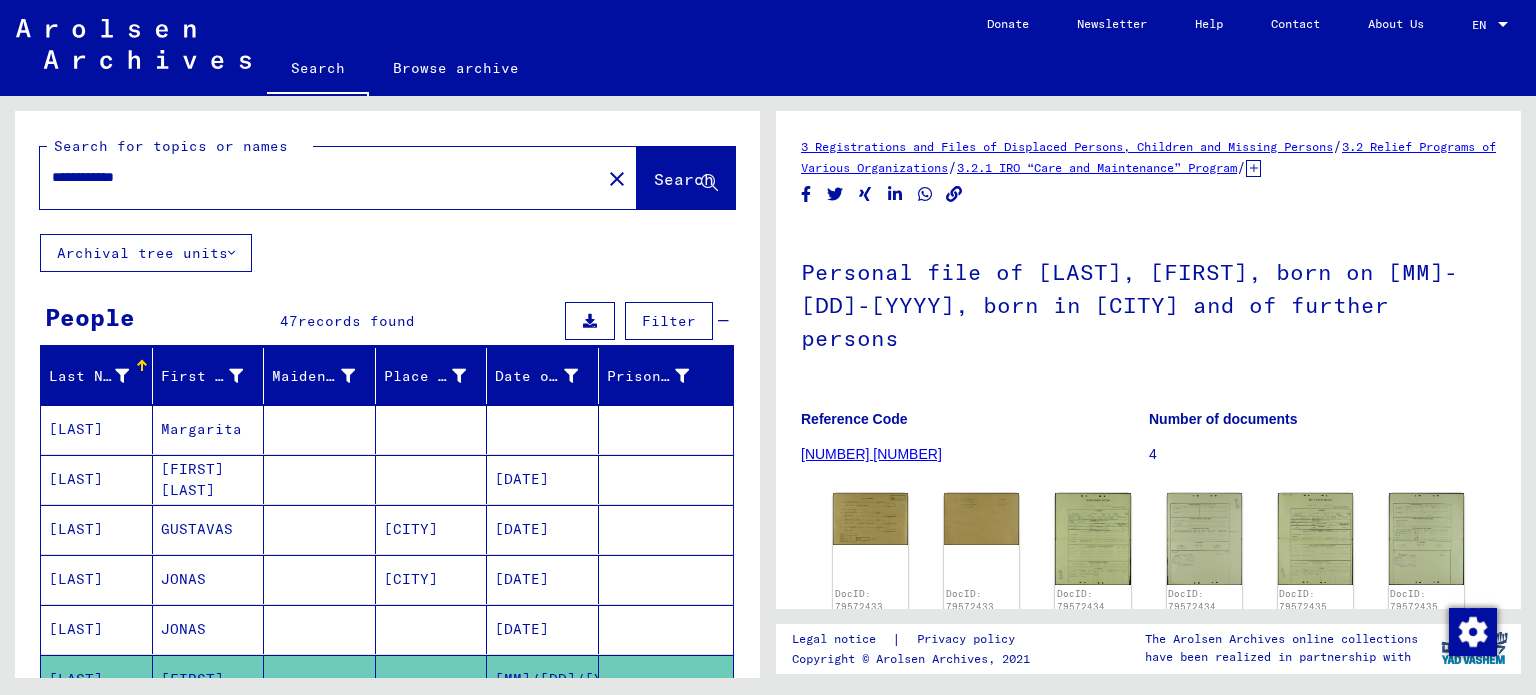 click on "**********" at bounding box center (320, 177) 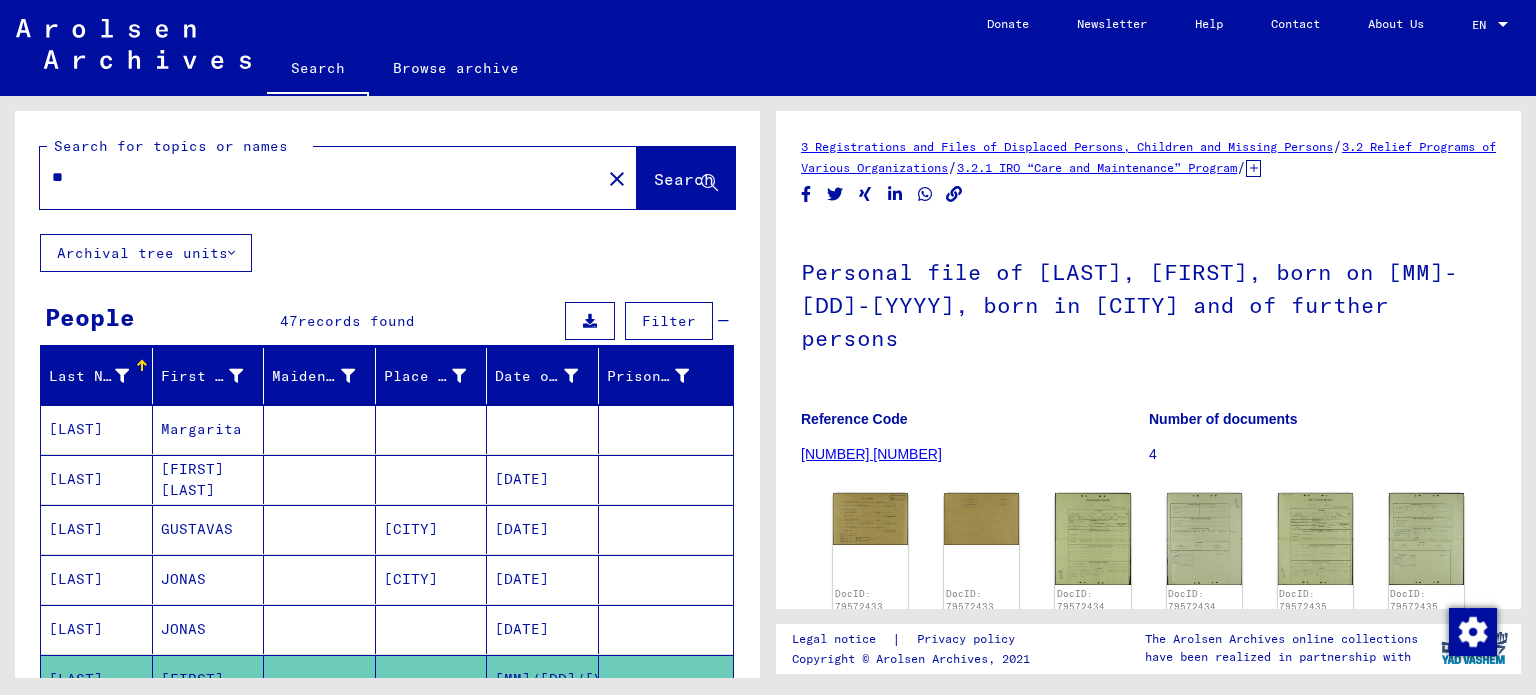 type on "*" 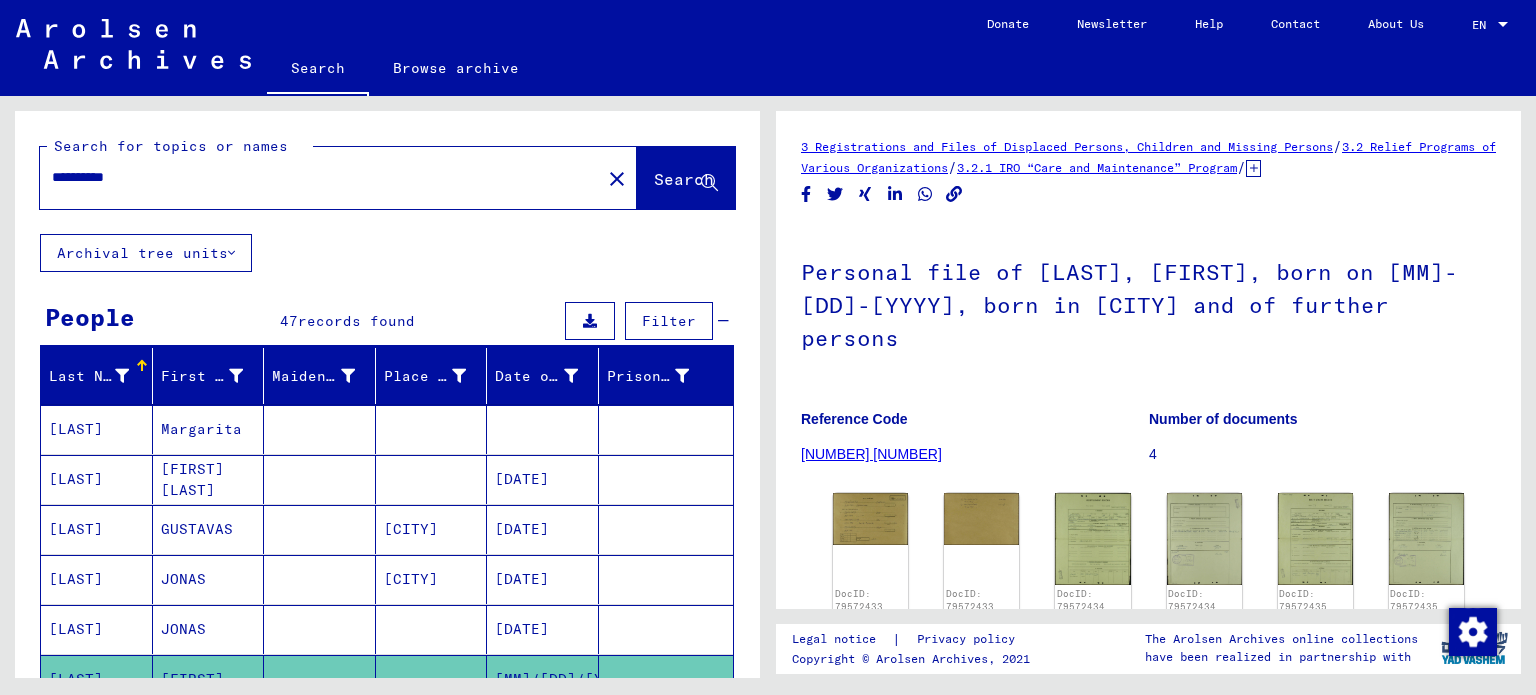 type on "**********" 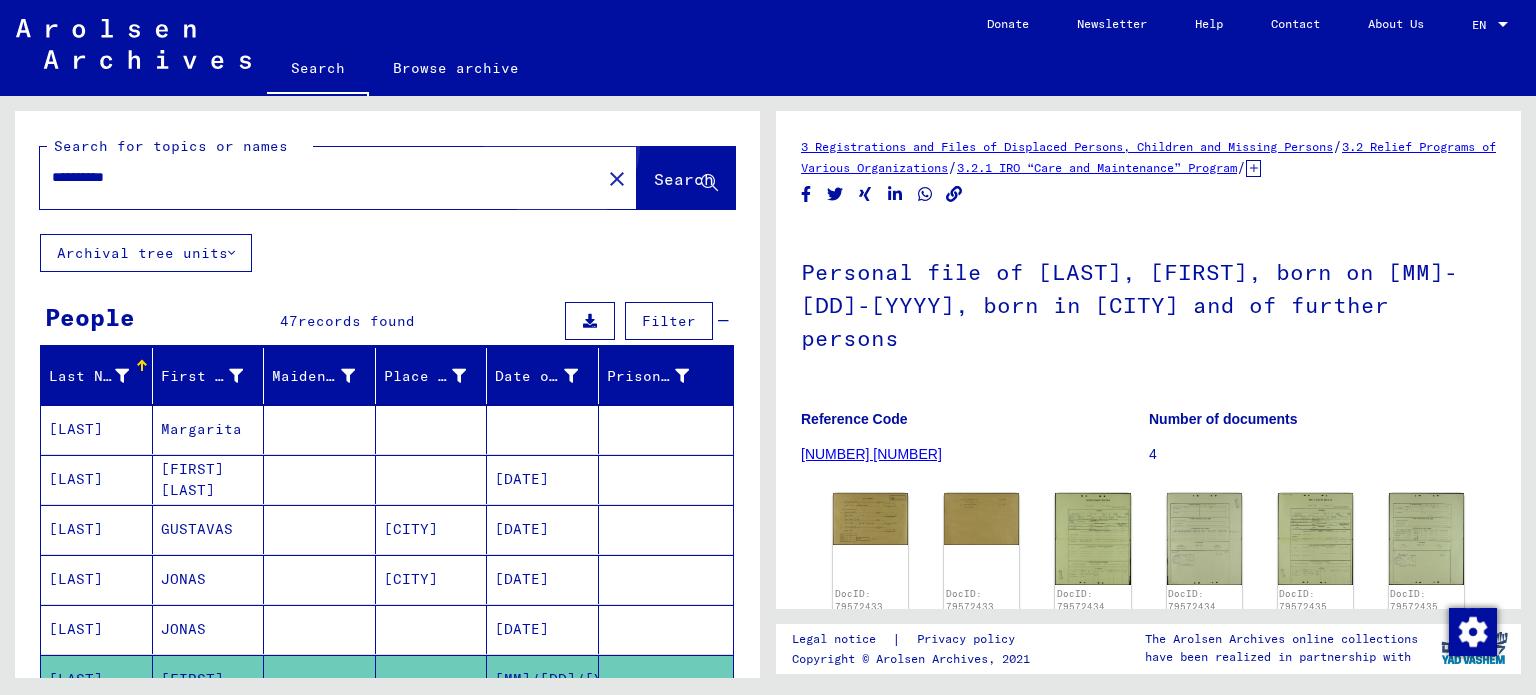 click on "Search" 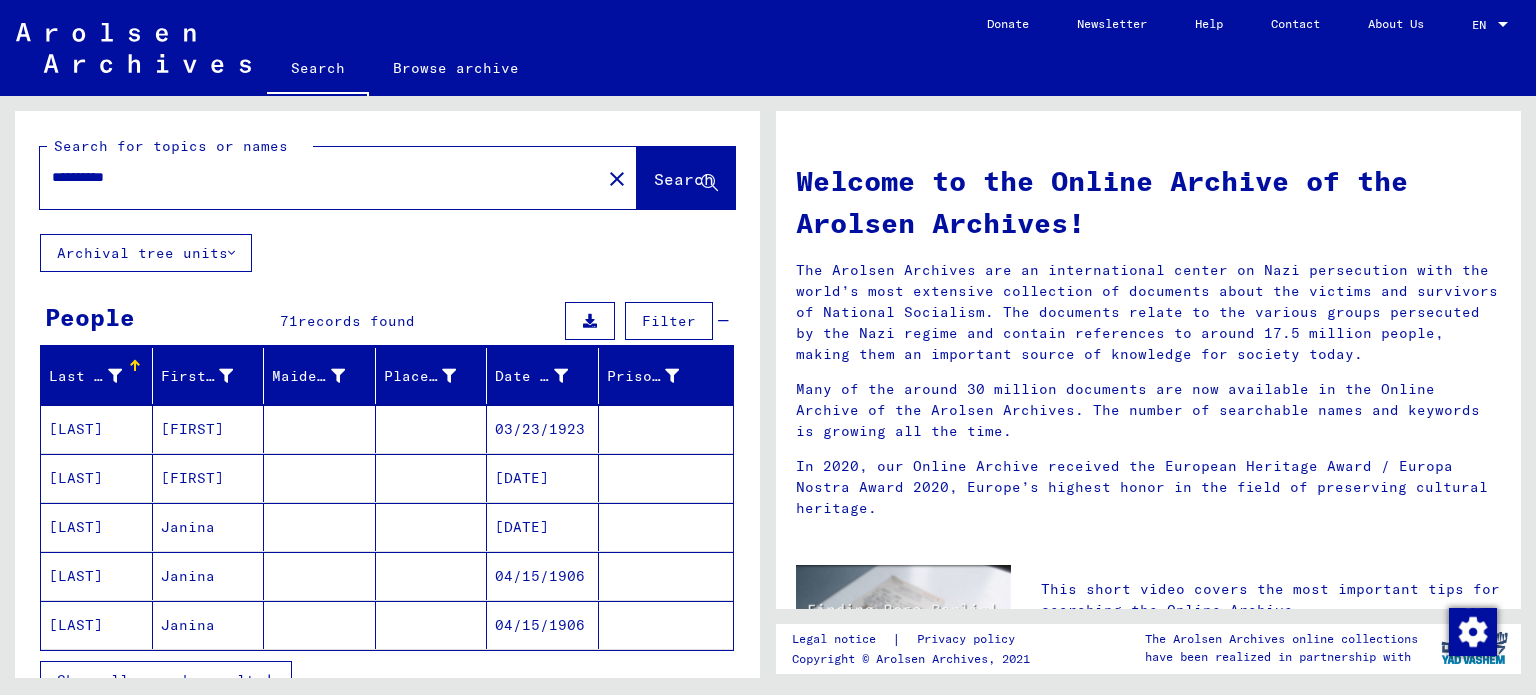click on "[LAST]" at bounding box center [97, 478] 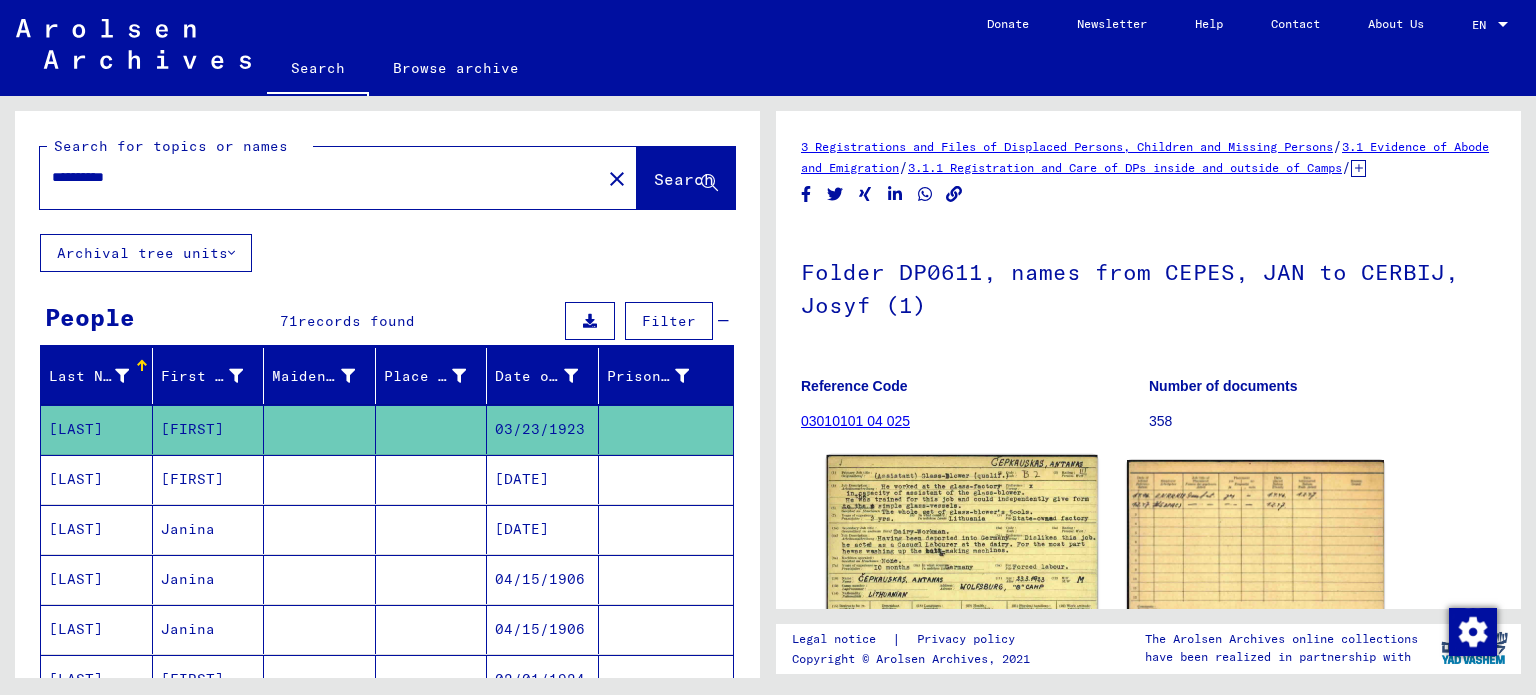 scroll, scrollTop: 0, scrollLeft: 0, axis: both 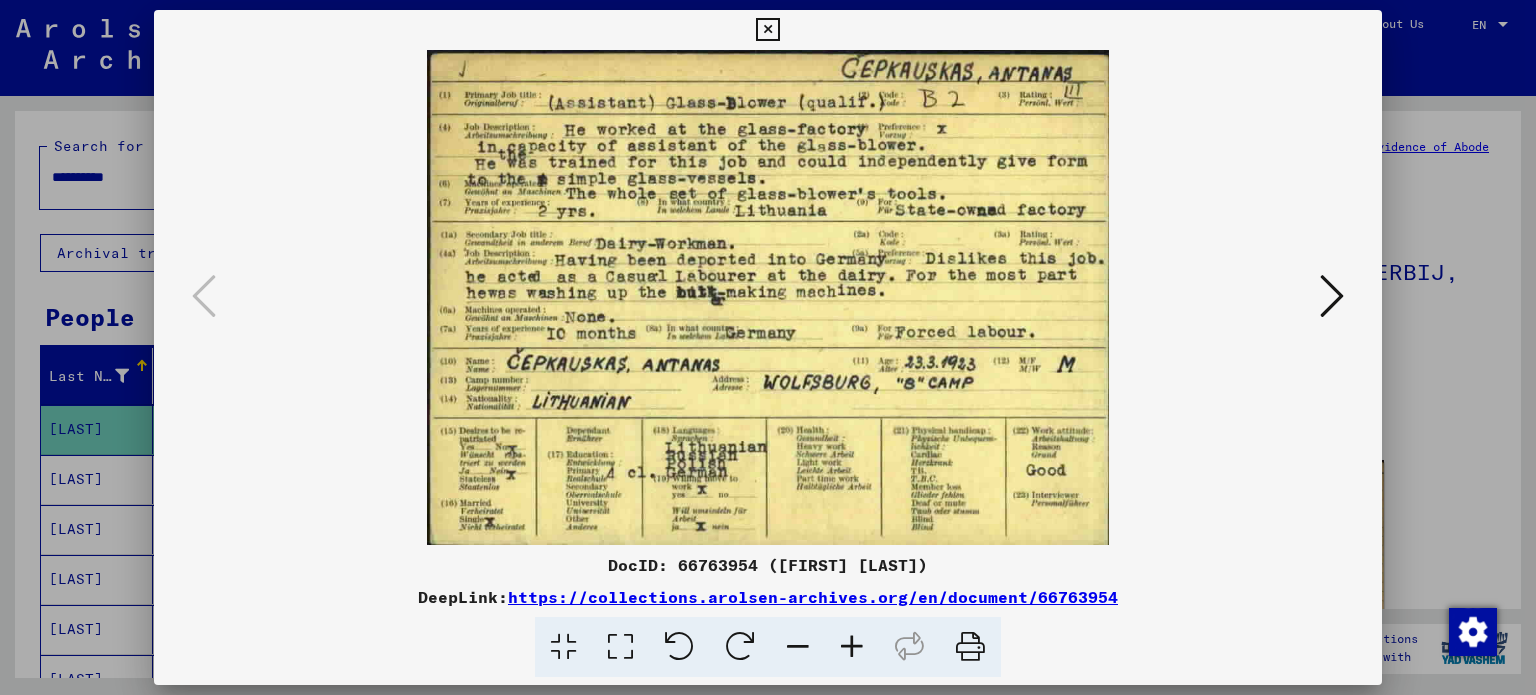 click at bounding box center [1332, 296] 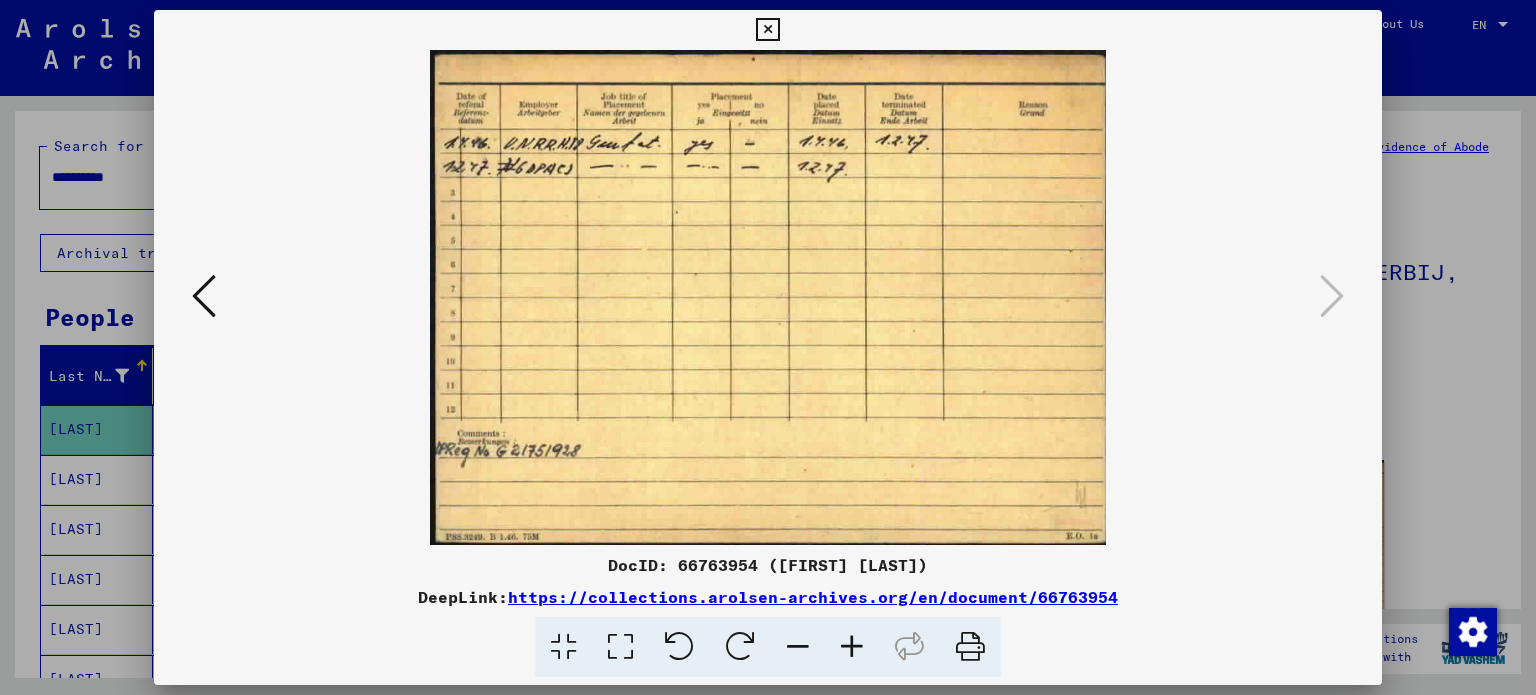 click at bounding box center [768, 347] 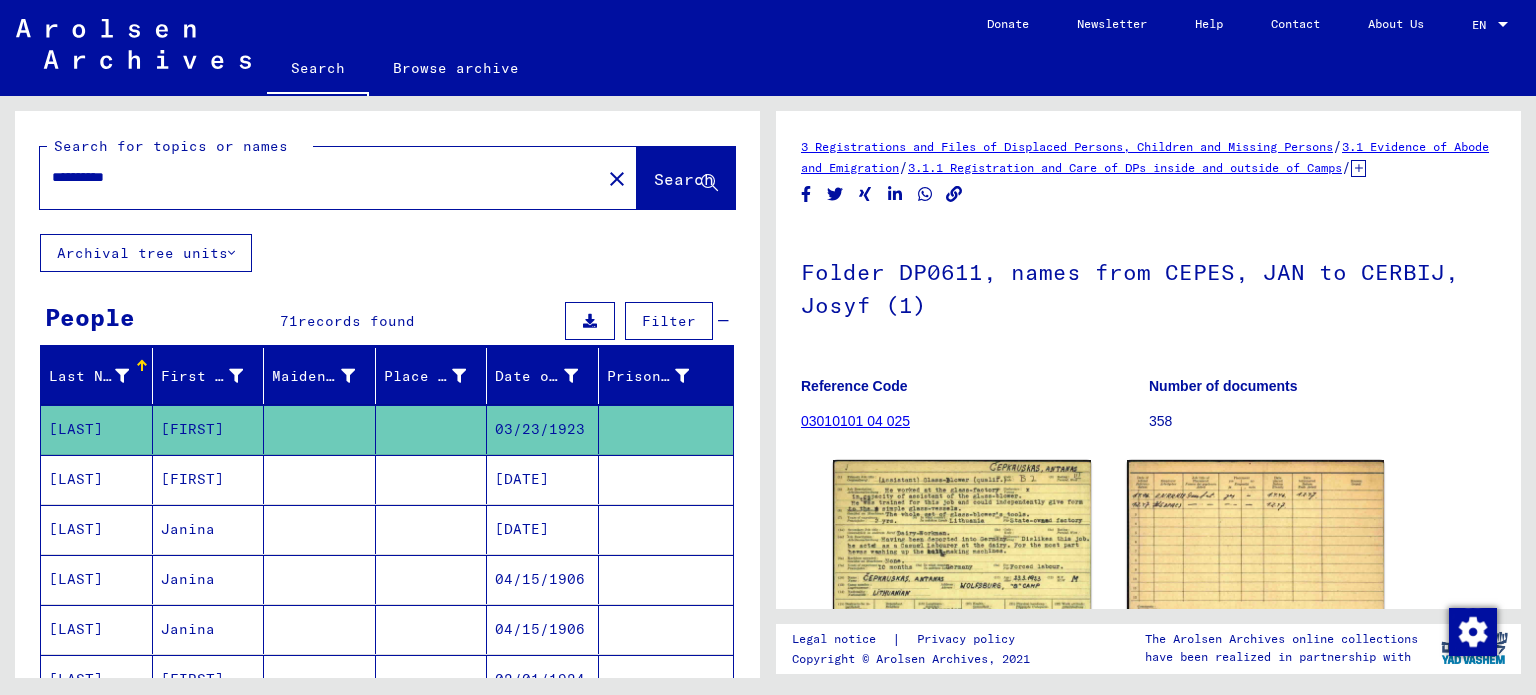click on "[FIRST]" at bounding box center [209, 529] 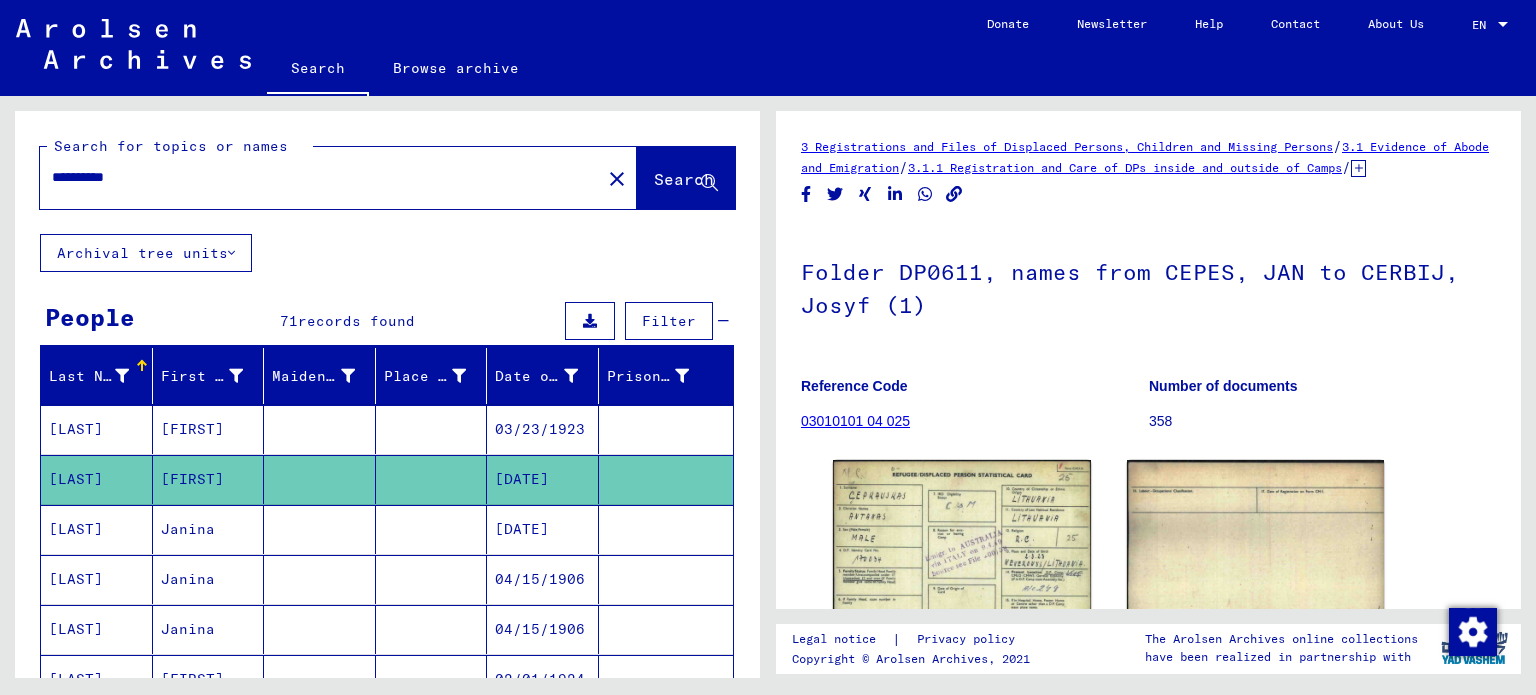 scroll, scrollTop: 0, scrollLeft: 0, axis: both 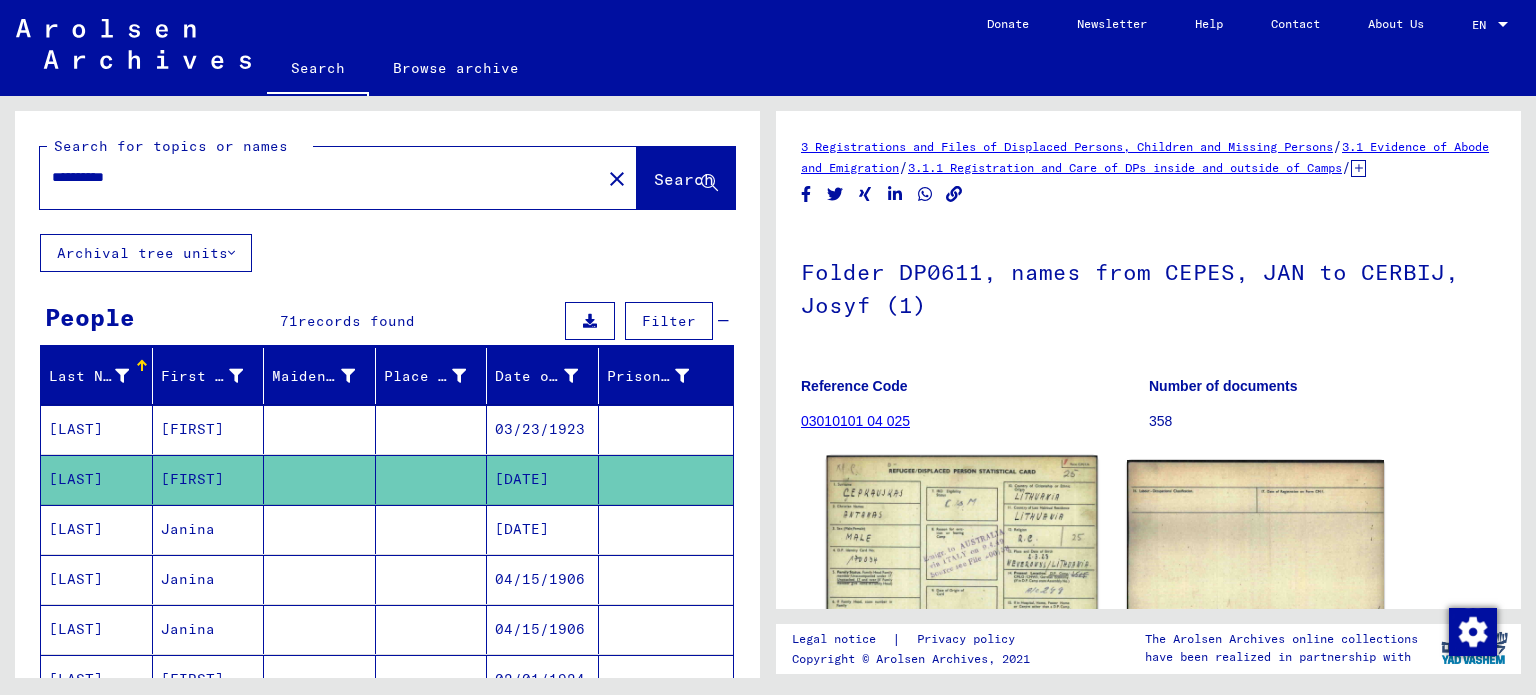 click 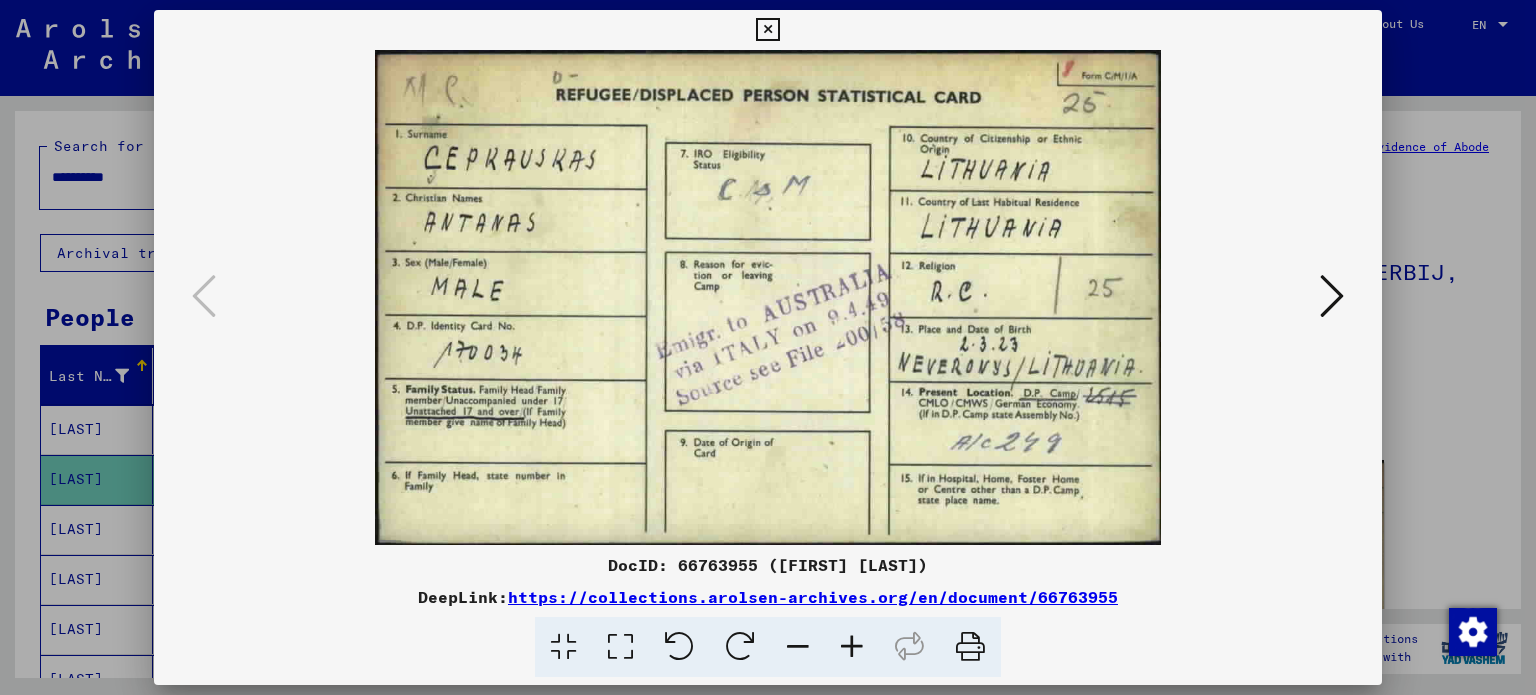 click at bounding box center (1332, 296) 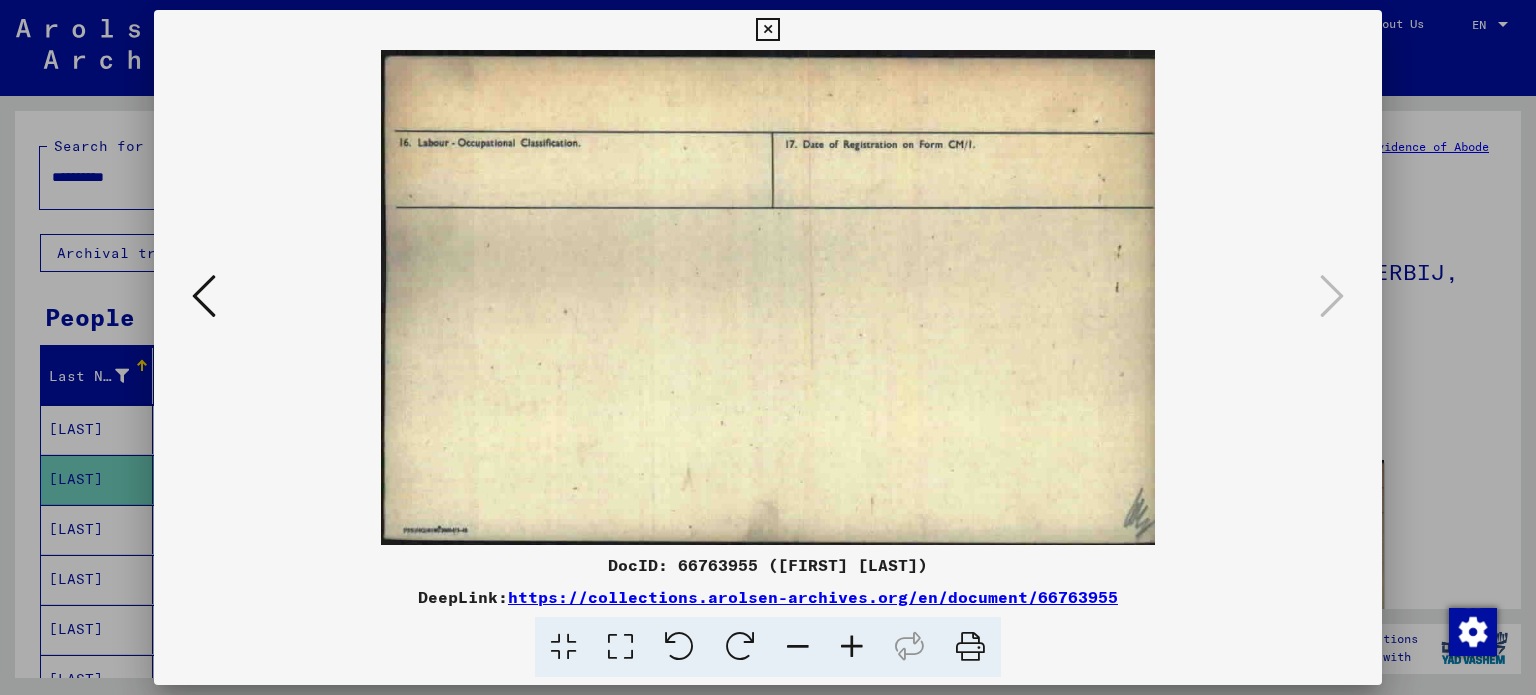 click at bounding box center (768, 347) 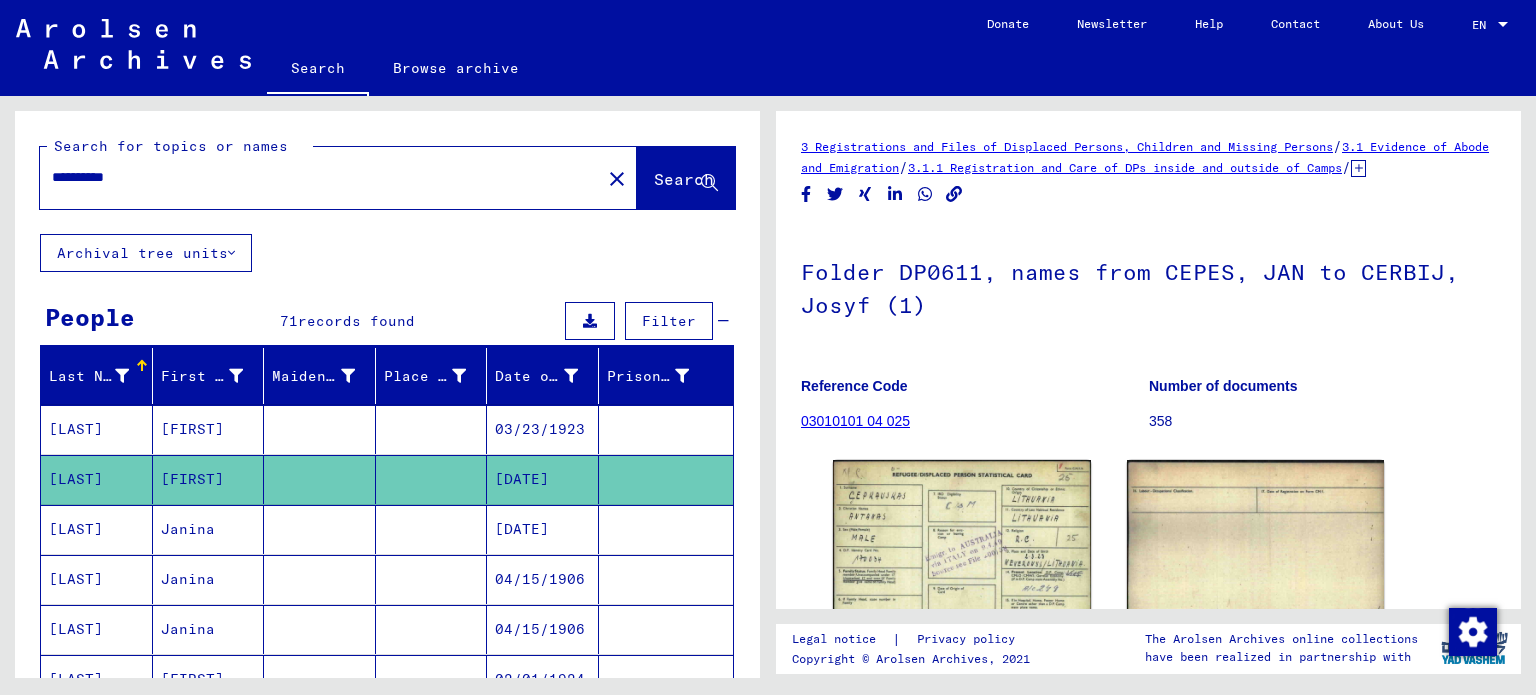 click on "Janina" at bounding box center (209, 579) 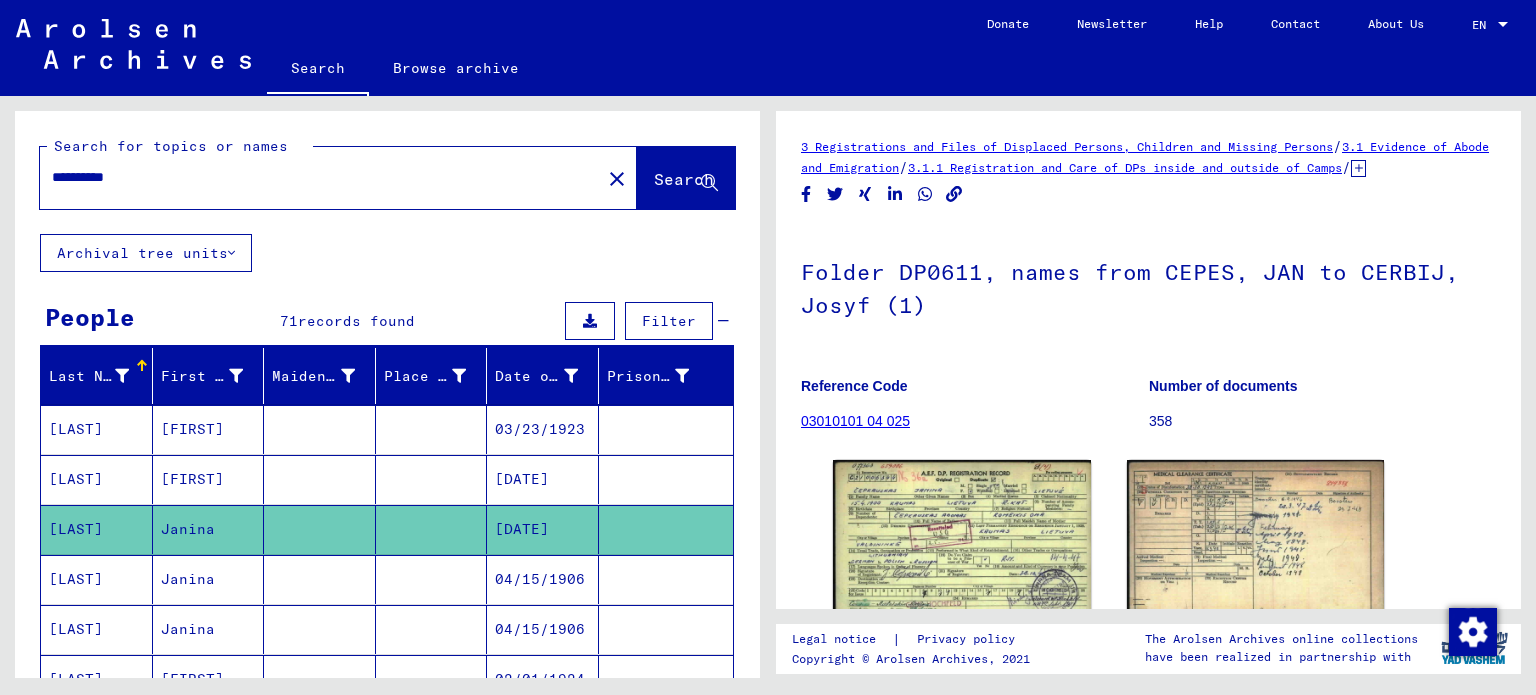 scroll, scrollTop: 0, scrollLeft: 0, axis: both 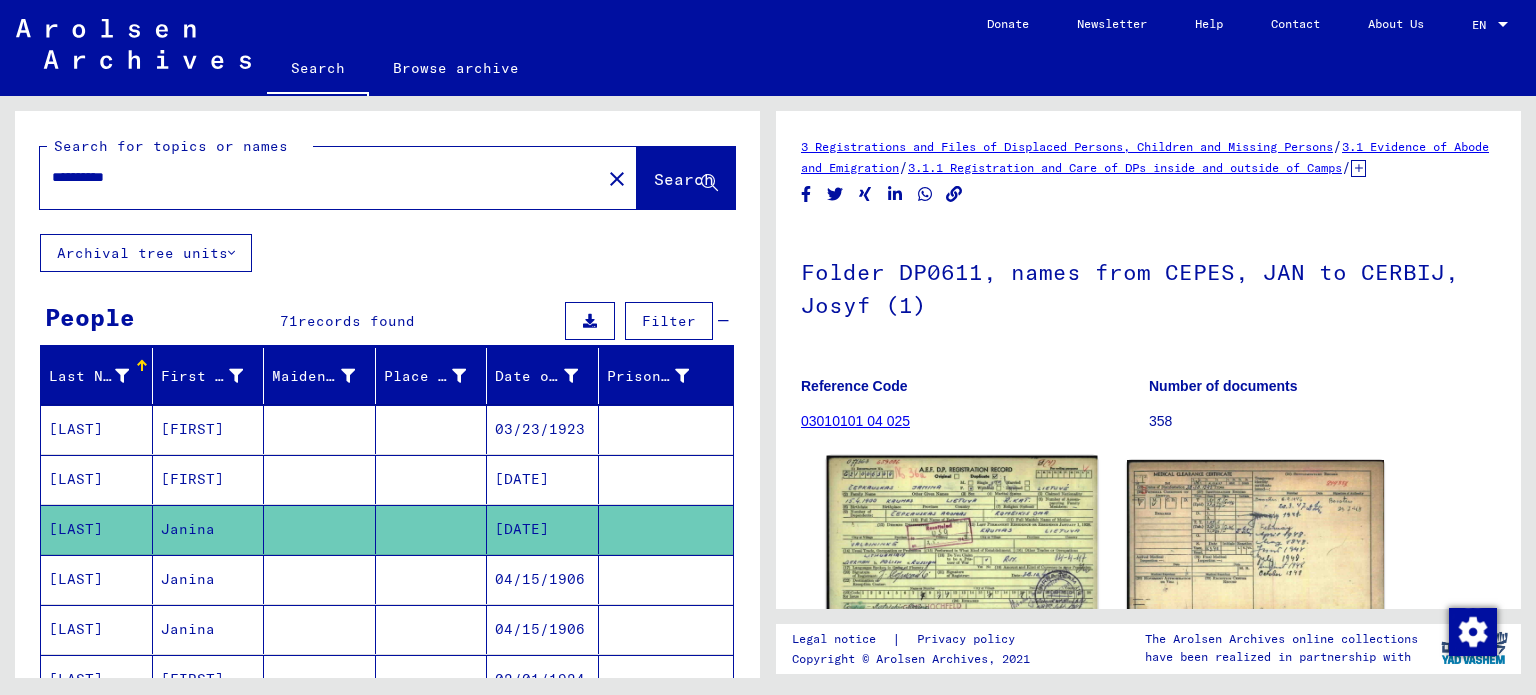 click 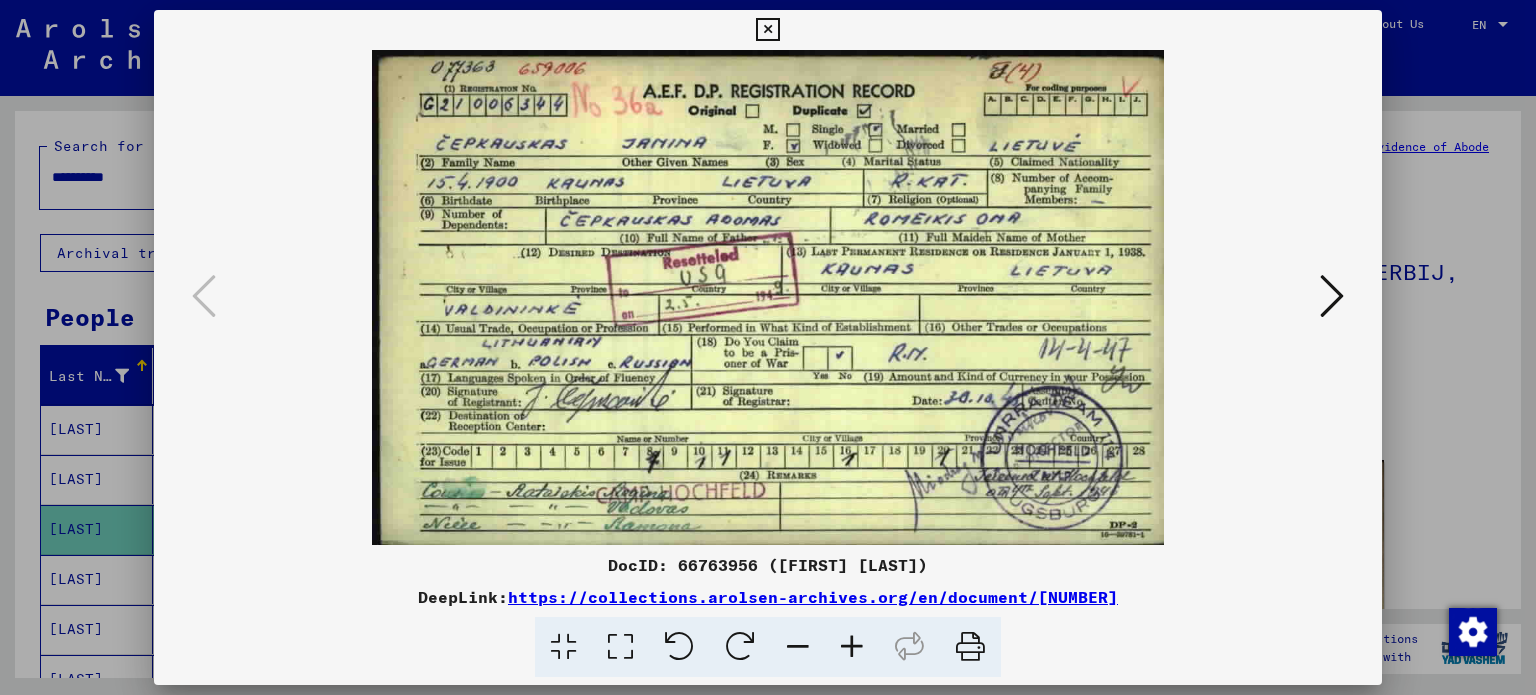 click at bounding box center [1332, 296] 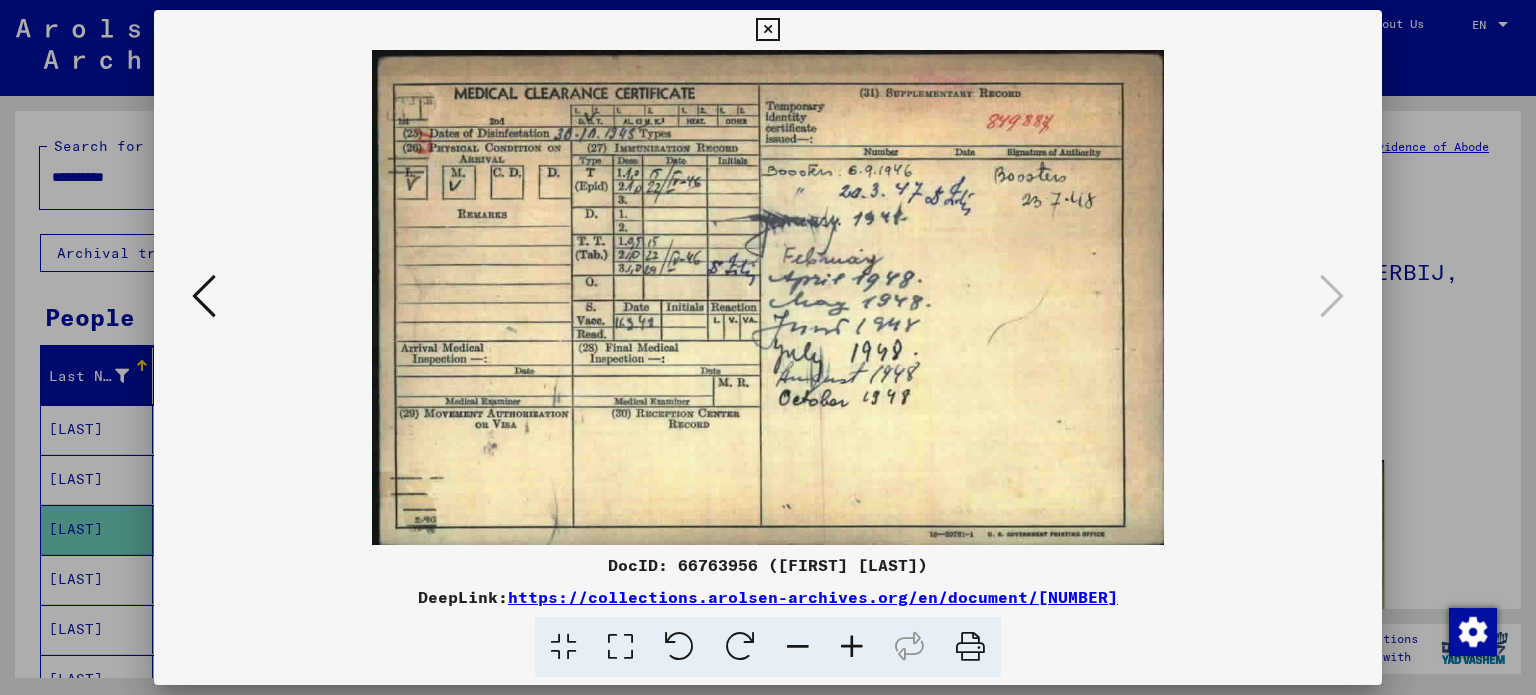 click at bounding box center (768, 347) 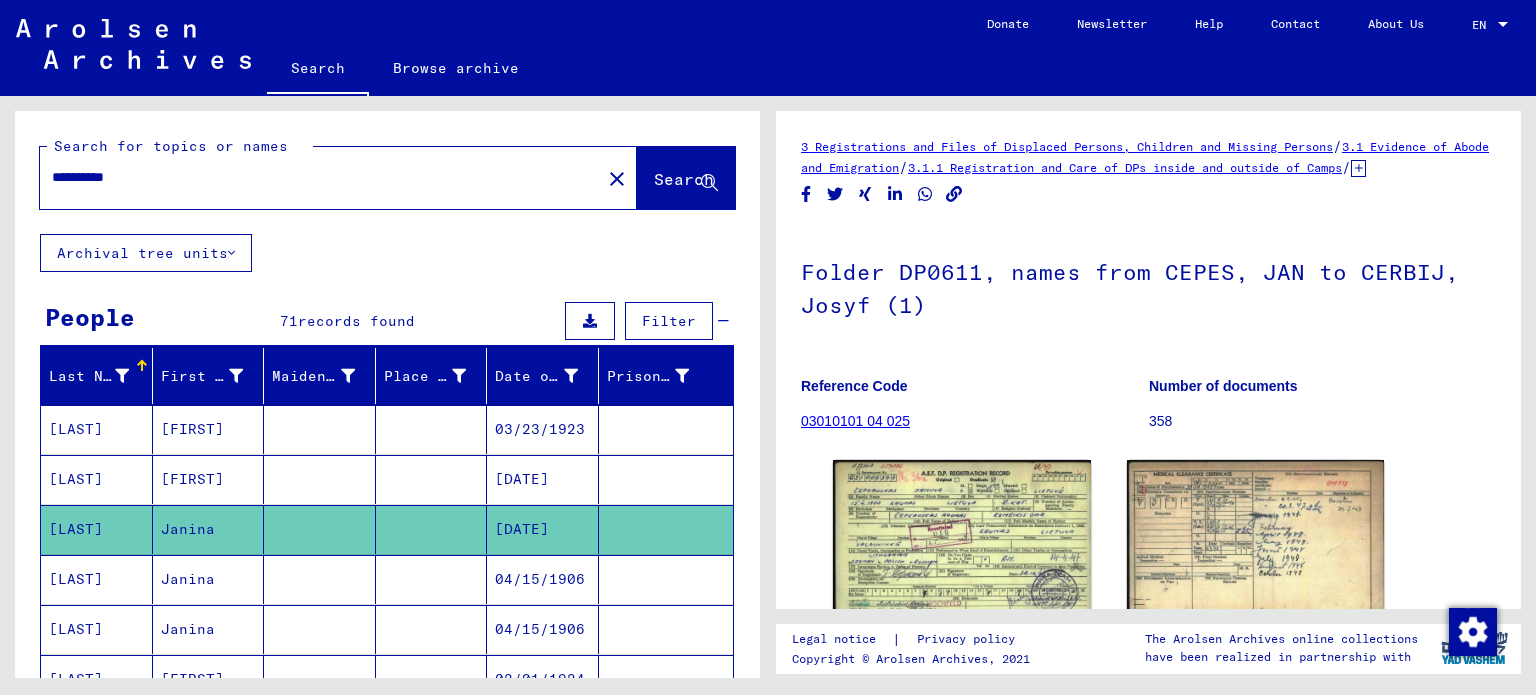 click on "Janina" at bounding box center (209, 629) 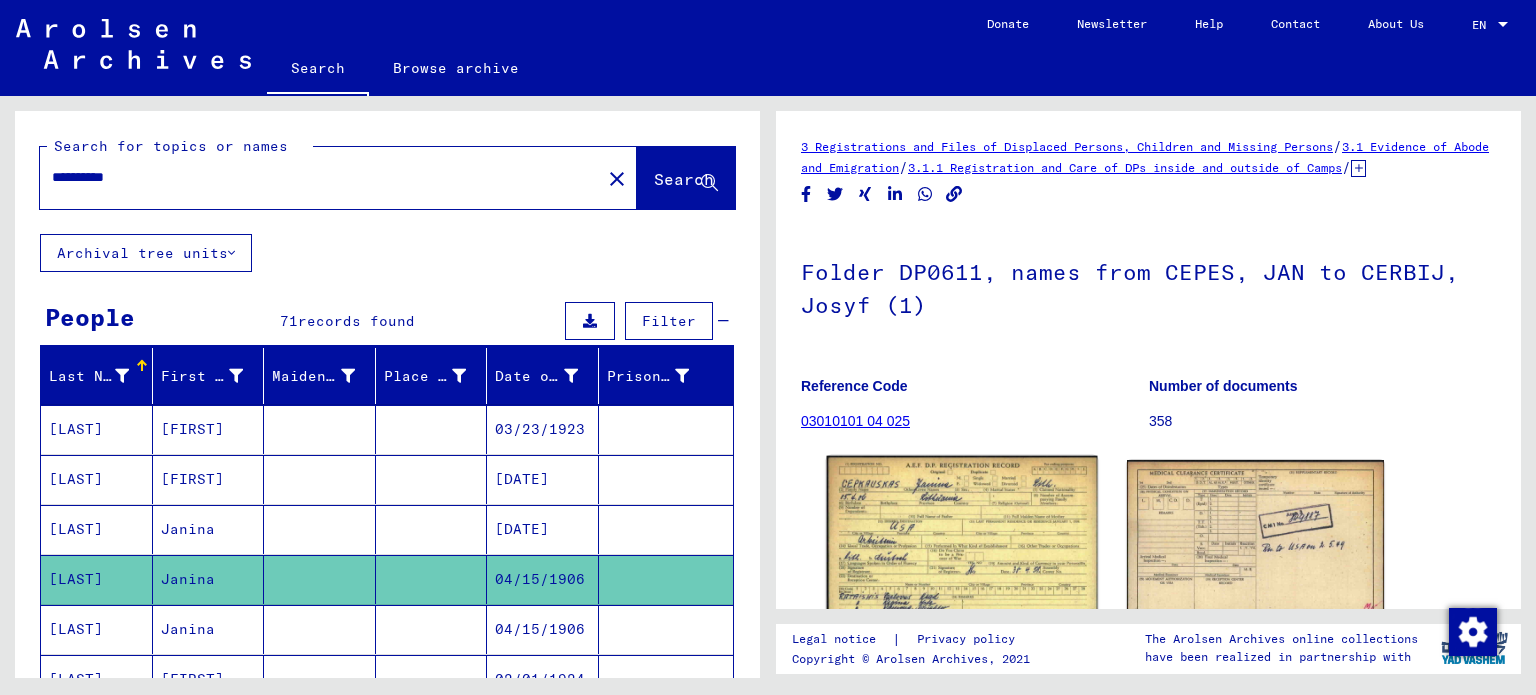 click 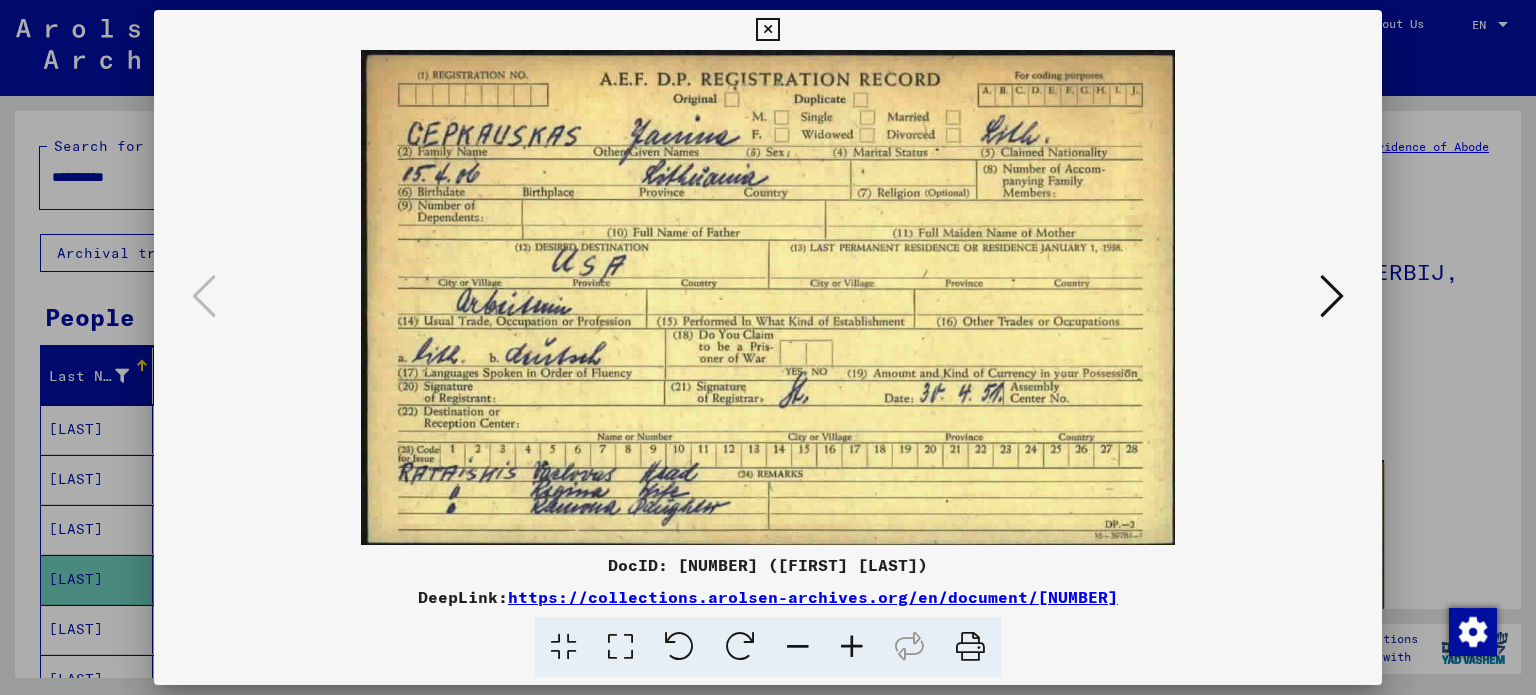 click at bounding box center [1332, 296] 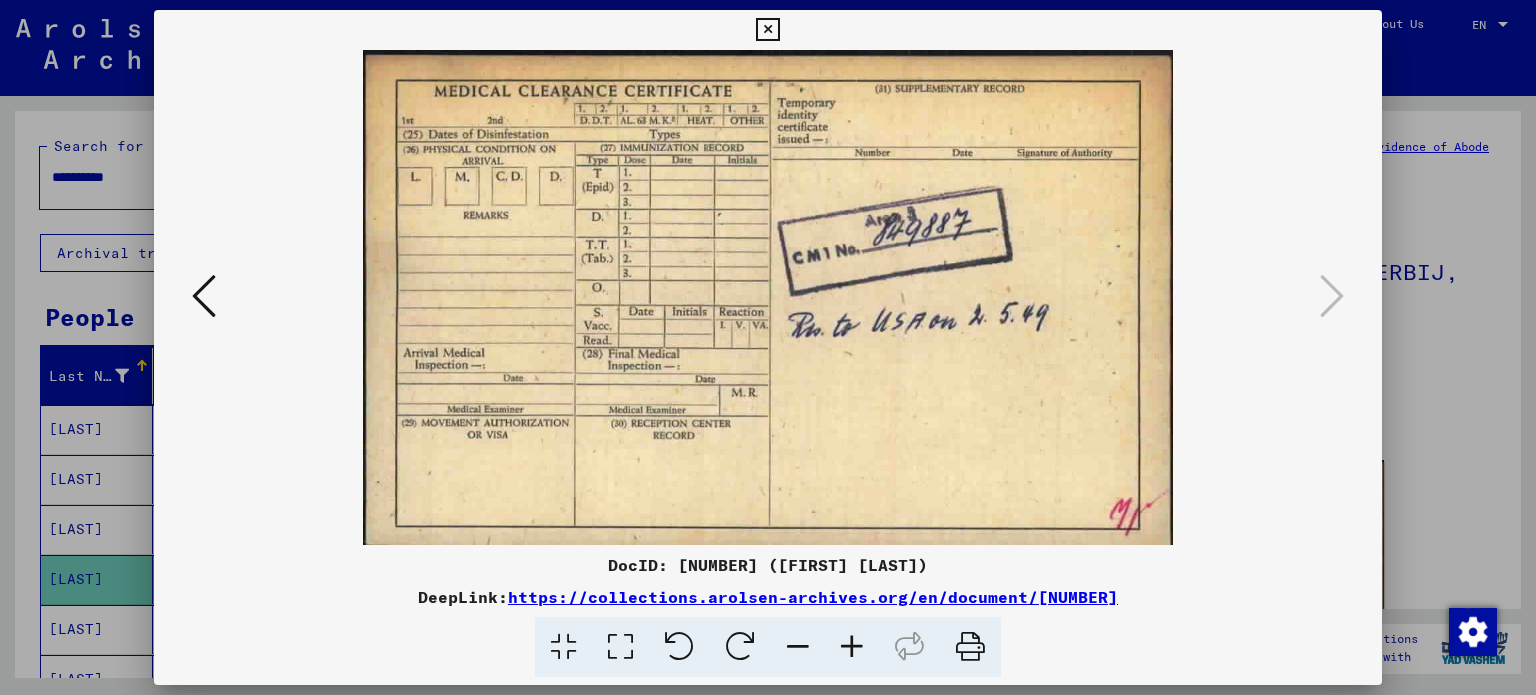 click at bounding box center [768, 347] 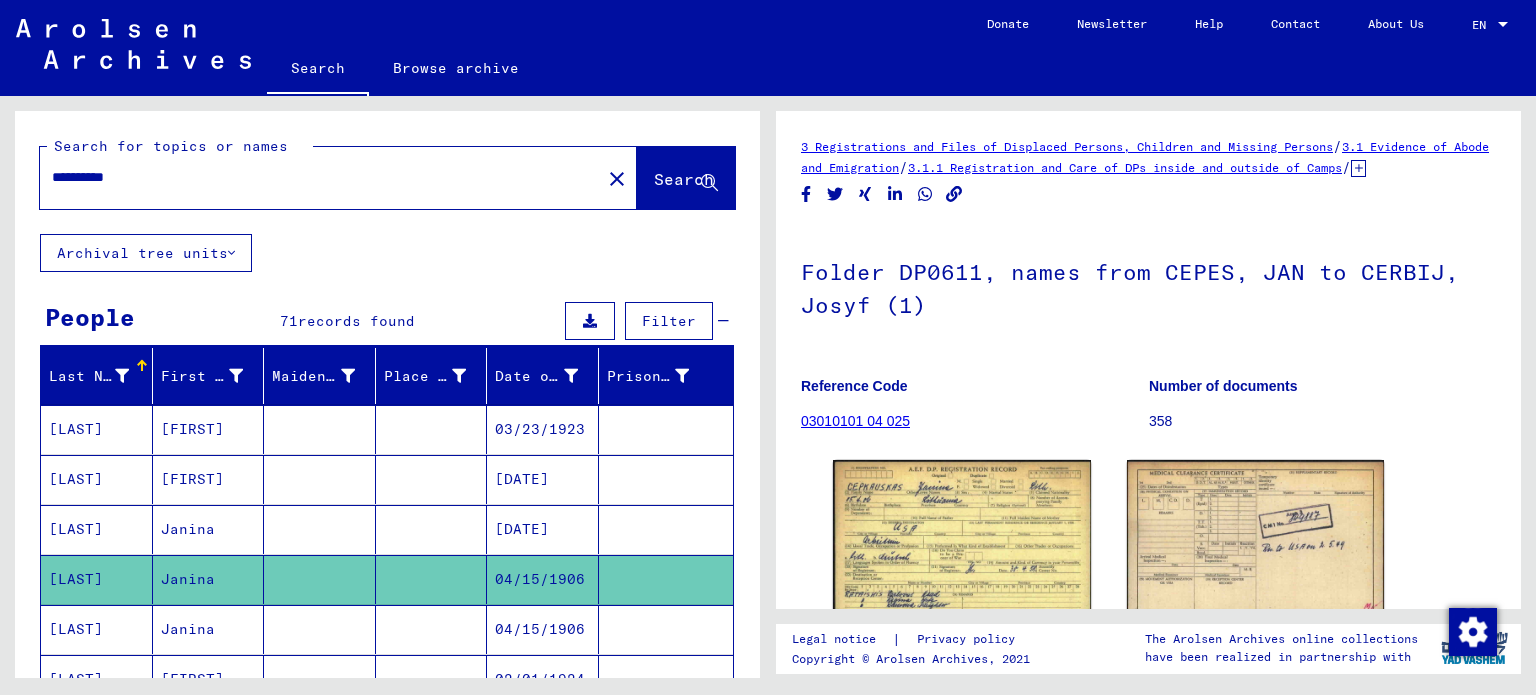 click on "Janina" at bounding box center [209, 679] 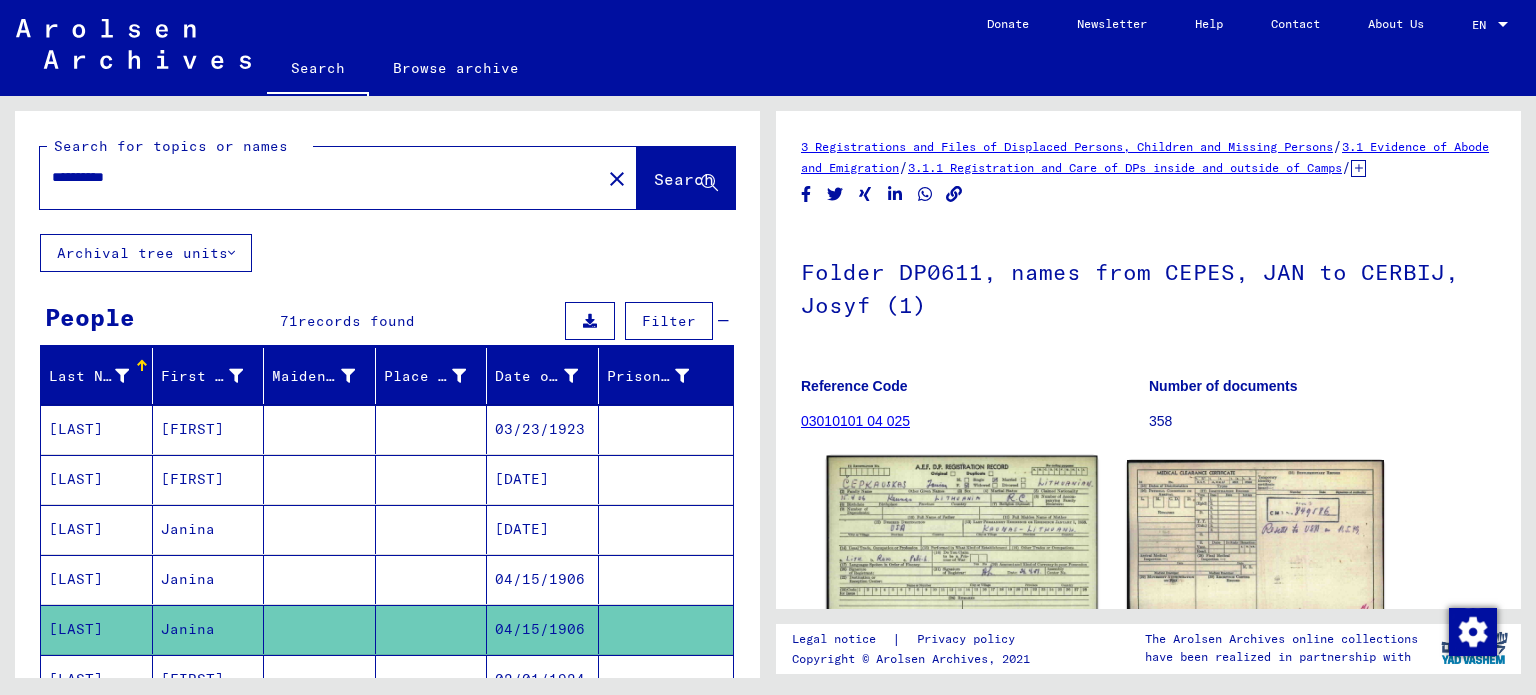 click 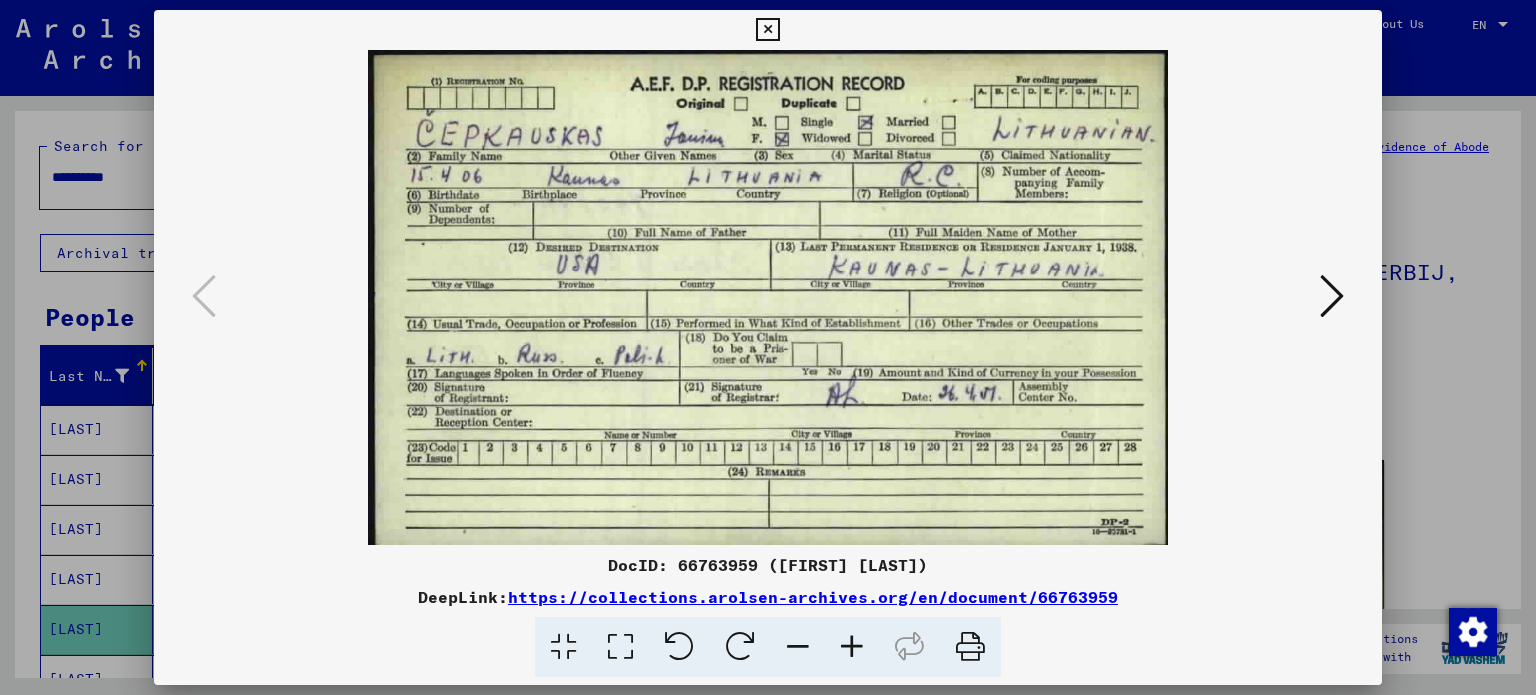 click at bounding box center (1332, 296) 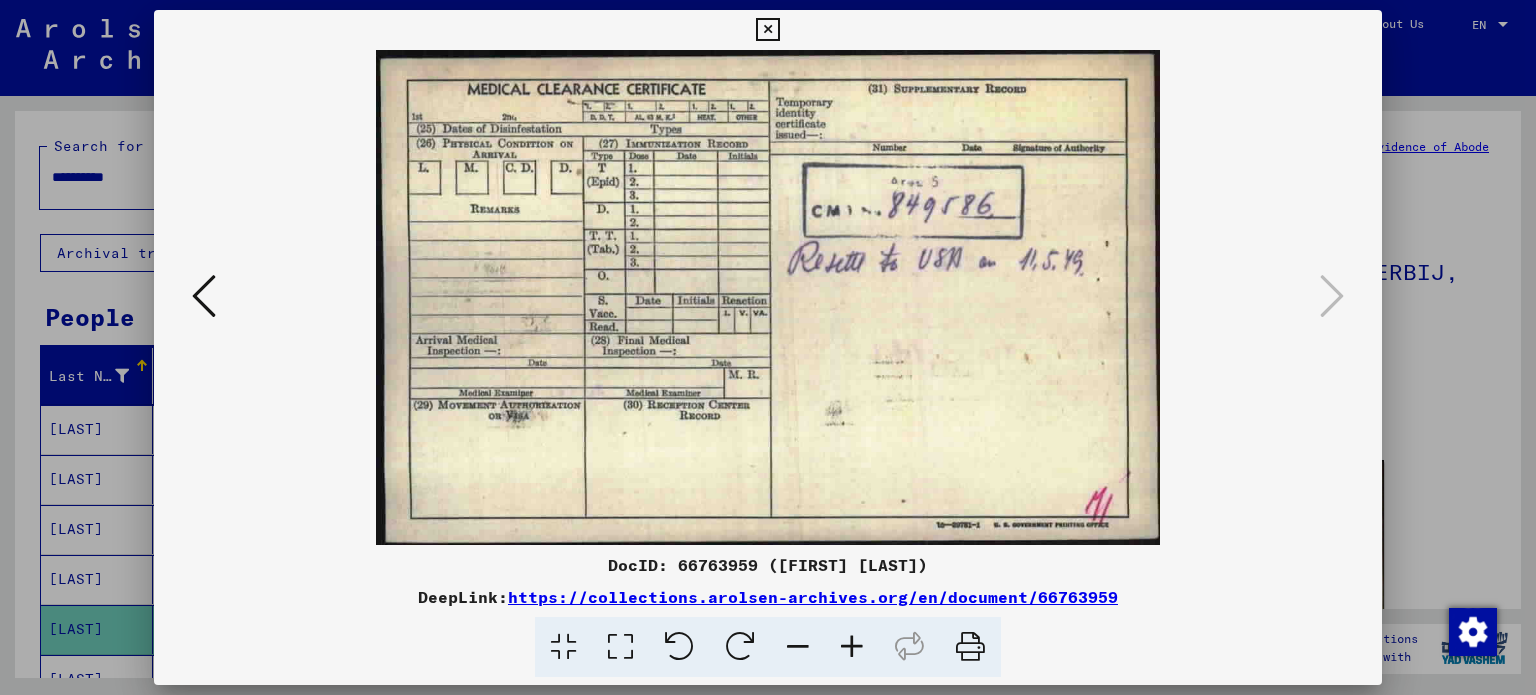 click at bounding box center [768, 347] 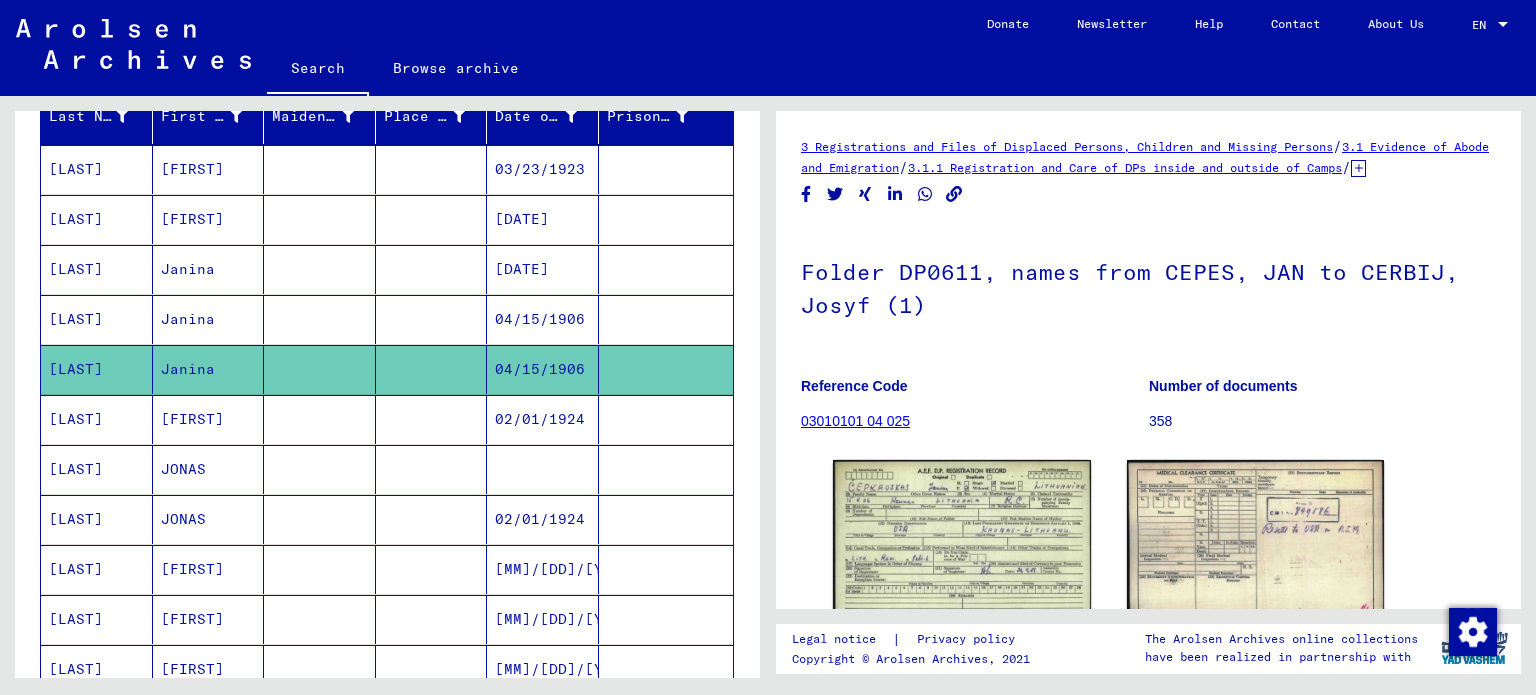 scroll, scrollTop: 279, scrollLeft: 0, axis: vertical 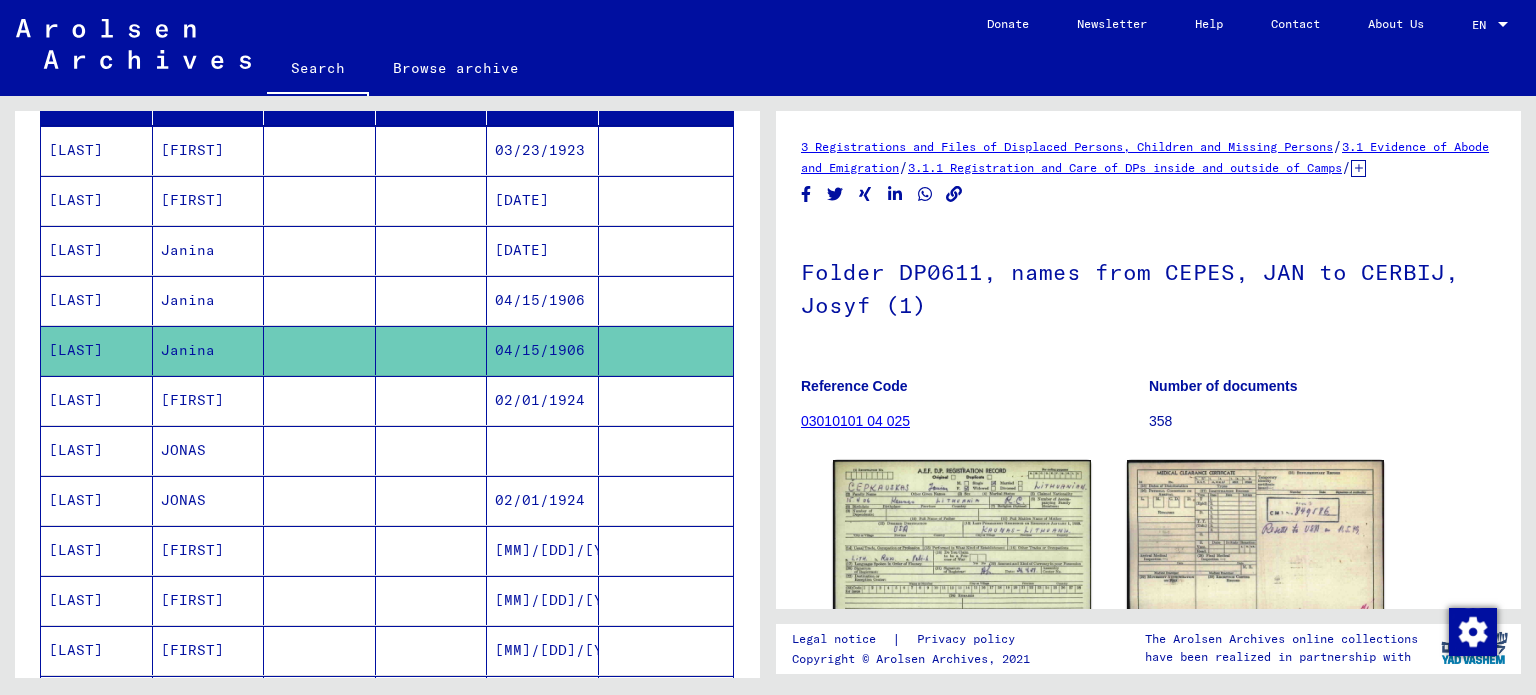 click on "[LAST]" at bounding box center [97, 450] 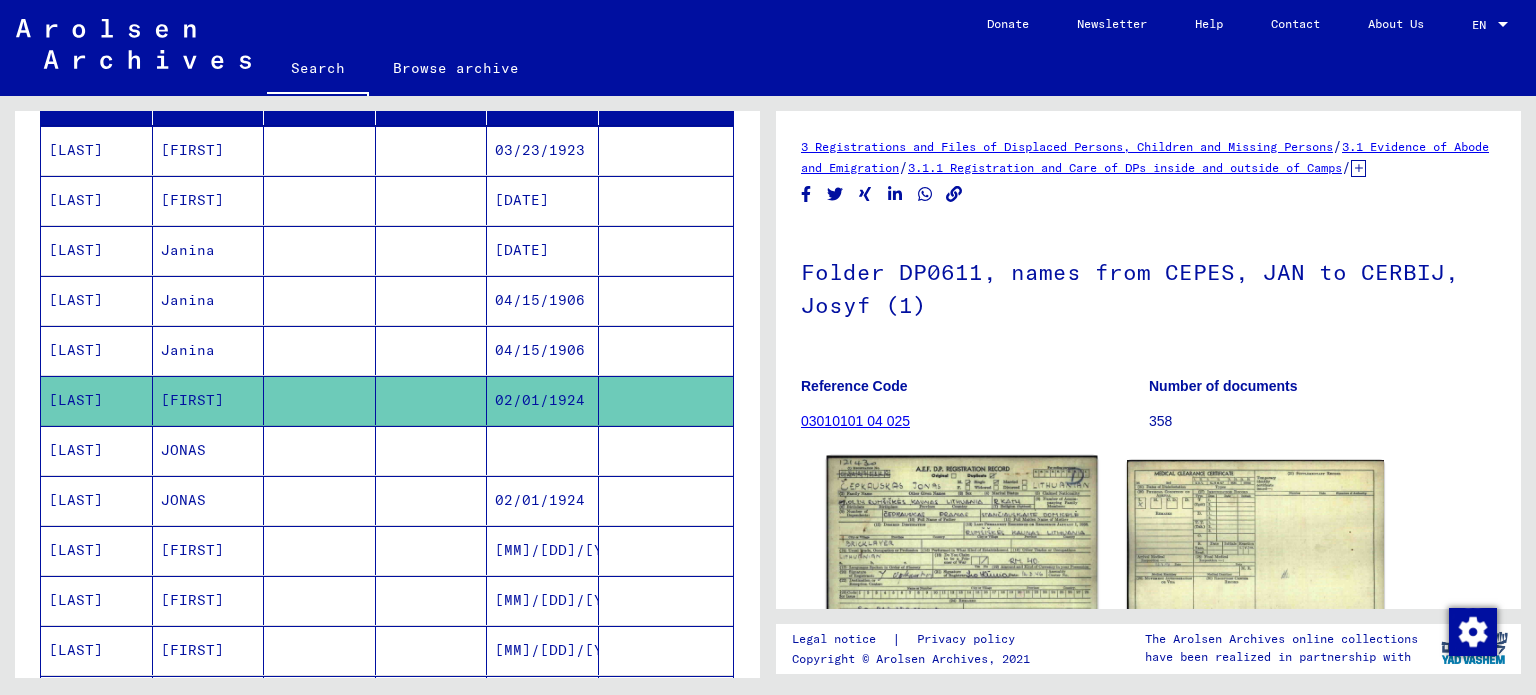 click 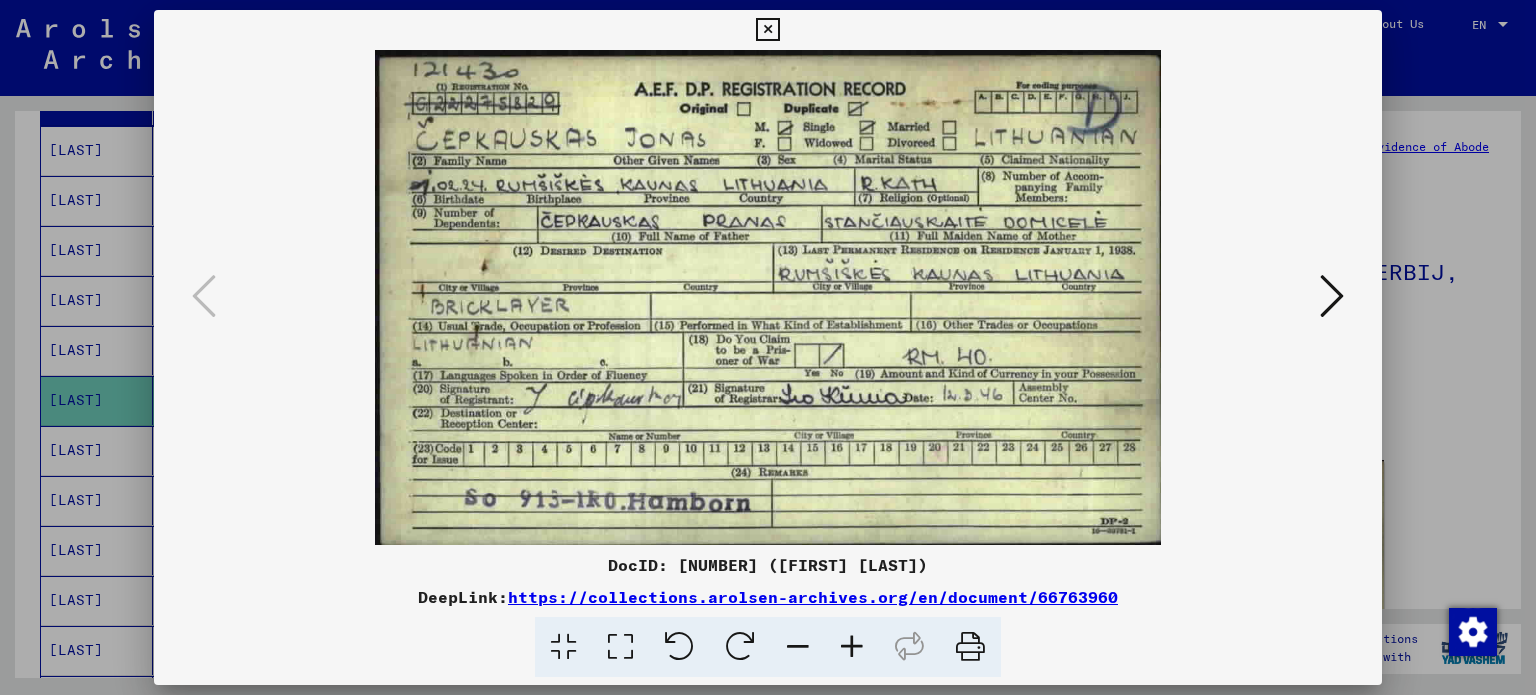 click at bounding box center [1332, 296] 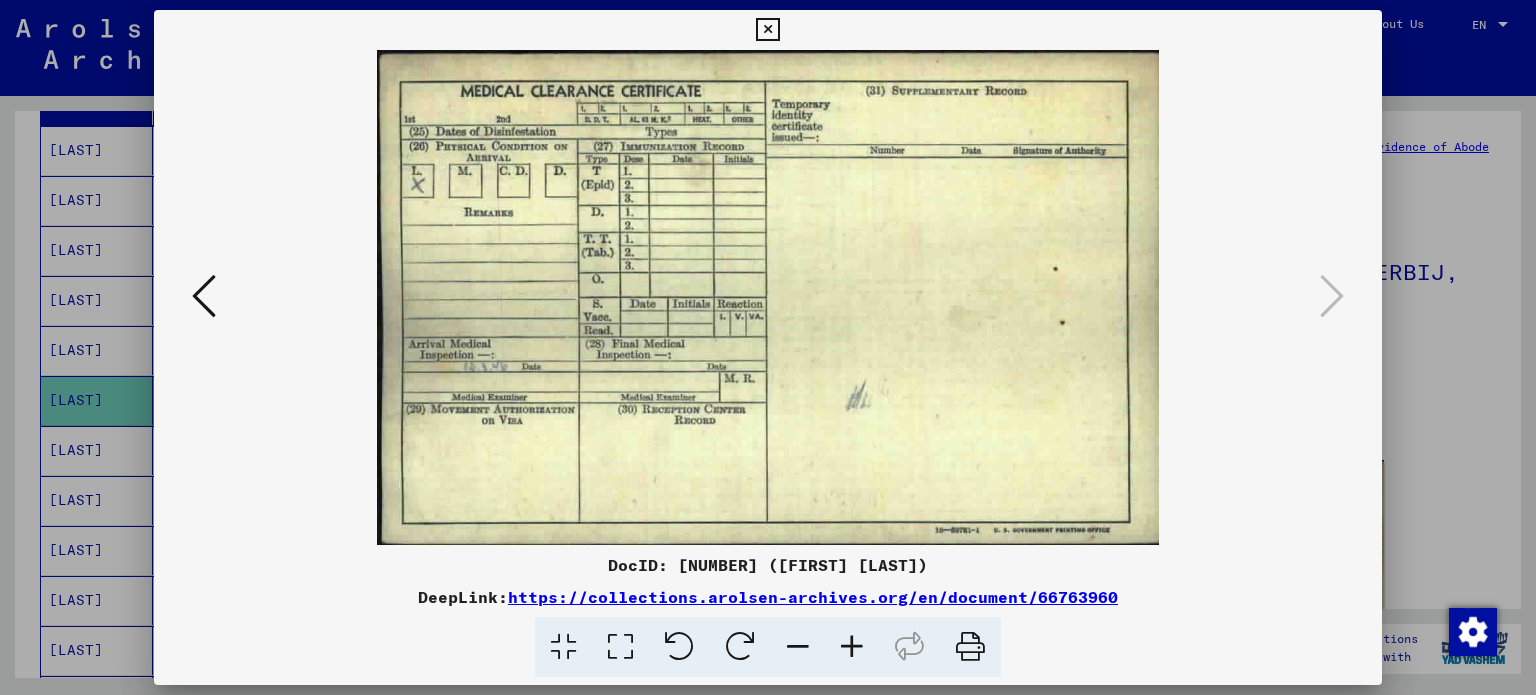 click at bounding box center (768, 347) 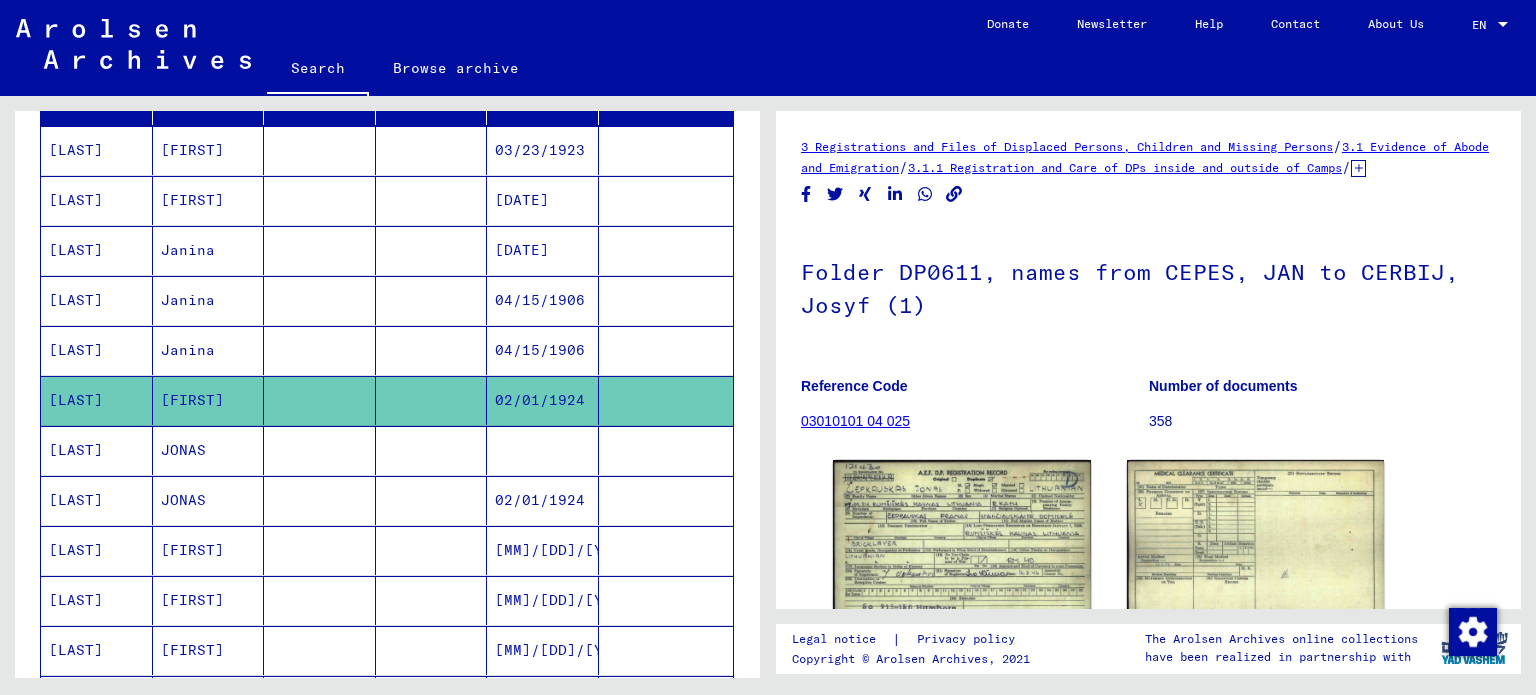click on "JONAS" at bounding box center [209, 500] 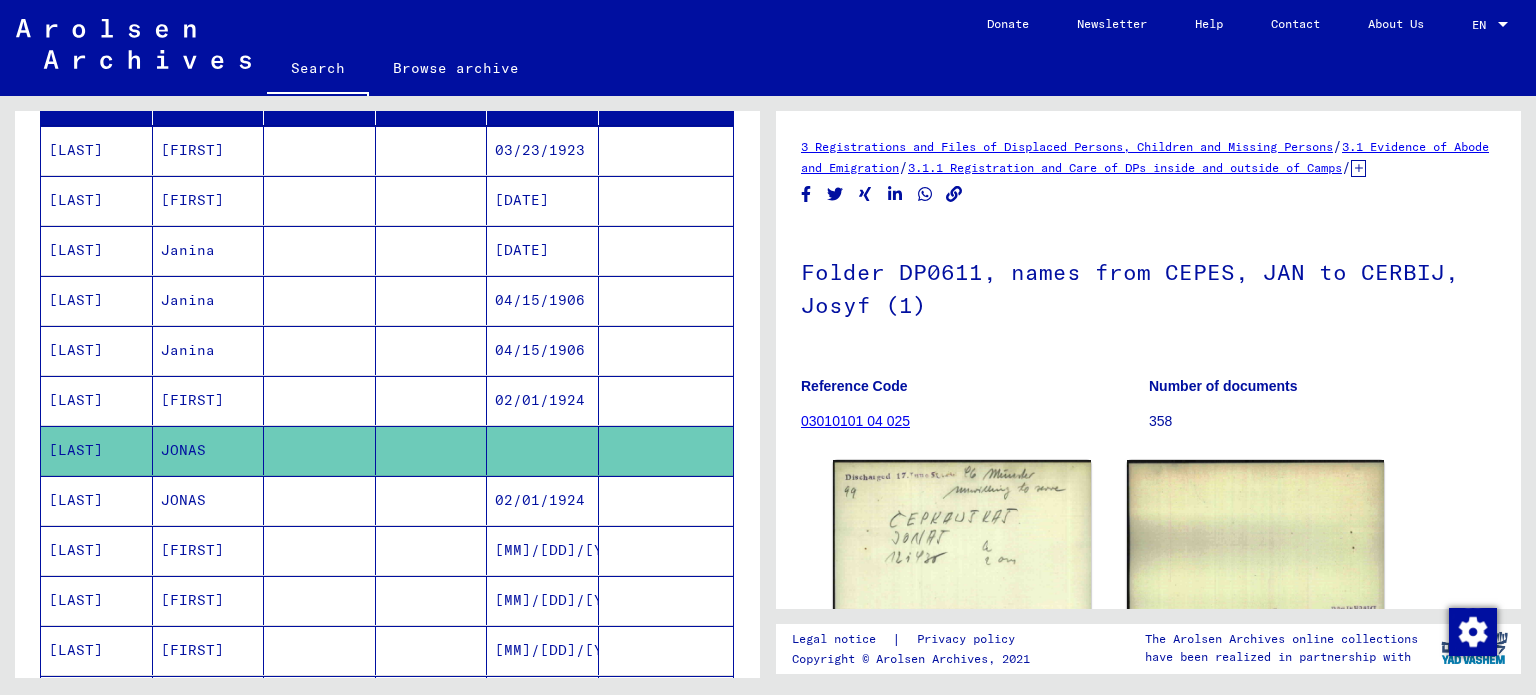 click on "JONAS" at bounding box center [209, 550] 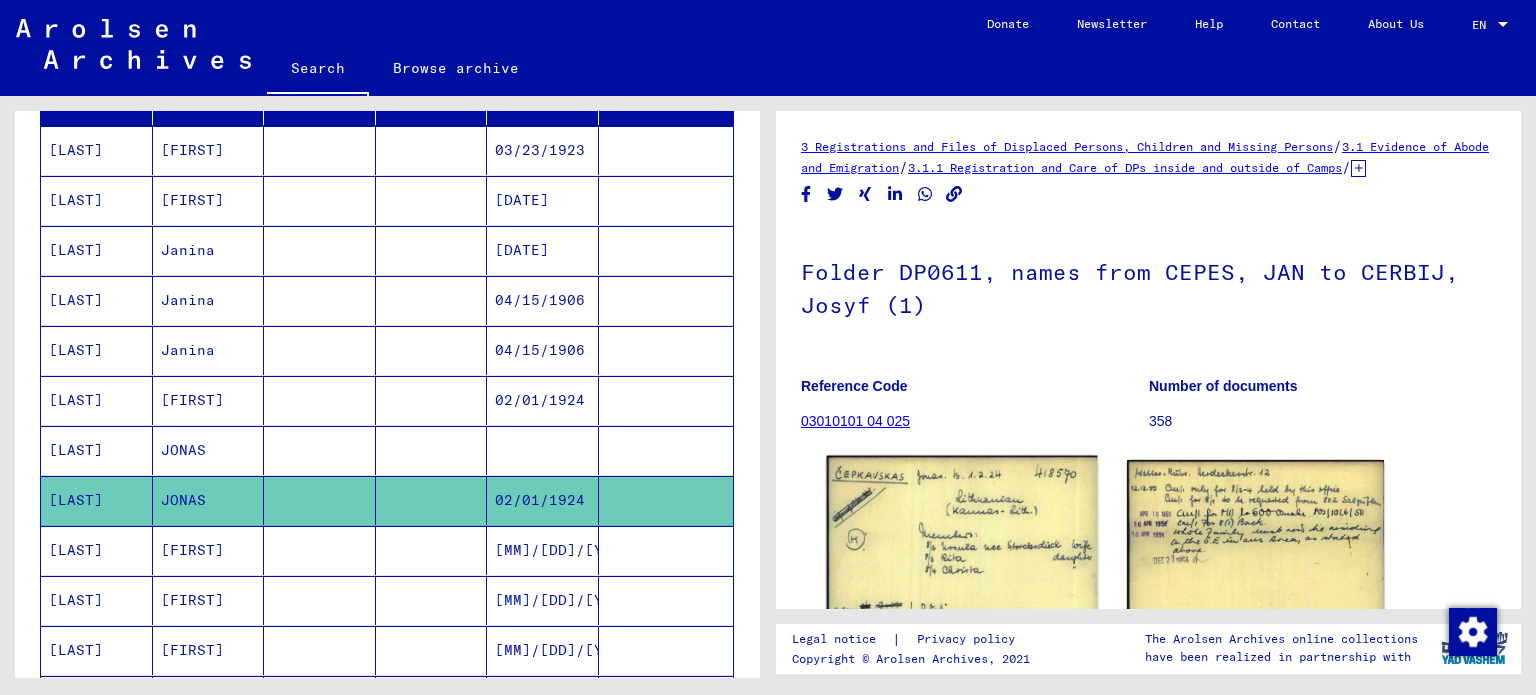 click 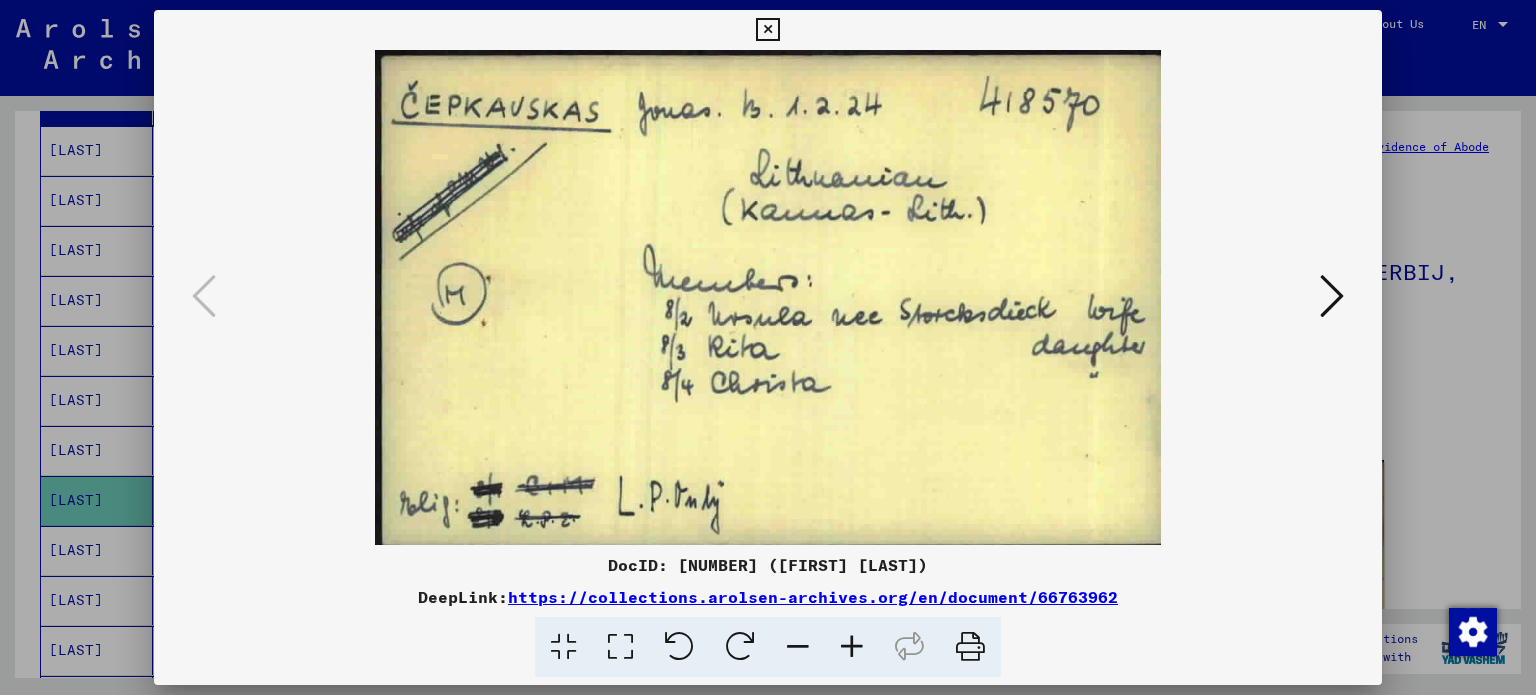 click at bounding box center (1332, 296) 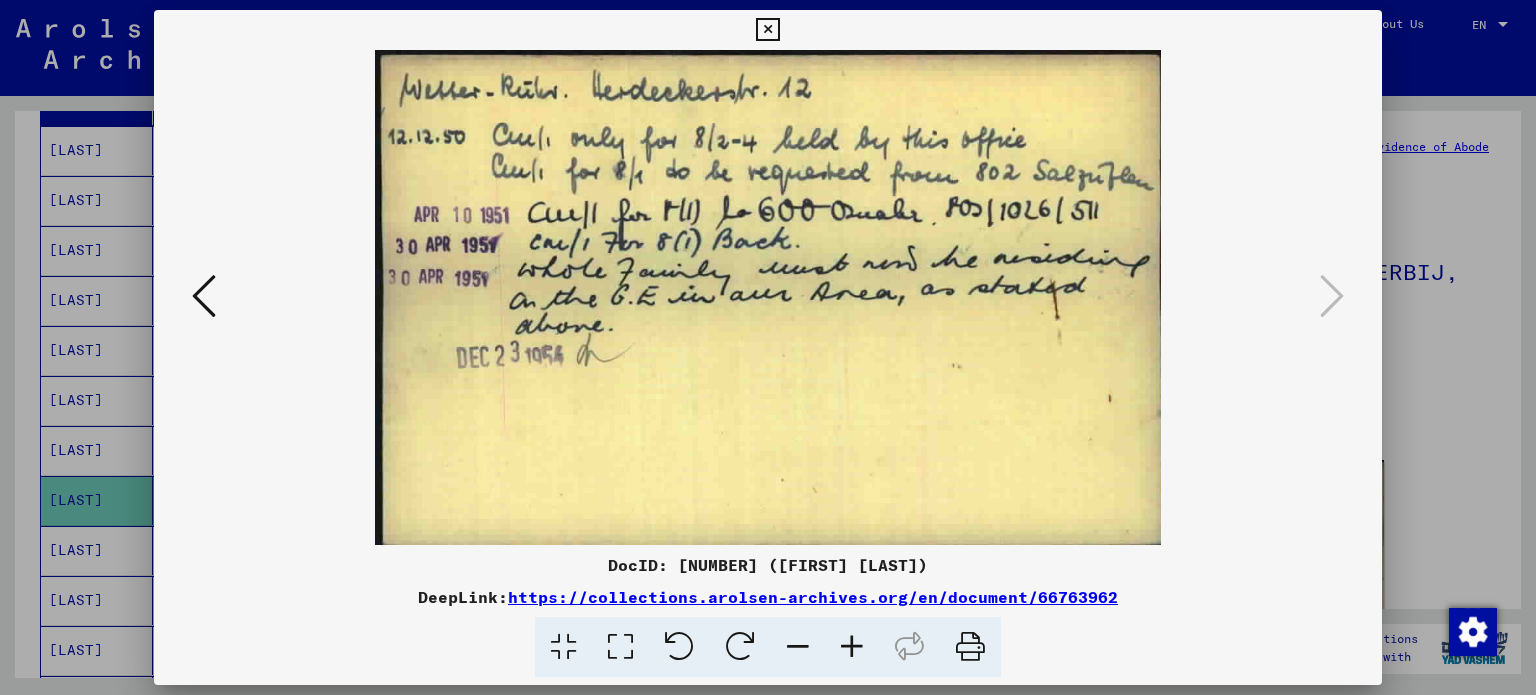 click at bounding box center (768, 347) 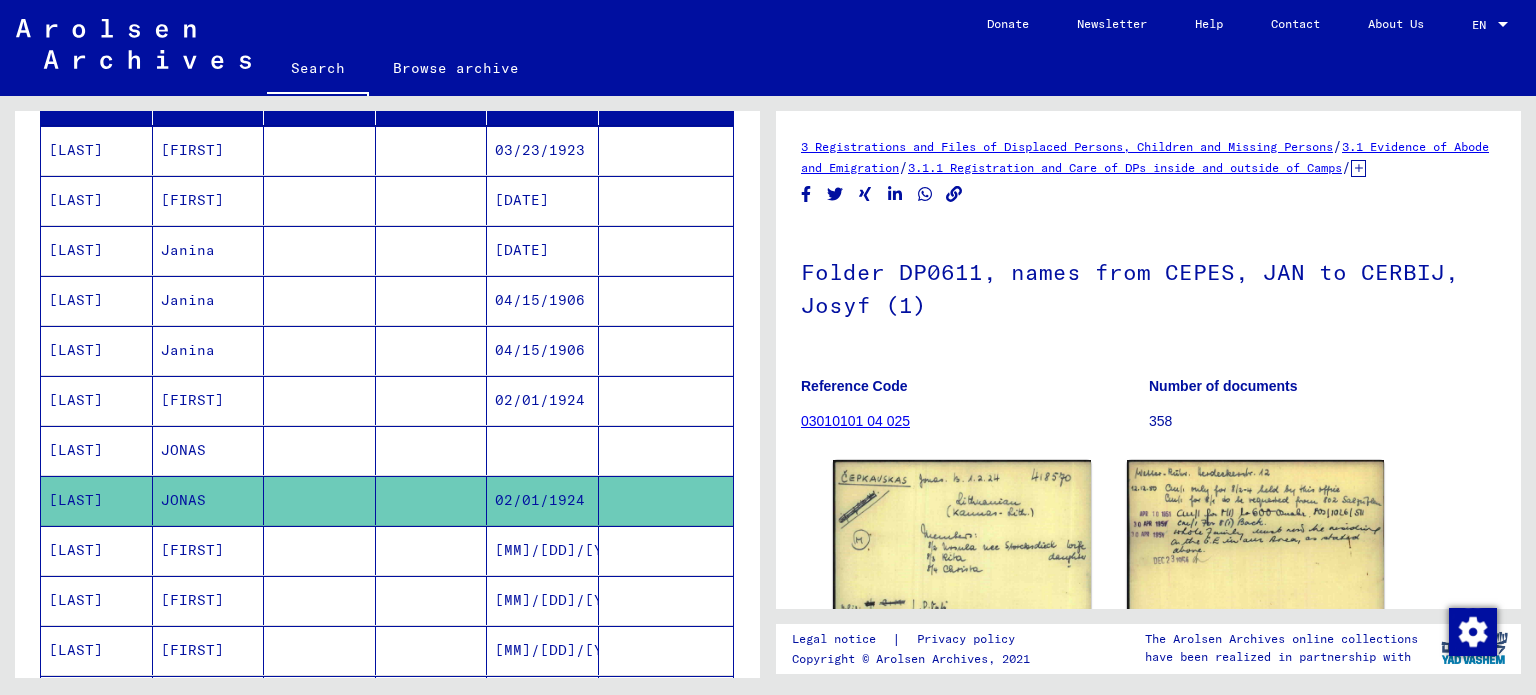 click on "[FIRST]" at bounding box center [209, 600] 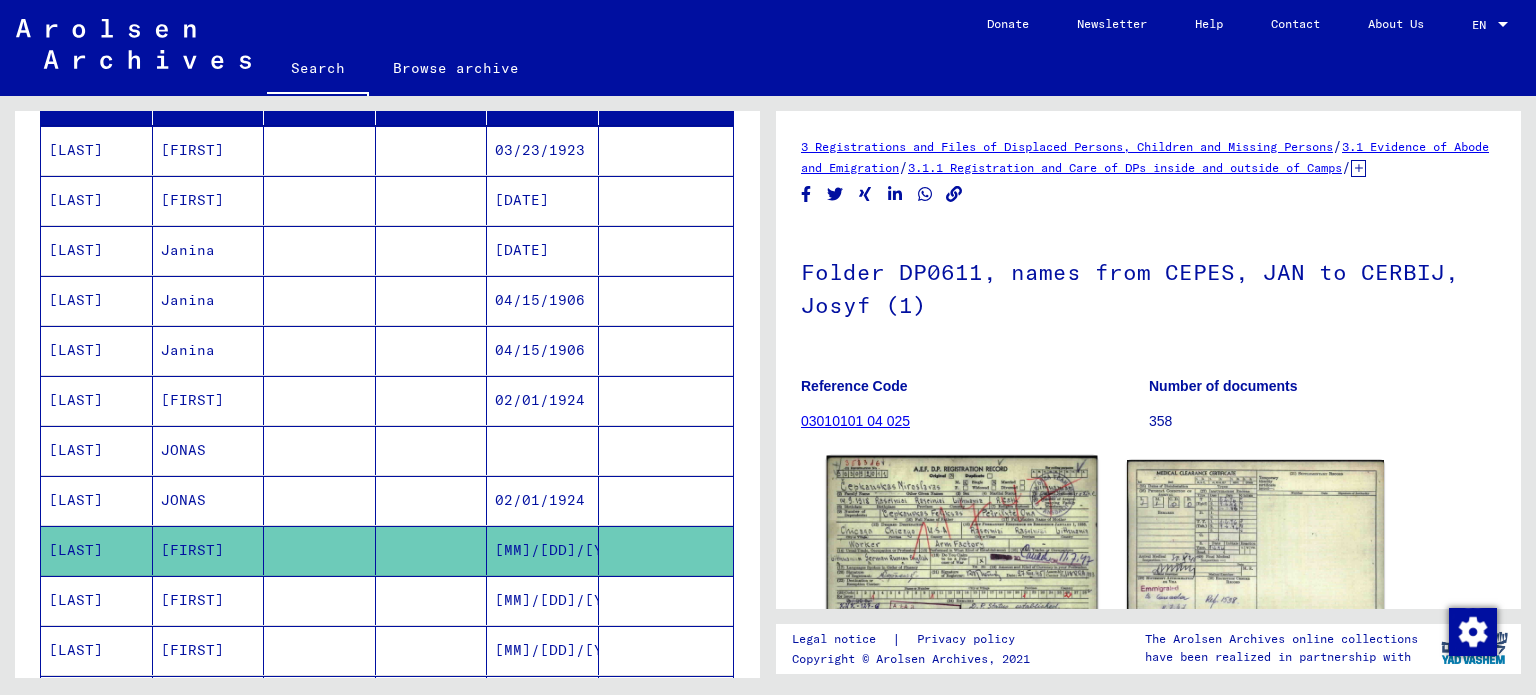 click 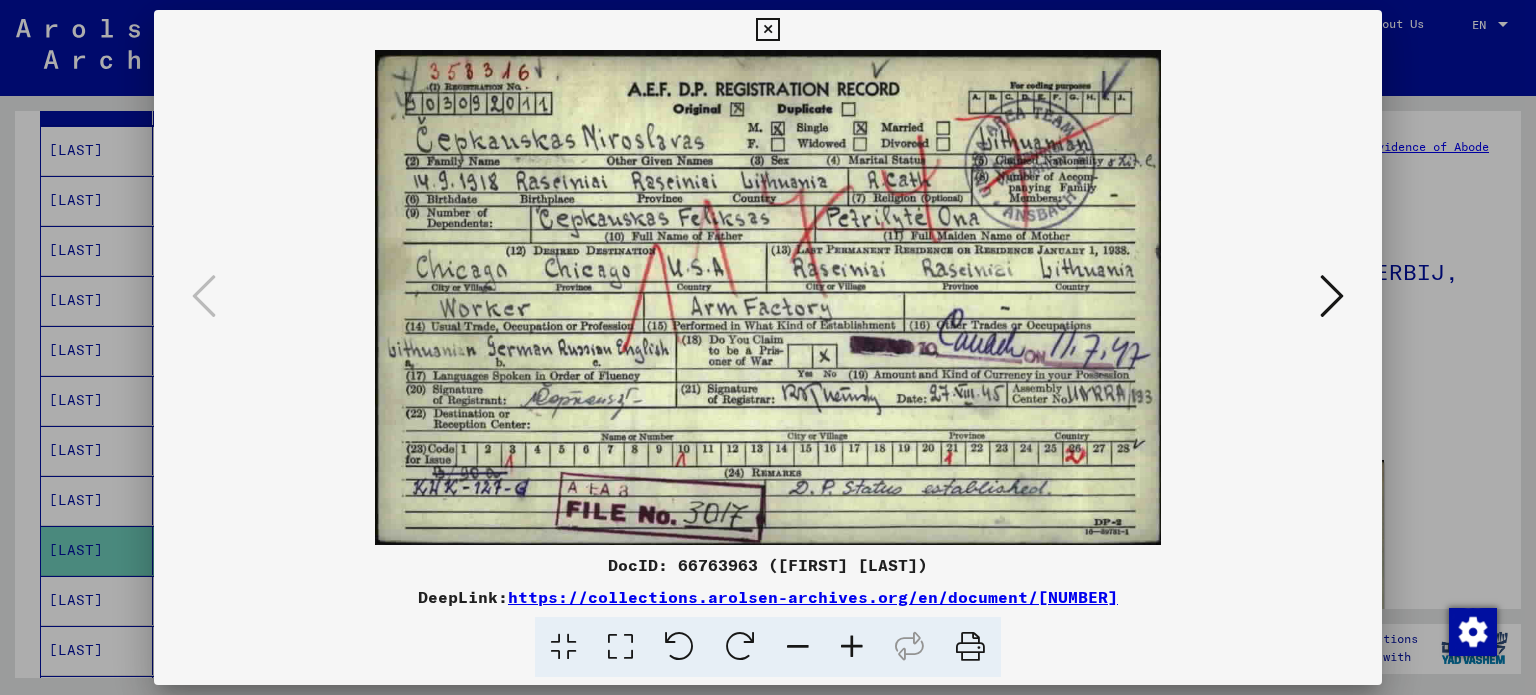click at bounding box center (1332, 296) 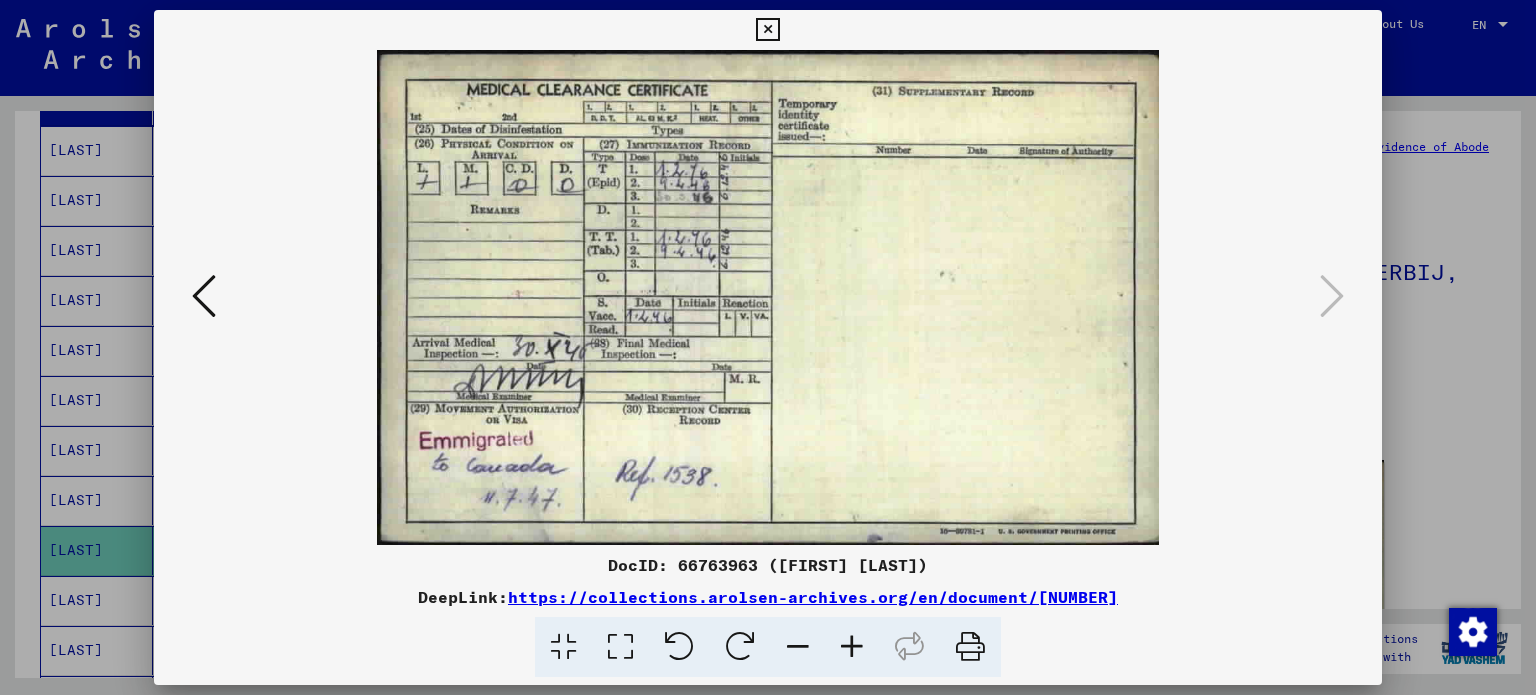 click at bounding box center (768, 347) 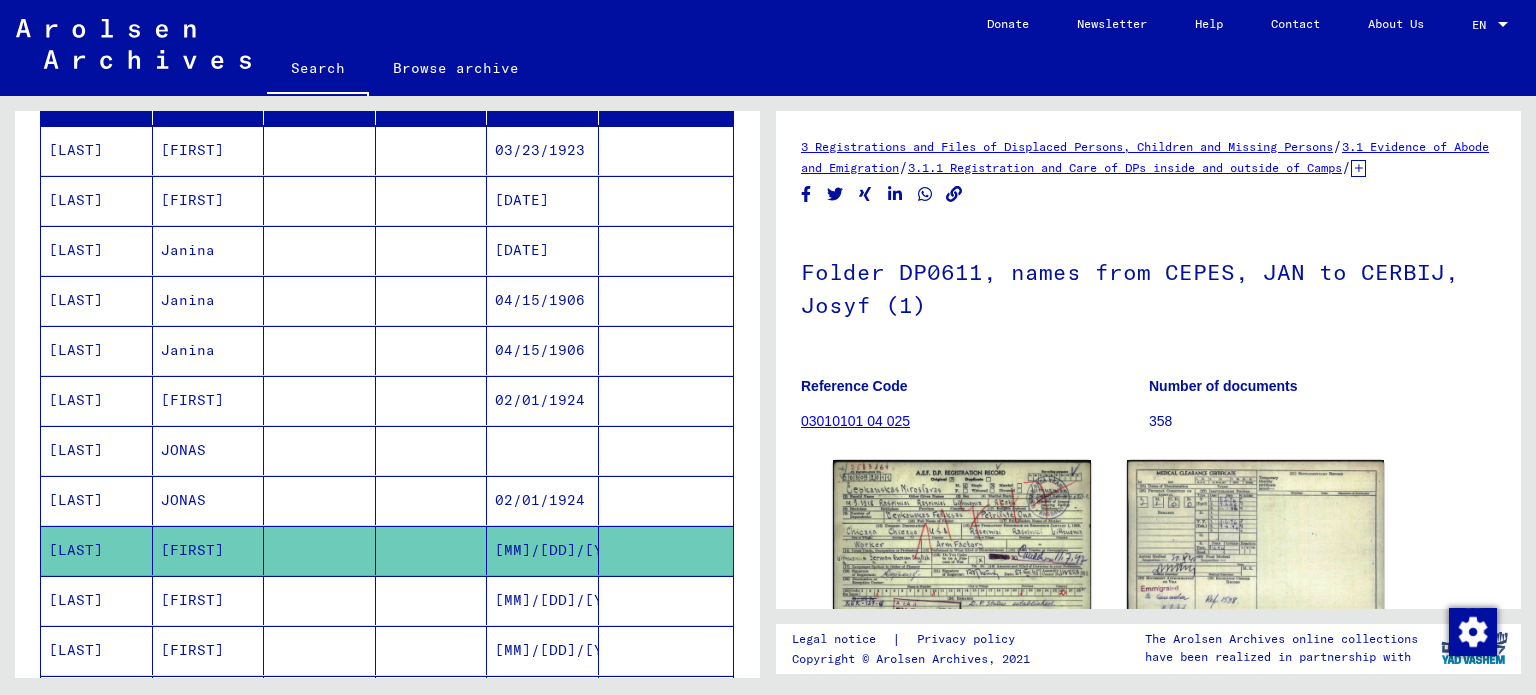 click on "[FIRST]" at bounding box center [209, 650] 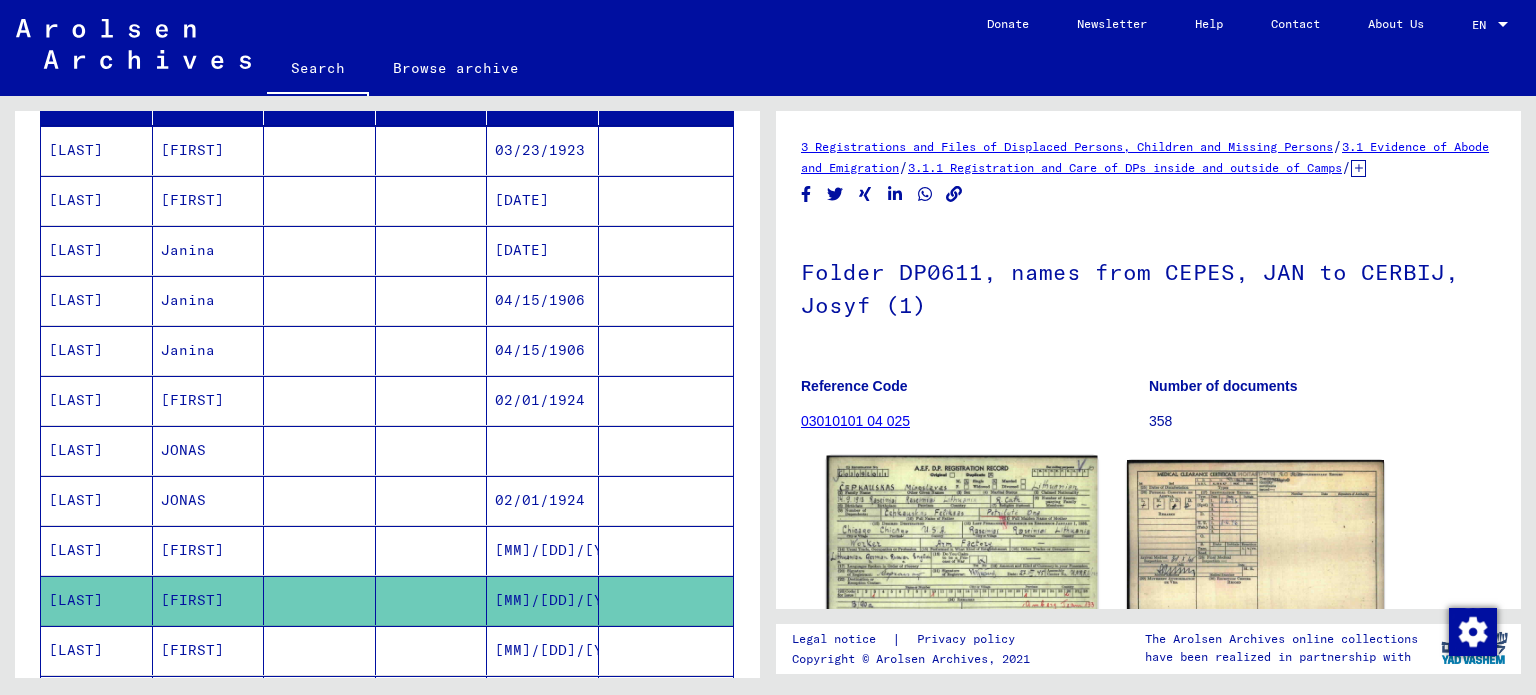 click 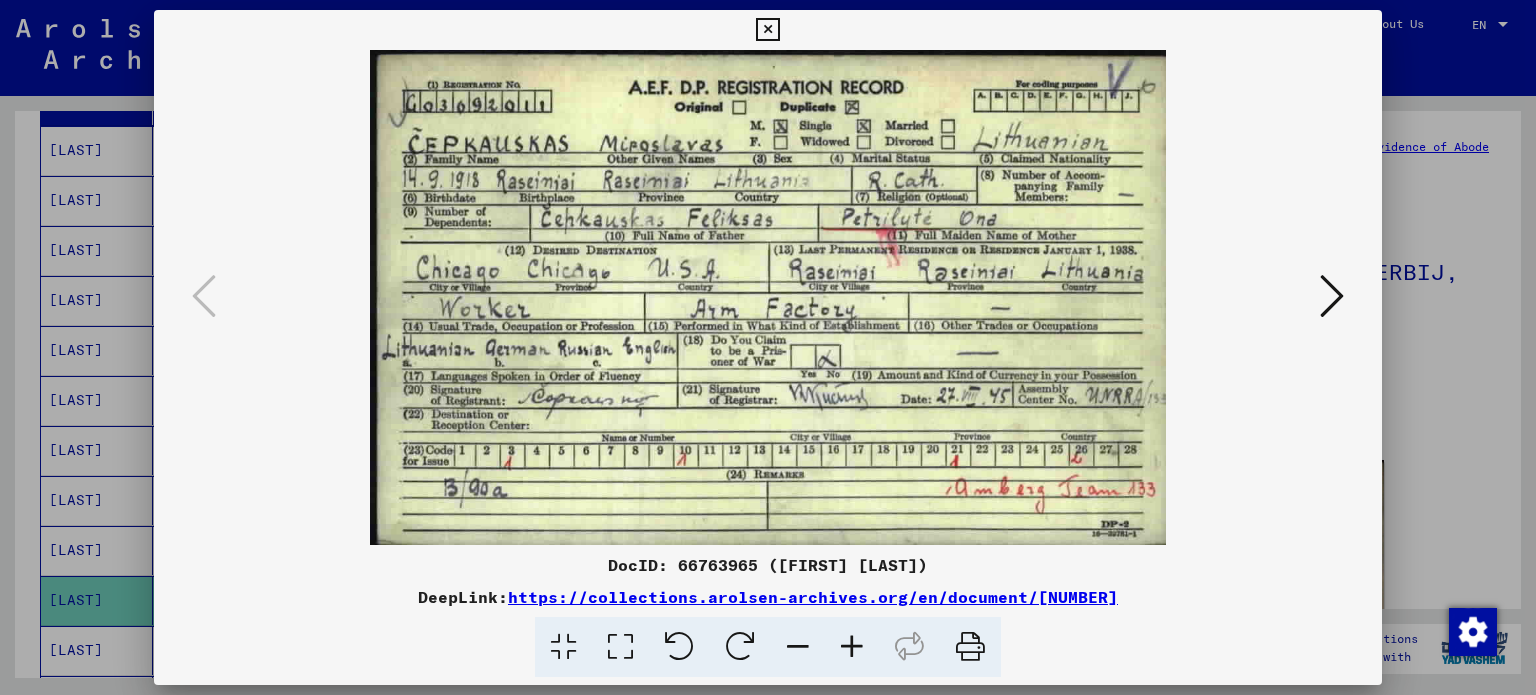 click at bounding box center (768, 347) 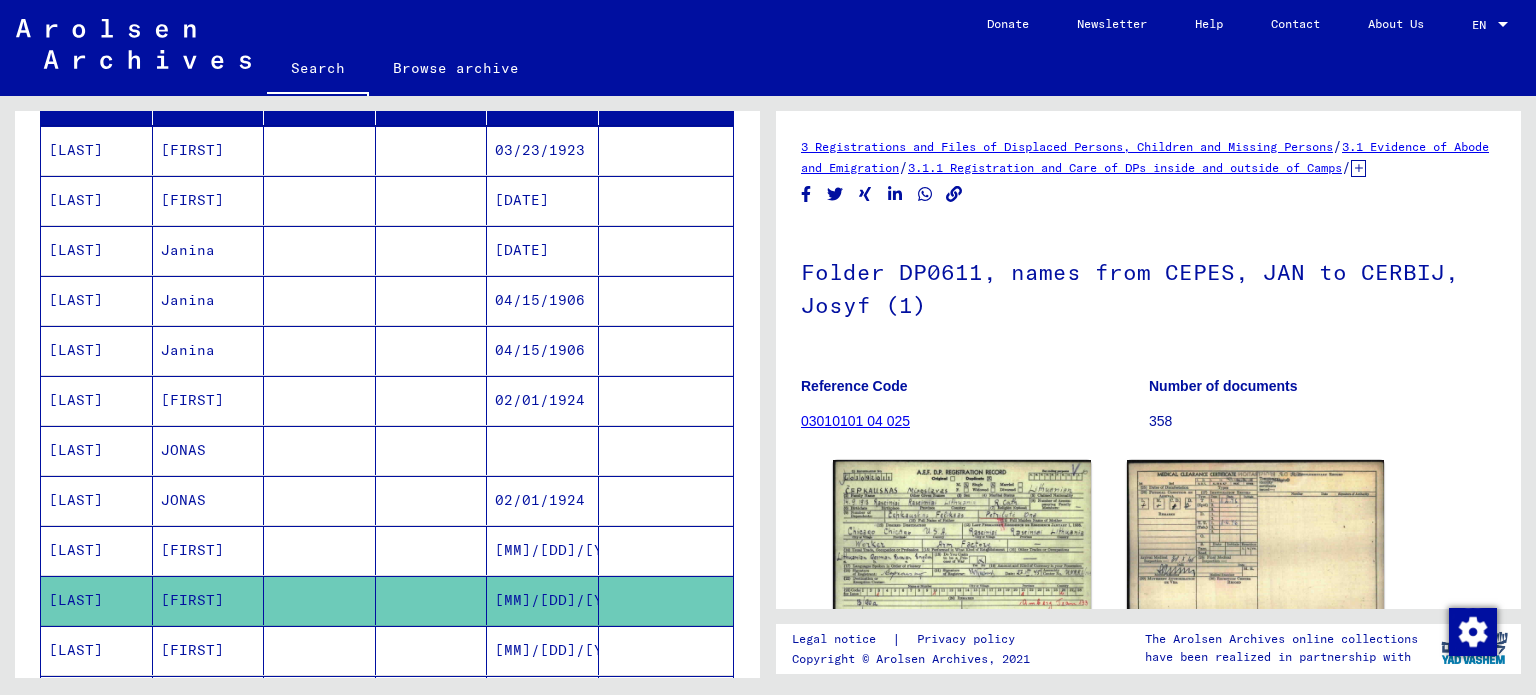 click on "[FIRST]" at bounding box center (209, 700) 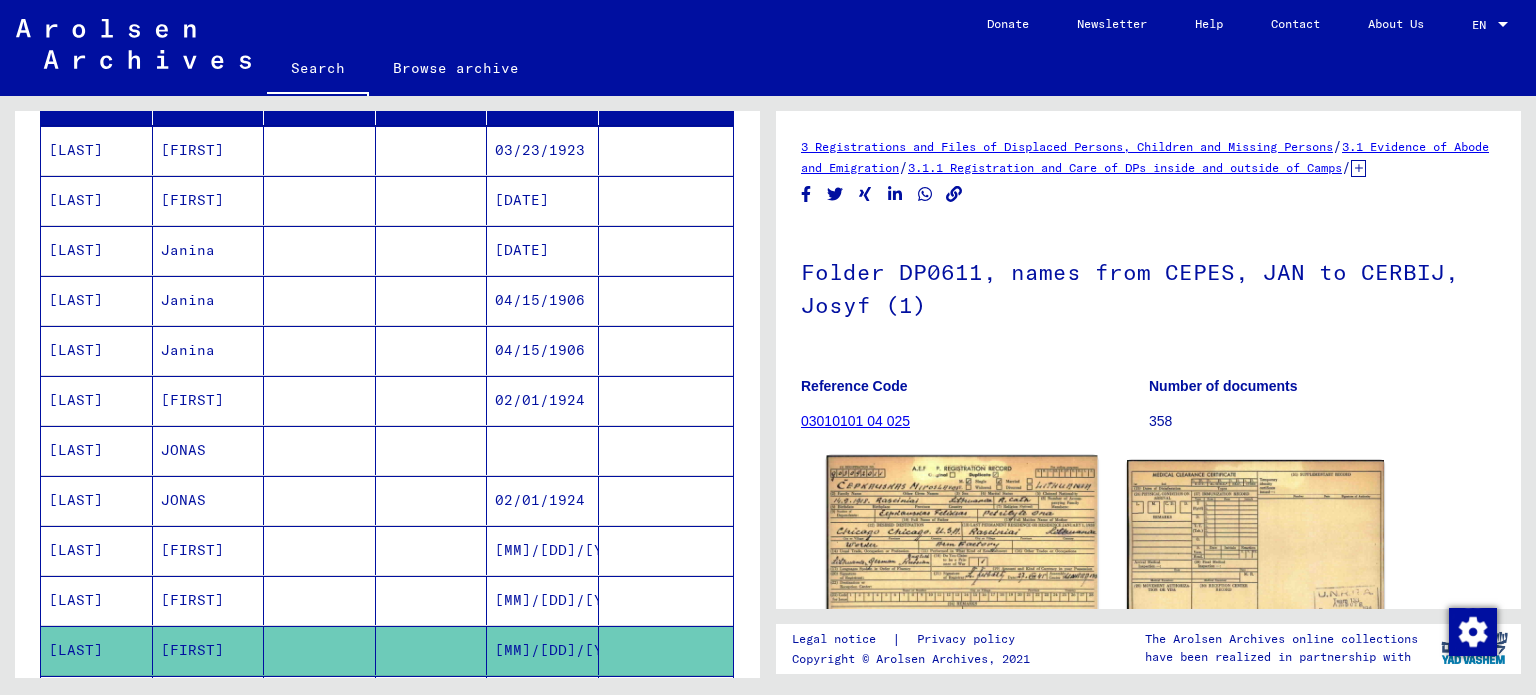 click 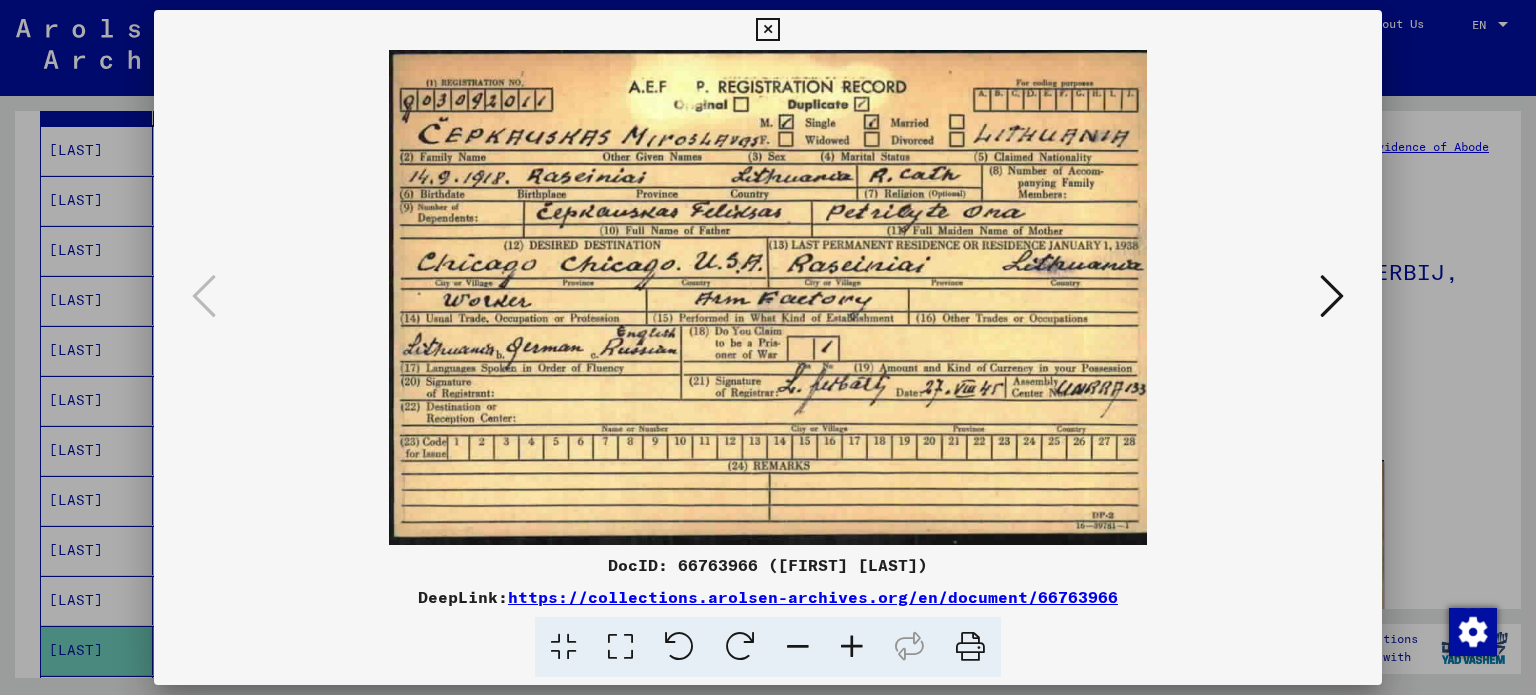 click at bounding box center [1332, 296] 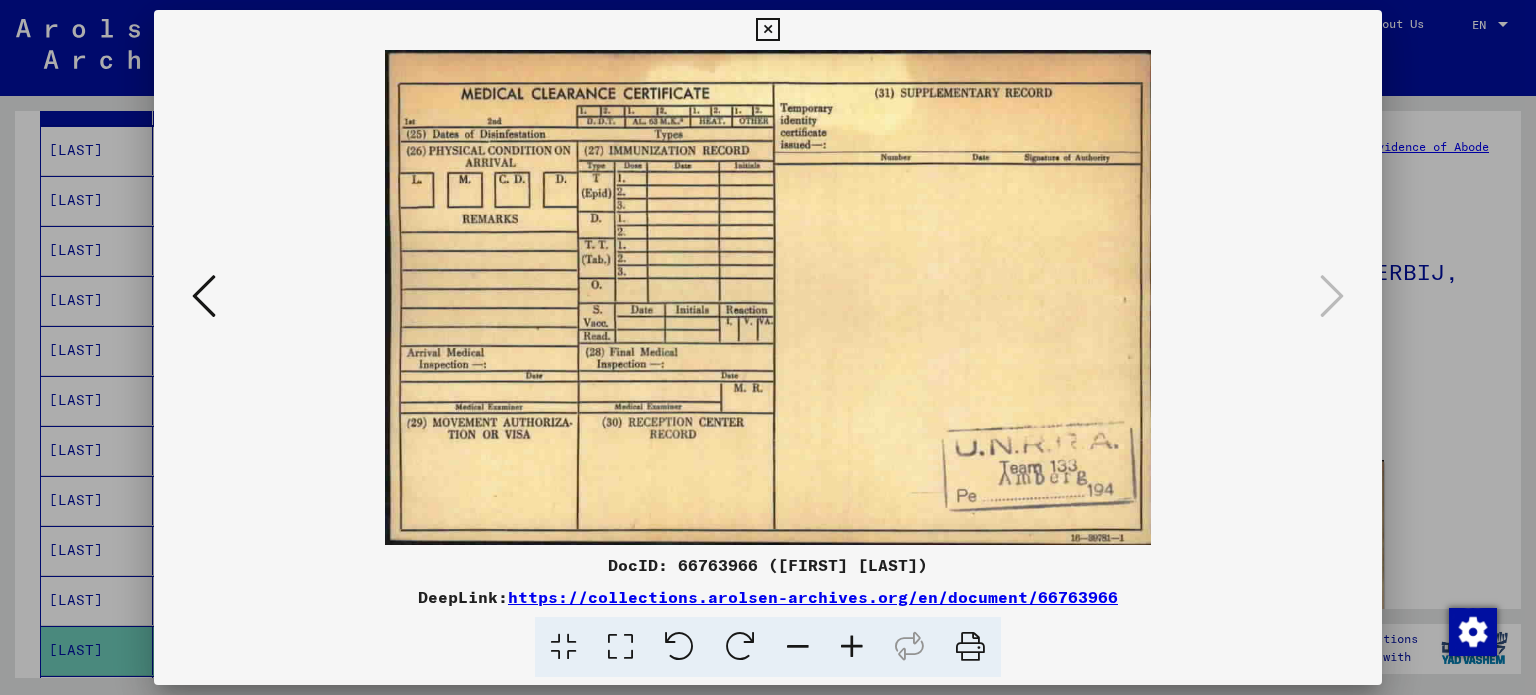 click at bounding box center [768, 347] 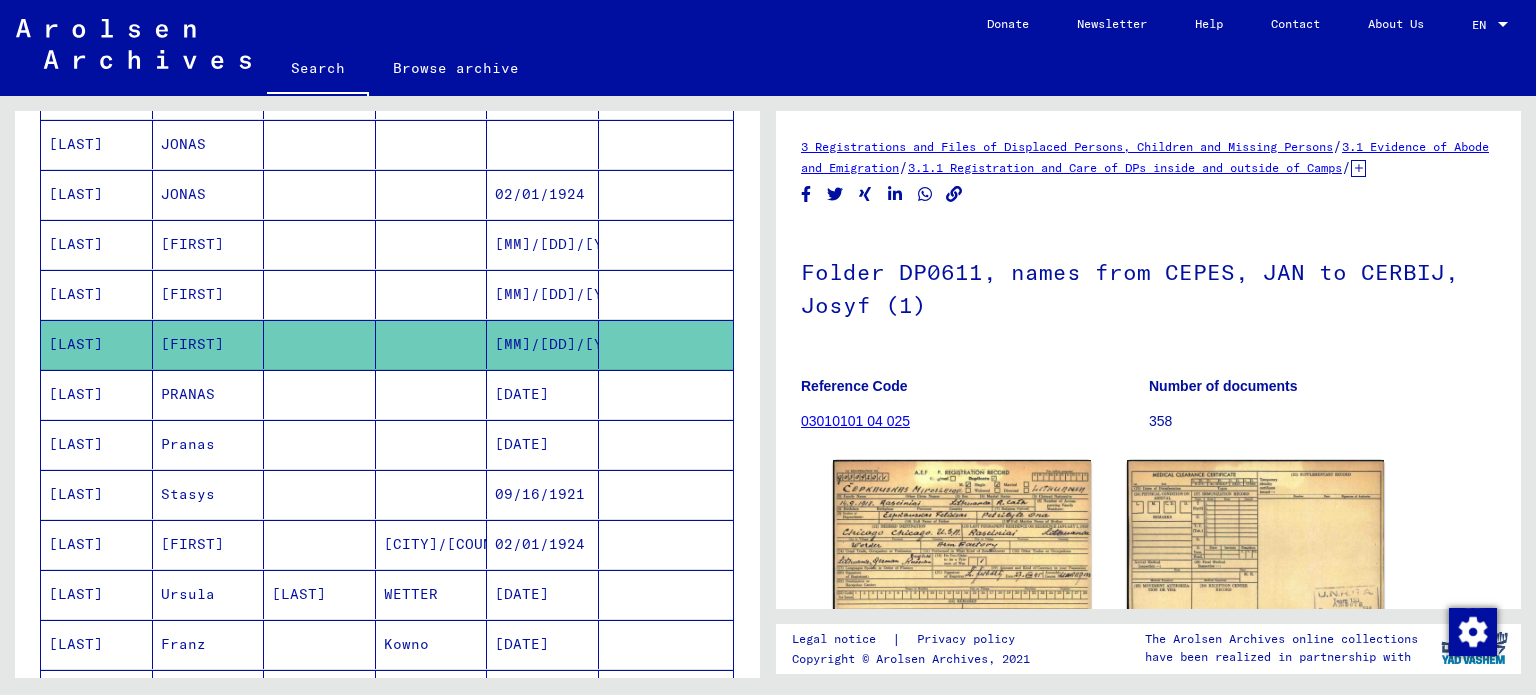 scroll, scrollTop: 592, scrollLeft: 0, axis: vertical 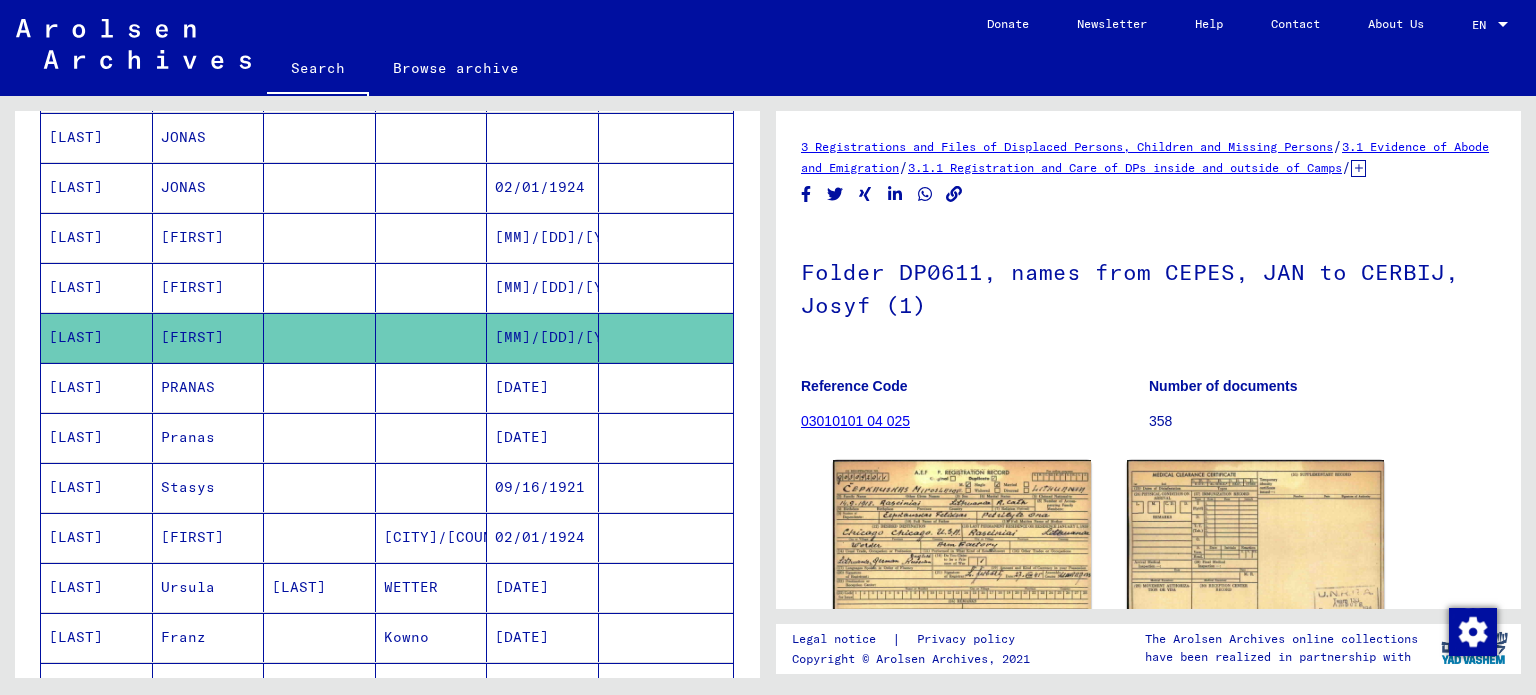 click on "PRANAS" at bounding box center [209, 437] 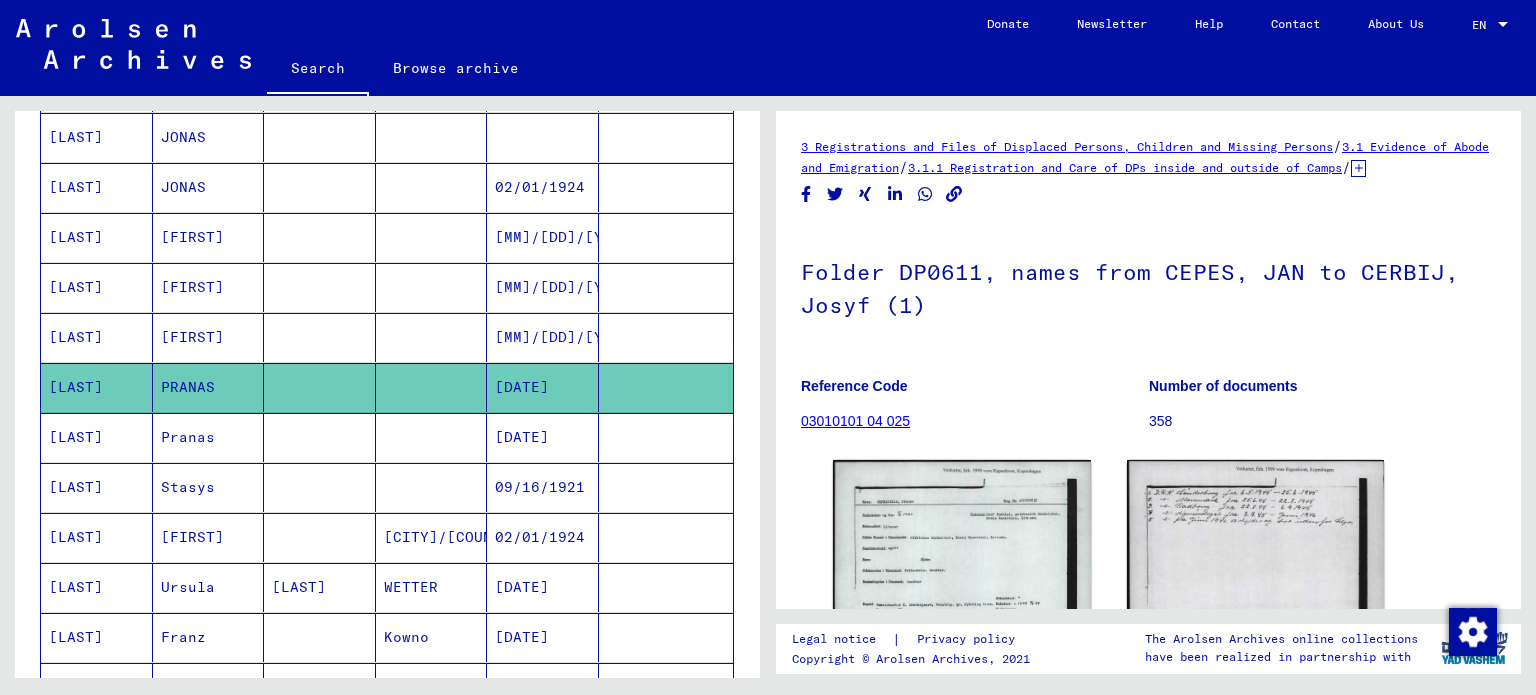 click on "Pranas" at bounding box center [209, 487] 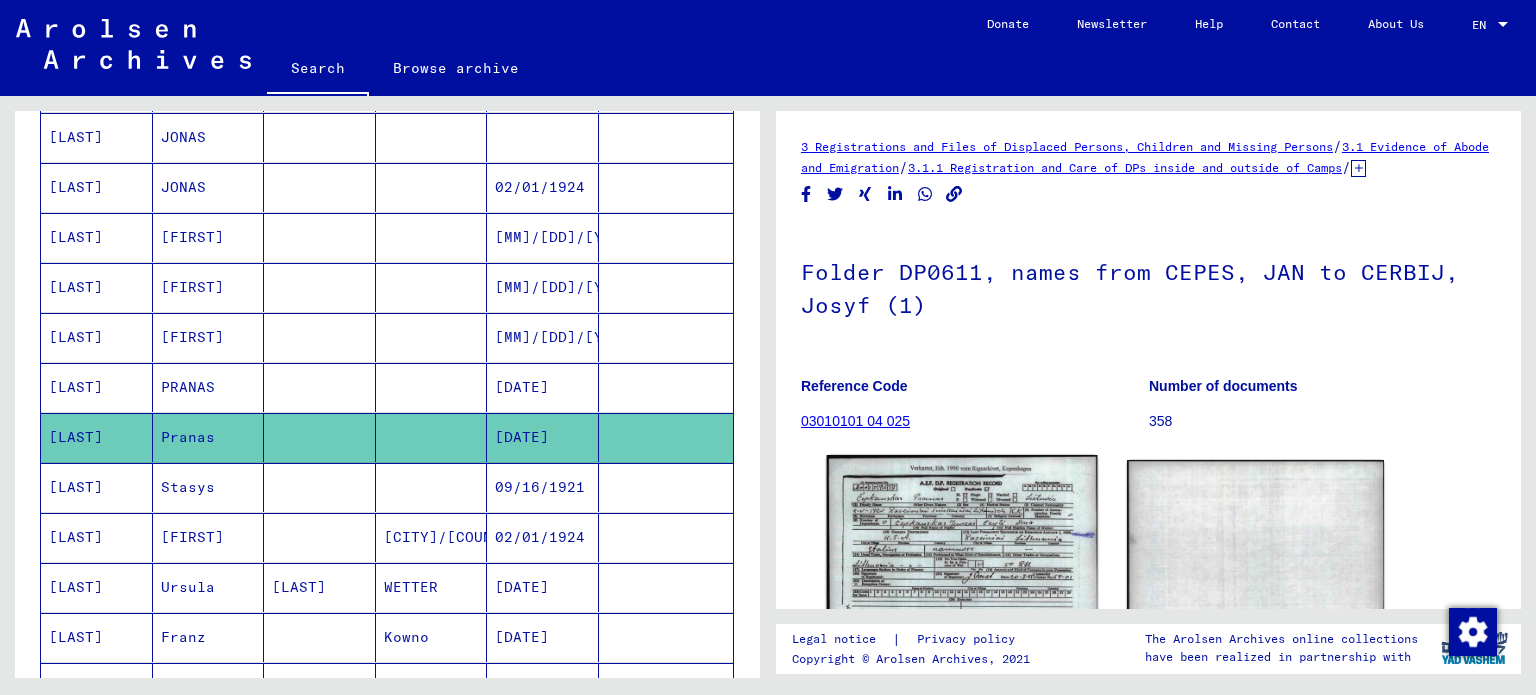 click 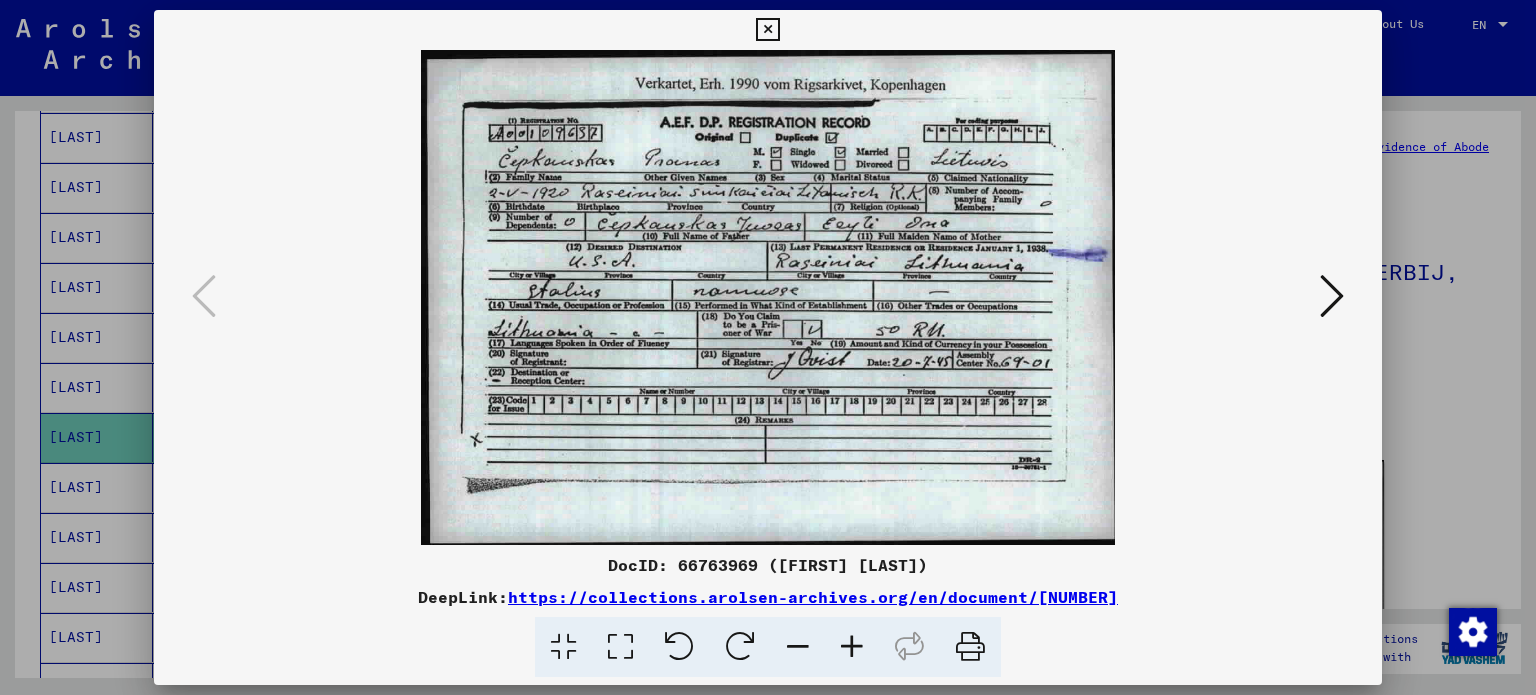 click at bounding box center (768, 347) 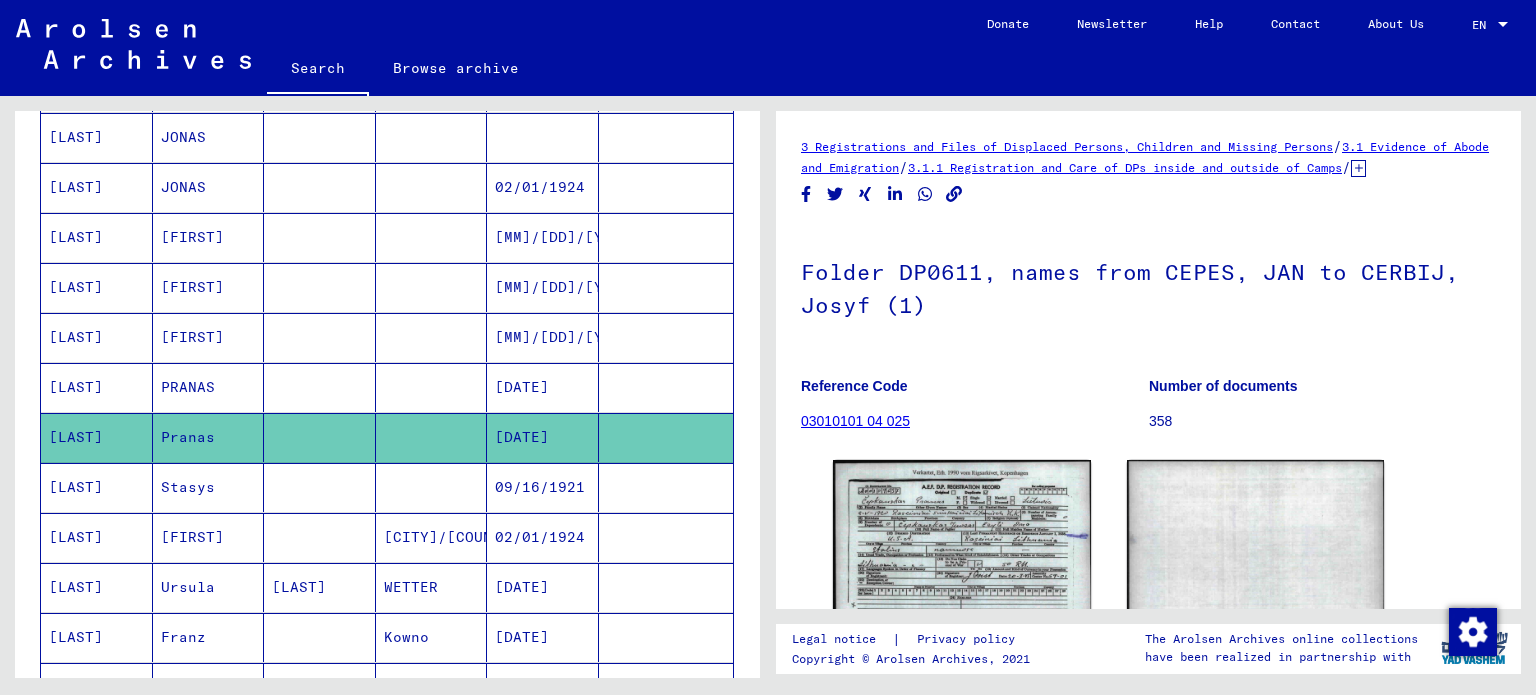 click on "Stasys" at bounding box center [209, 537] 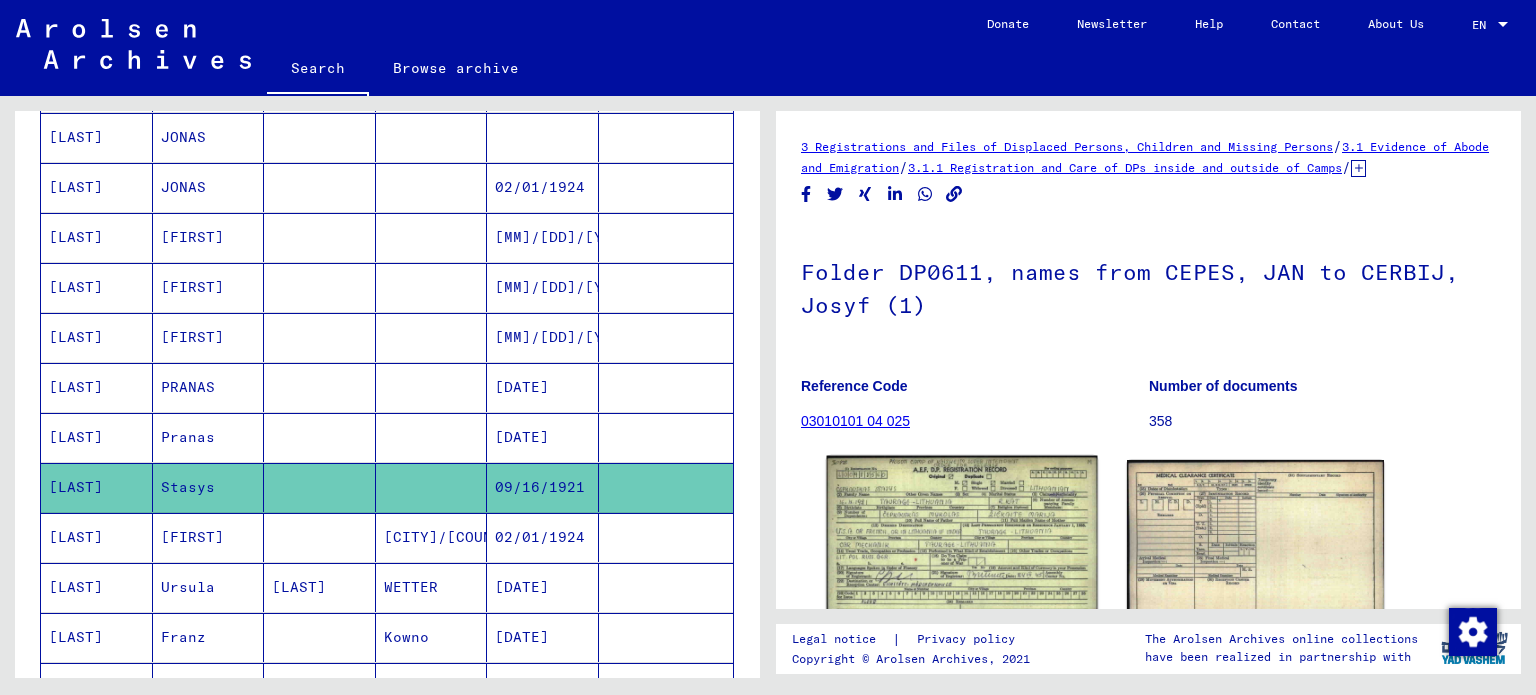 click 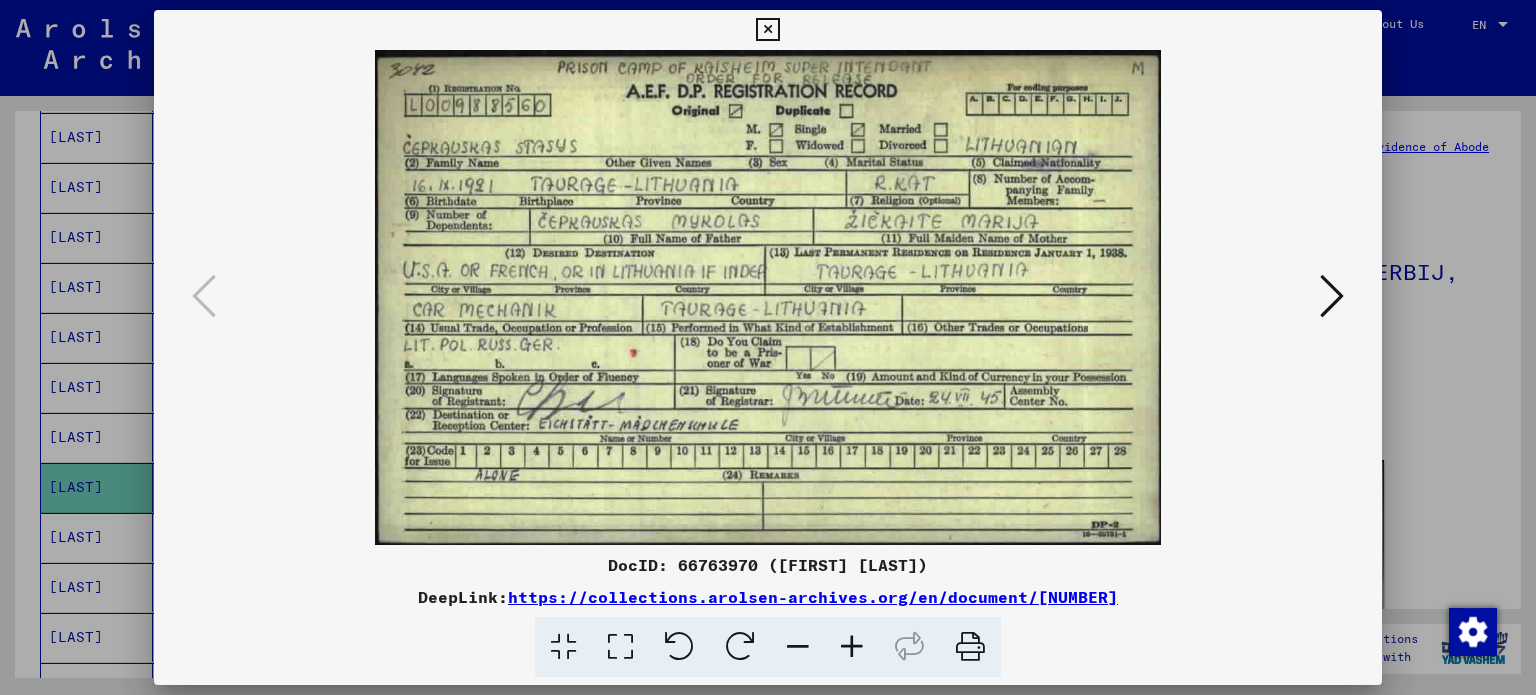 click at bounding box center (768, 347) 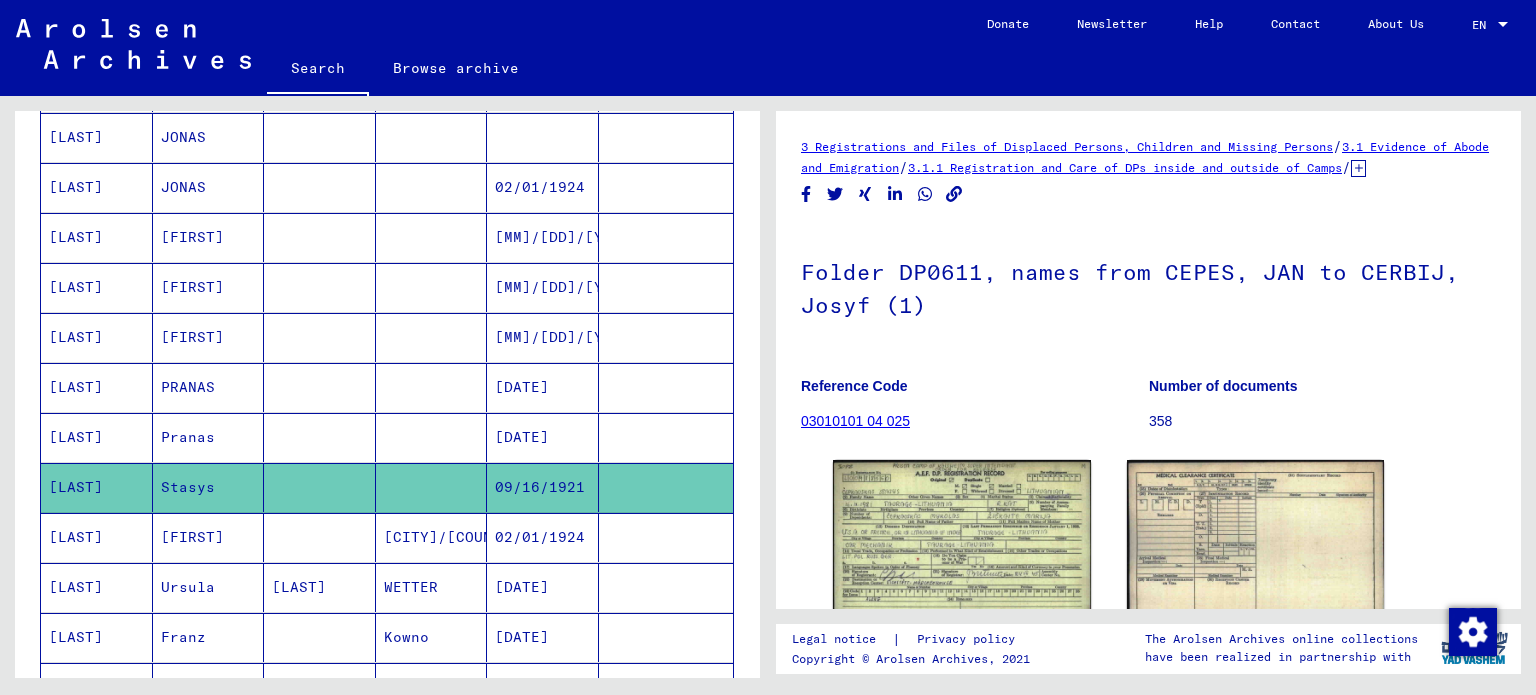 click on "[FIRST]" at bounding box center [209, 587] 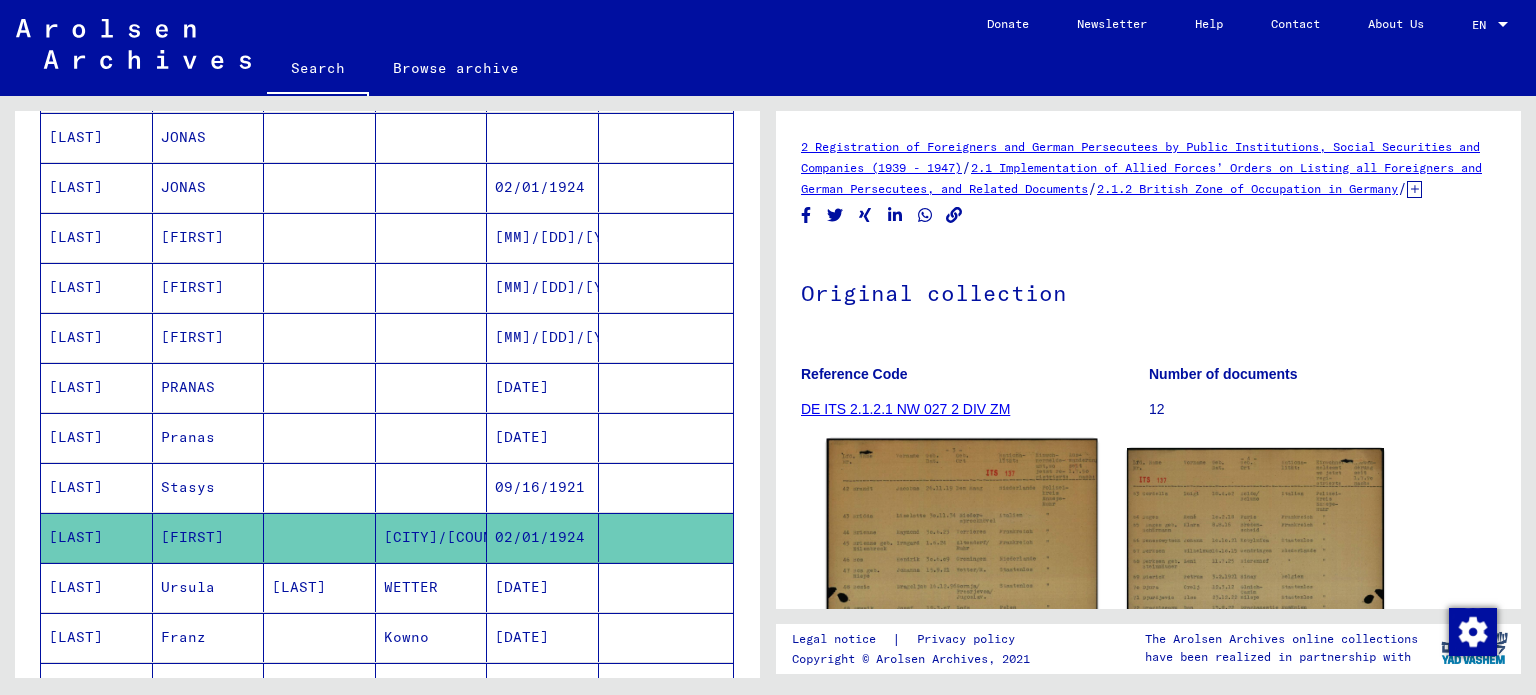 click 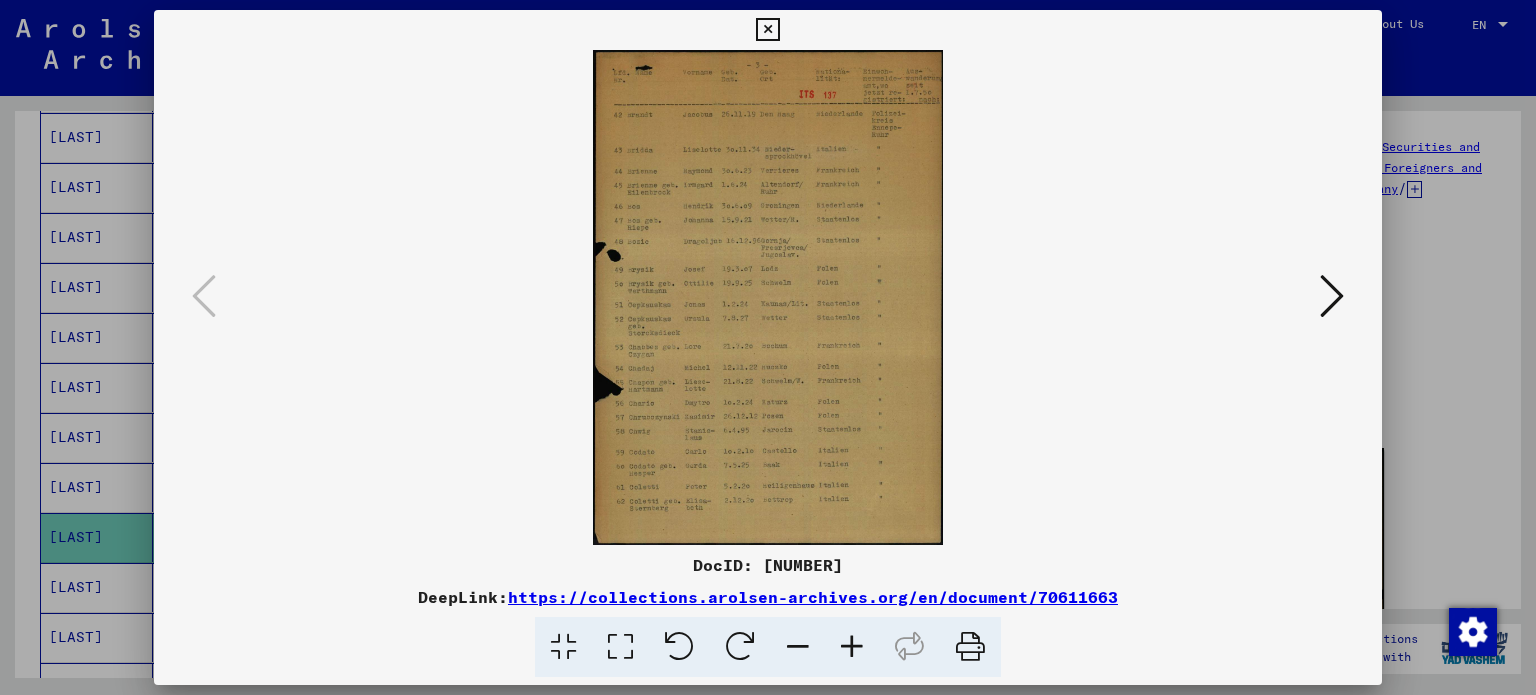 click at bounding box center (1332, 296) 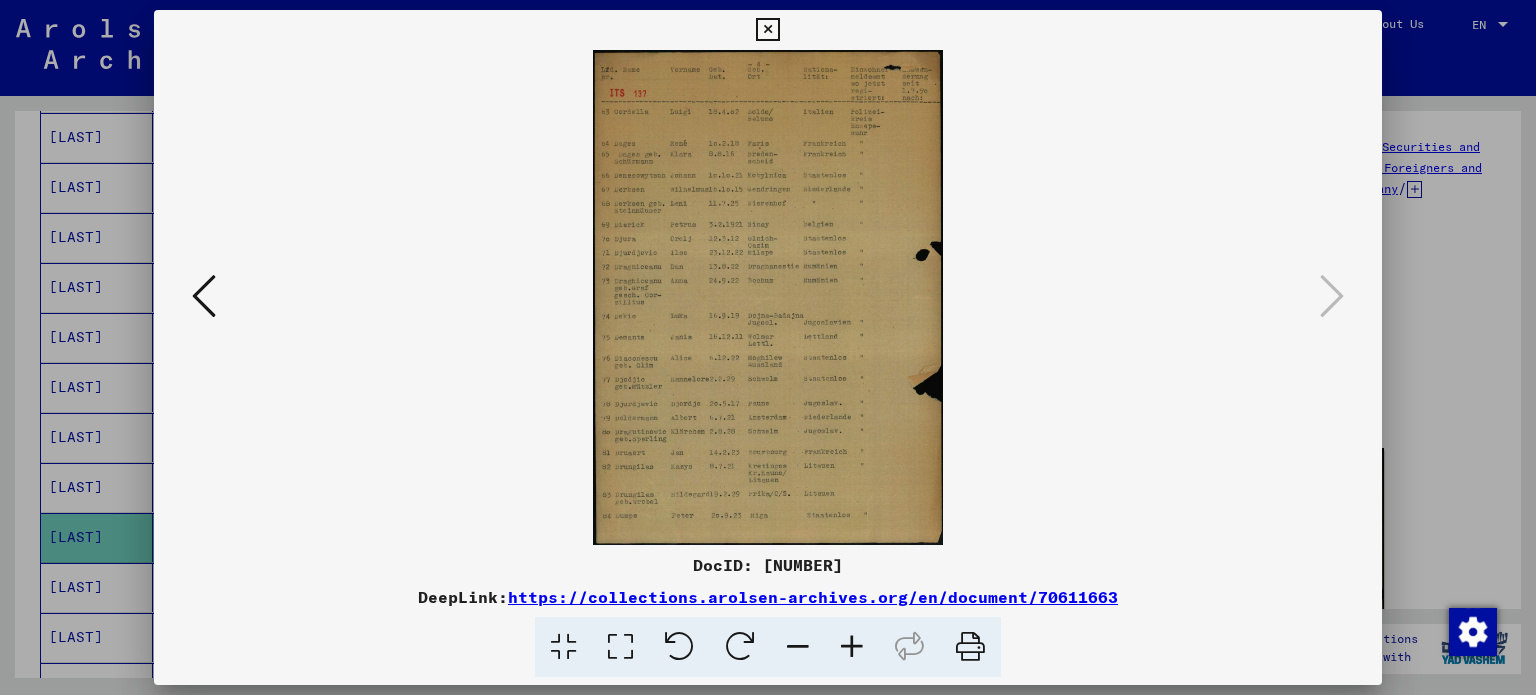 click at bounding box center [768, 347] 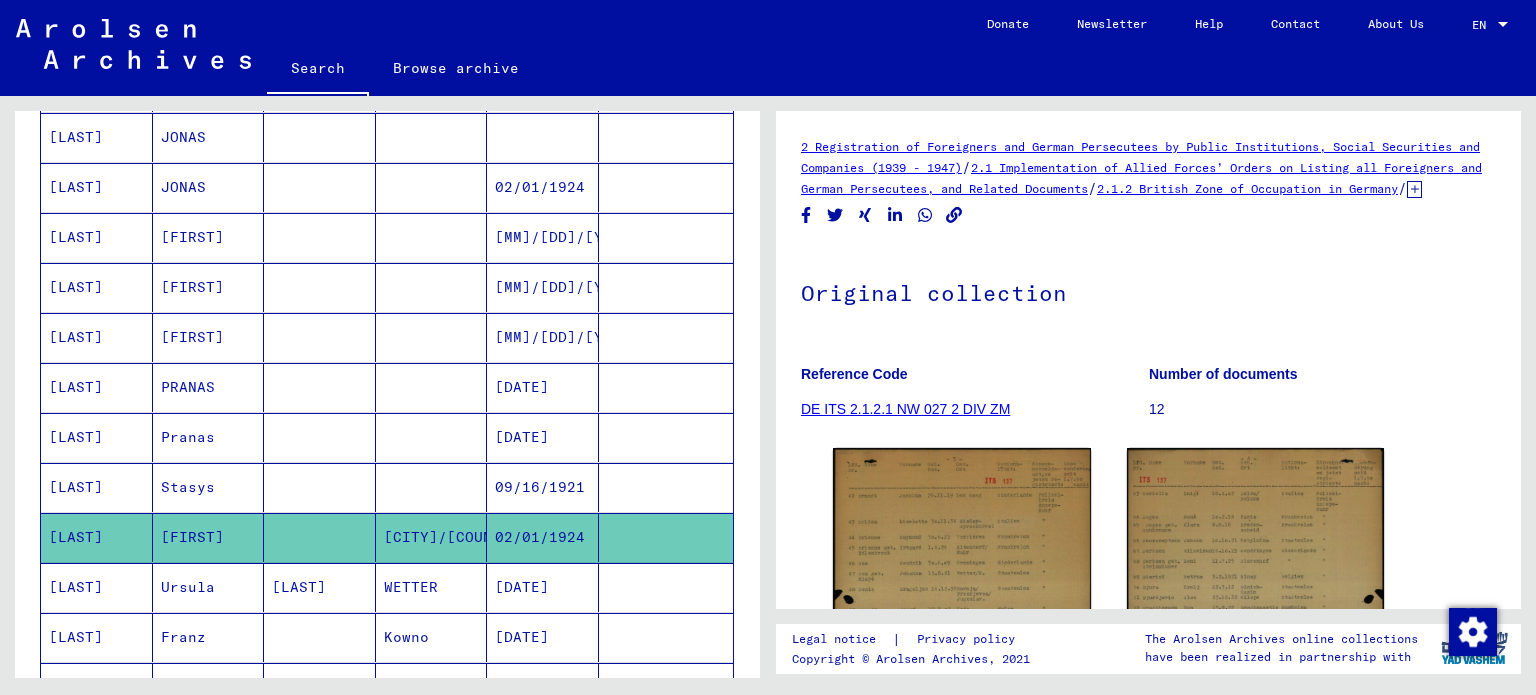 click on "Ursula" at bounding box center (209, 637) 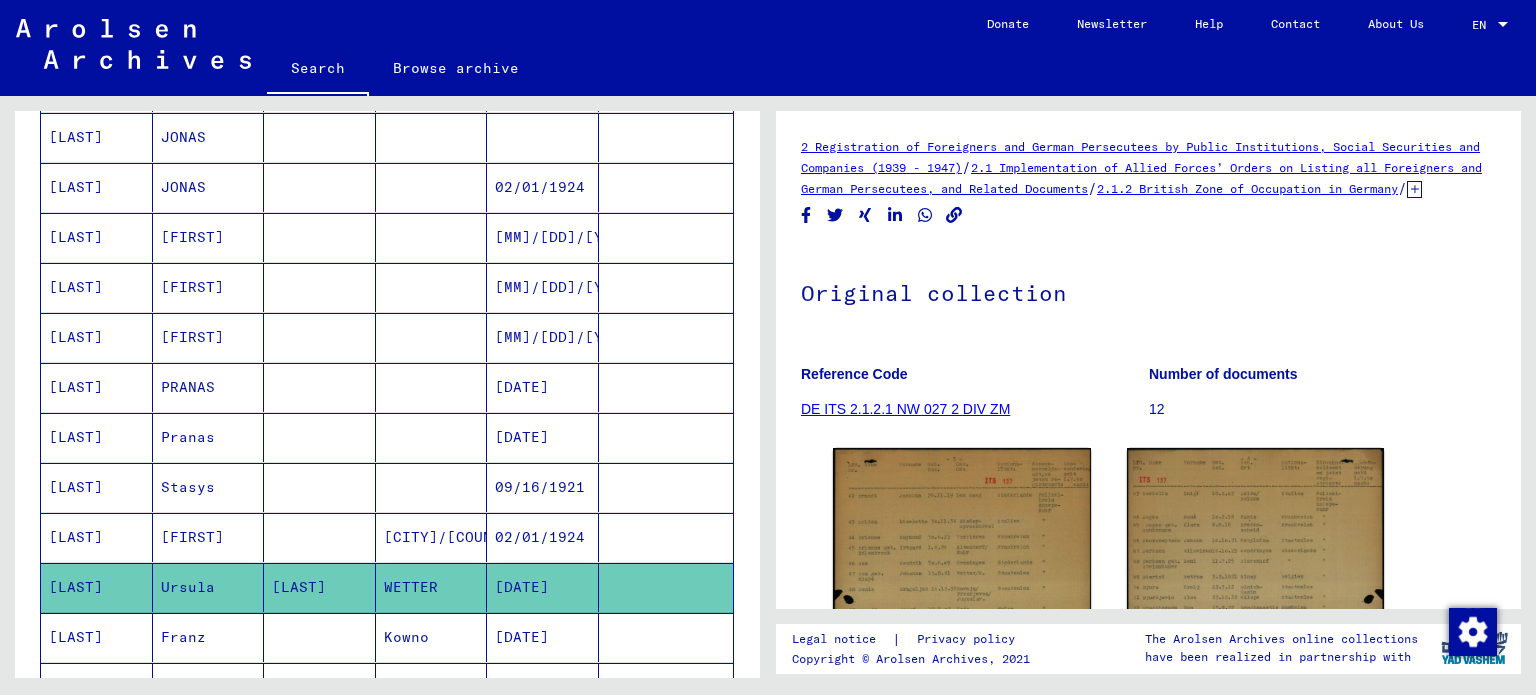 click on "Franz" at bounding box center (209, 687) 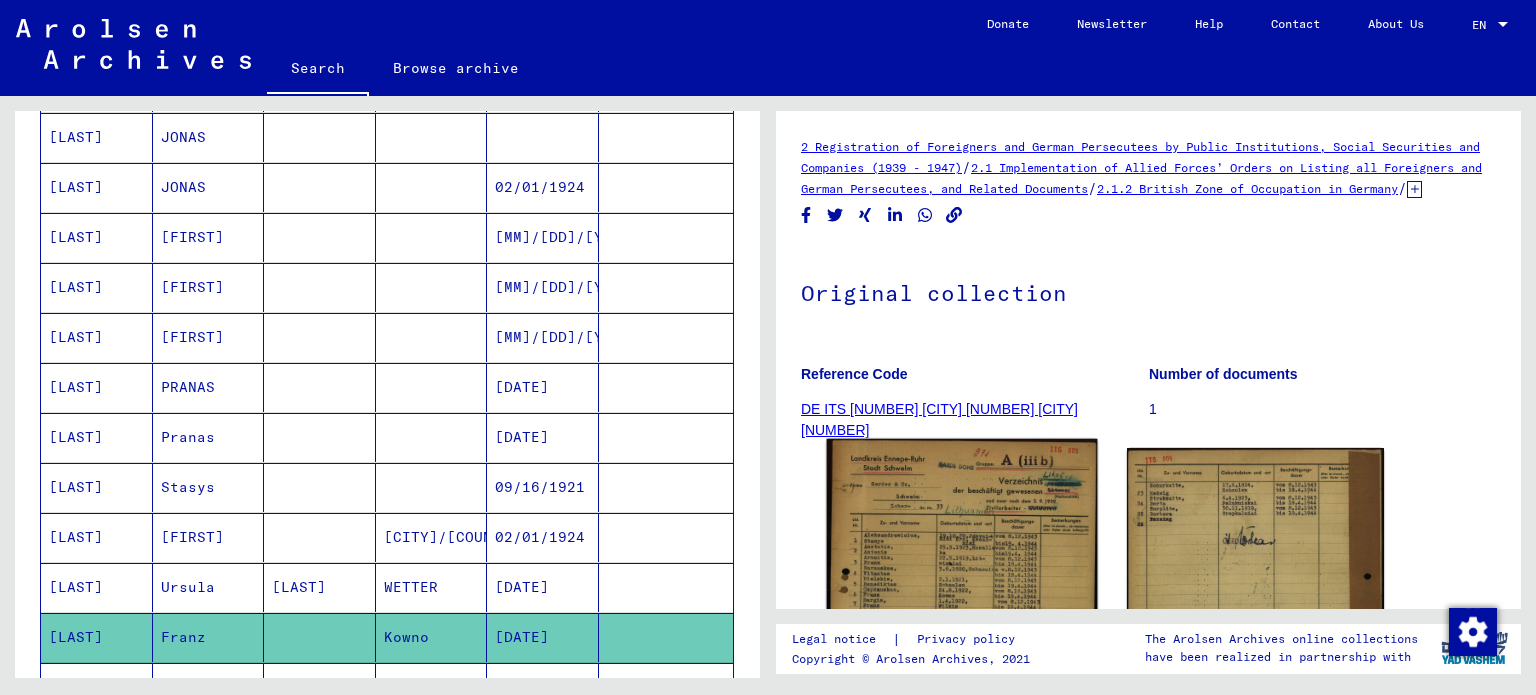 click 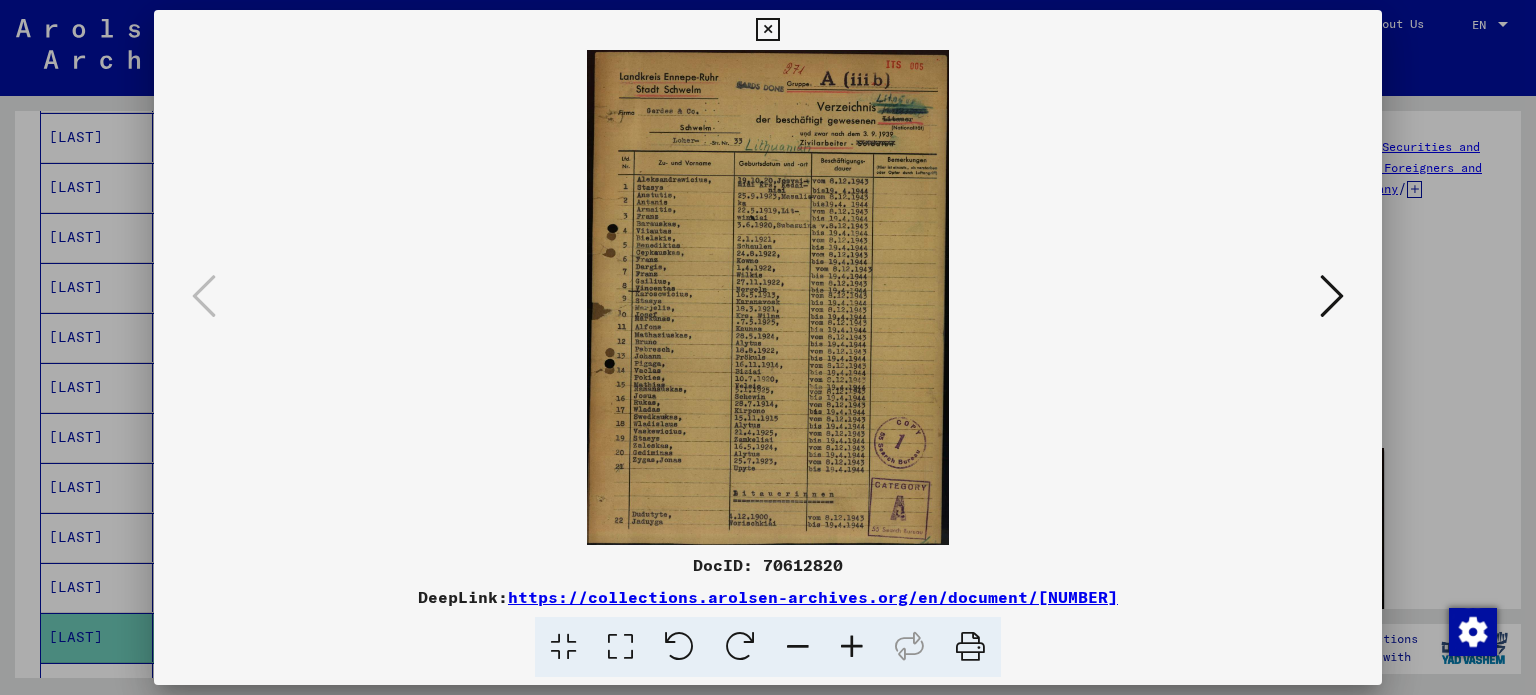 click at bounding box center [768, 347] 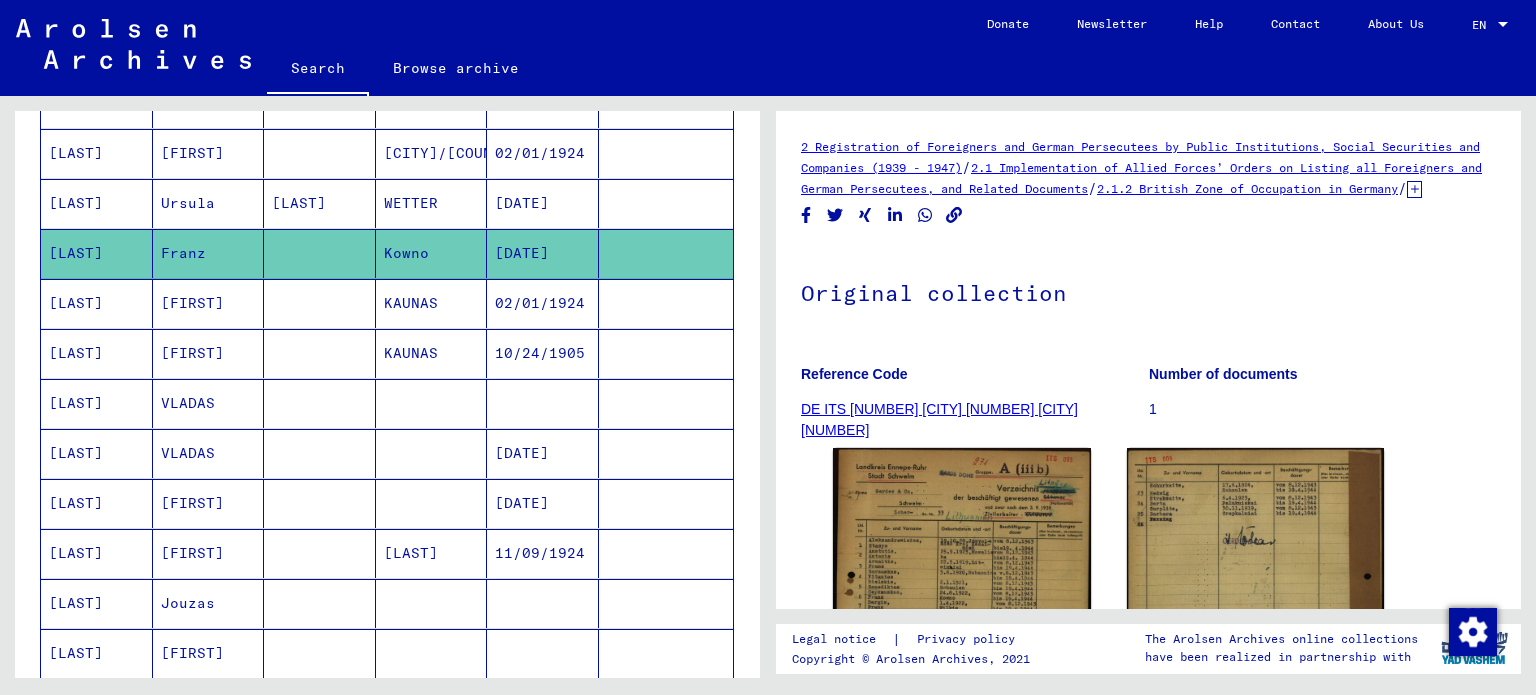 scroll, scrollTop: 986, scrollLeft: 0, axis: vertical 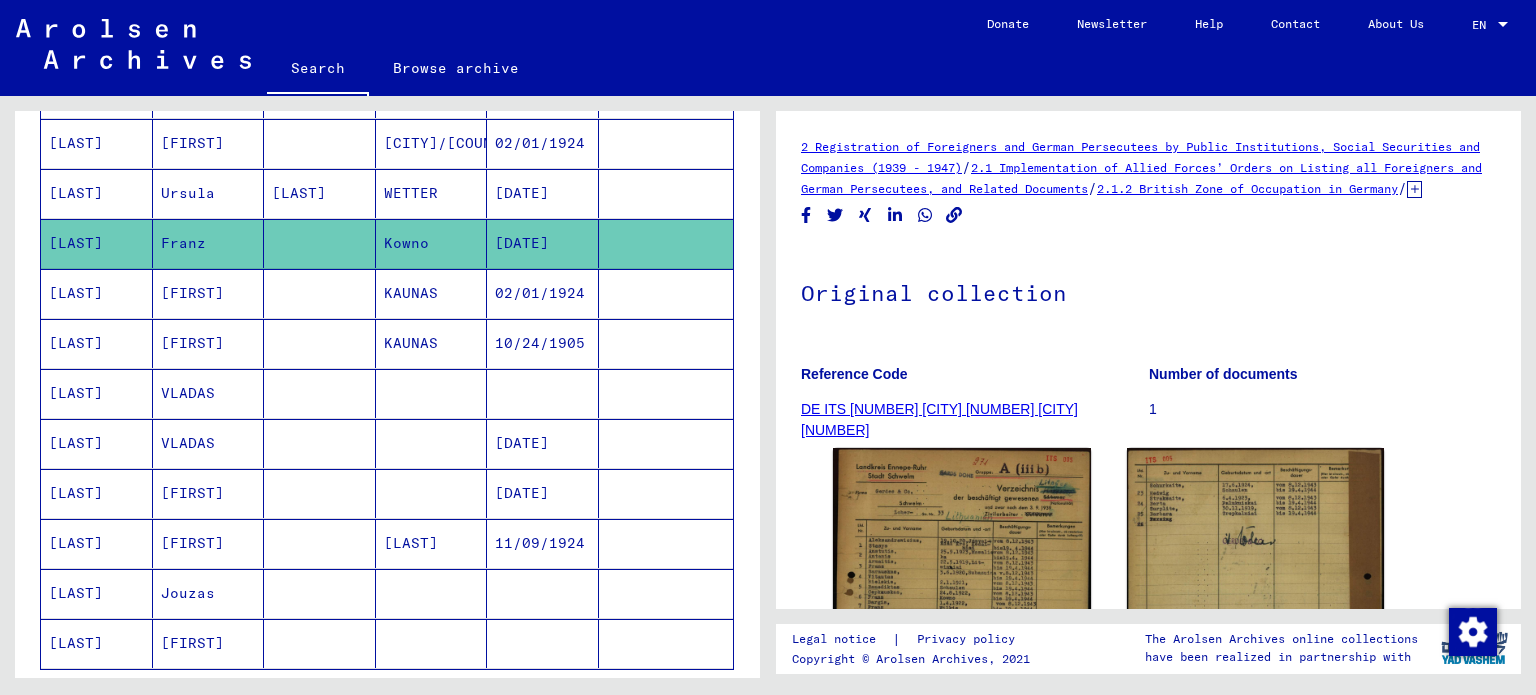 click on "[FIRST]" at bounding box center [209, 393] 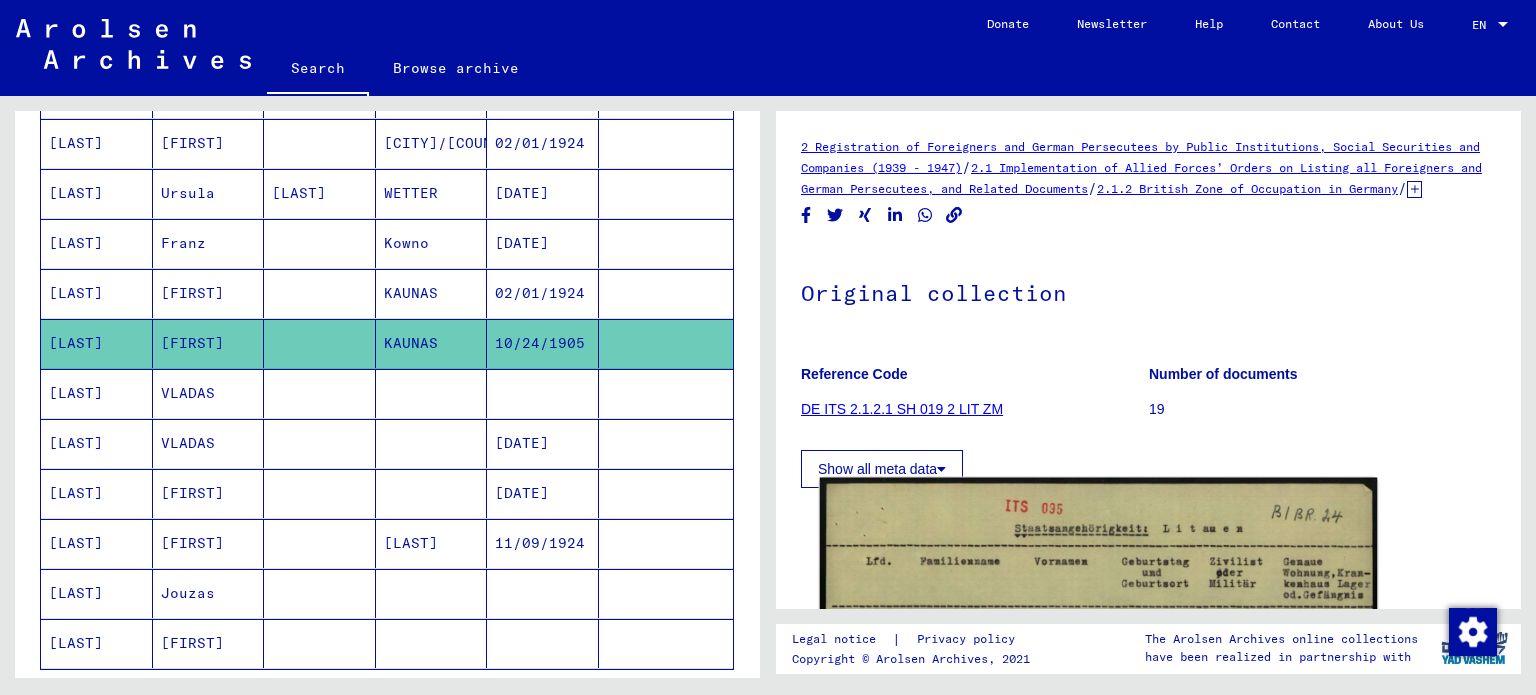 click 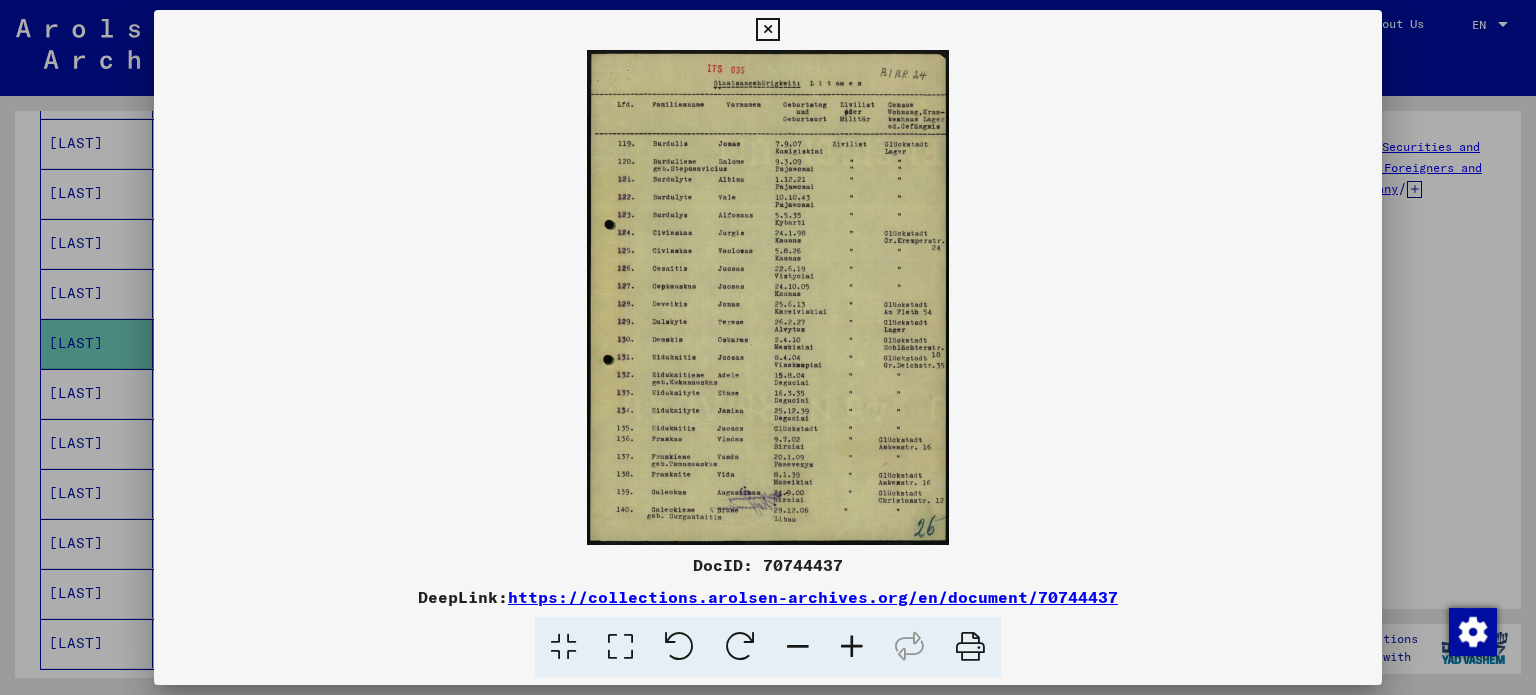 click at bounding box center (768, 347) 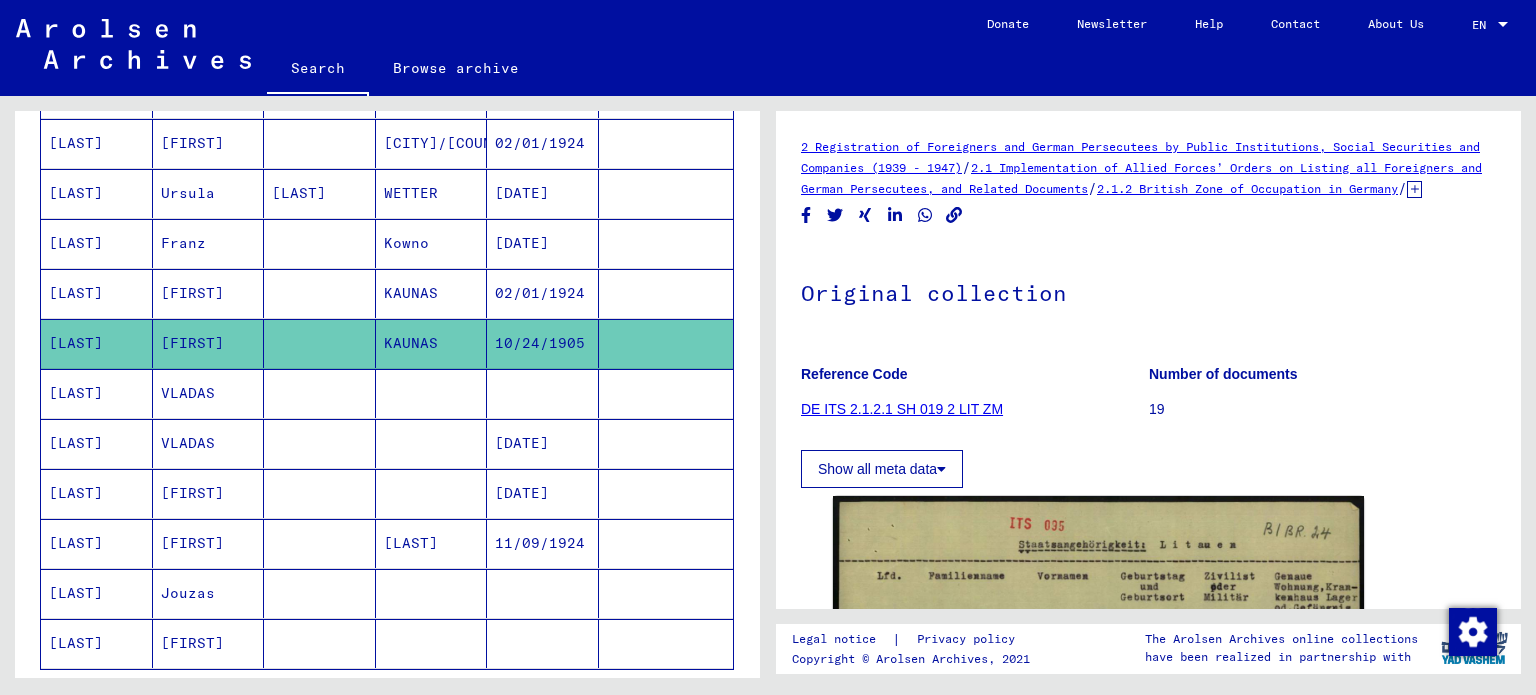 click on "Jouzas" at bounding box center [209, 643] 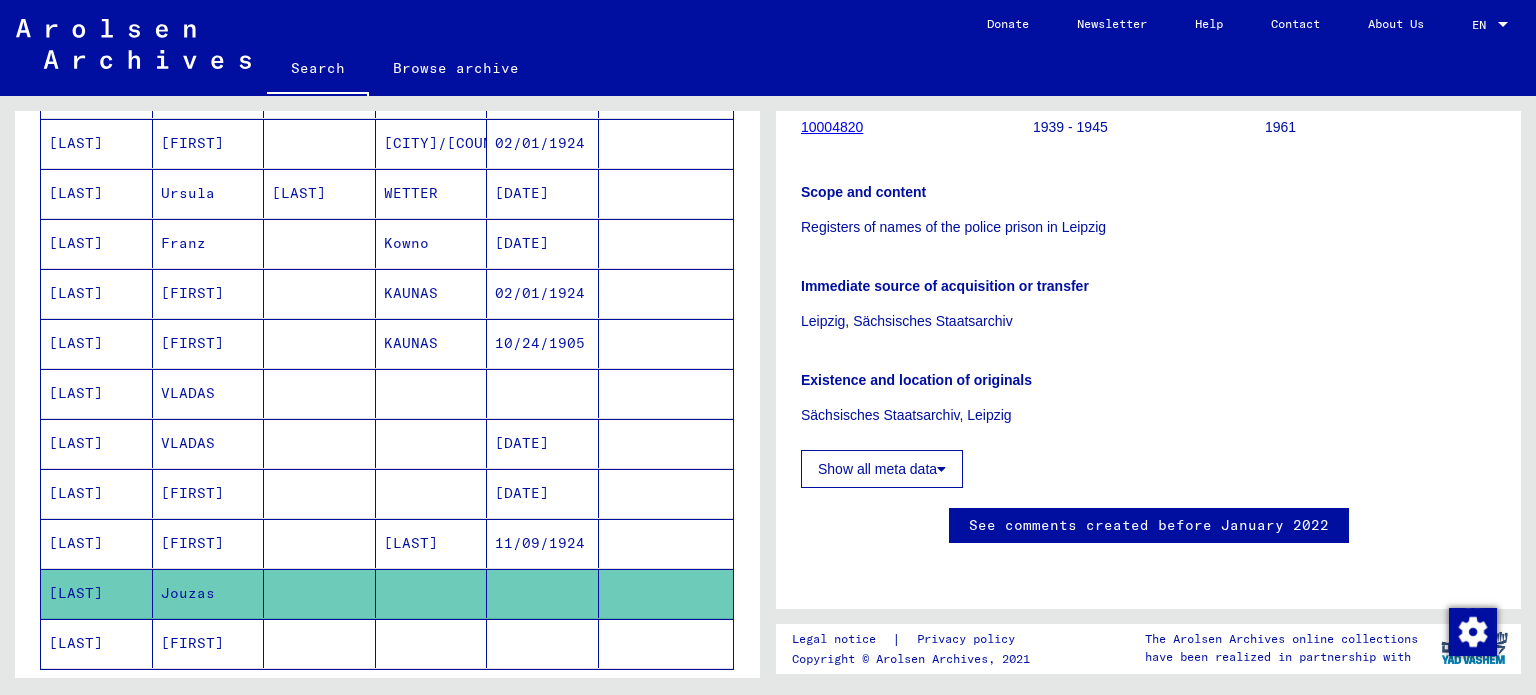 scroll, scrollTop: 305, scrollLeft: 0, axis: vertical 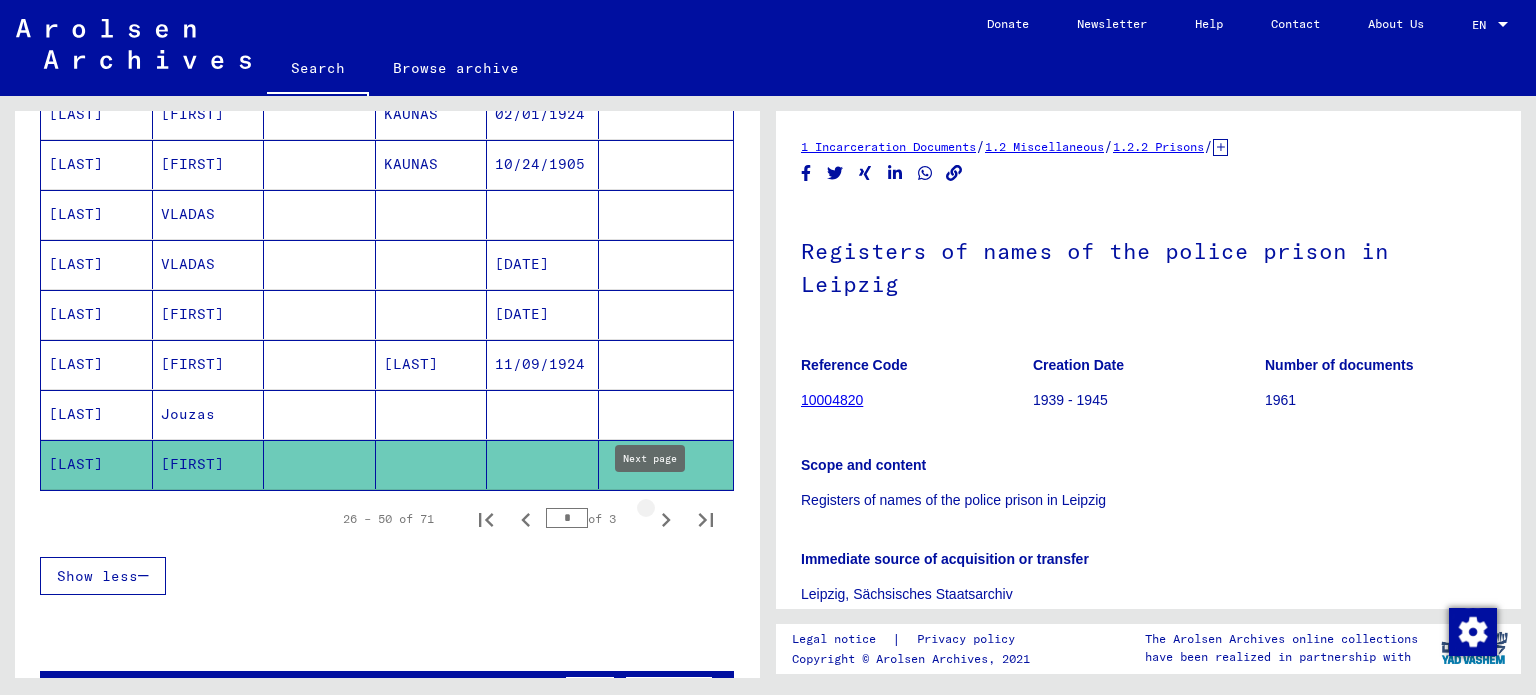 click 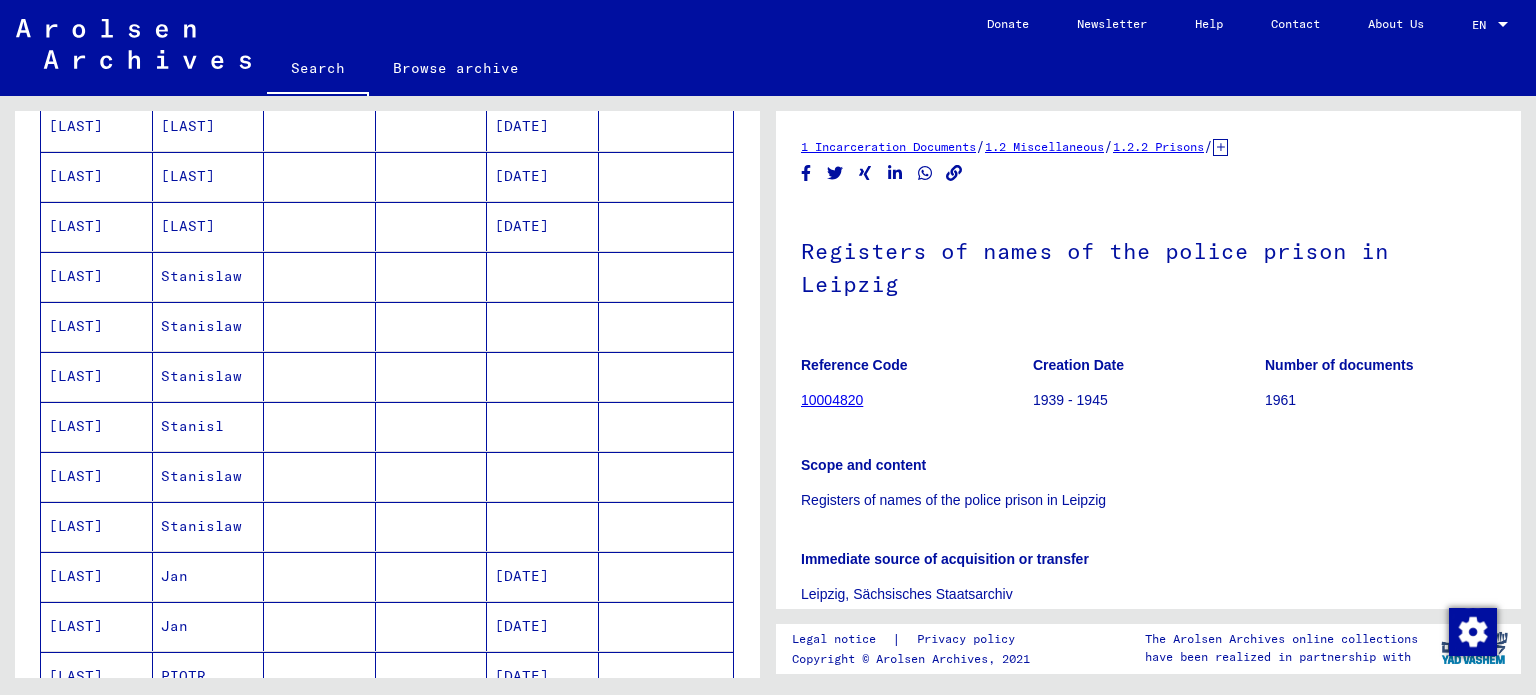 scroll, scrollTop: 639, scrollLeft: 0, axis: vertical 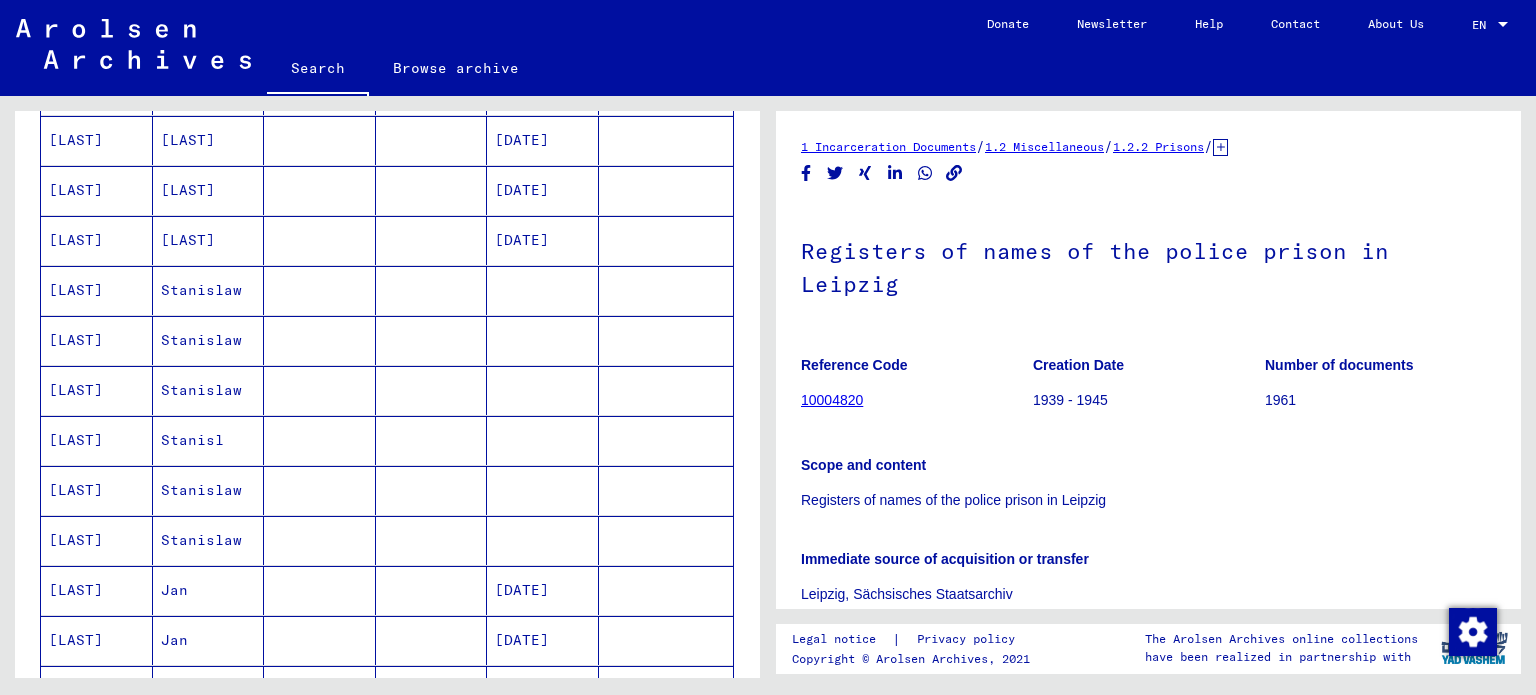 click on "Stanislaw" at bounding box center [209, 340] 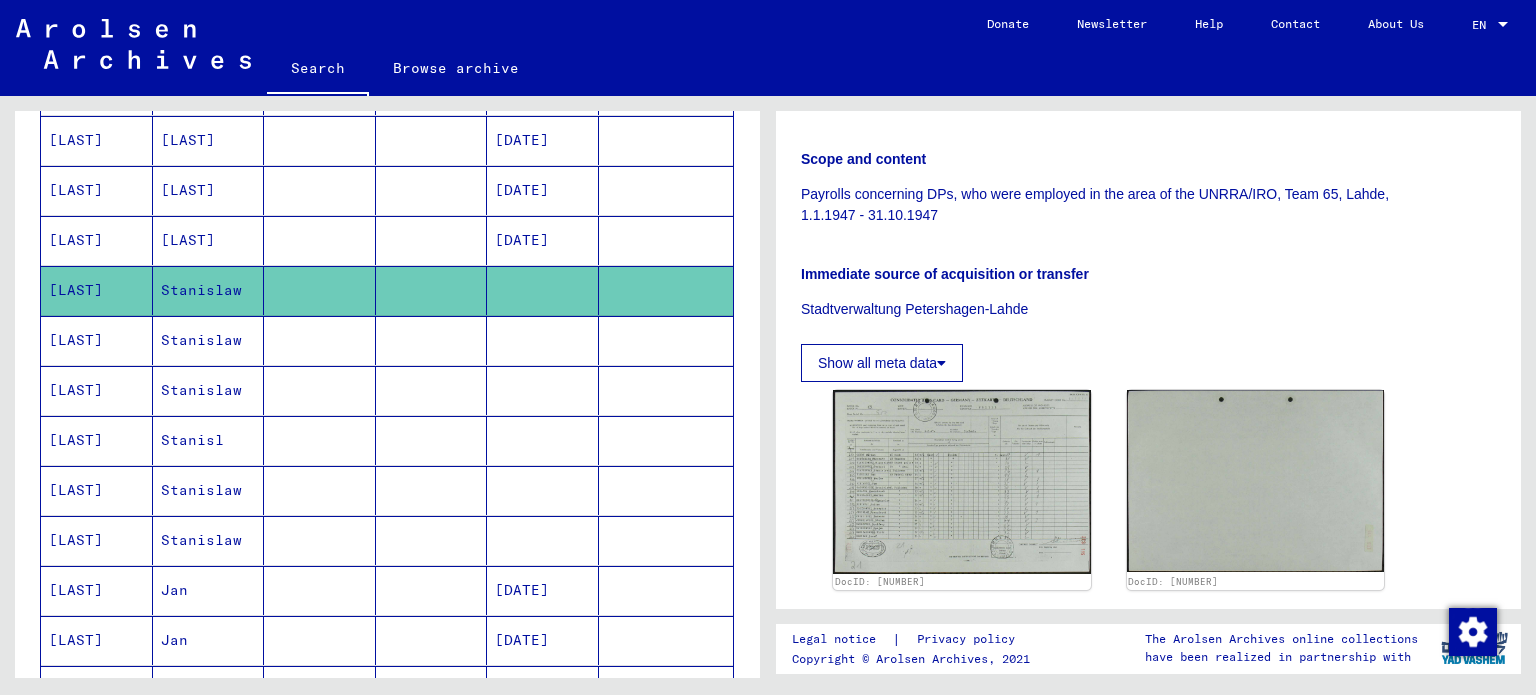 scroll, scrollTop: 459, scrollLeft: 0, axis: vertical 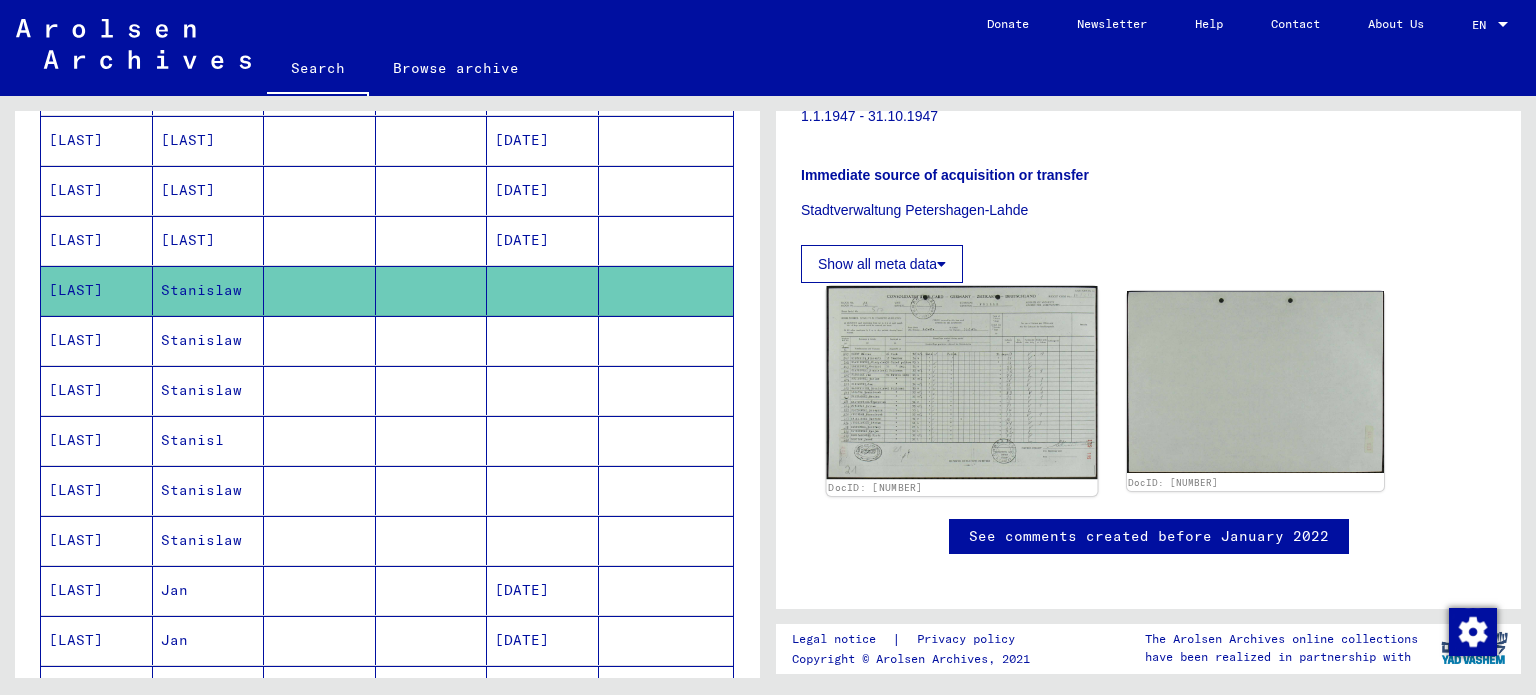 click 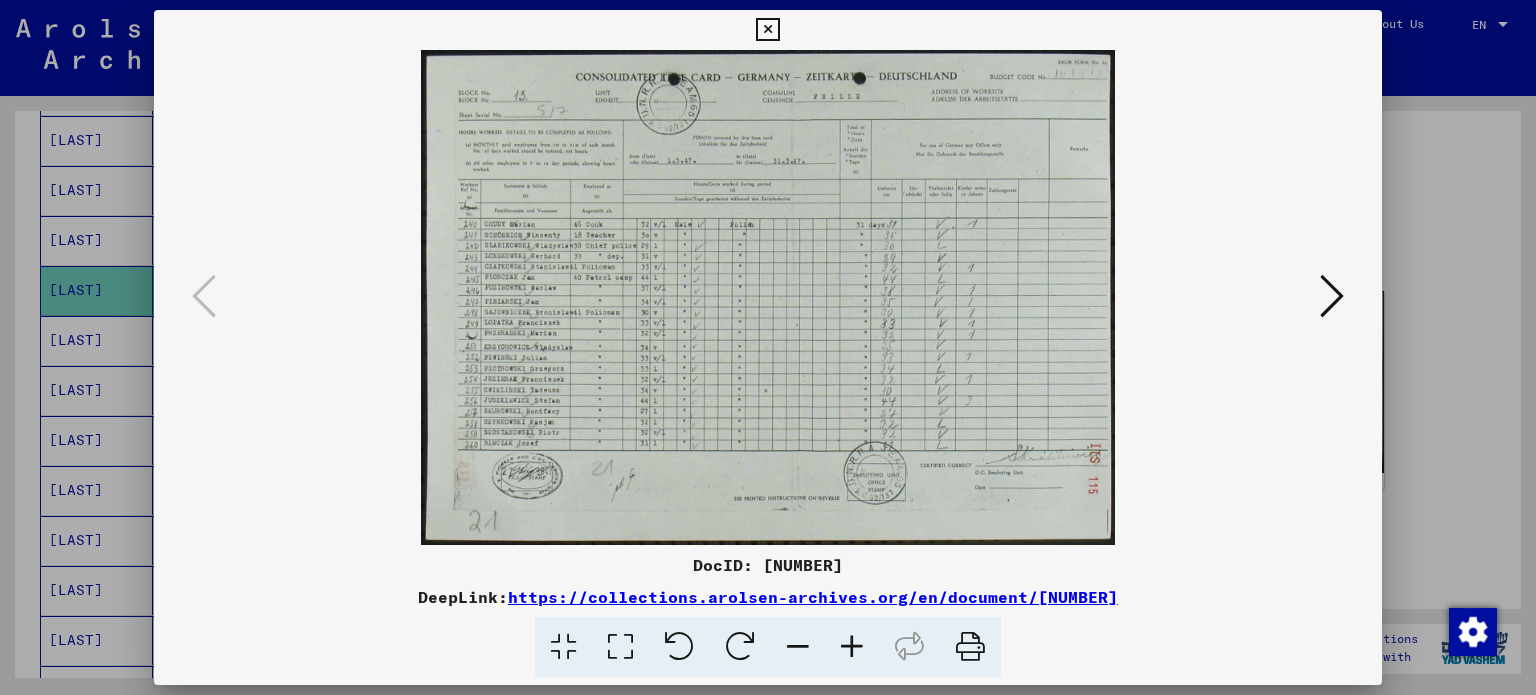 click at bounding box center (852, 647) 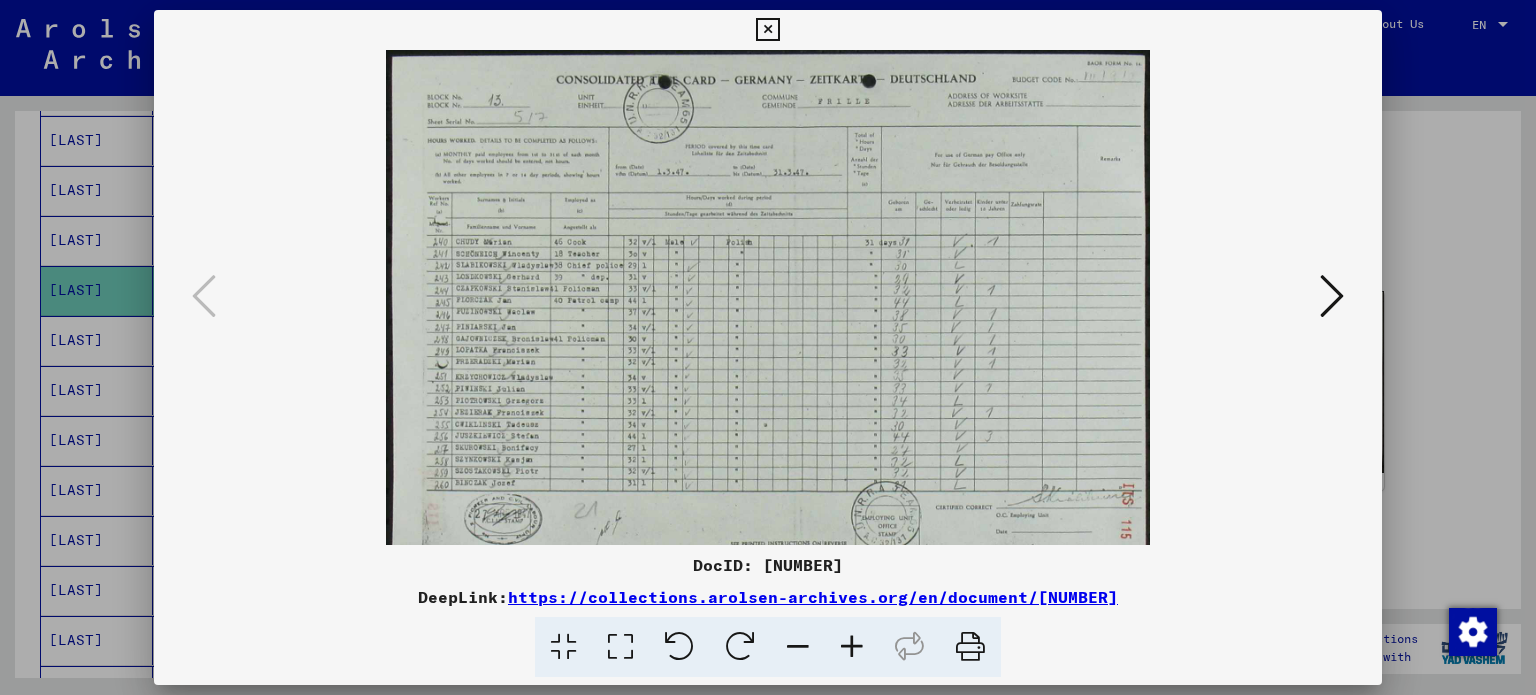 click at bounding box center (852, 647) 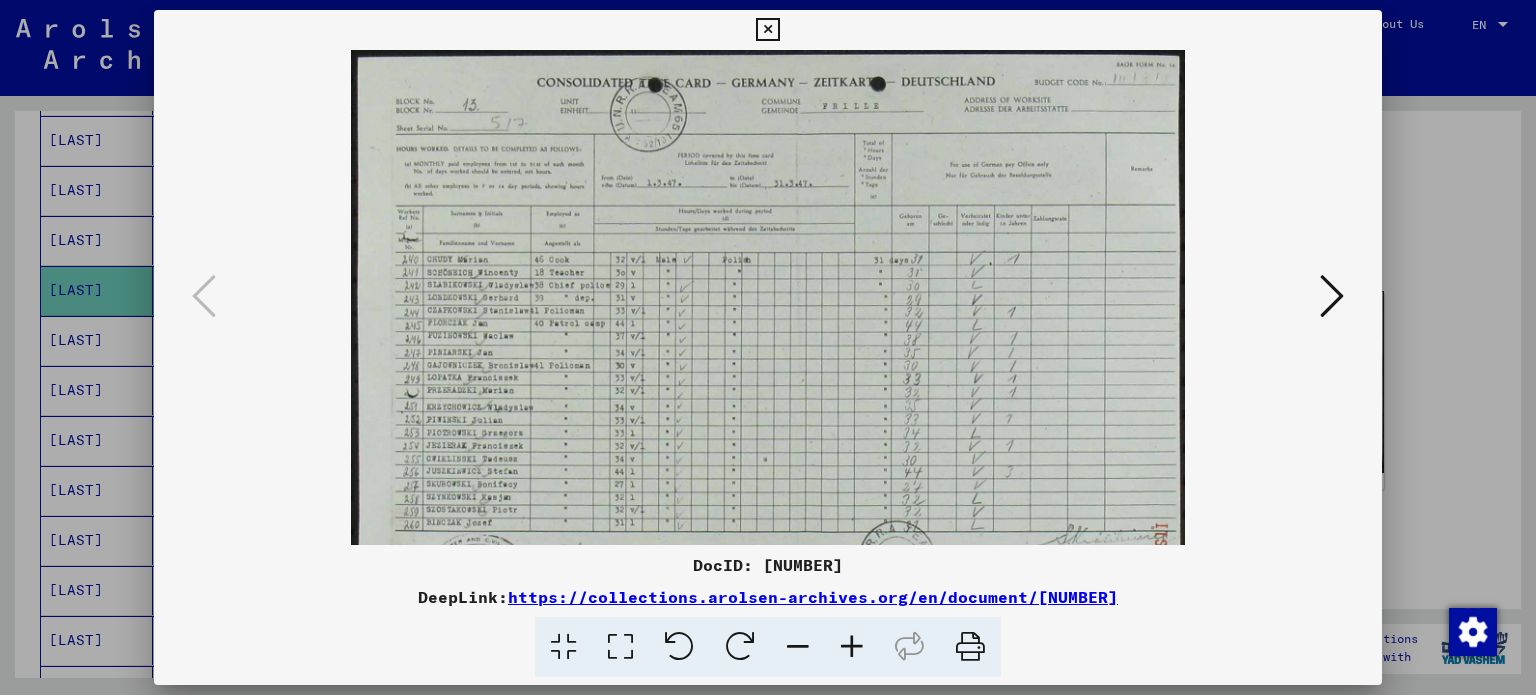 click at bounding box center (852, 647) 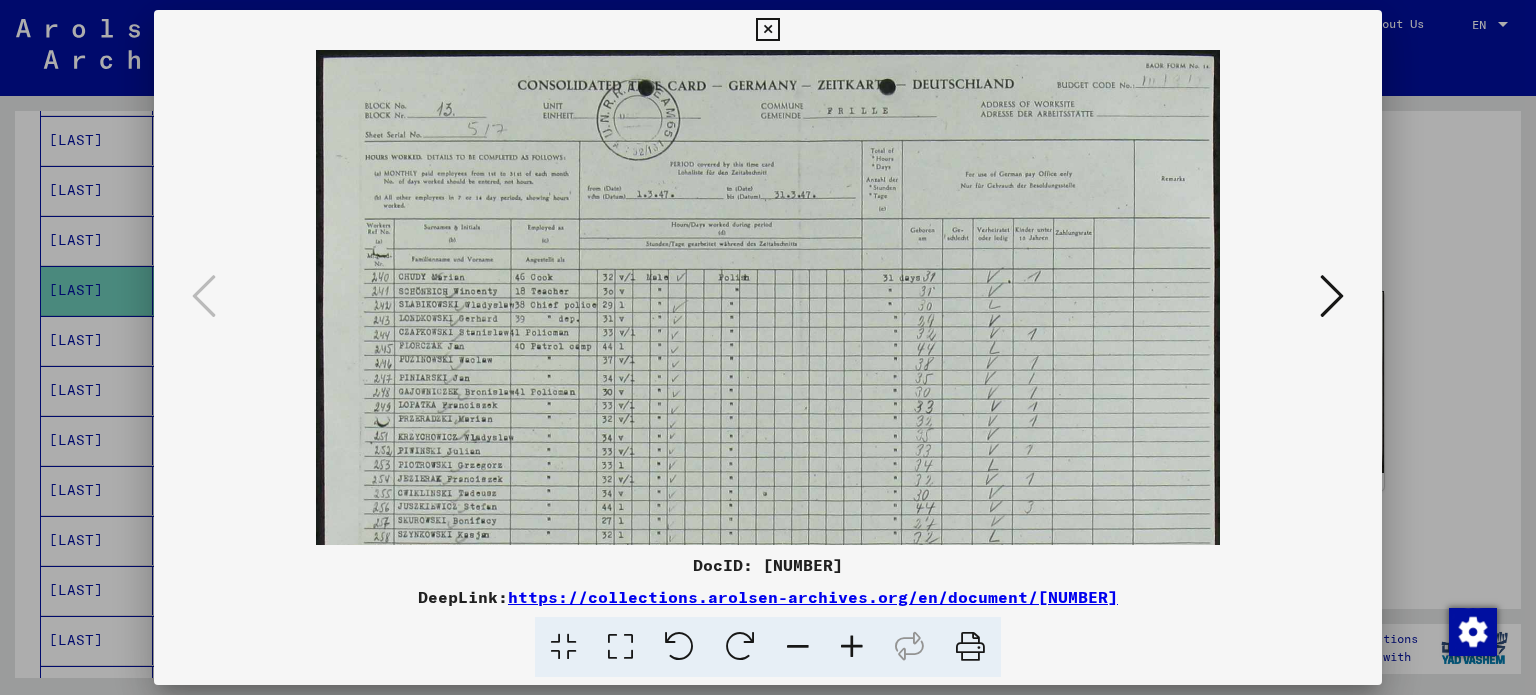 click at bounding box center [852, 647] 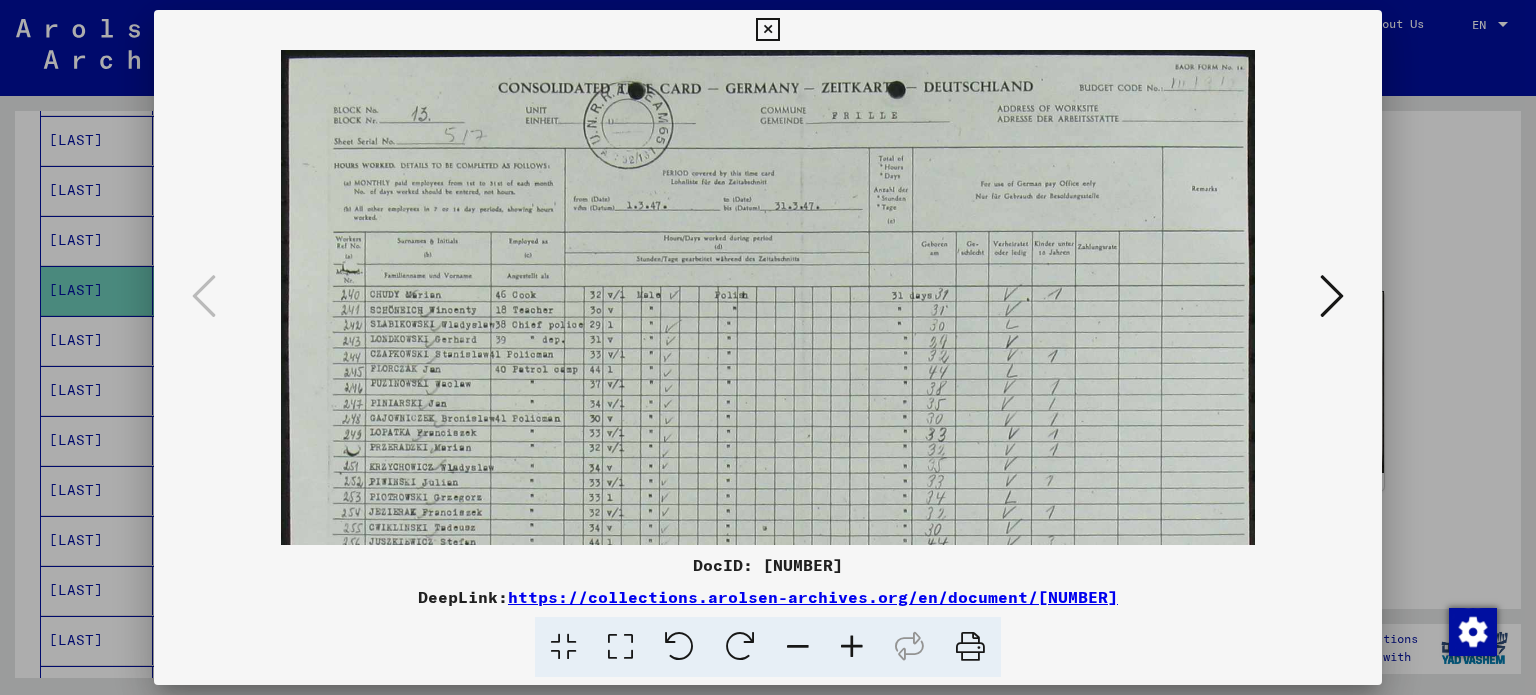 click at bounding box center (852, 647) 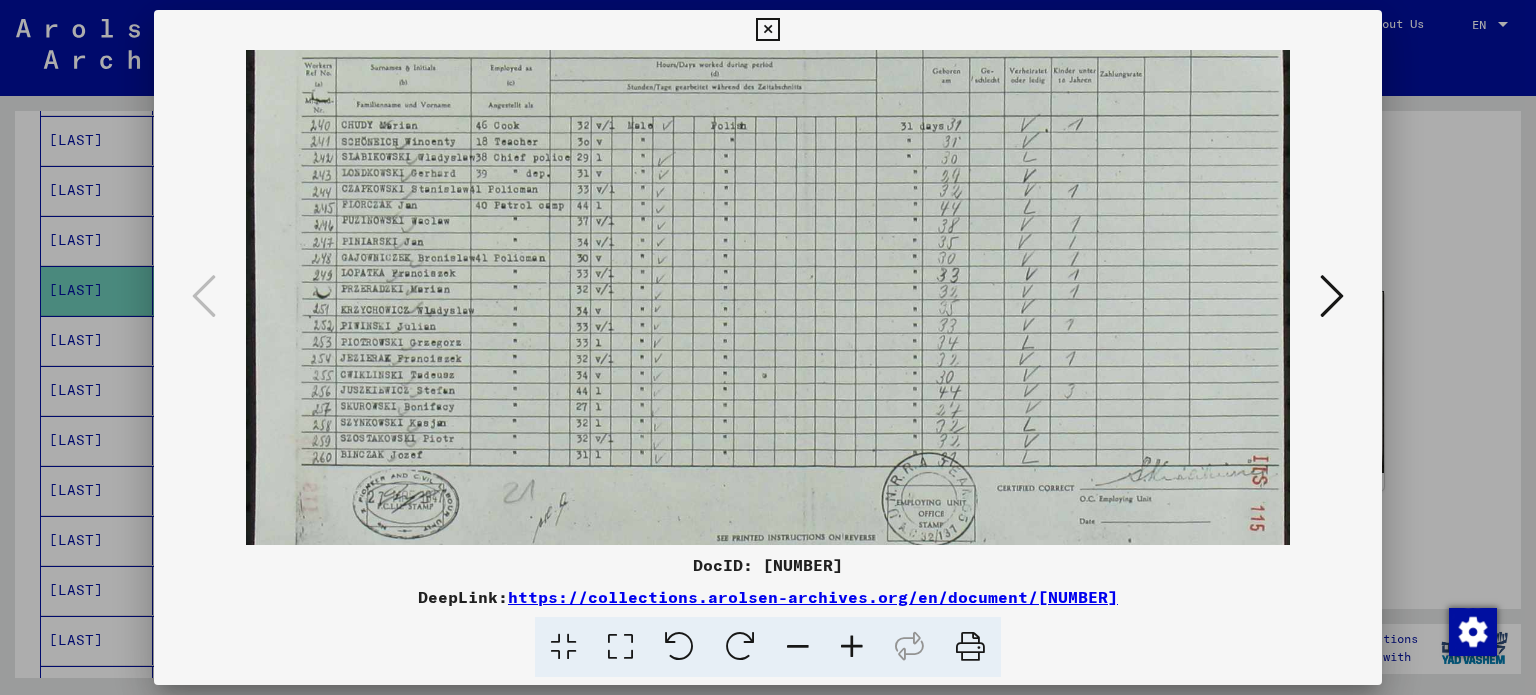 scroll, scrollTop: 184, scrollLeft: 0, axis: vertical 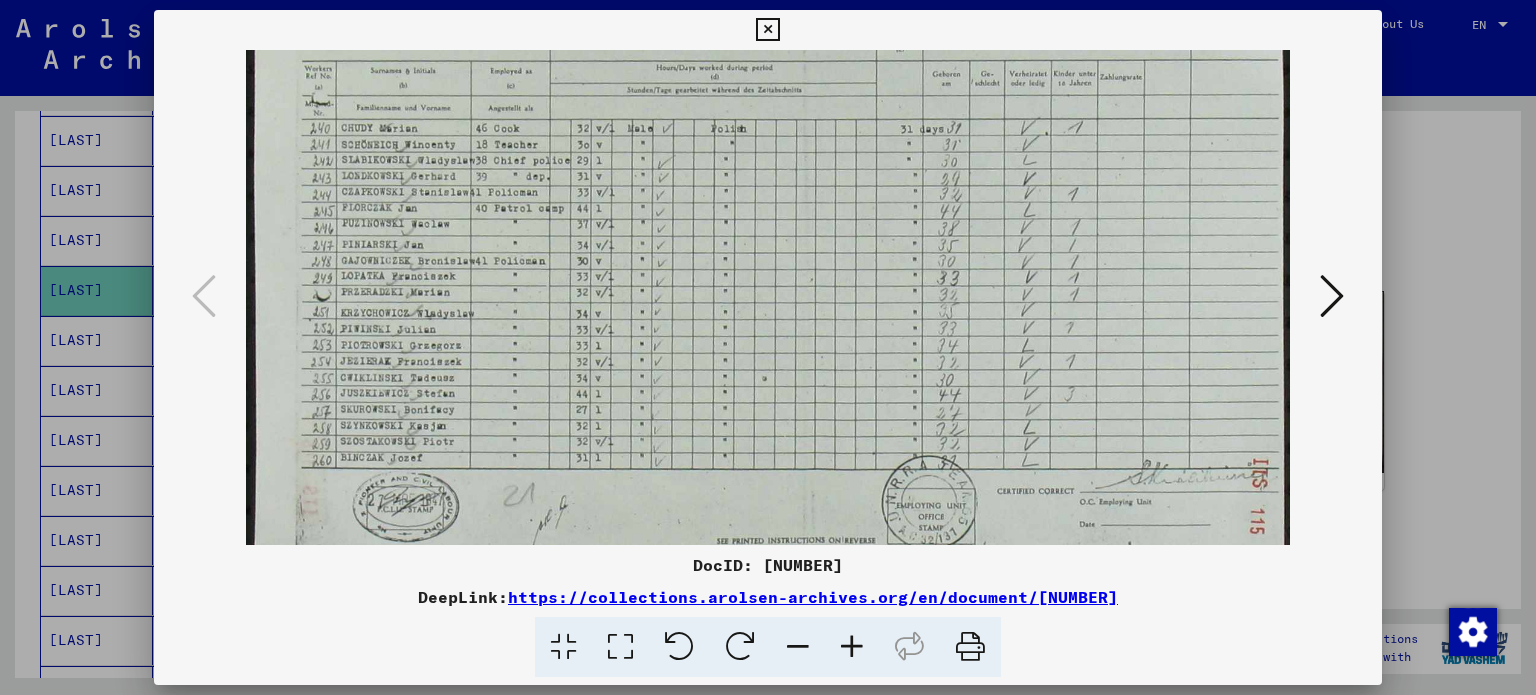 drag, startPoint x: 568, startPoint y: 383, endPoint x: 616, endPoint y: 201, distance: 188.22327 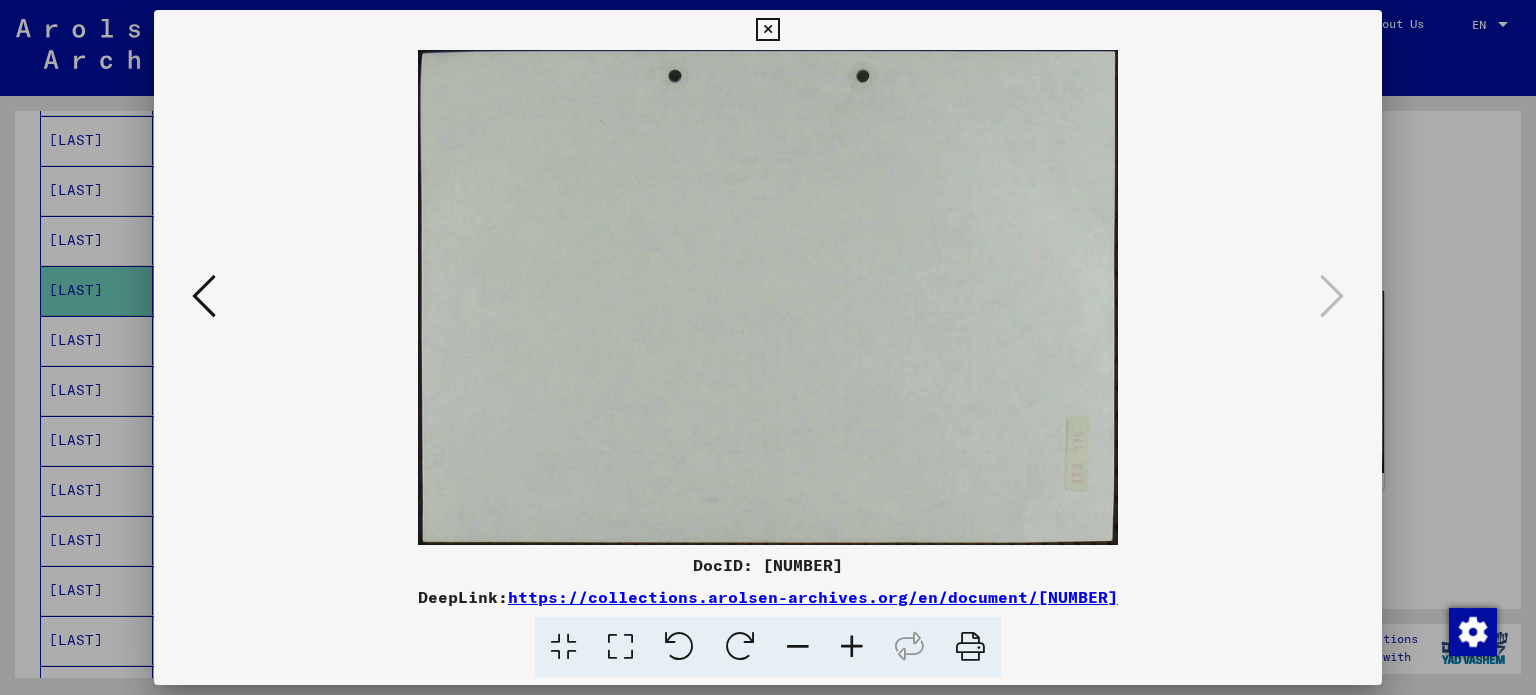 click at bounding box center [768, 347] 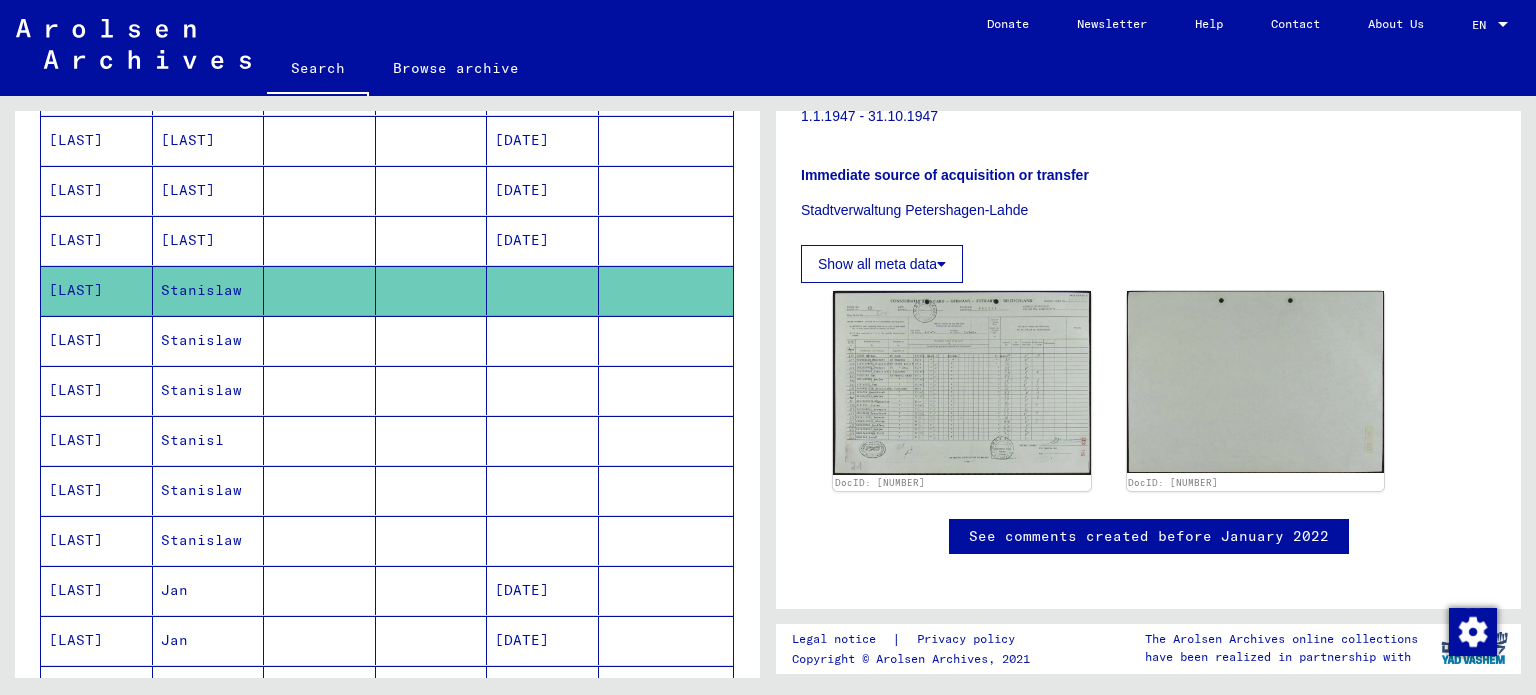 click on "Jan" at bounding box center [209, 640] 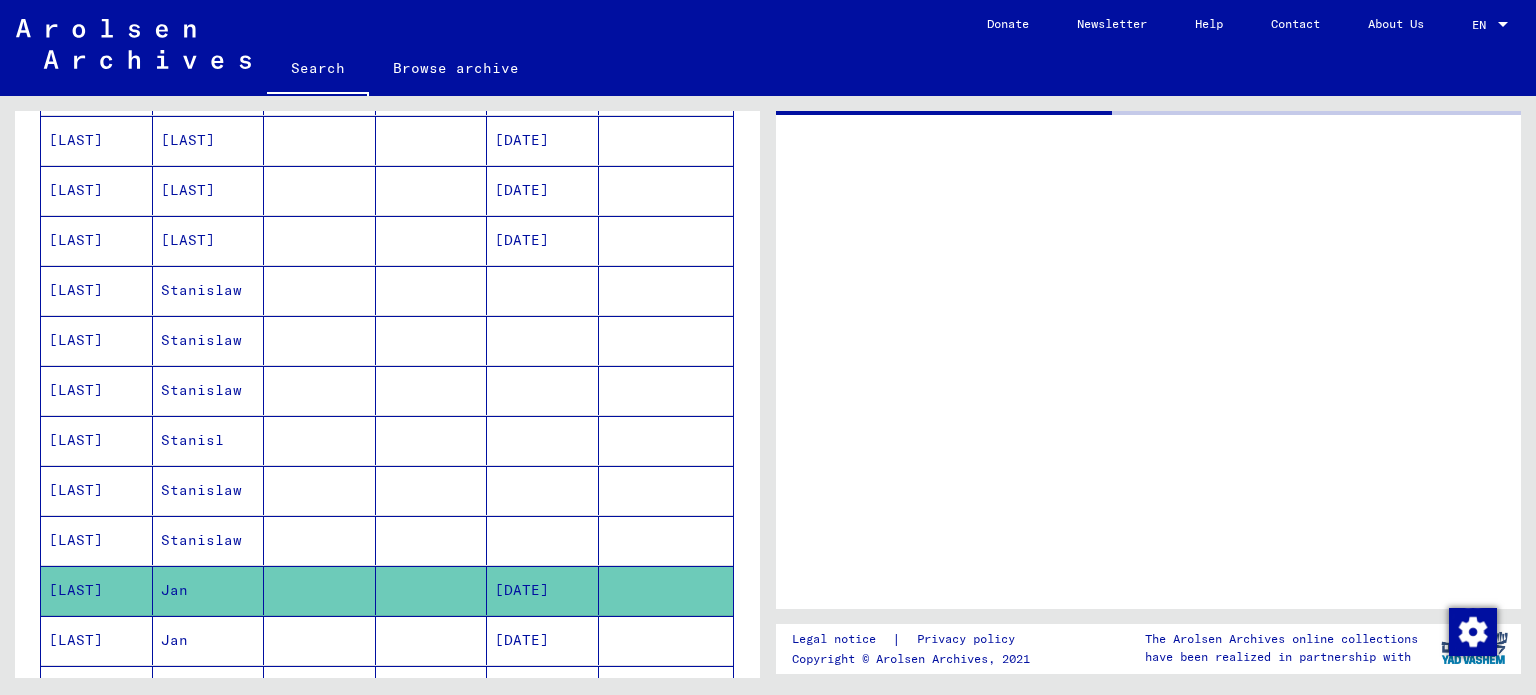 scroll, scrollTop: 0, scrollLeft: 0, axis: both 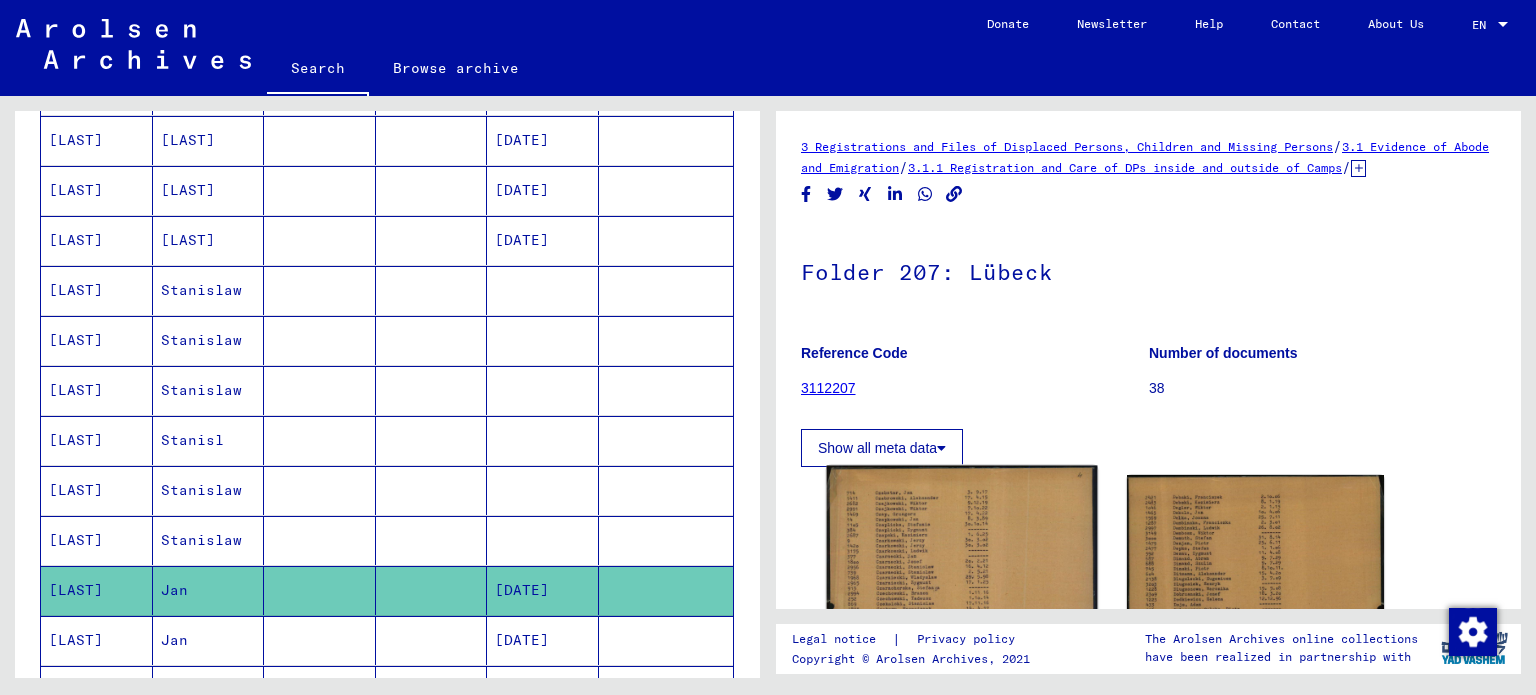 click 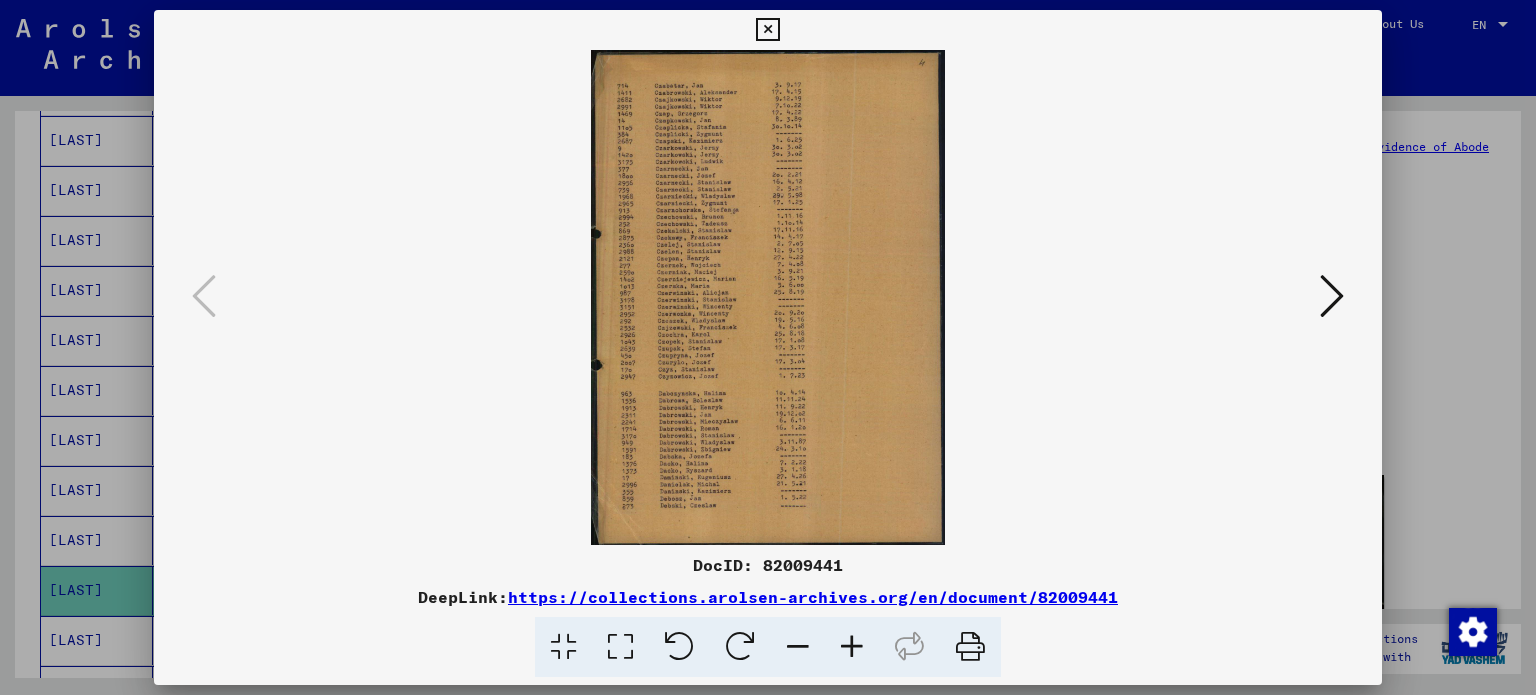 click at bounding box center (852, 647) 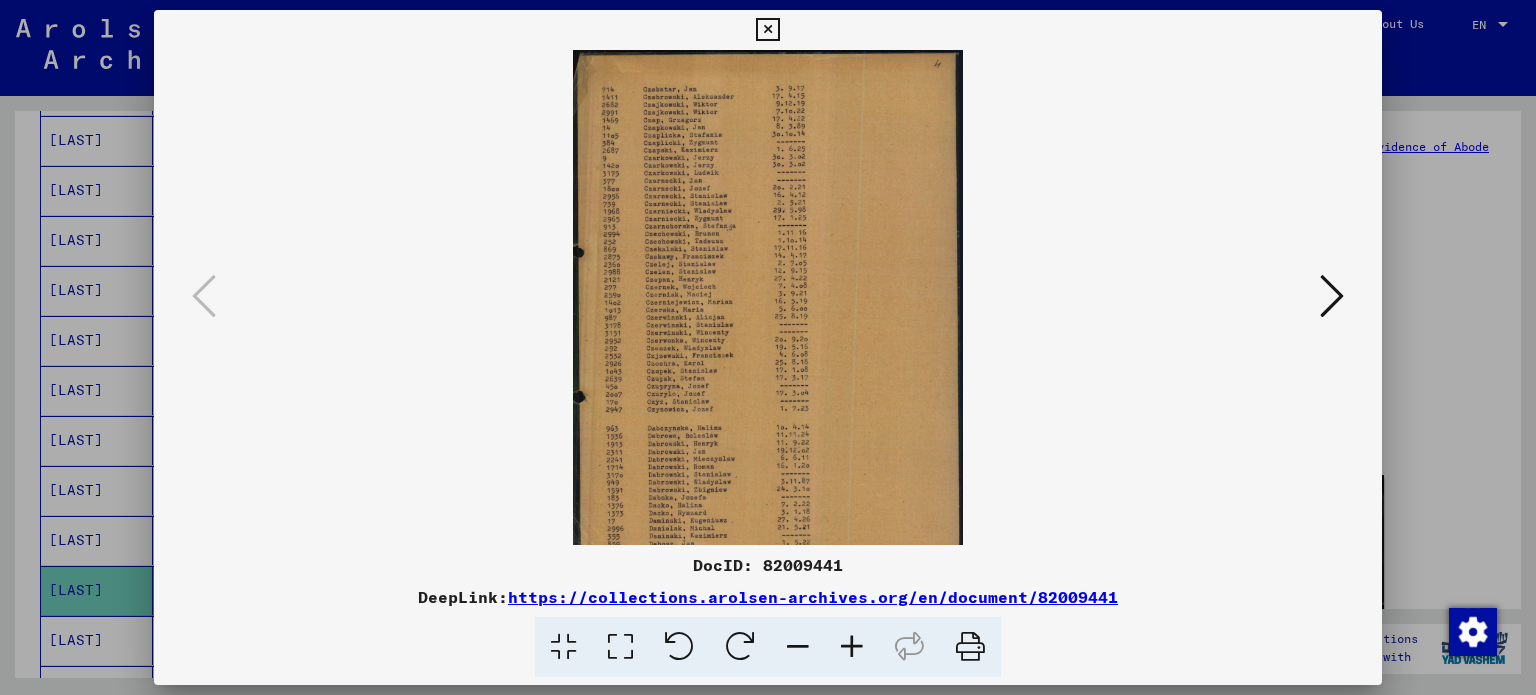 click at bounding box center [852, 647] 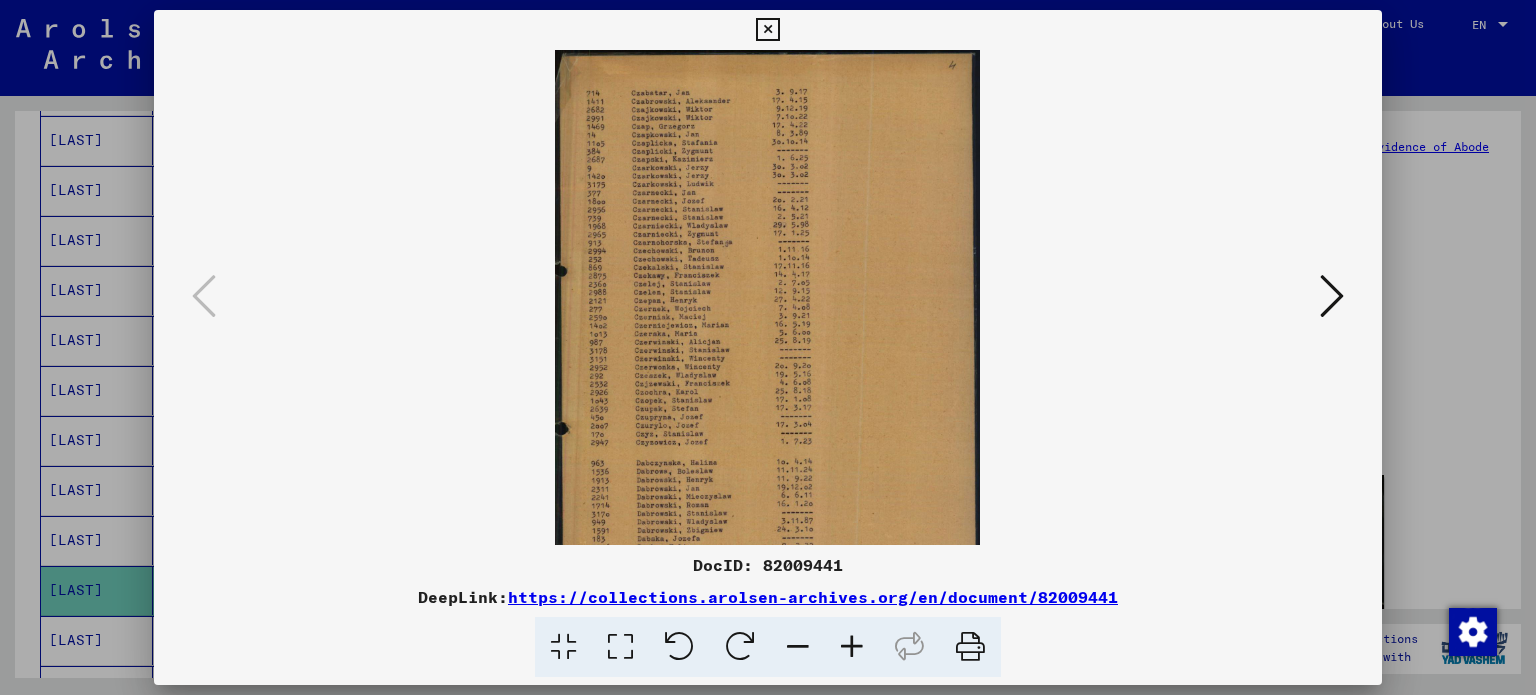 click at bounding box center (852, 647) 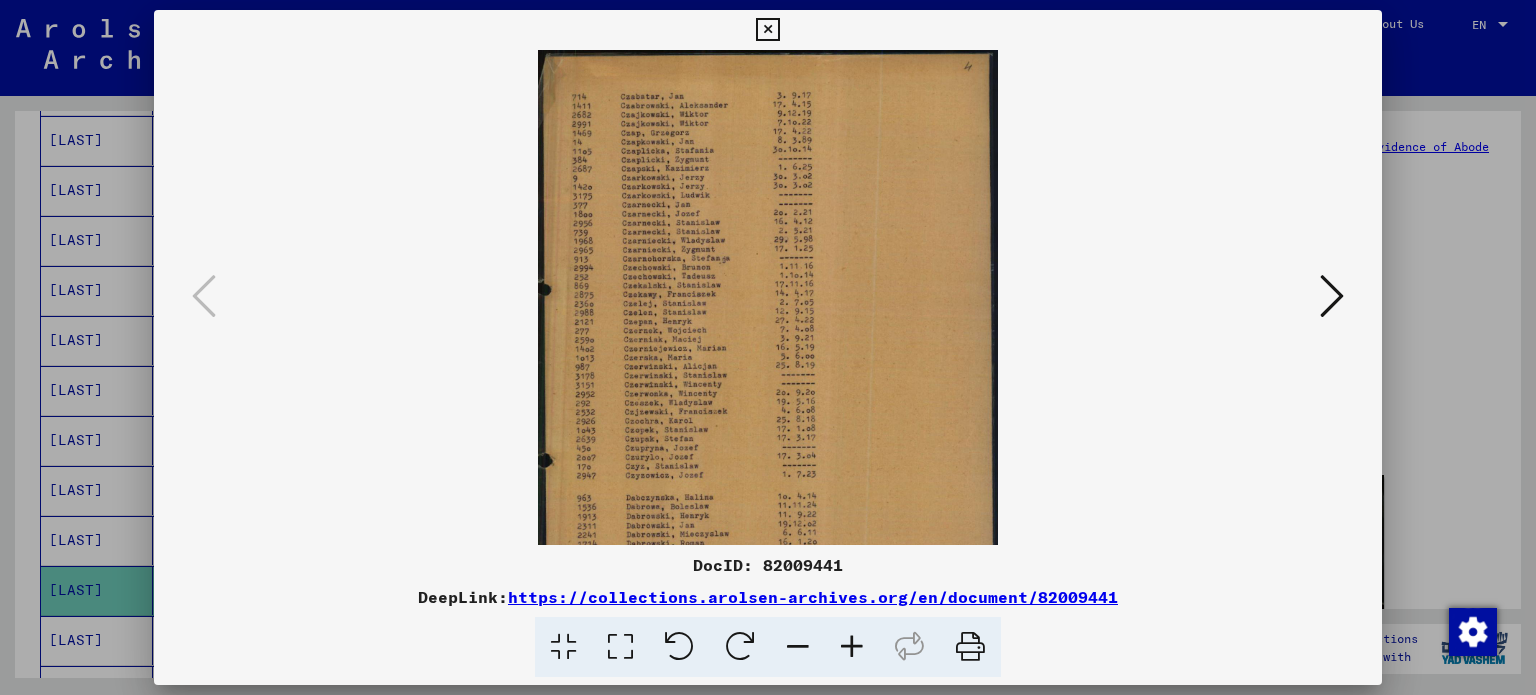 click at bounding box center [852, 647] 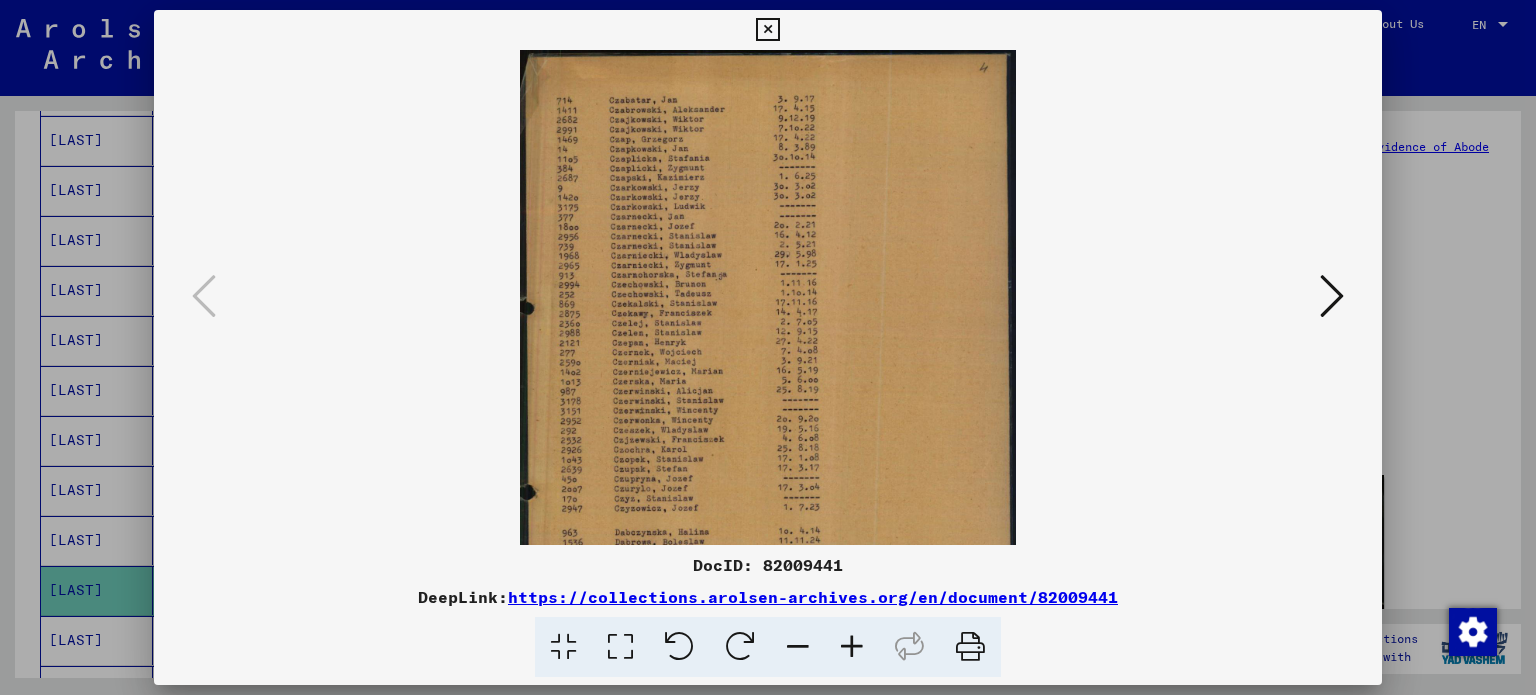 click at bounding box center [852, 647] 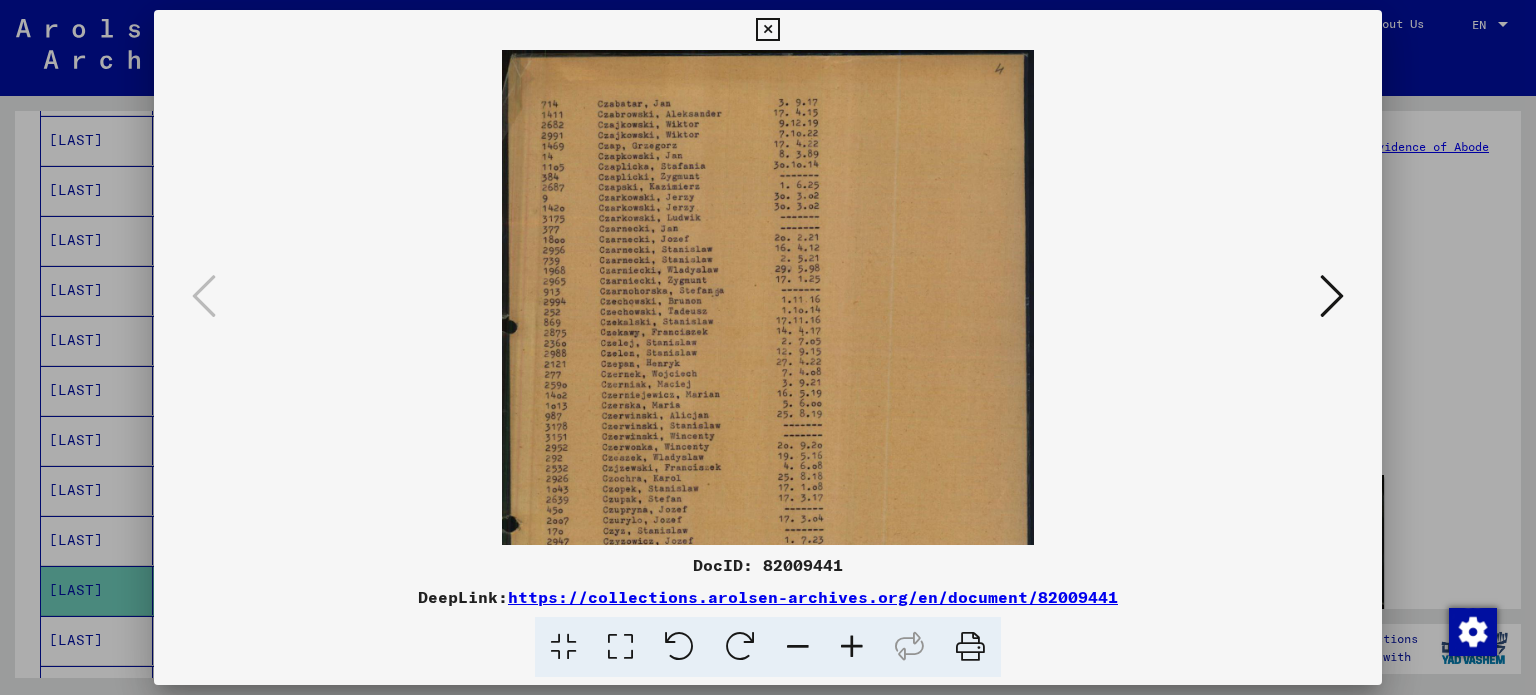 click at bounding box center (852, 647) 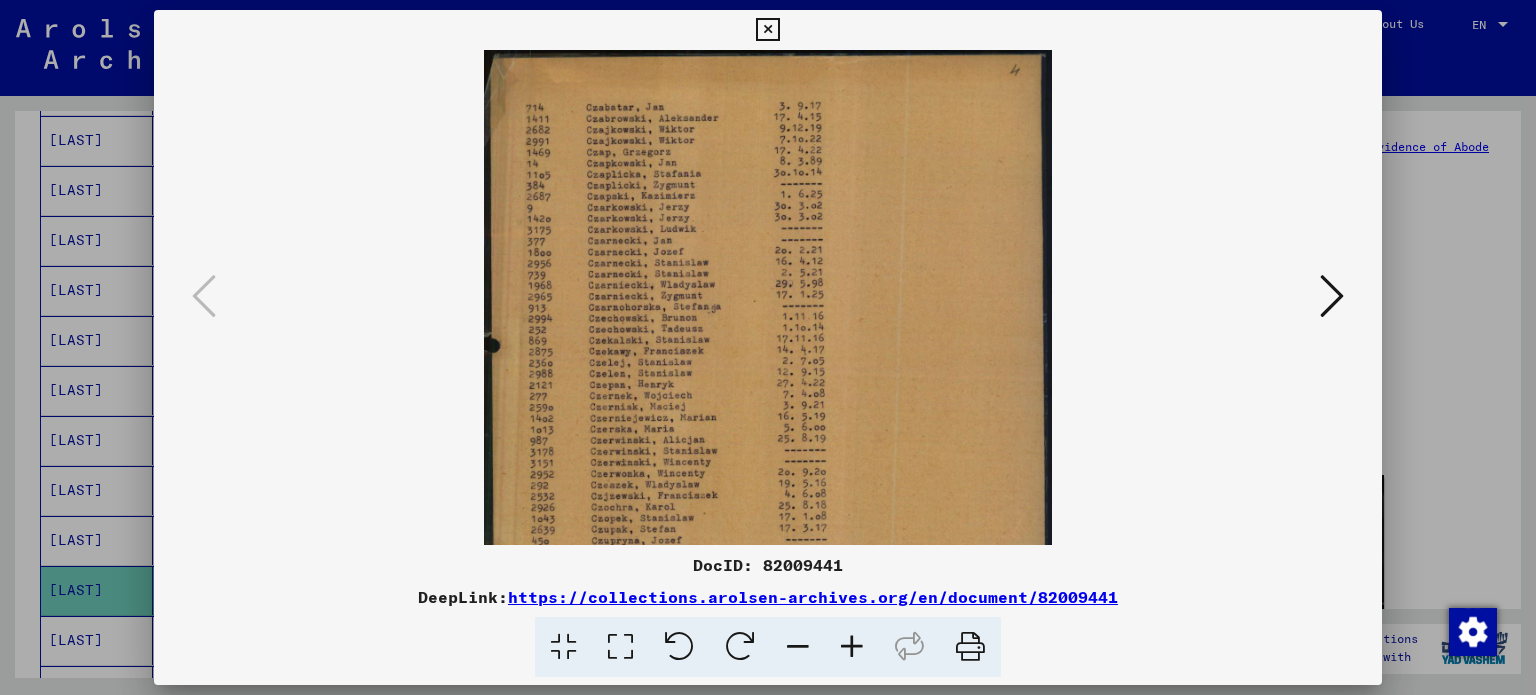 click at bounding box center (852, 647) 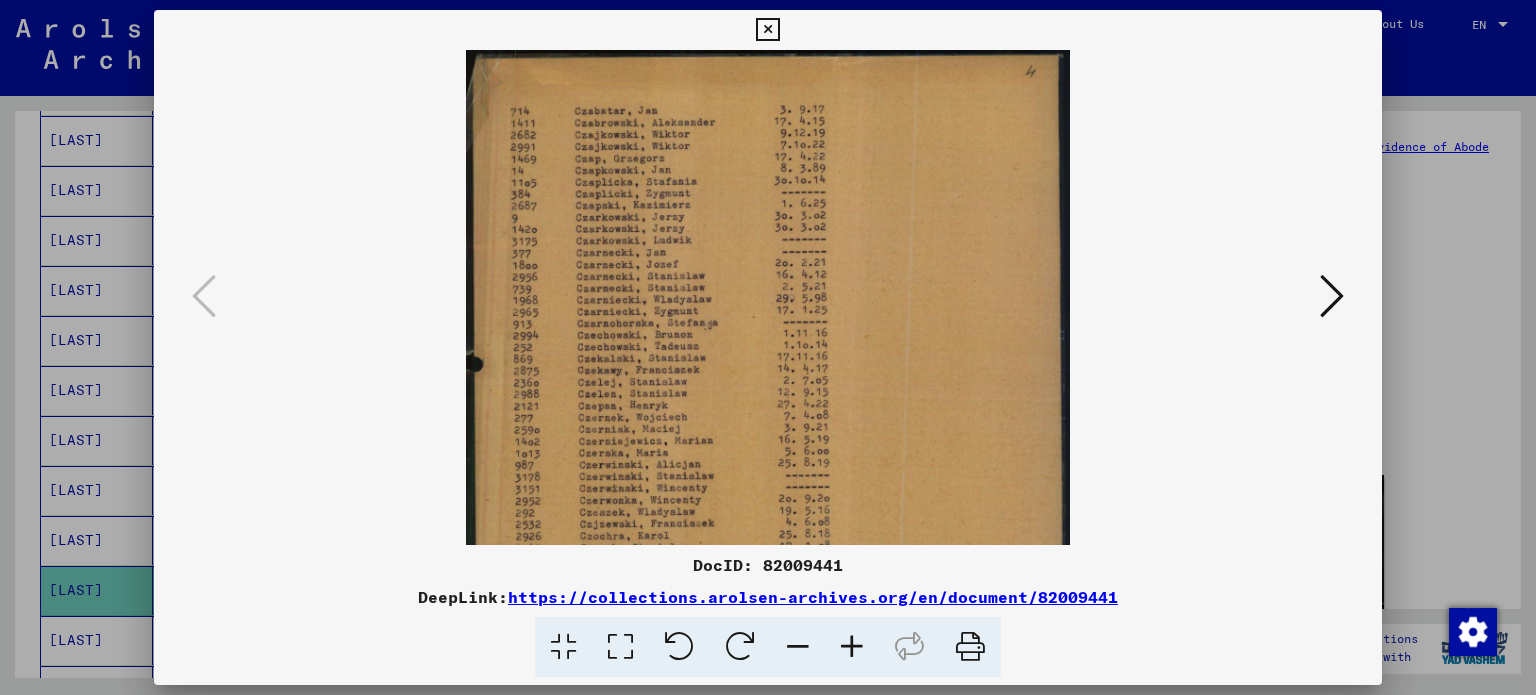 click at bounding box center [768, 347] 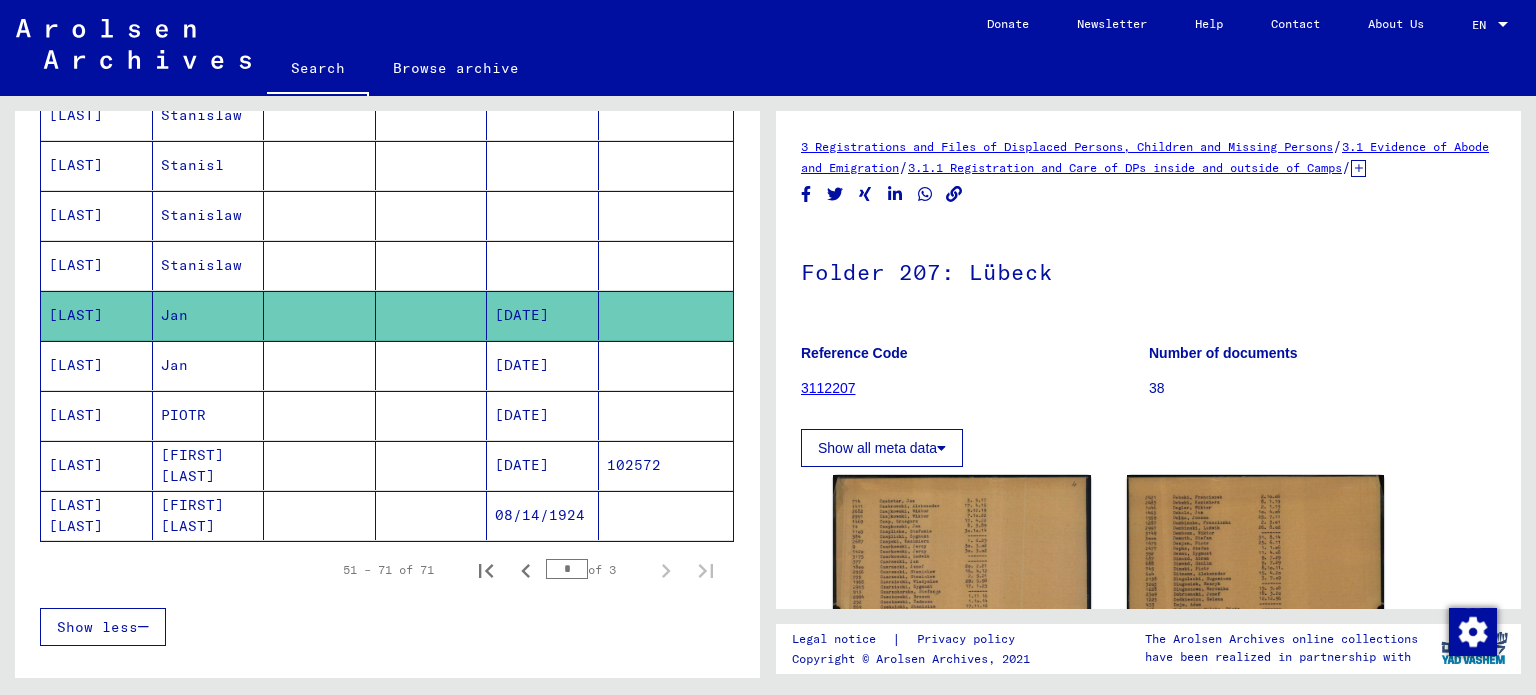 scroll, scrollTop: 945, scrollLeft: 0, axis: vertical 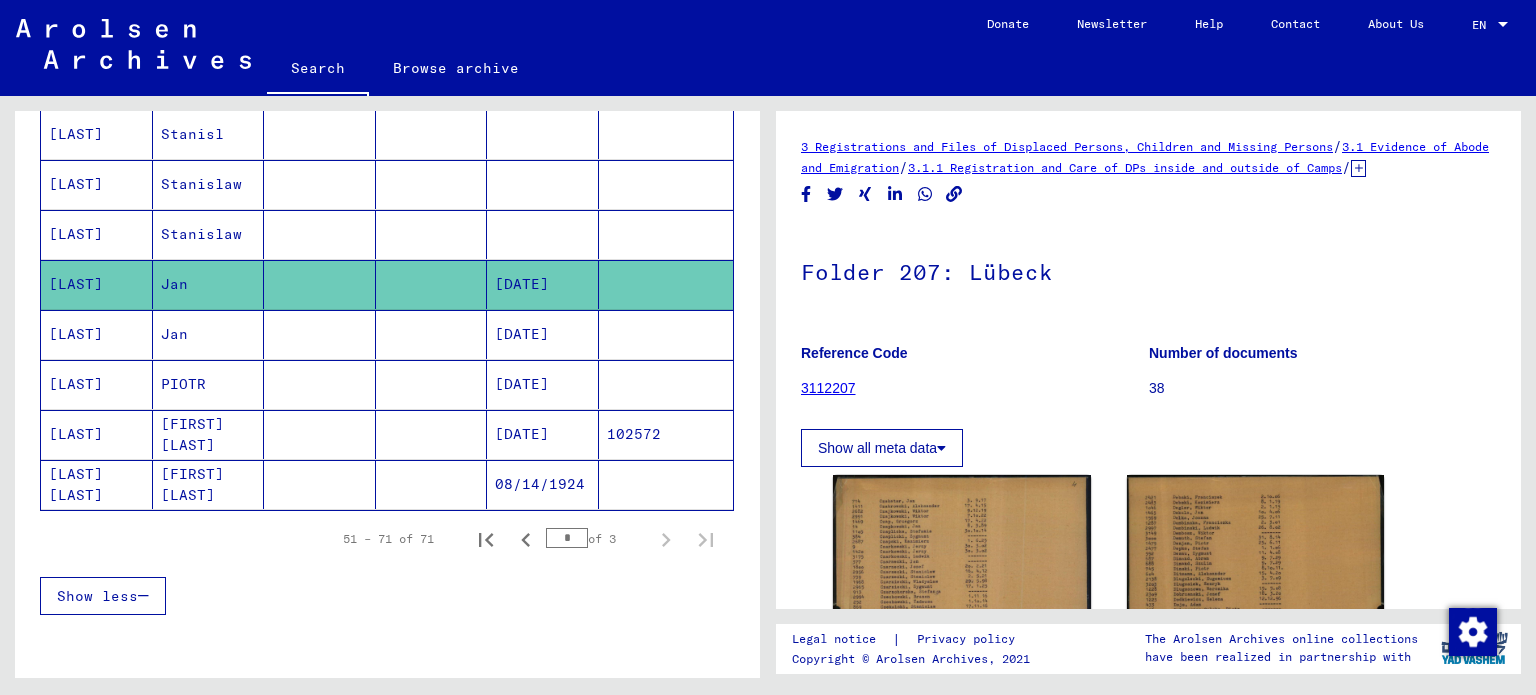 click on "PIOTR" at bounding box center (209, 434) 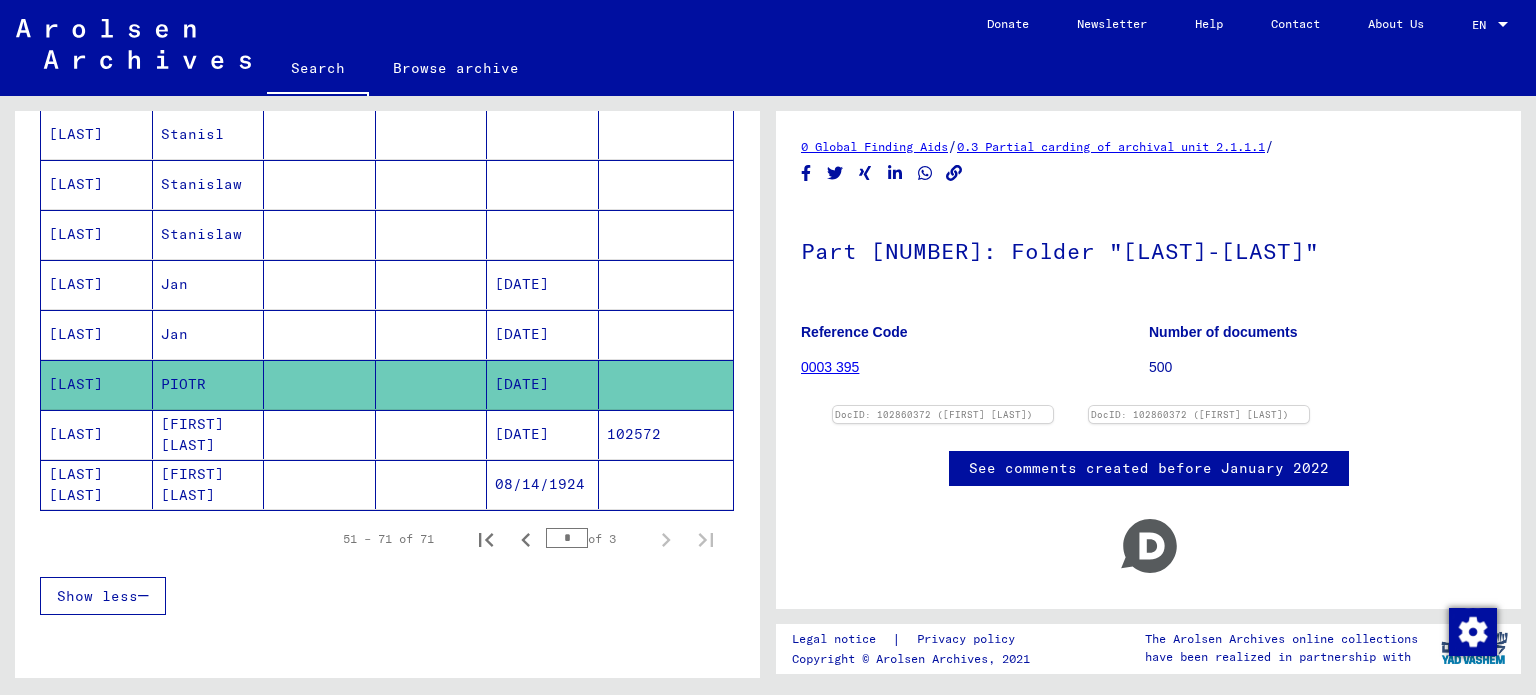 click on "See comments created before January 2022" 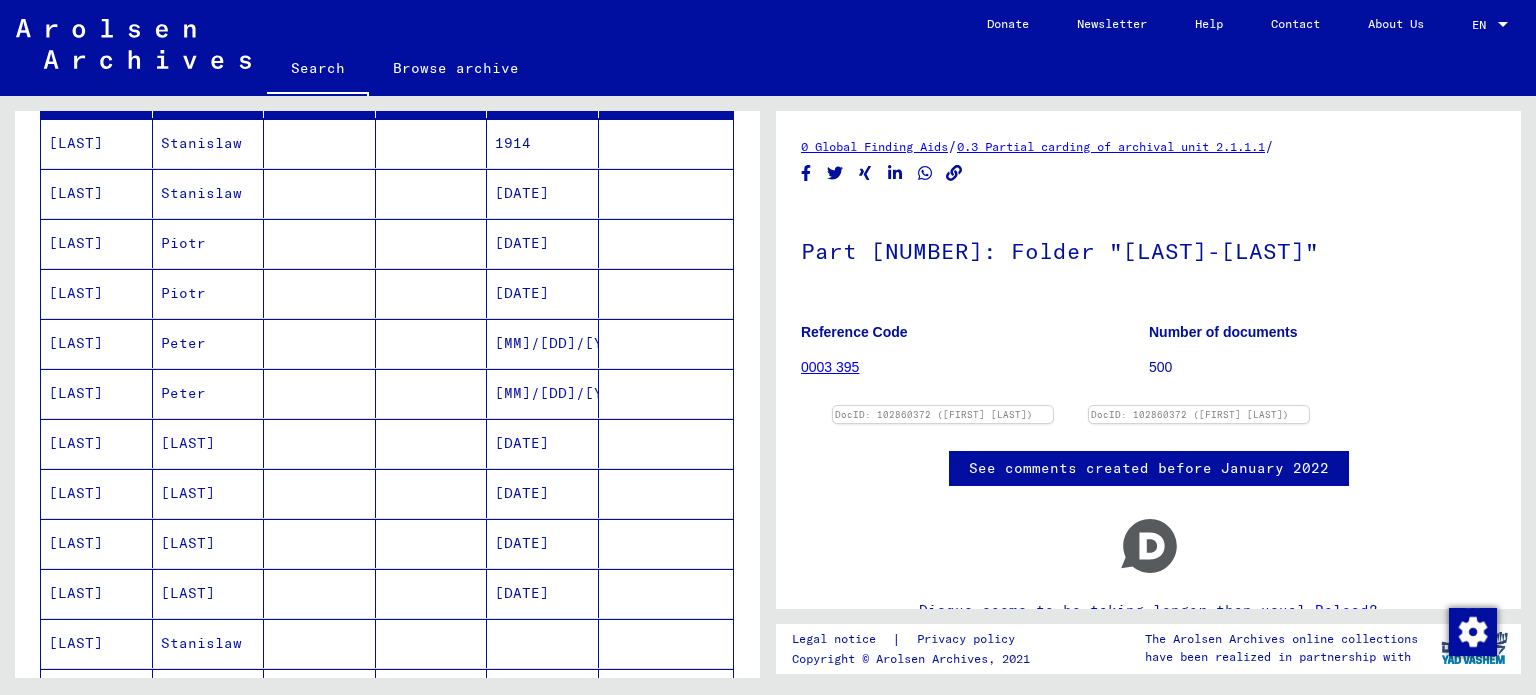 scroll, scrollTop: 0, scrollLeft: 0, axis: both 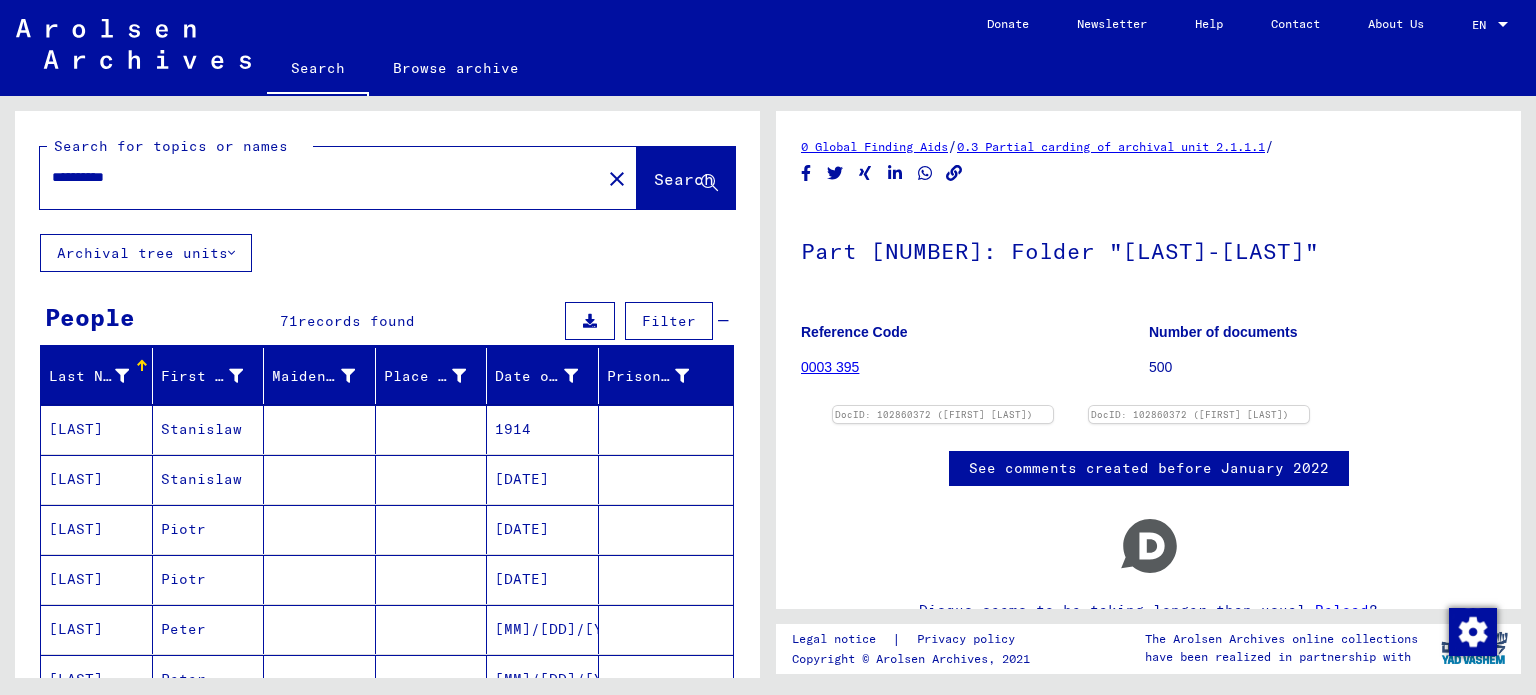 click on "**********" at bounding box center (320, 177) 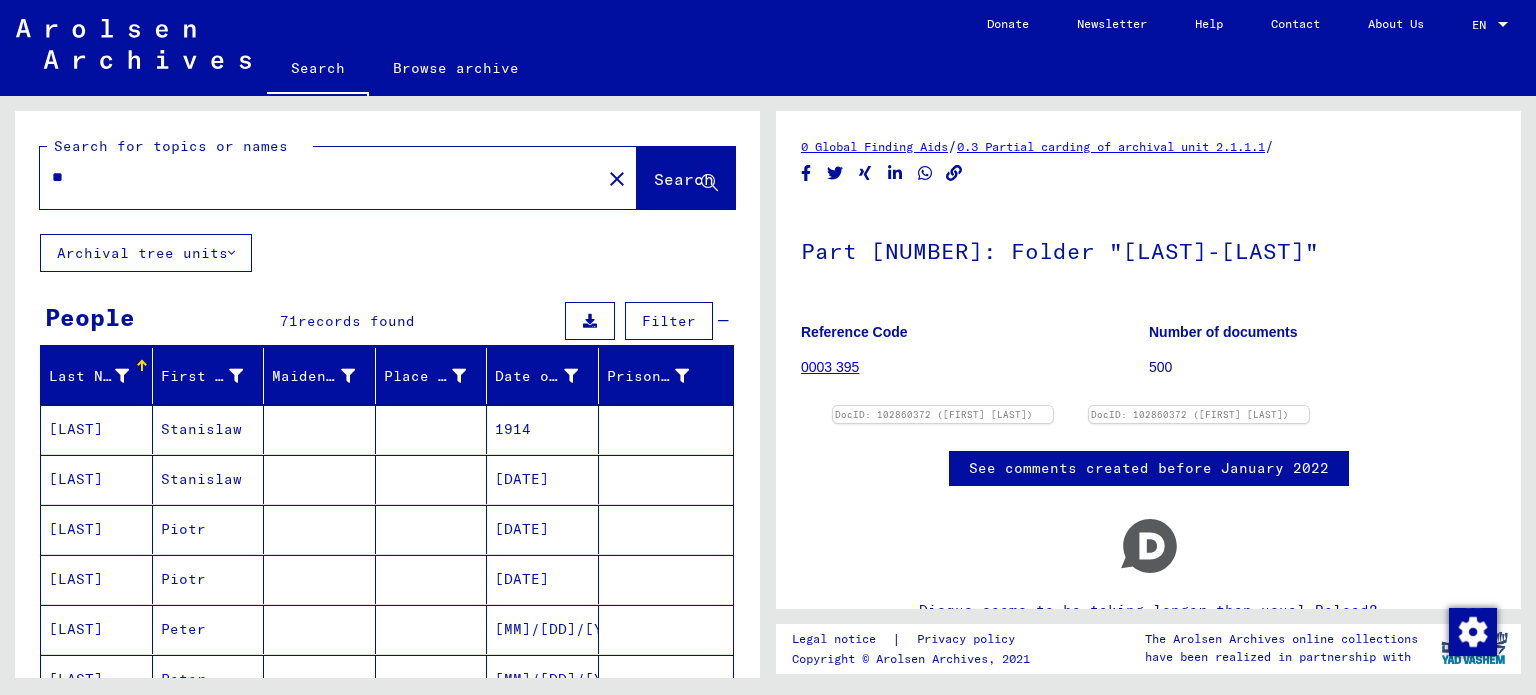 type on "*" 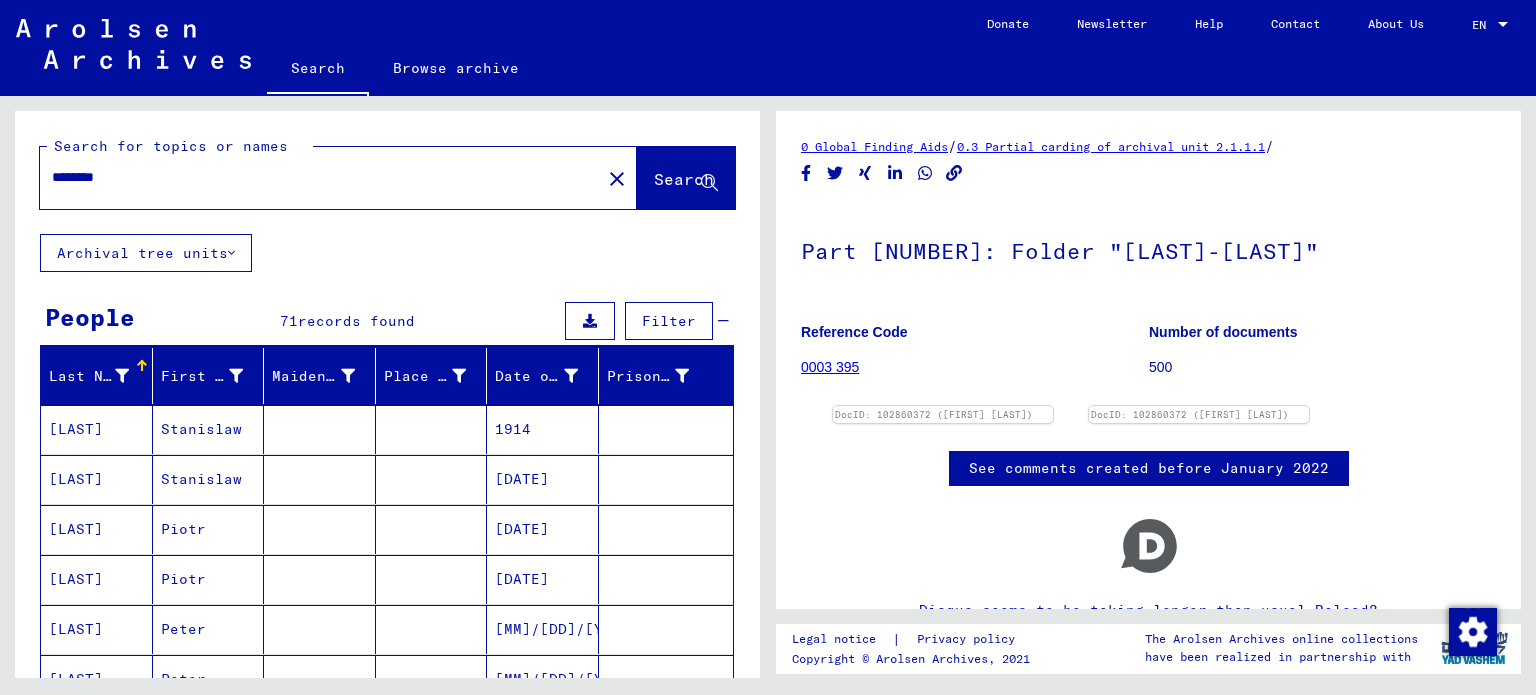 click on "Search" 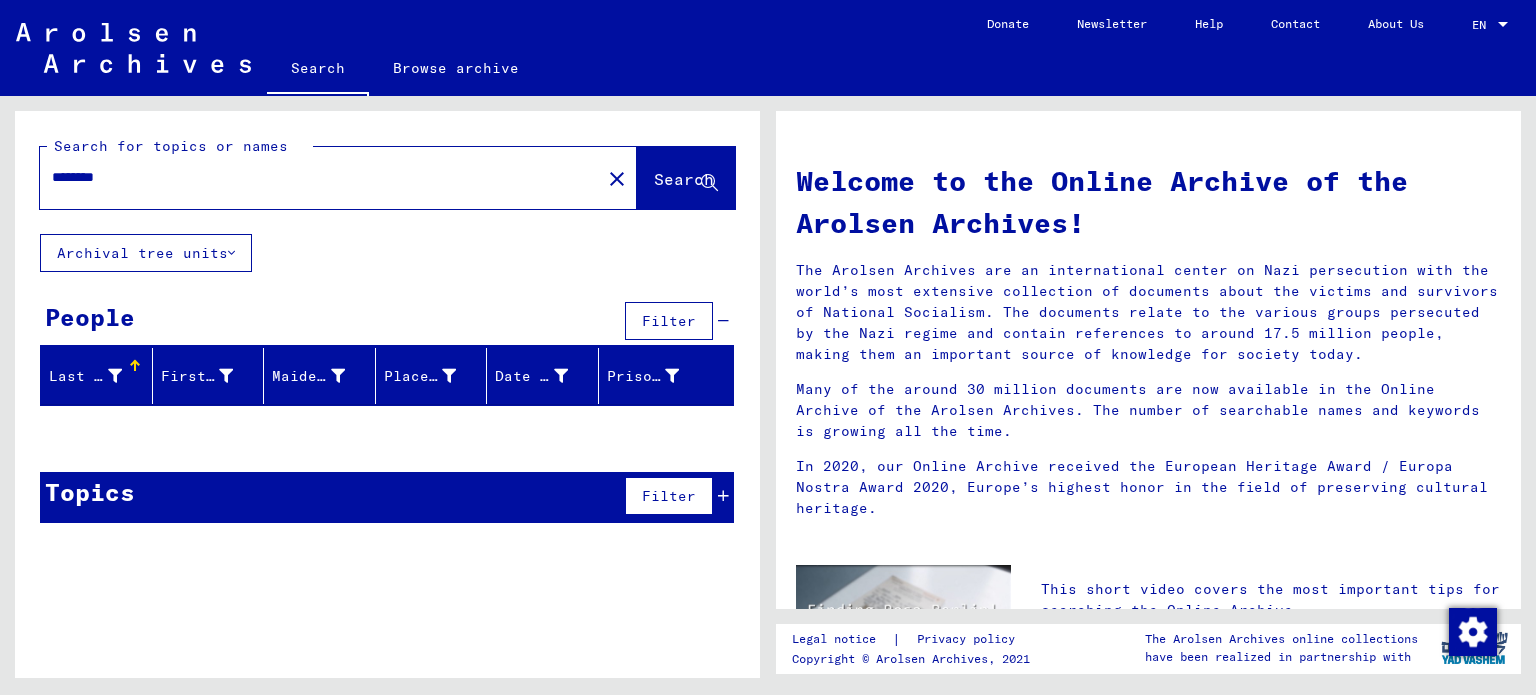 click on "********" at bounding box center [314, 177] 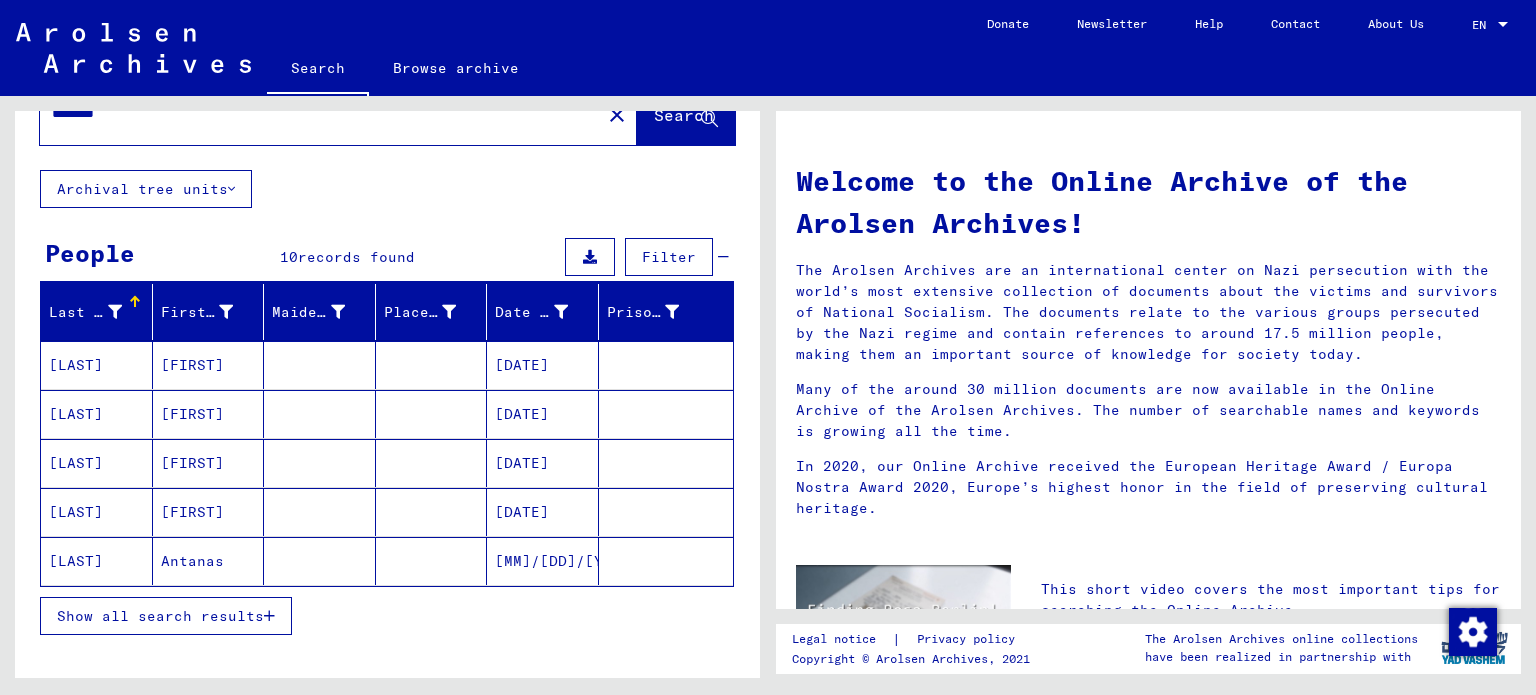 scroll, scrollTop: 107, scrollLeft: 0, axis: vertical 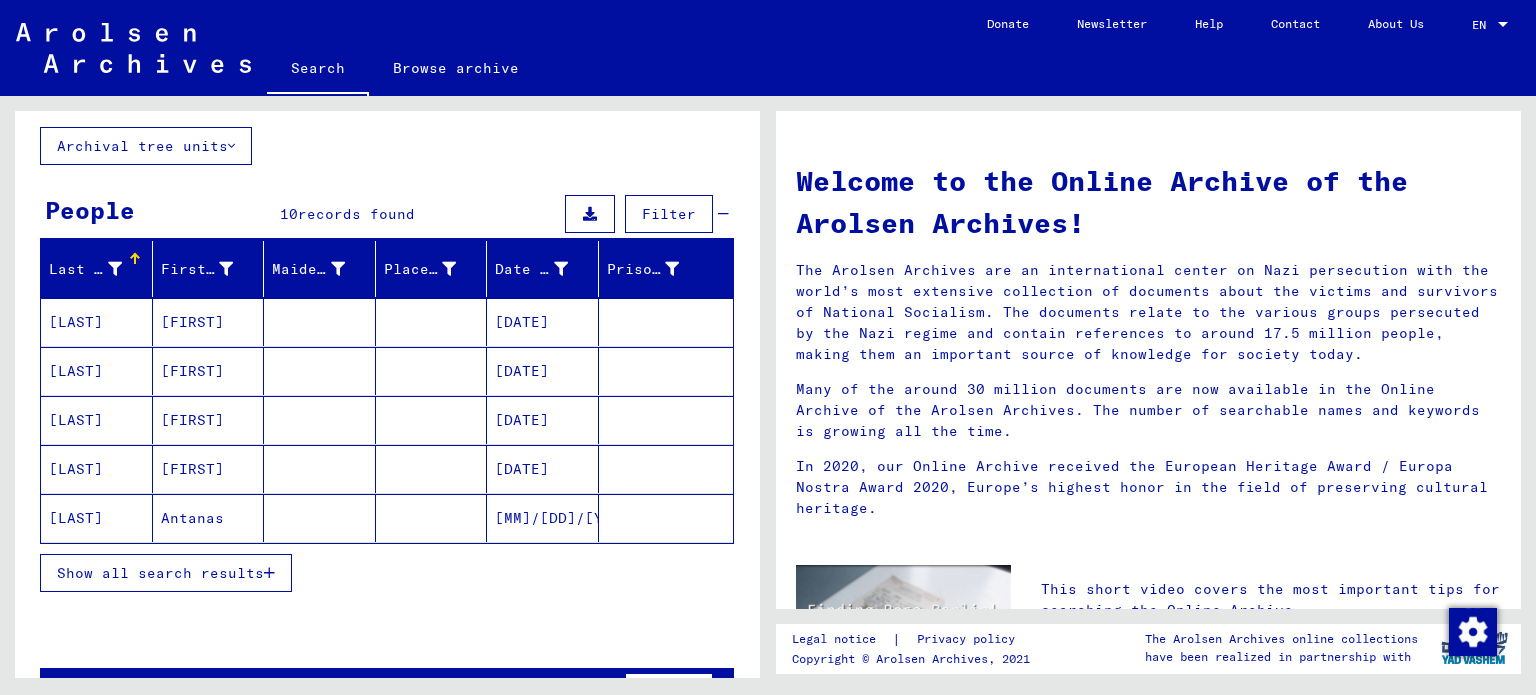 click on "[FIRST]" at bounding box center [209, 371] 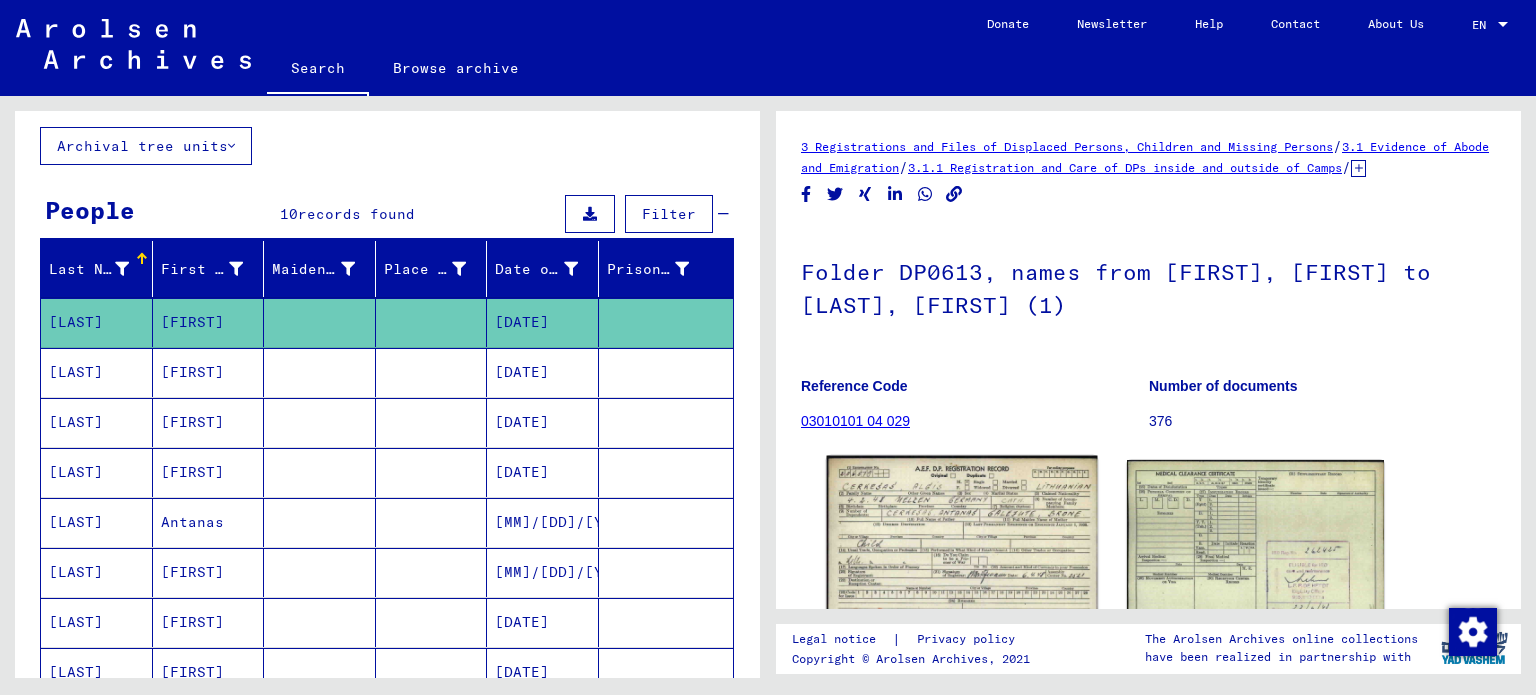 click 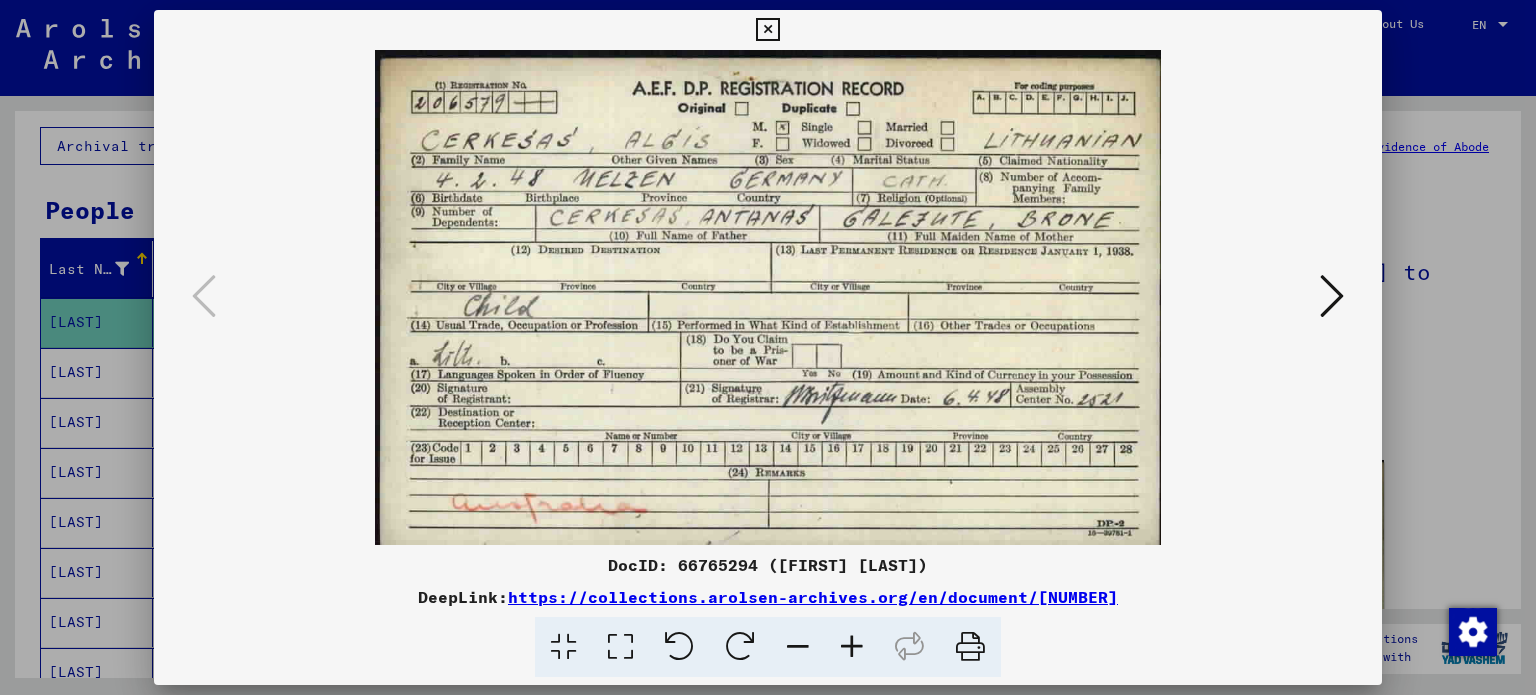 click at bounding box center [1332, 296] 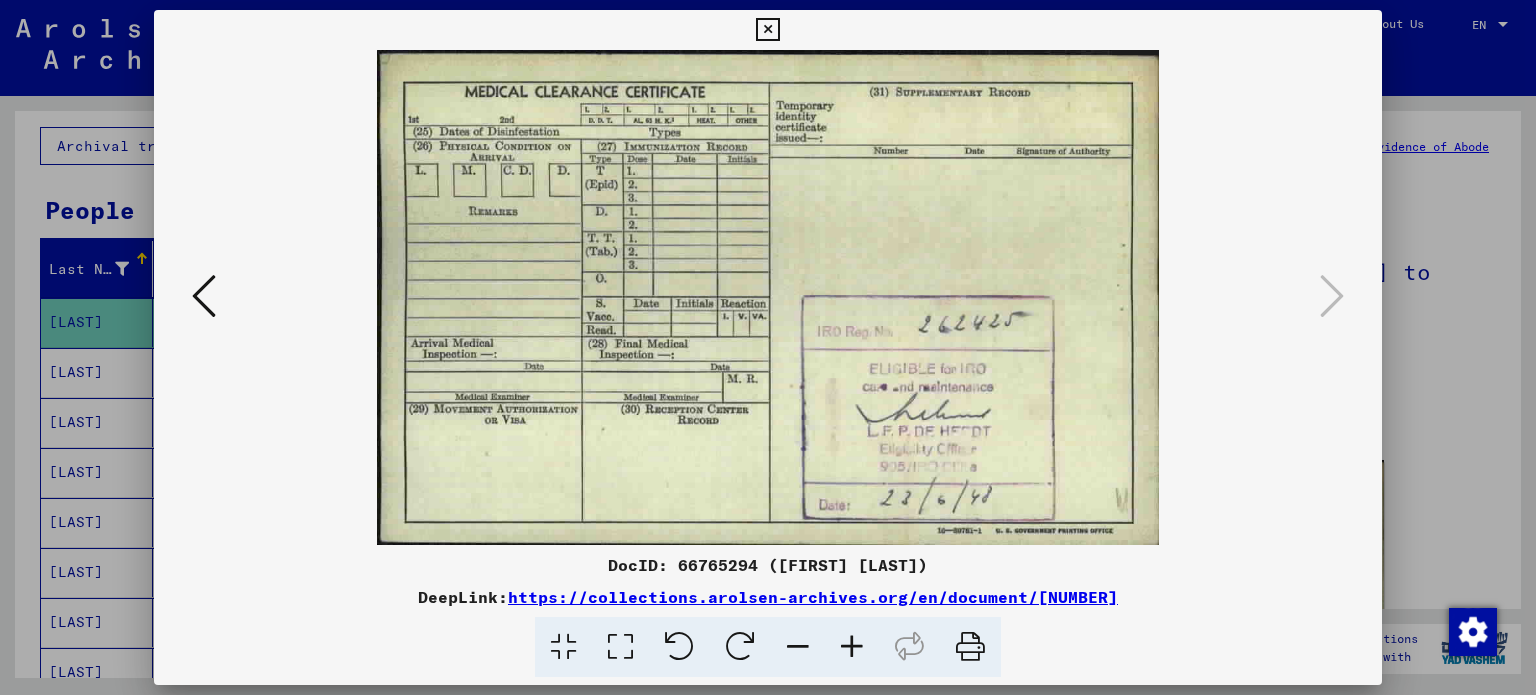 click at bounding box center (768, 347) 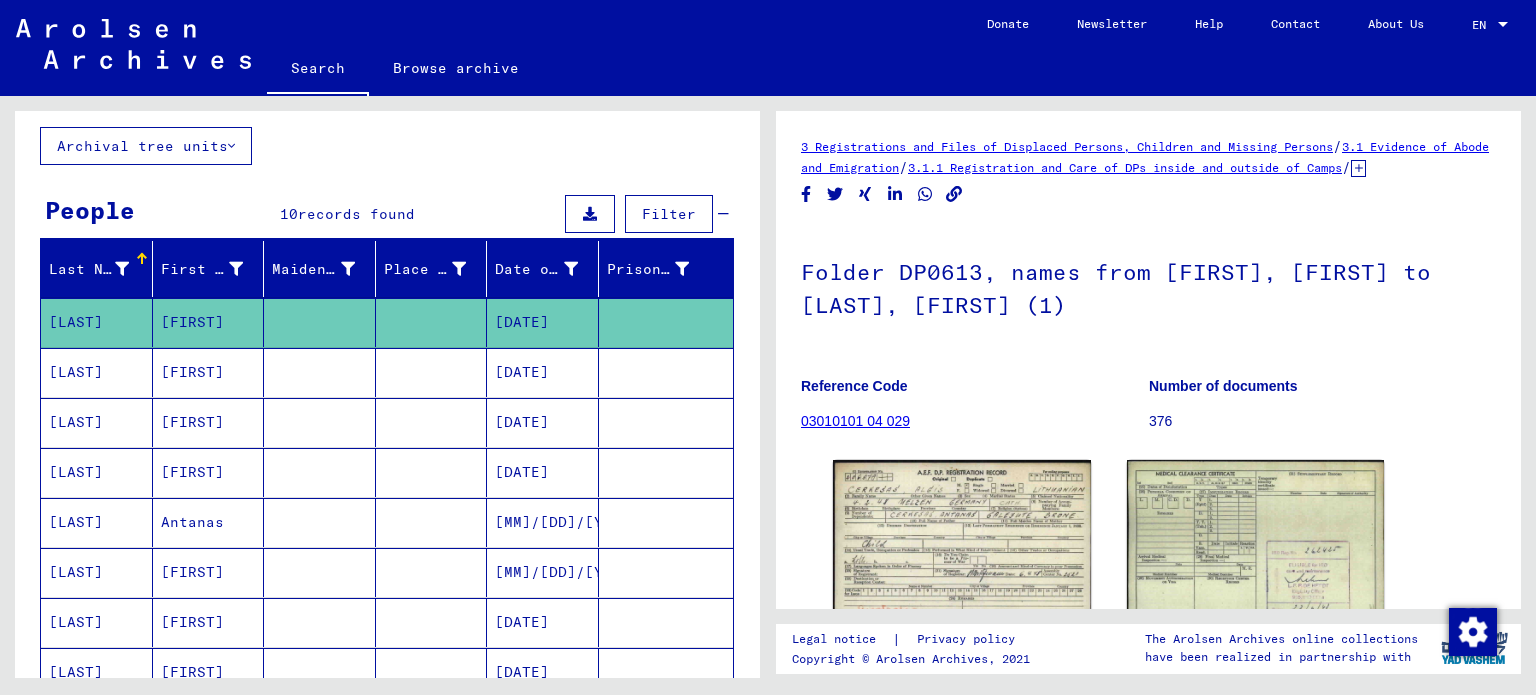 click on "[FIRST]" at bounding box center [209, 422] 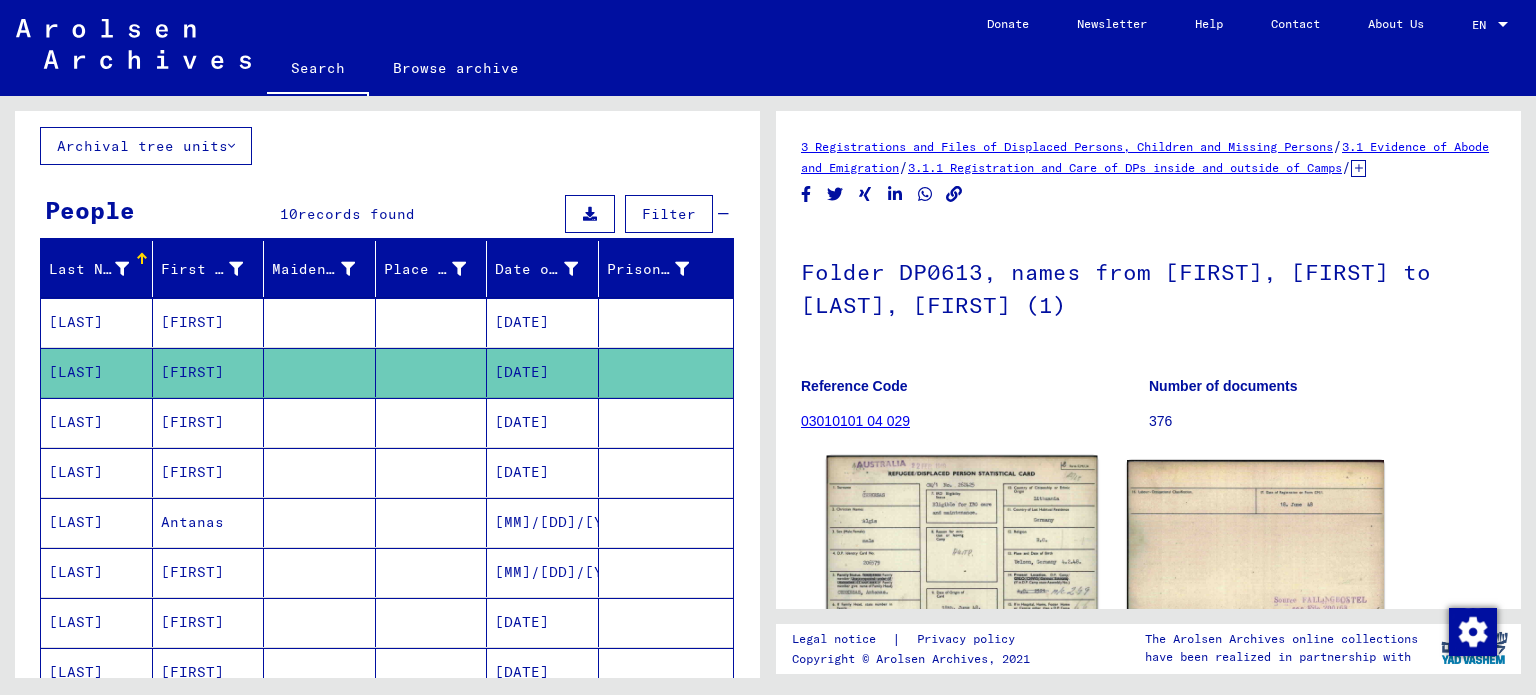click 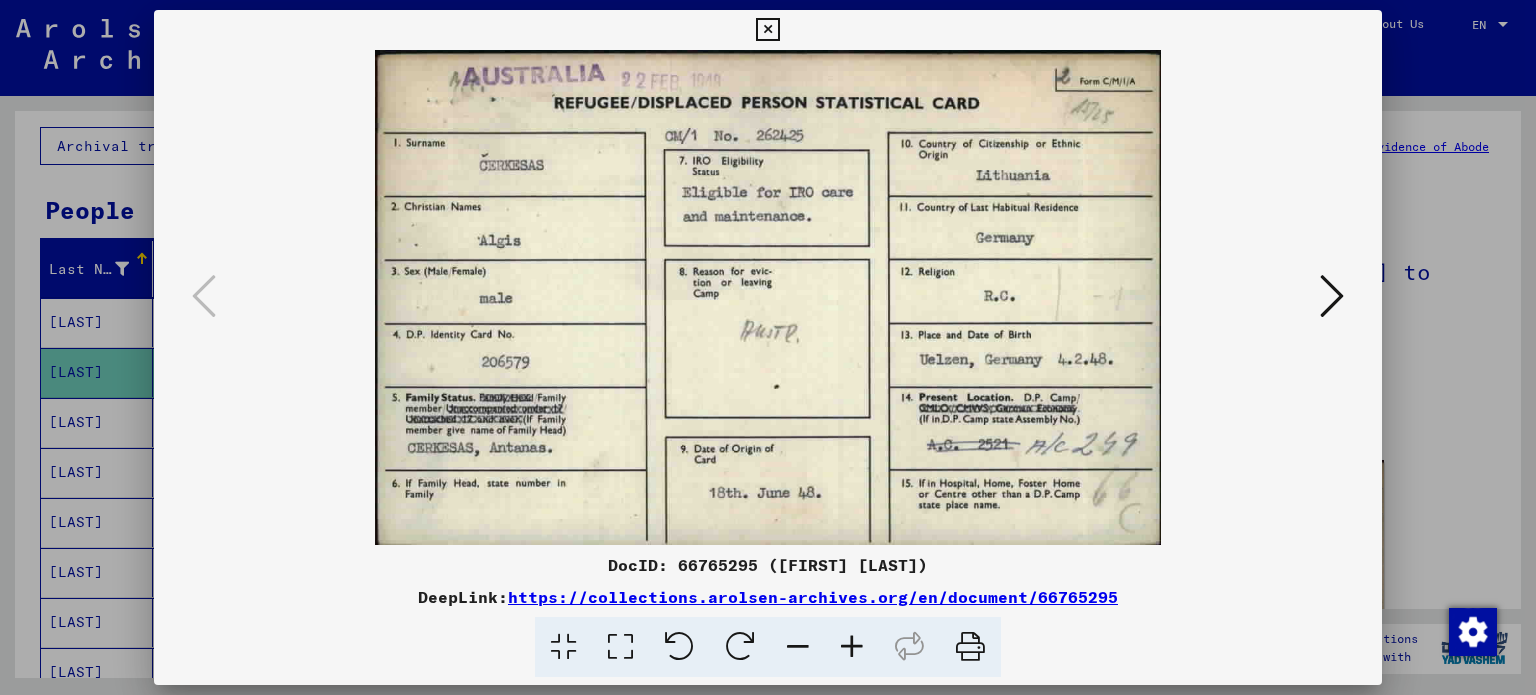 click at bounding box center (1332, 296) 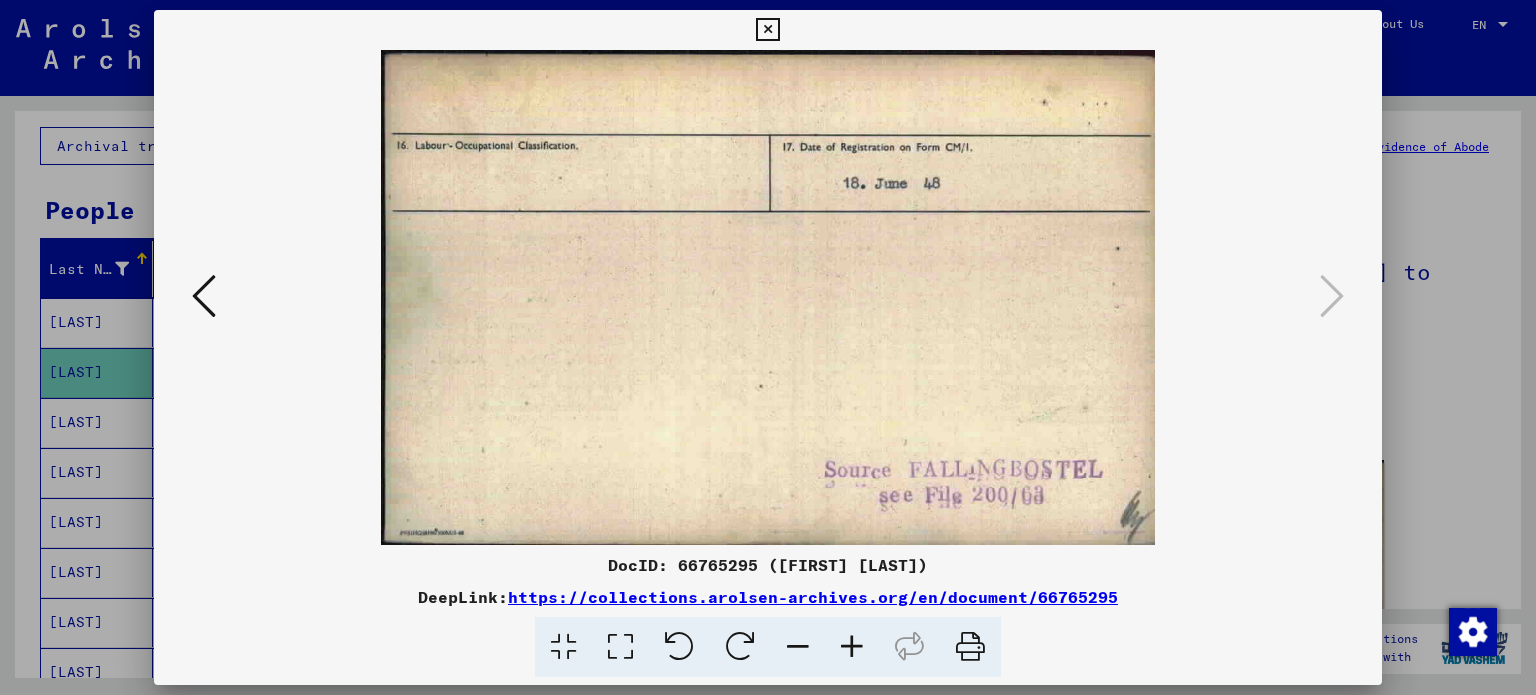click at bounding box center (768, 347) 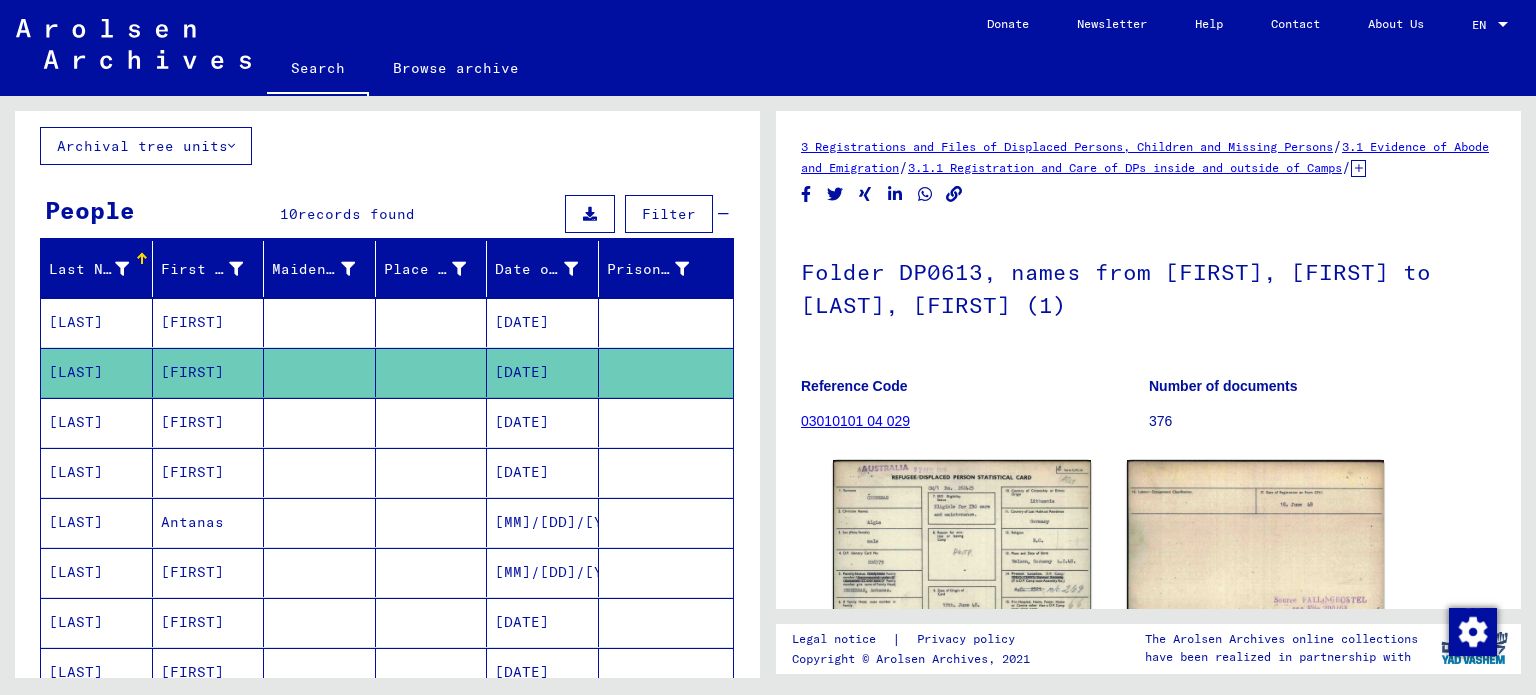click on "[FIRST]" at bounding box center [209, 472] 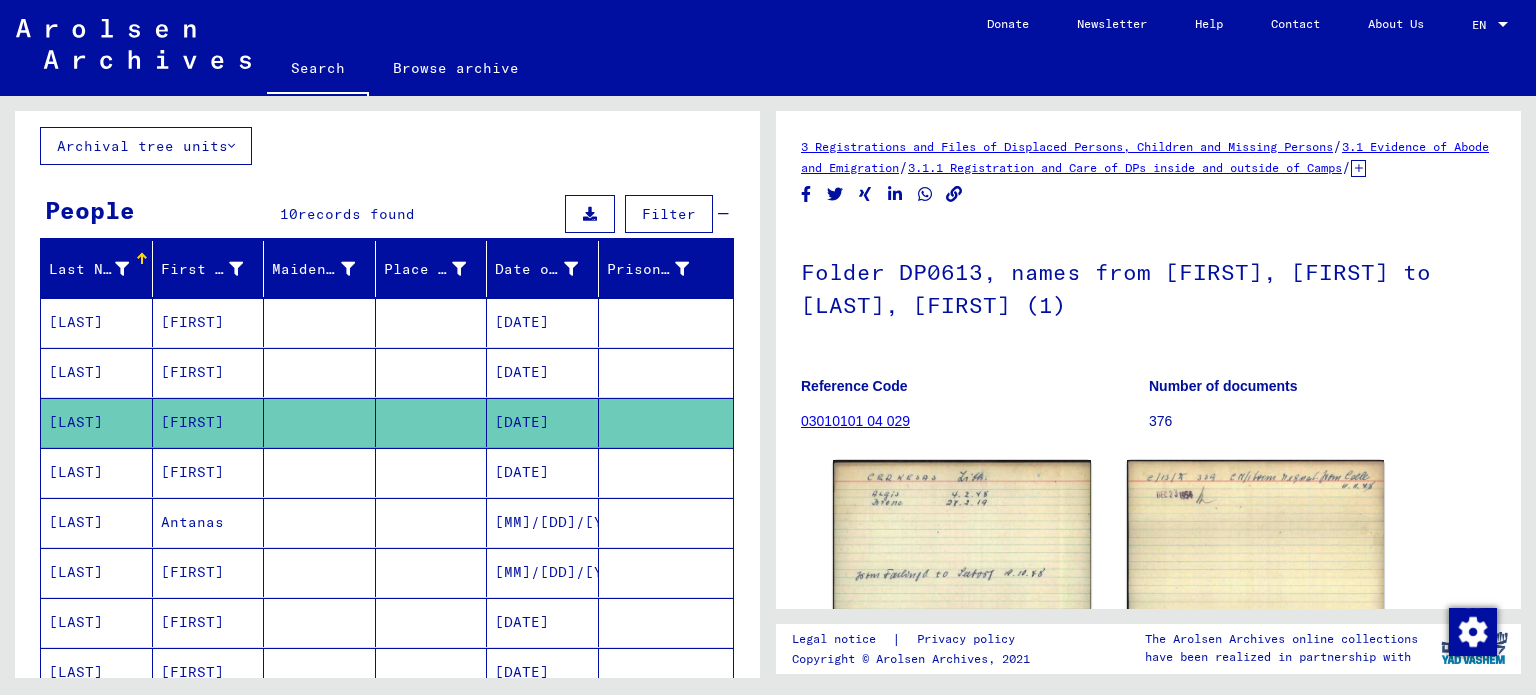 click on "[FIRST]" at bounding box center [209, 522] 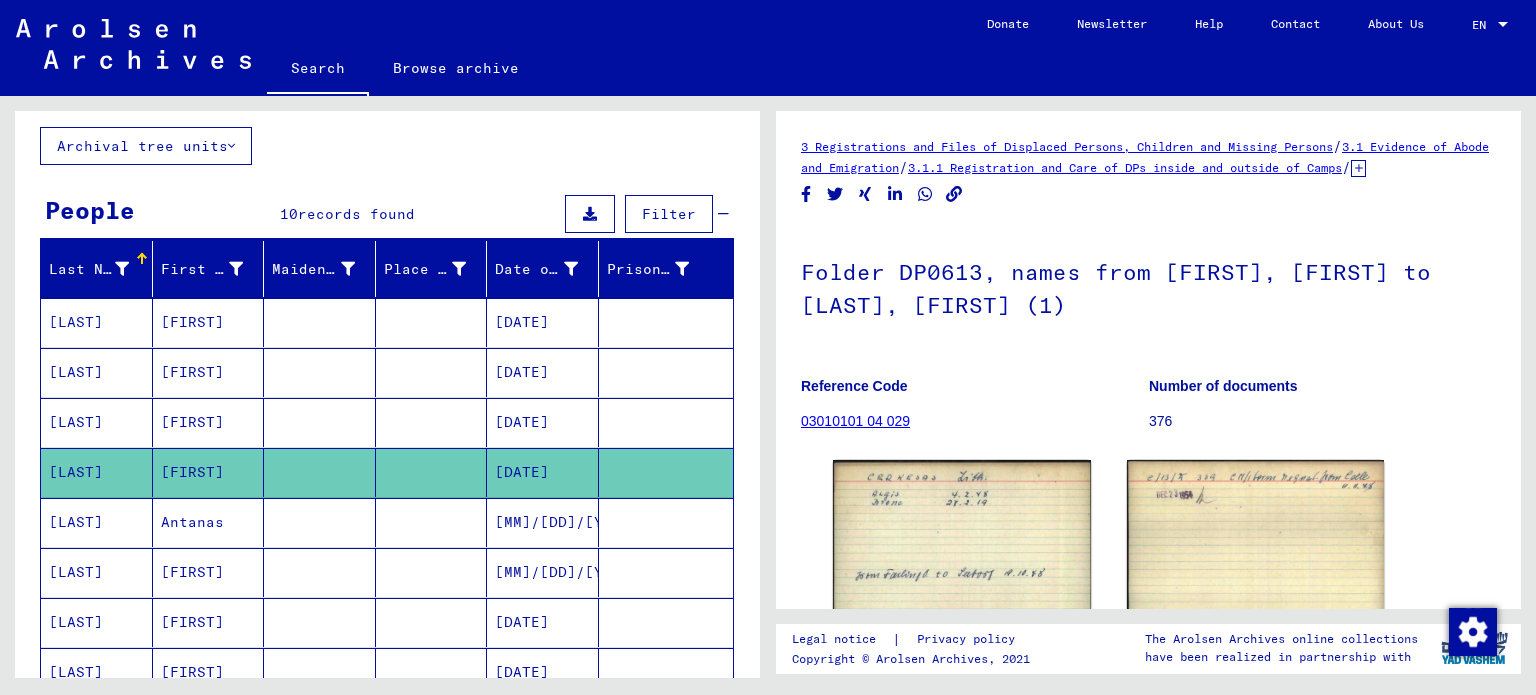 click on "[FIRST]" 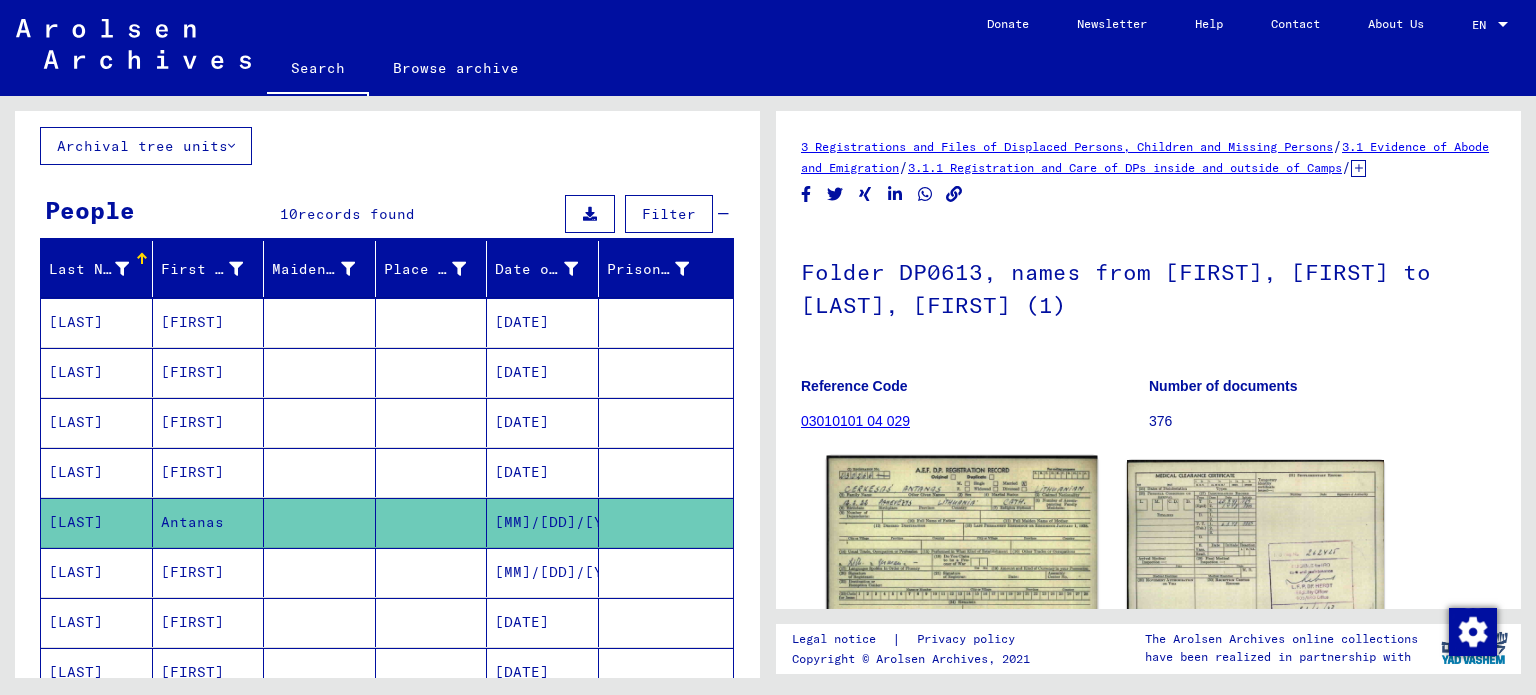 click 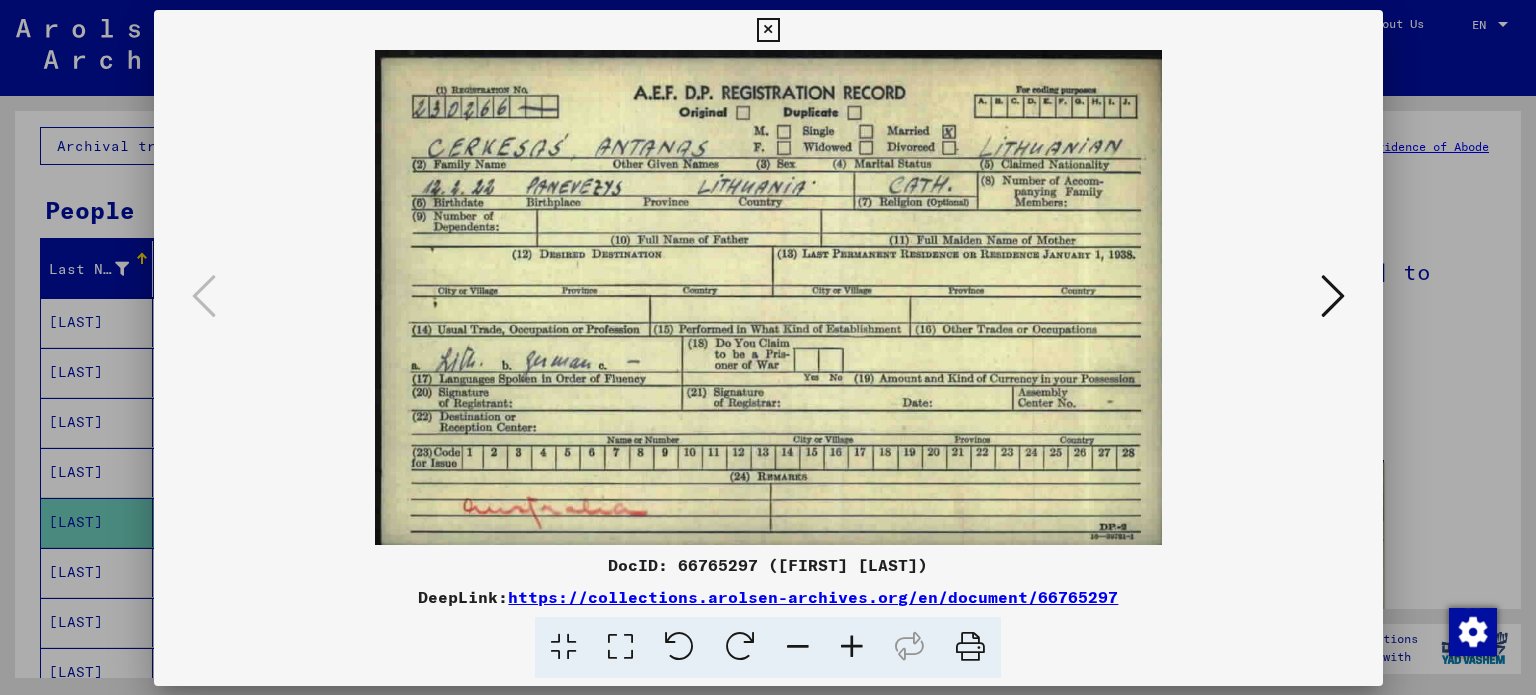 click on "DocID: 66765297 ([FIRST] [LAST])  DeepLink:  https://collections.arolsen-archives.org/en/document/66765297" at bounding box center [768, 344] 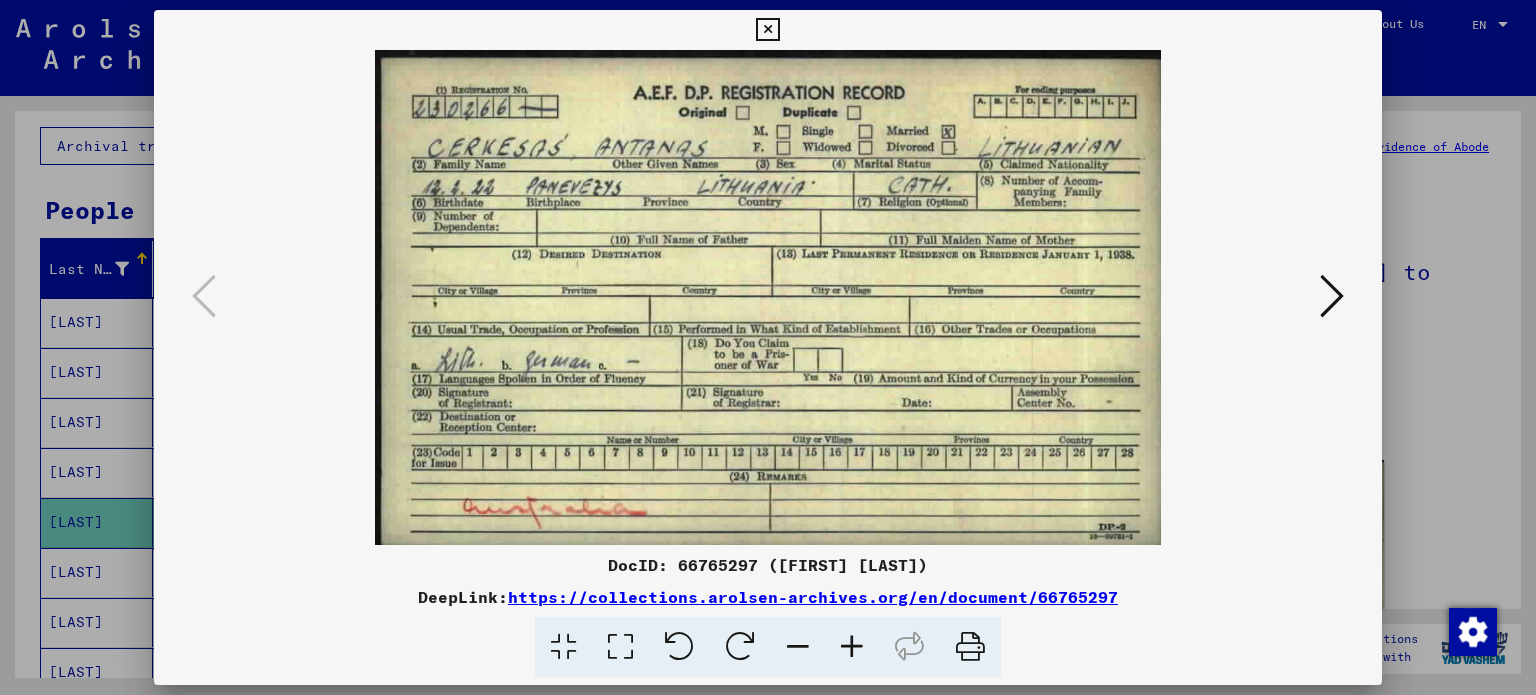 click at bounding box center (768, 347) 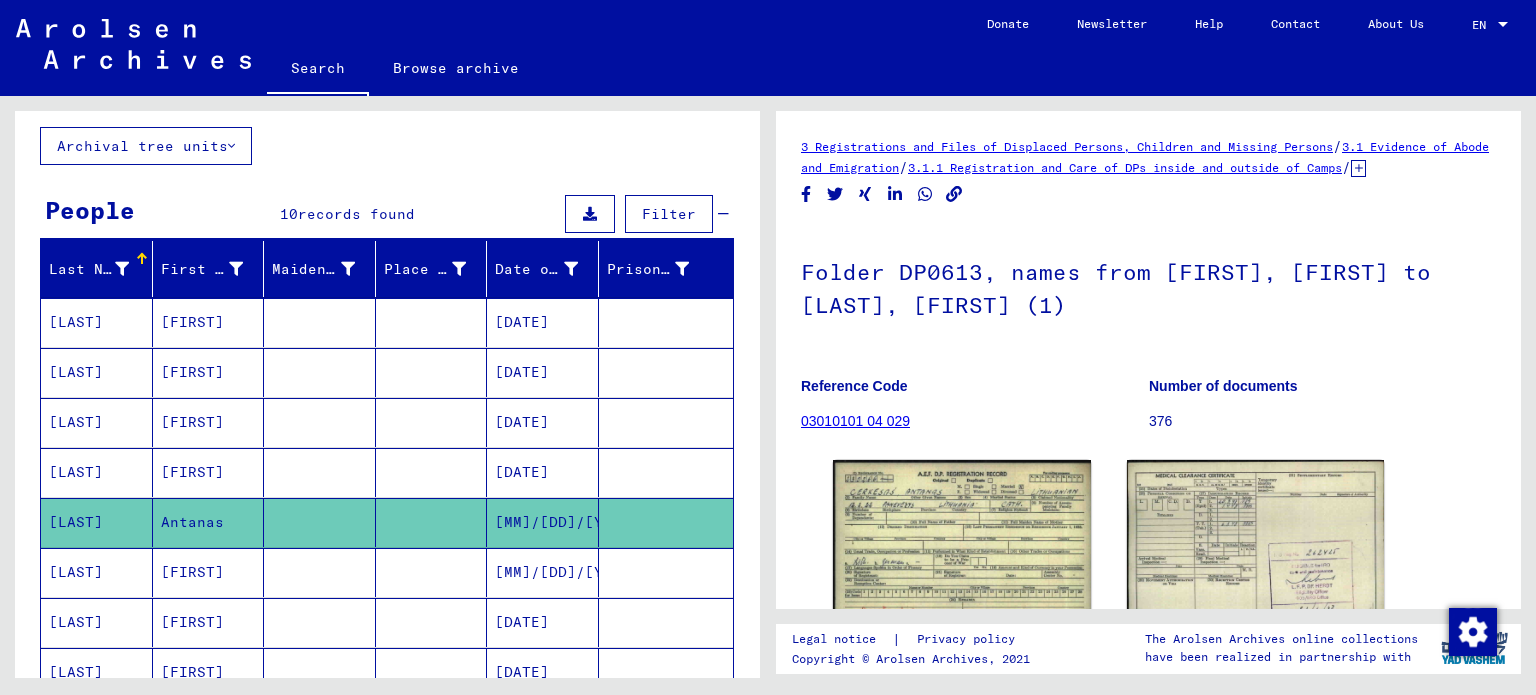 scroll, scrollTop: 0, scrollLeft: 0, axis: both 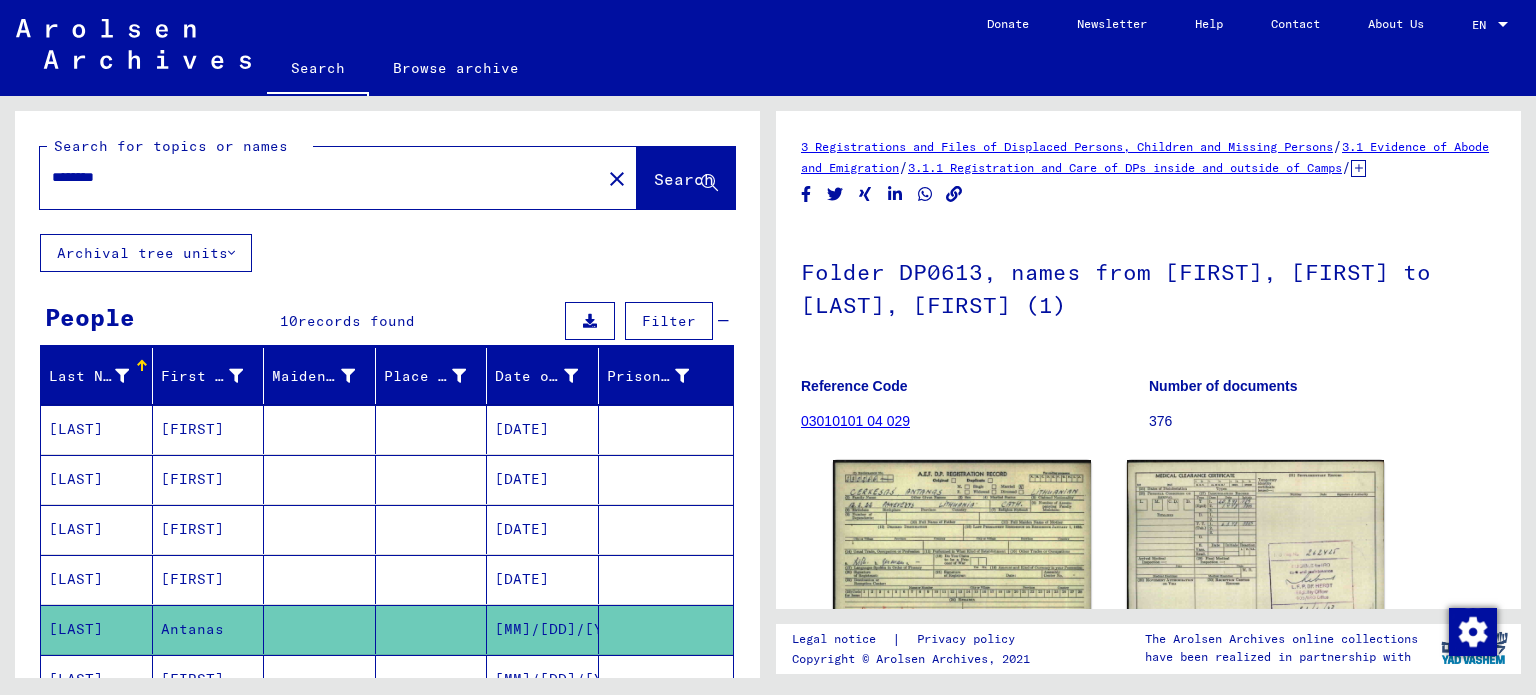 click on "********" at bounding box center [320, 177] 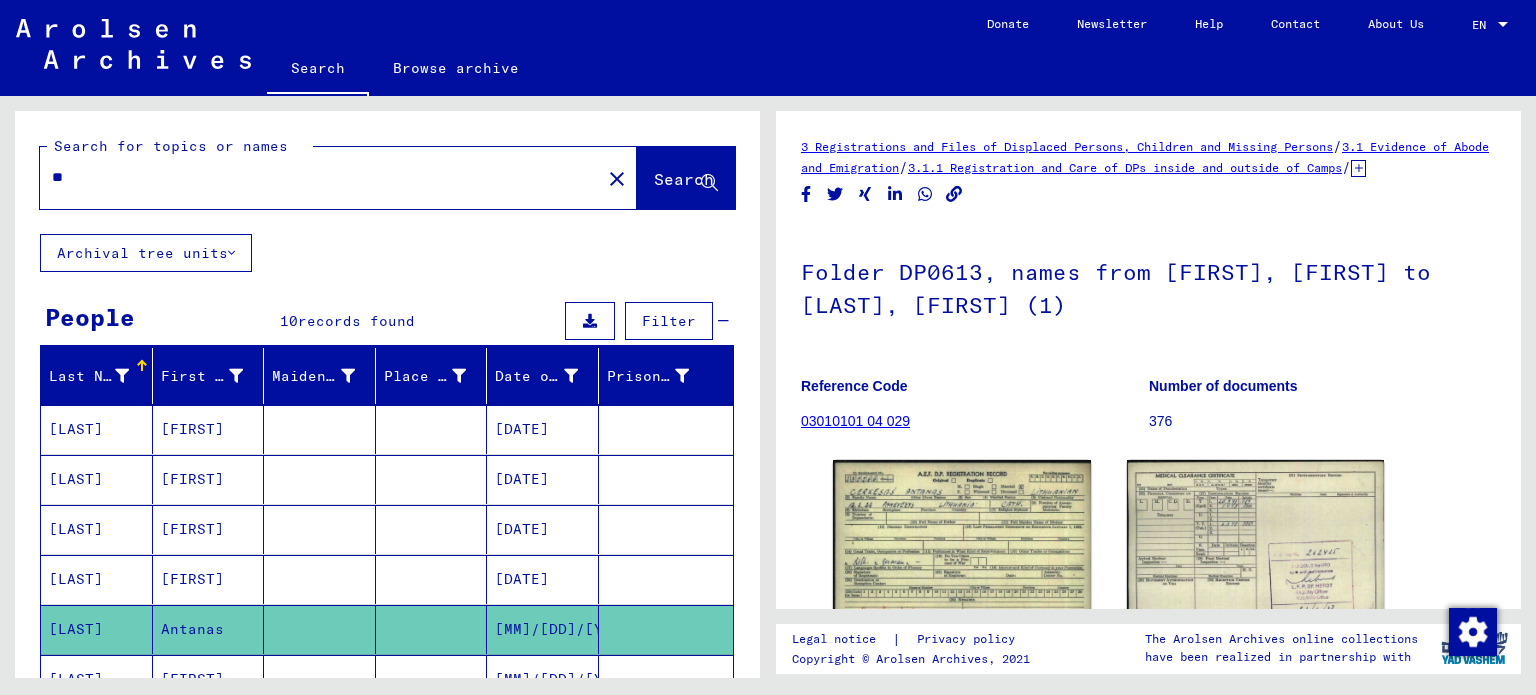 type on "*" 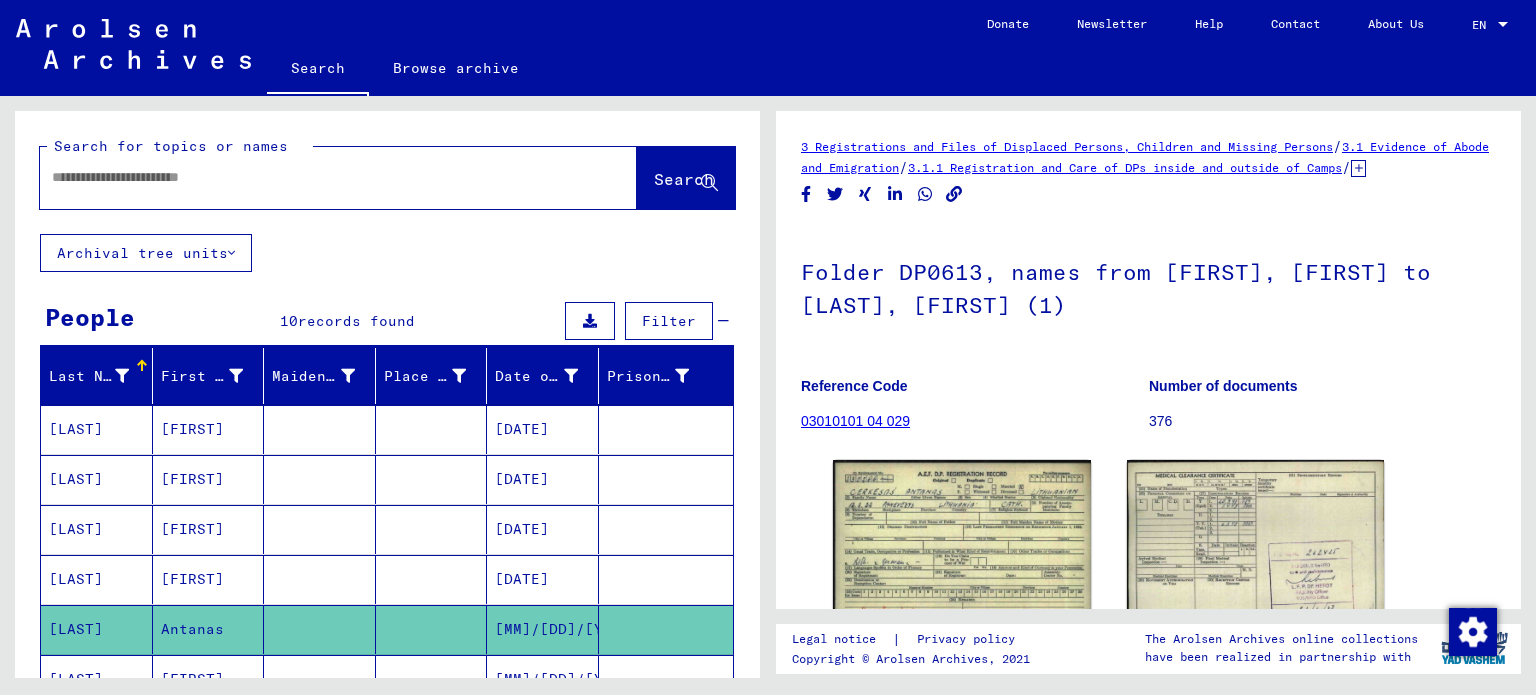 paste on "**********" 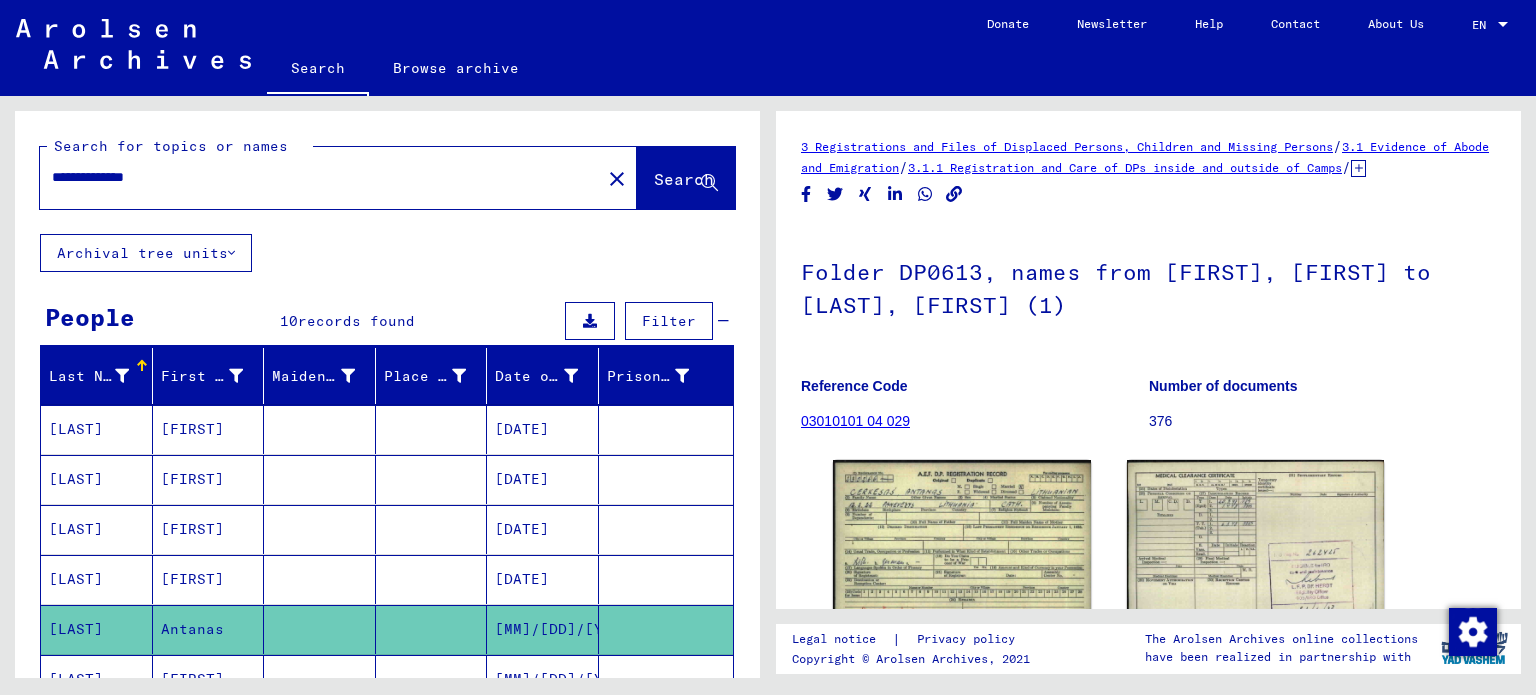 click on "Search" 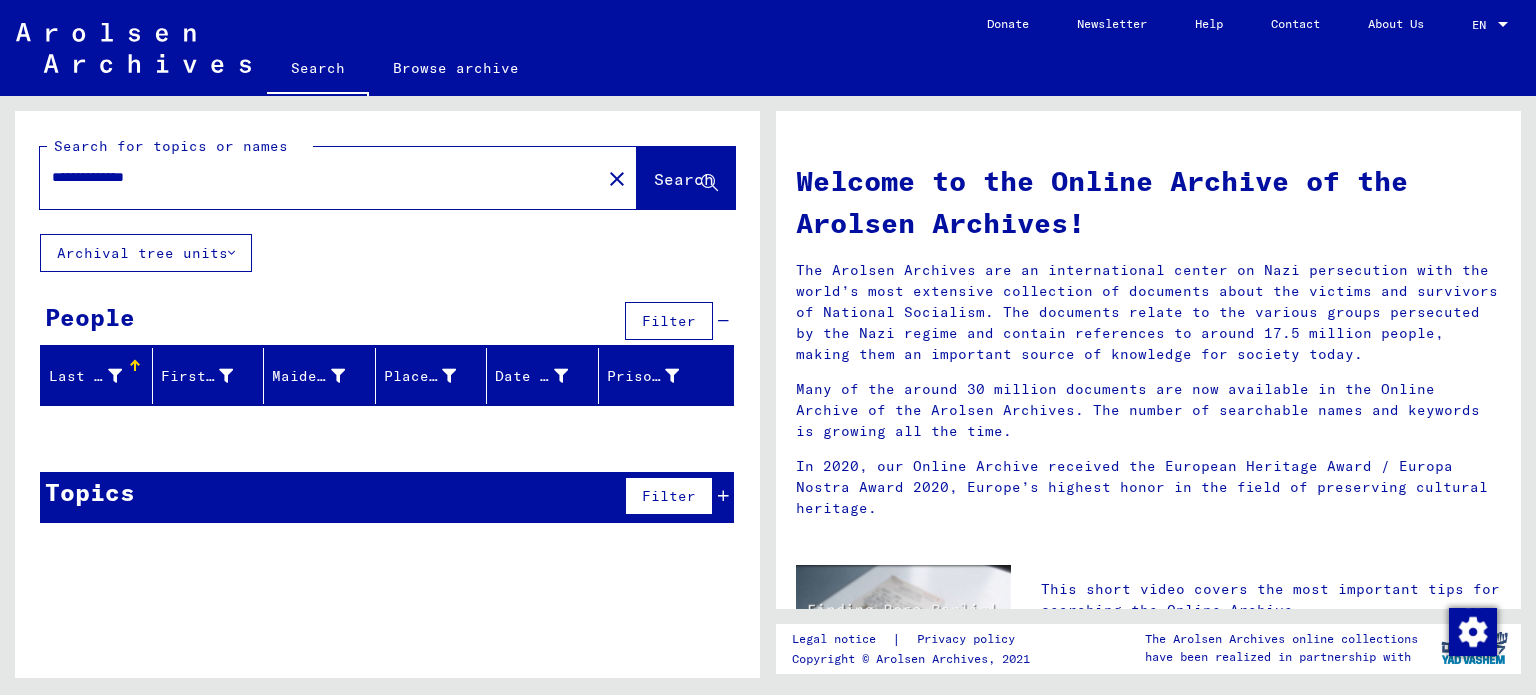 click on "**********" at bounding box center [314, 177] 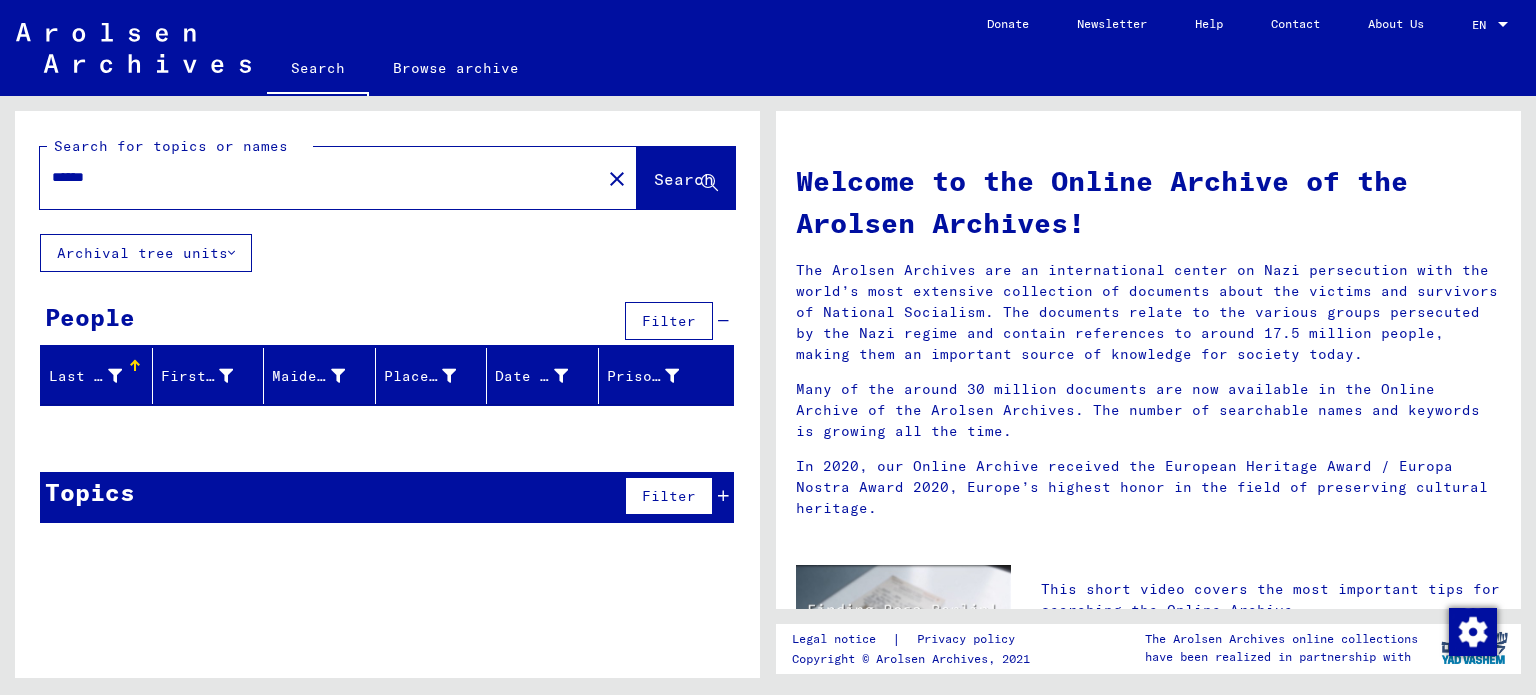 click on "Search" 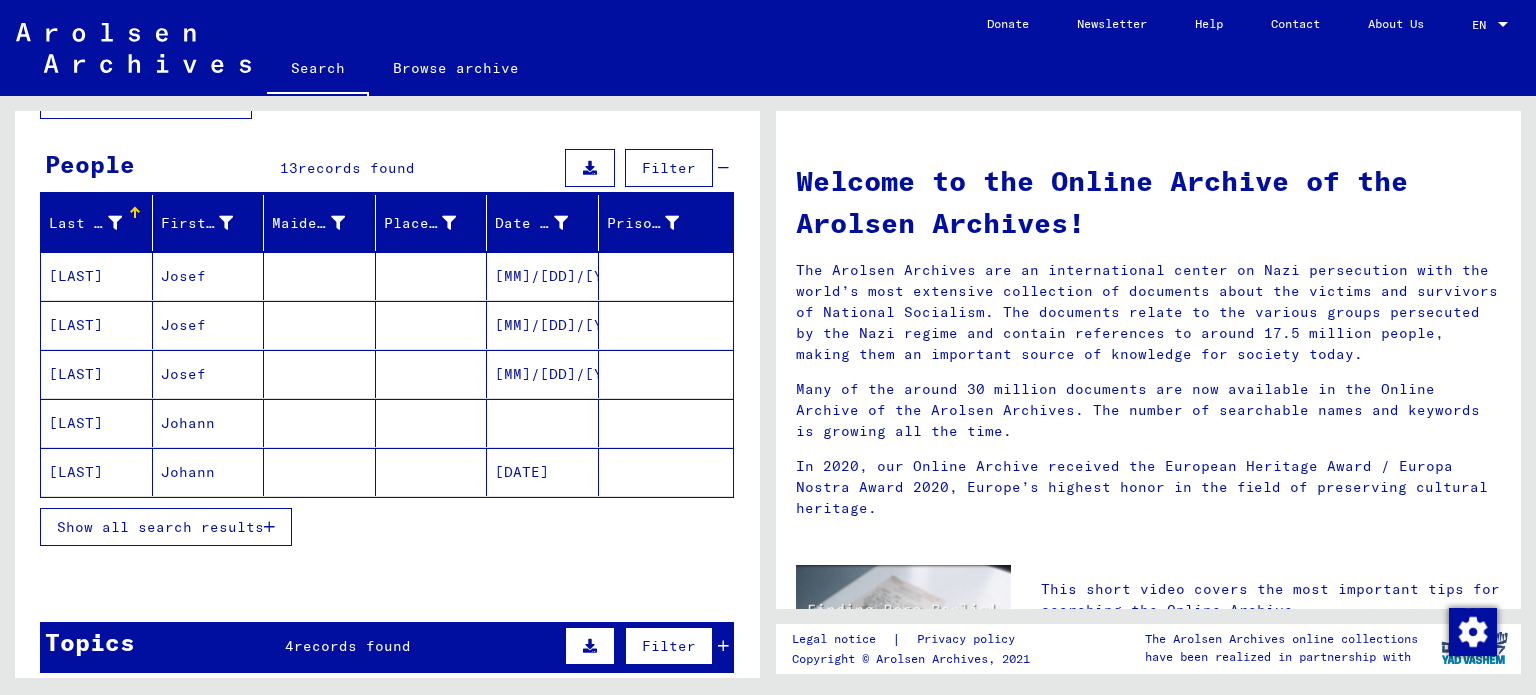 scroll, scrollTop: 151, scrollLeft: 0, axis: vertical 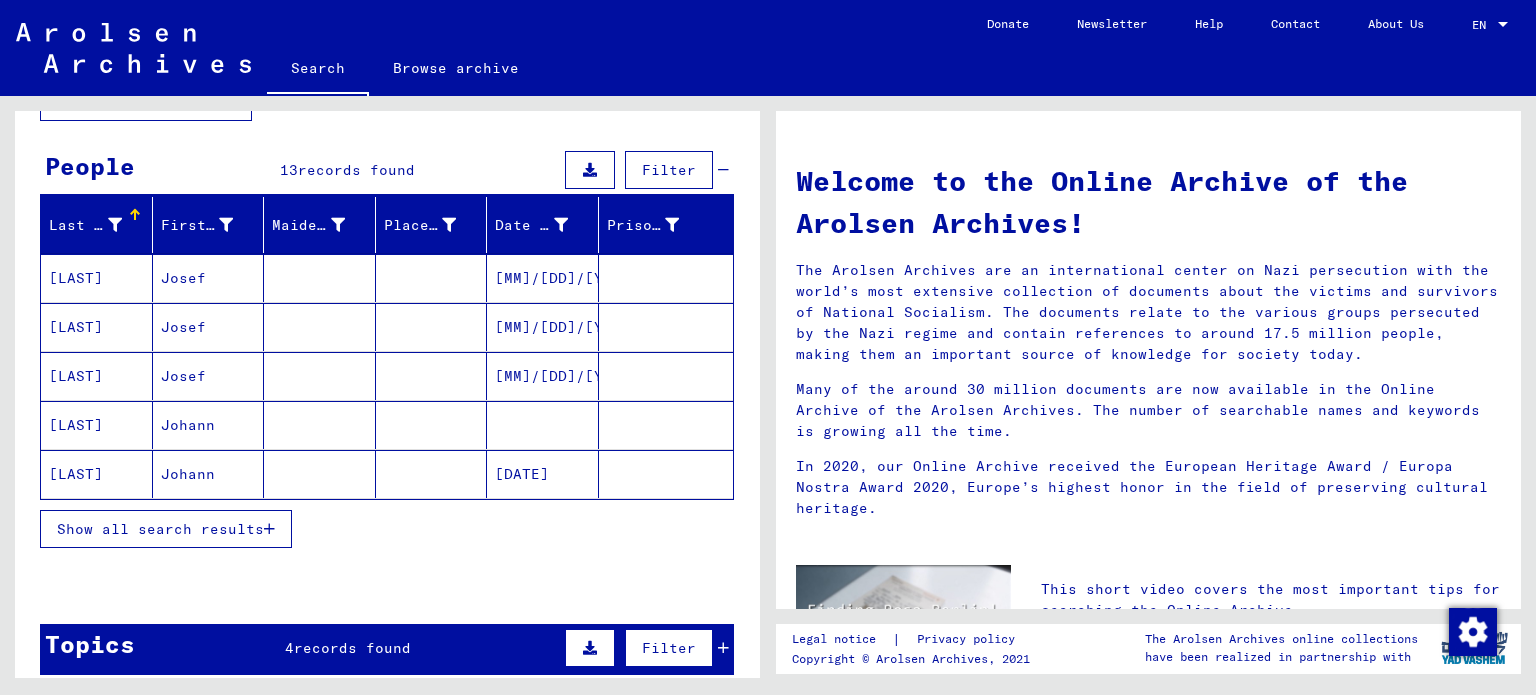 click on "Josef" at bounding box center [209, 327] 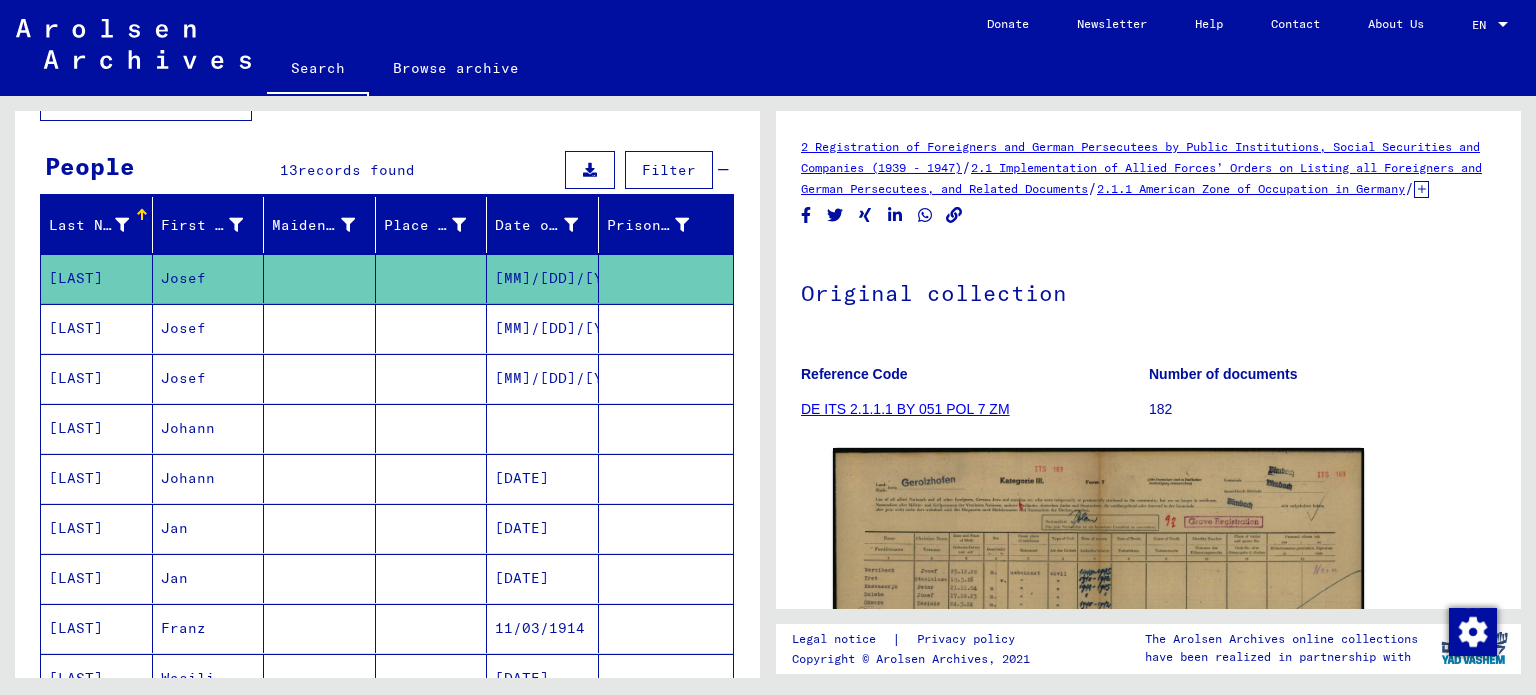 click on "Johann" at bounding box center (209, 478) 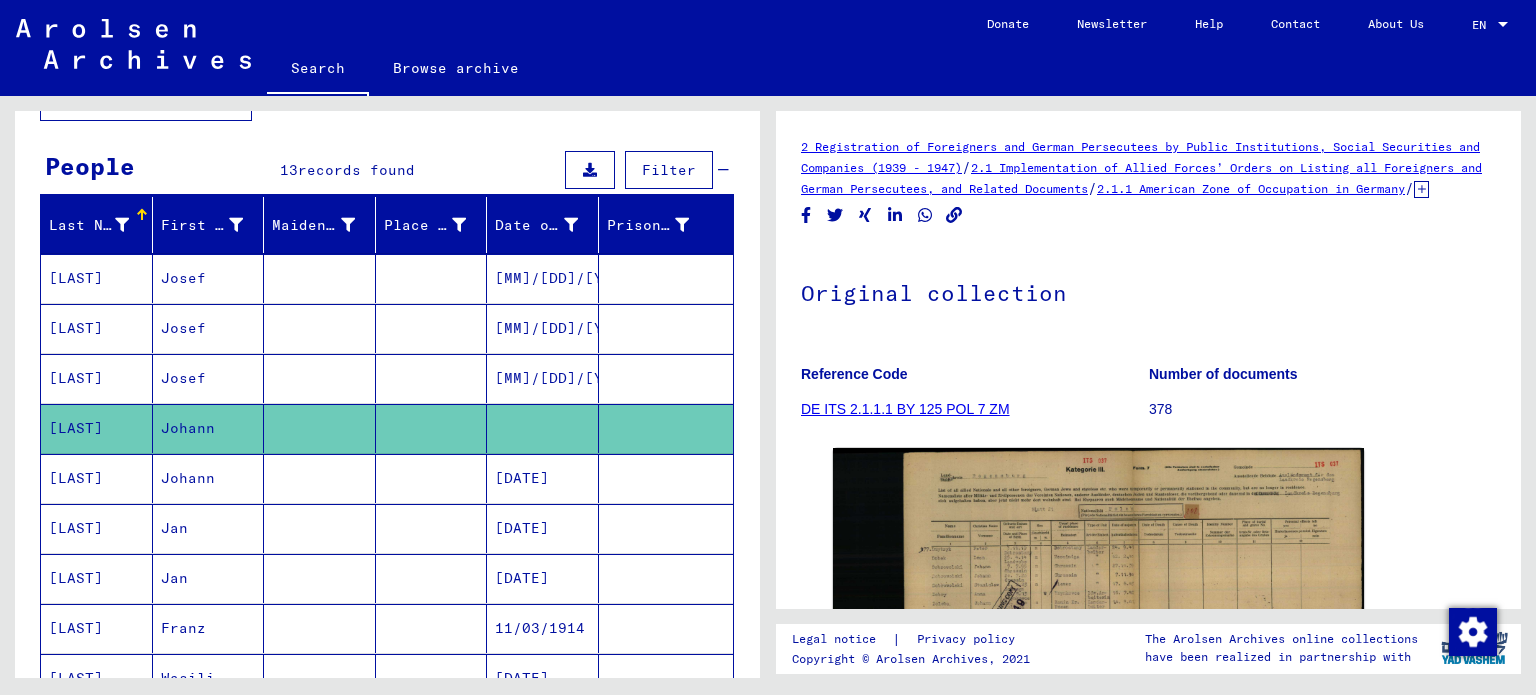 click on "Jan" at bounding box center [209, 578] 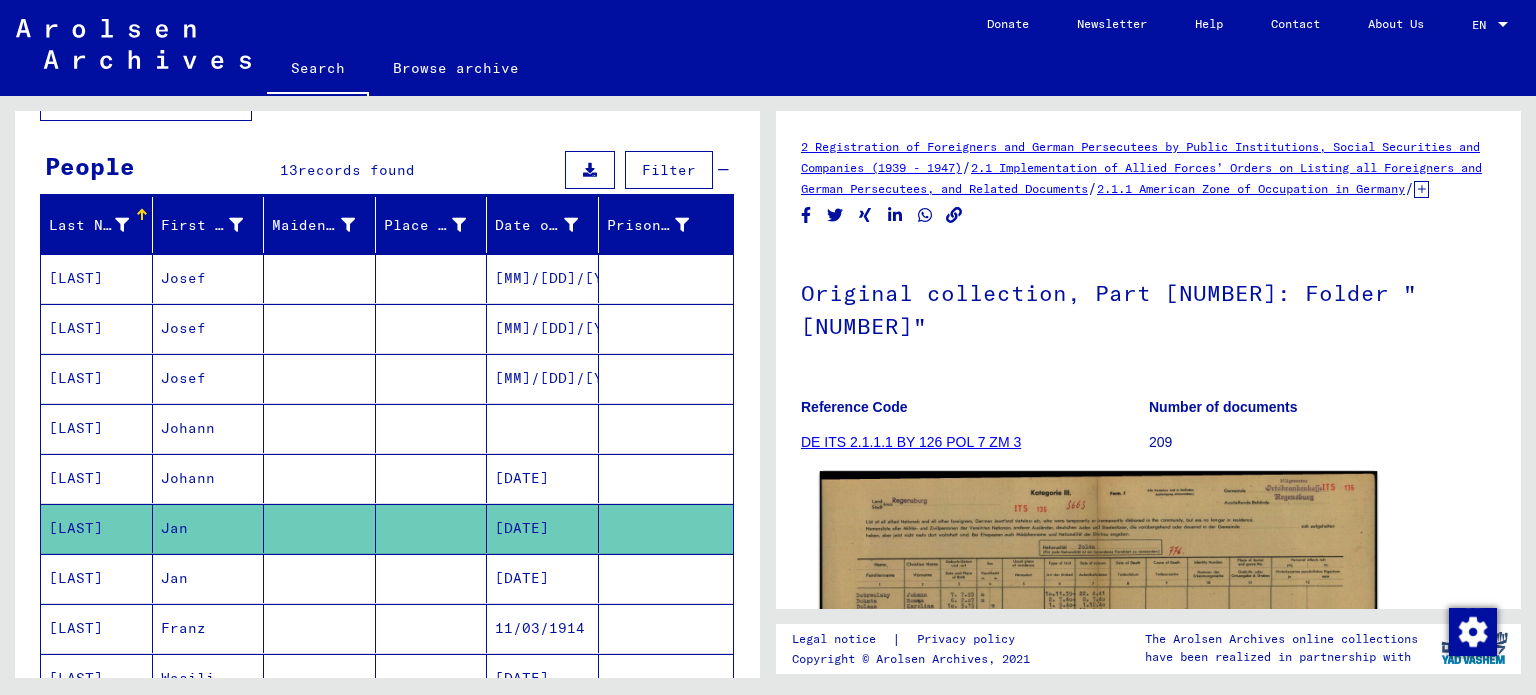 click 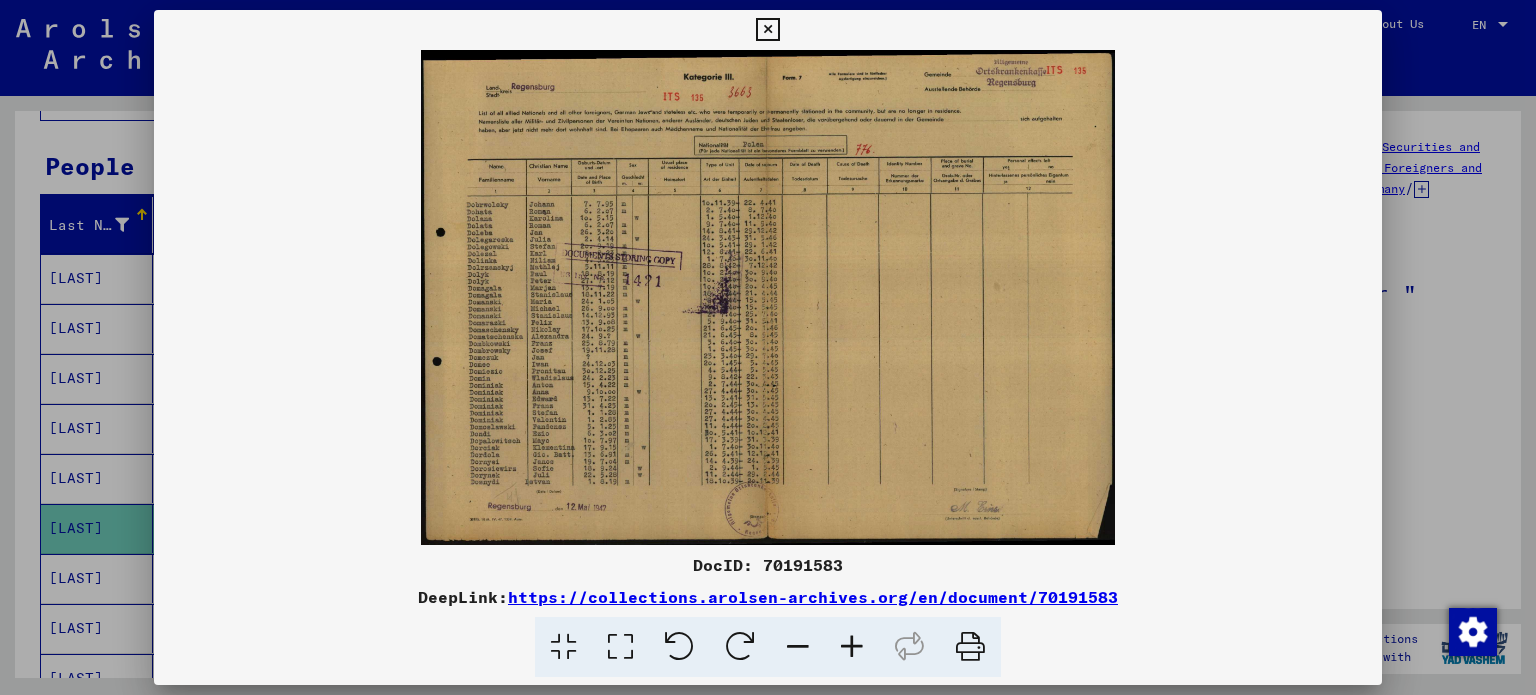 click at bounding box center (768, 347) 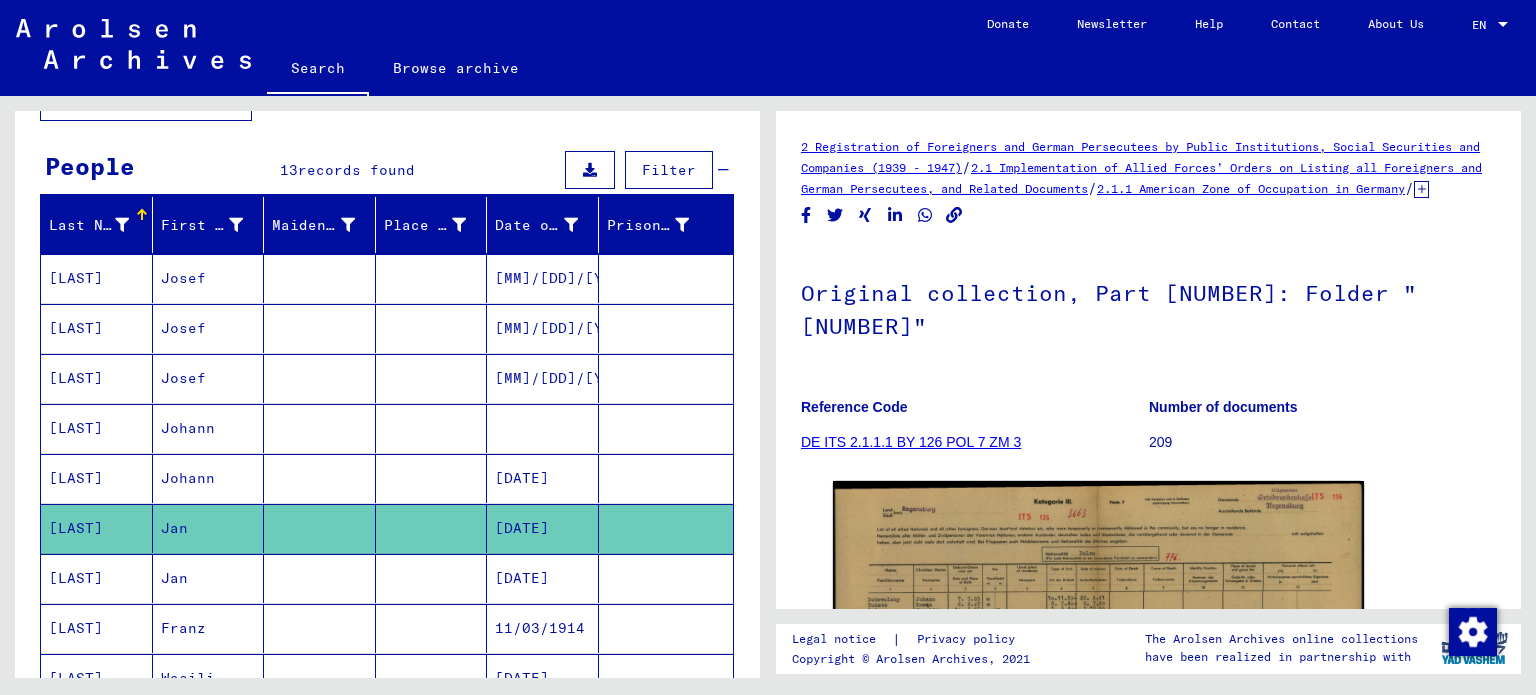 scroll, scrollTop: 0, scrollLeft: 0, axis: both 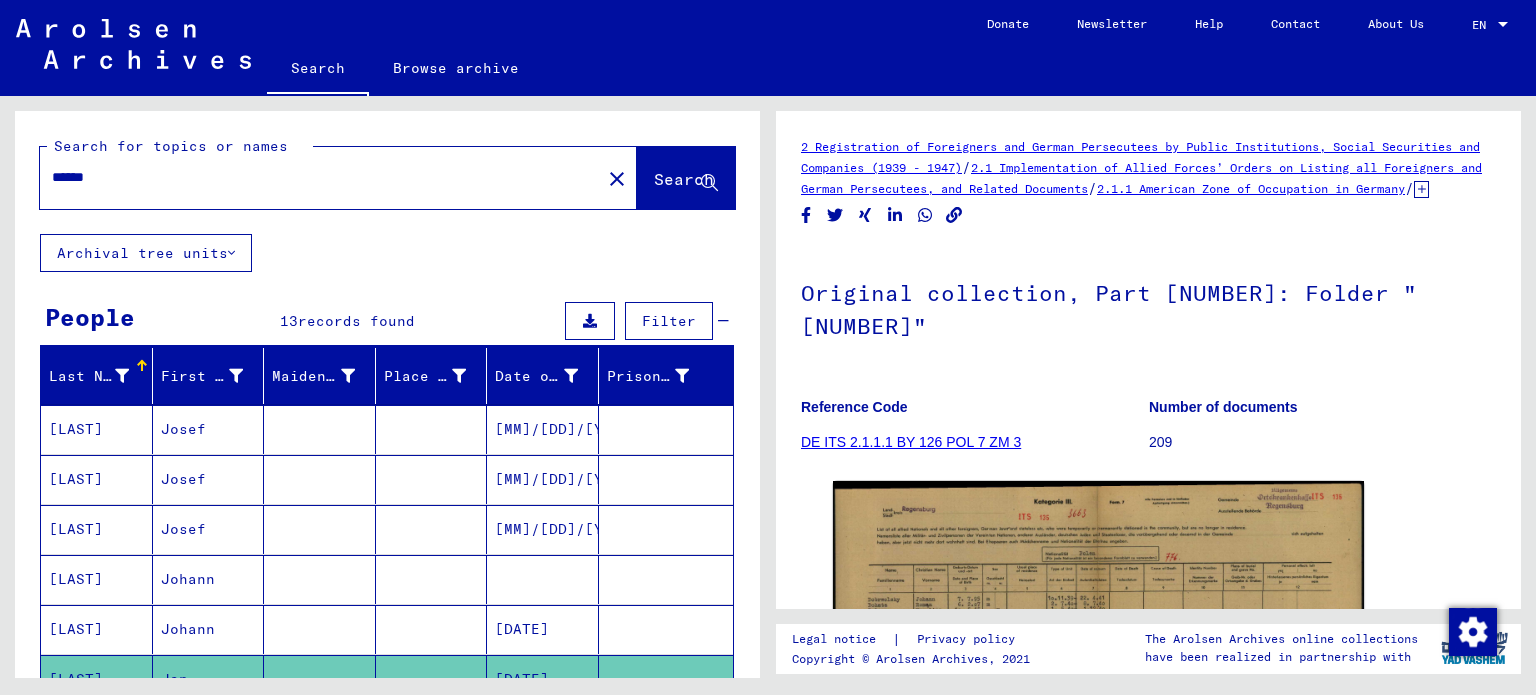 click on "******" at bounding box center (320, 177) 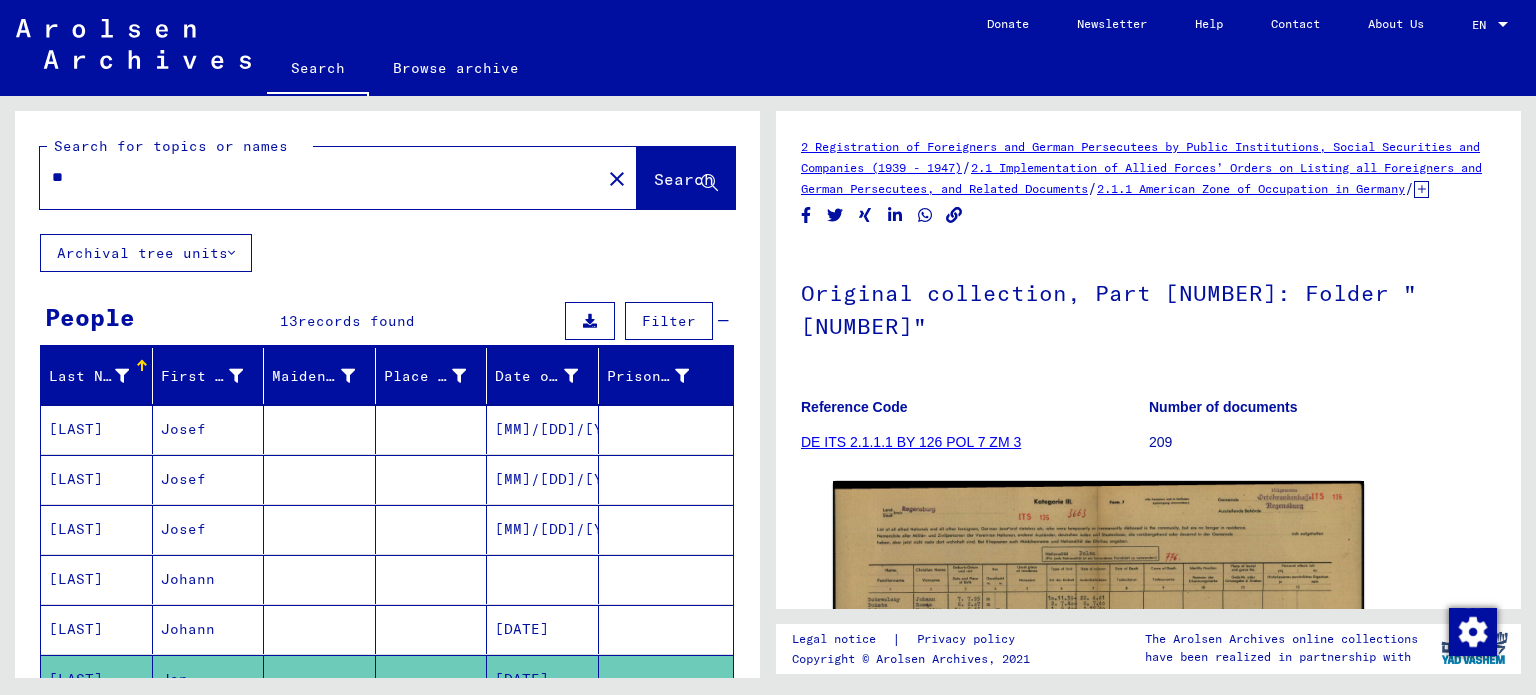 type on "*" 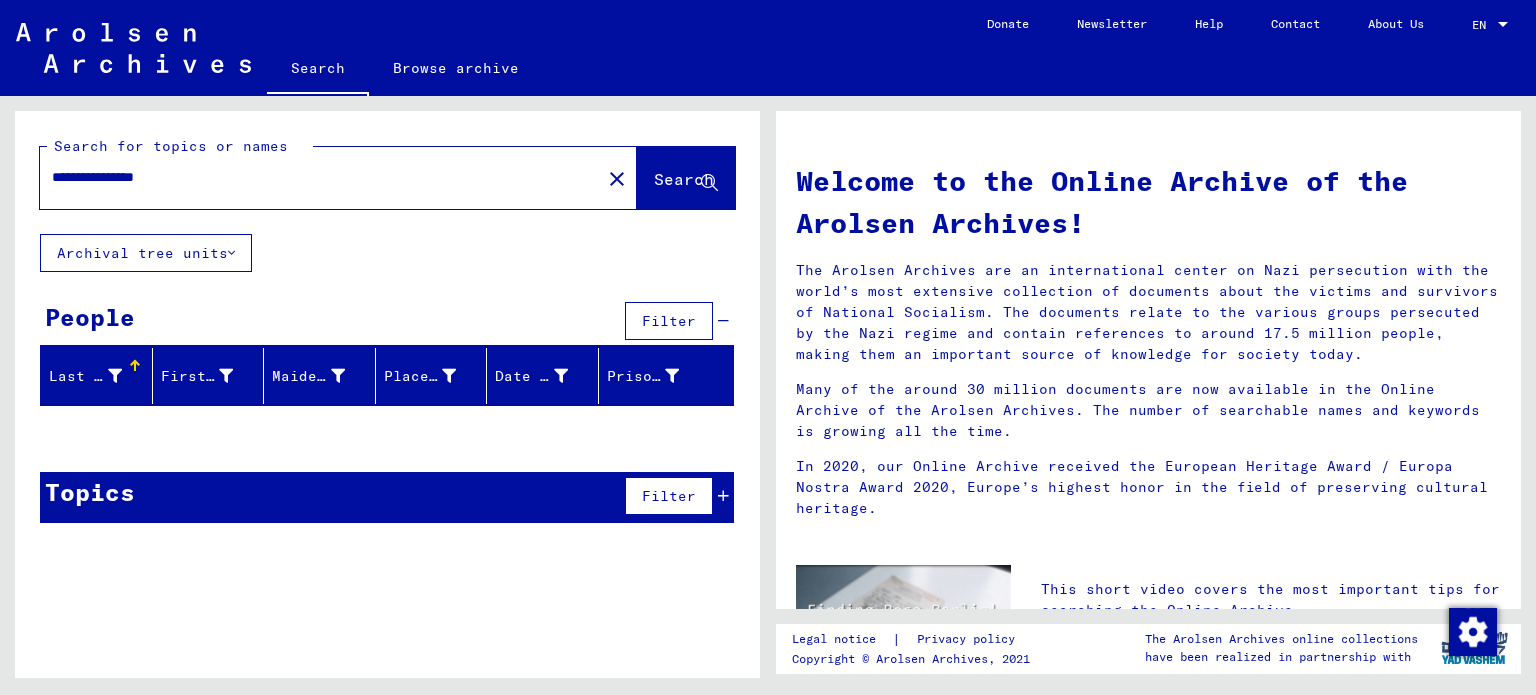 click on "**********" at bounding box center [314, 177] 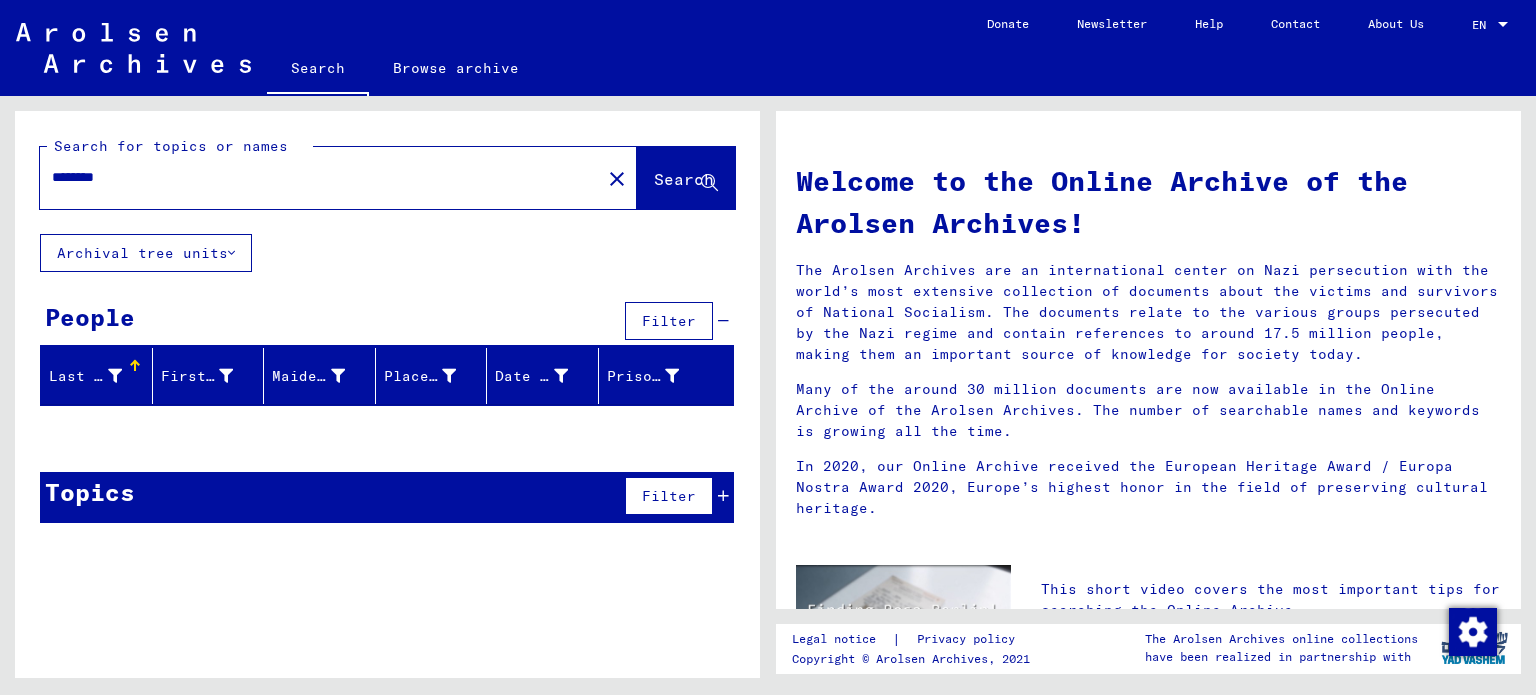 click on "Search" 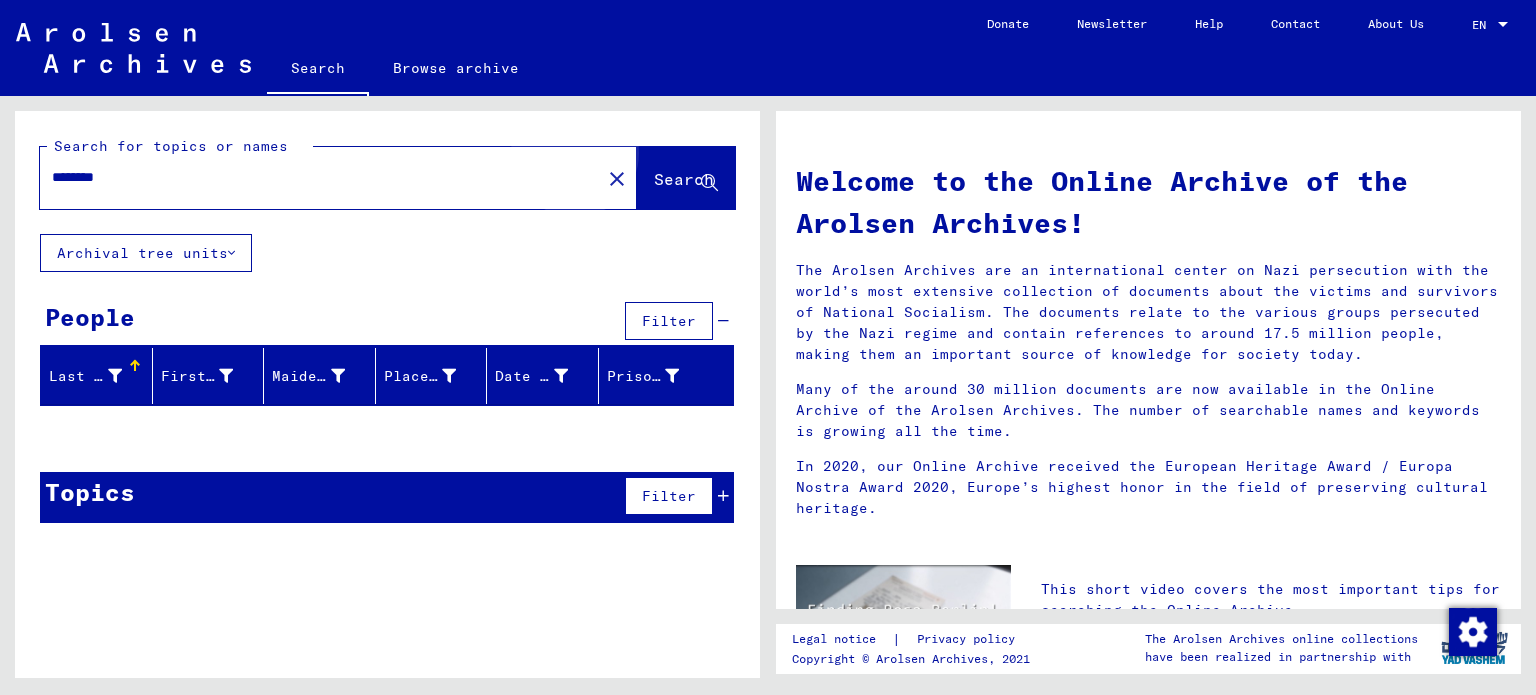 click on "Search" 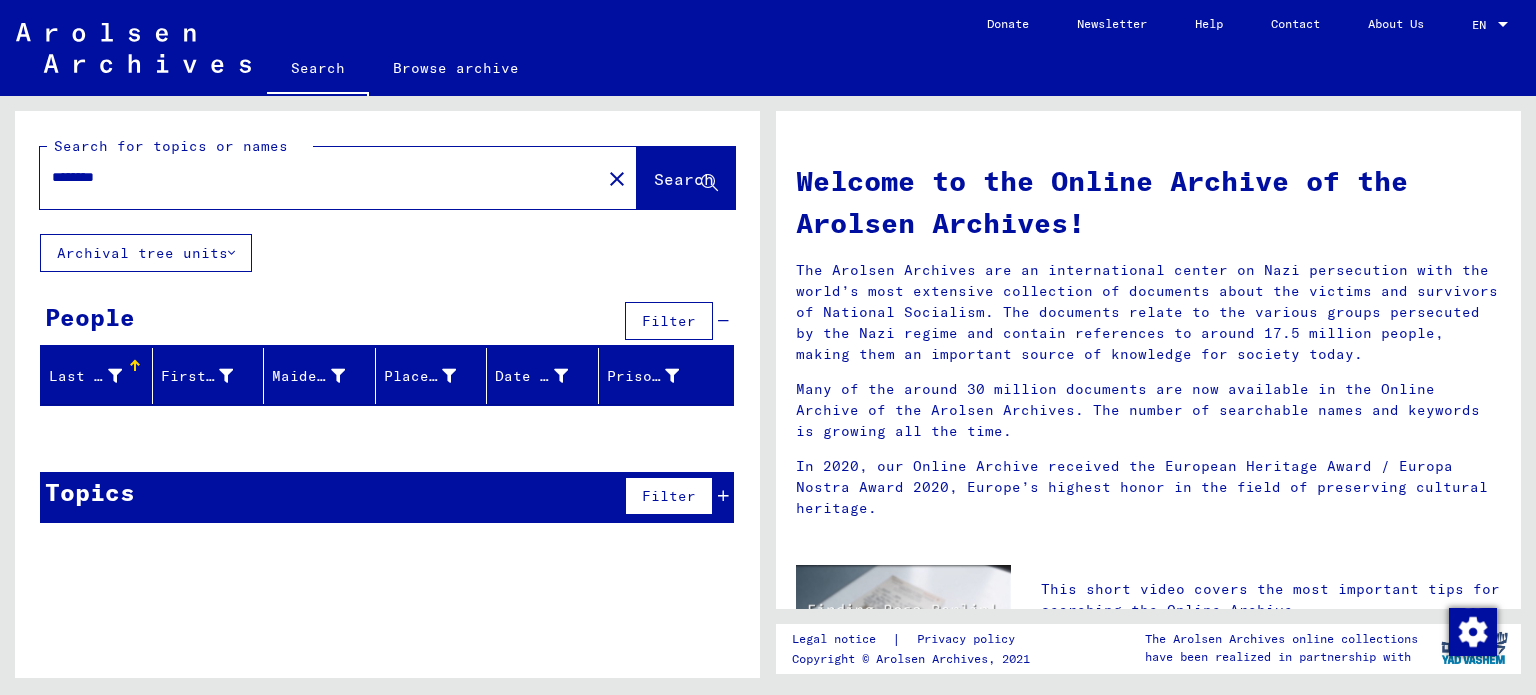 click on "********" at bounding box center [314, 177] 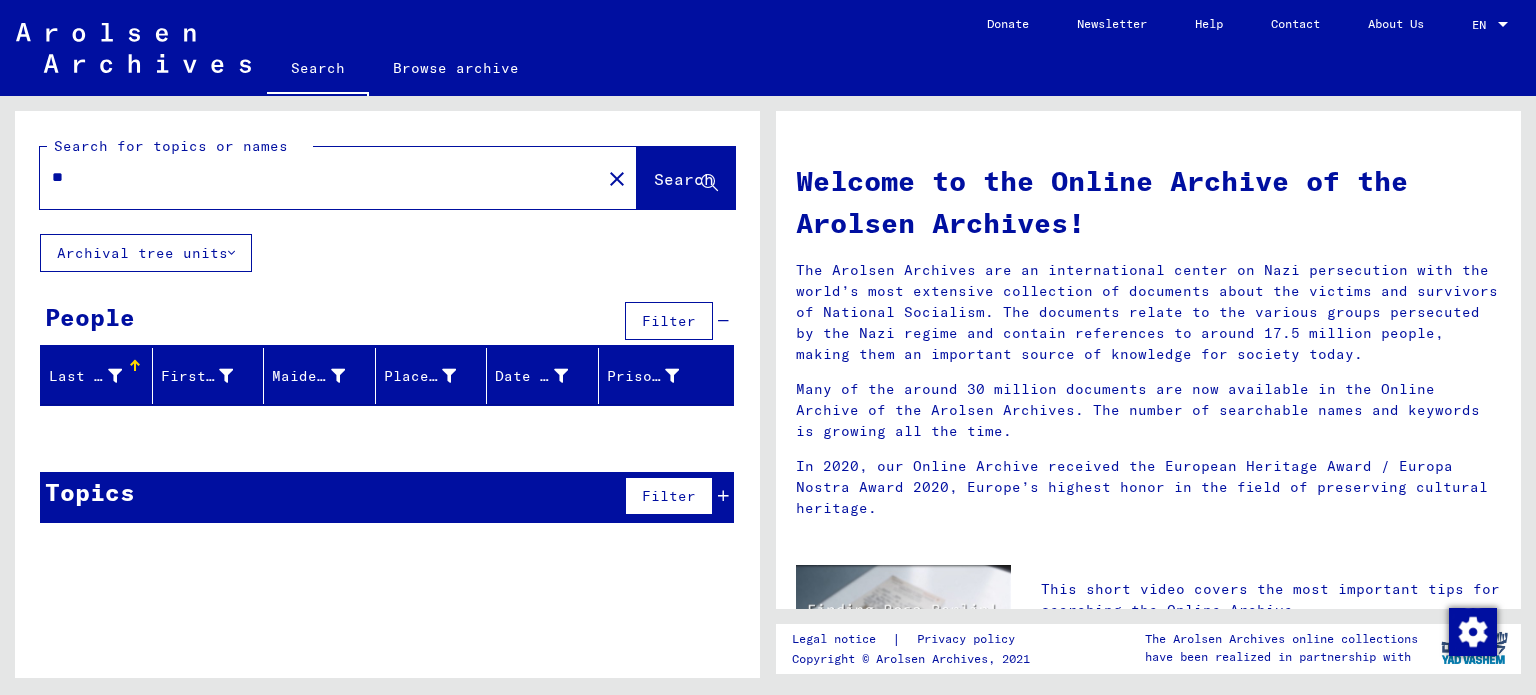 type on "*" 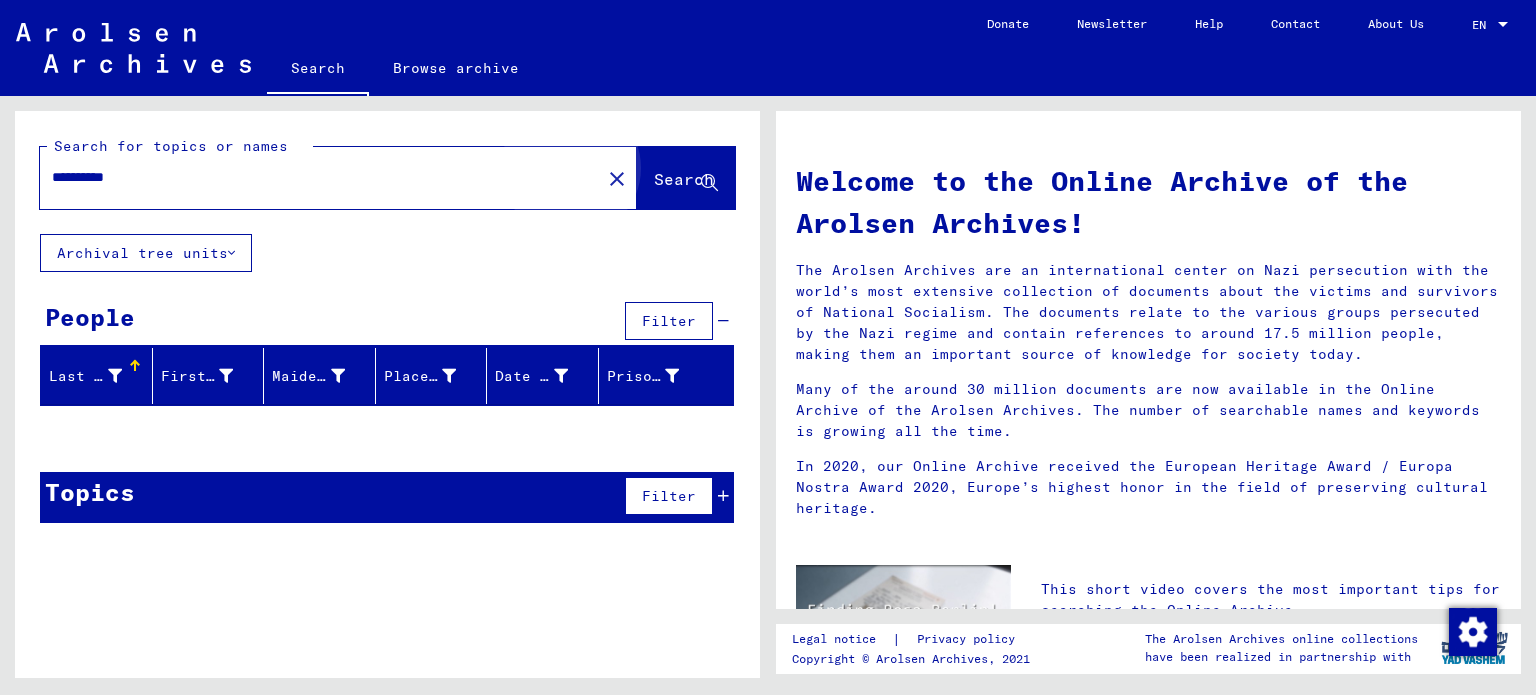 click on "Search" 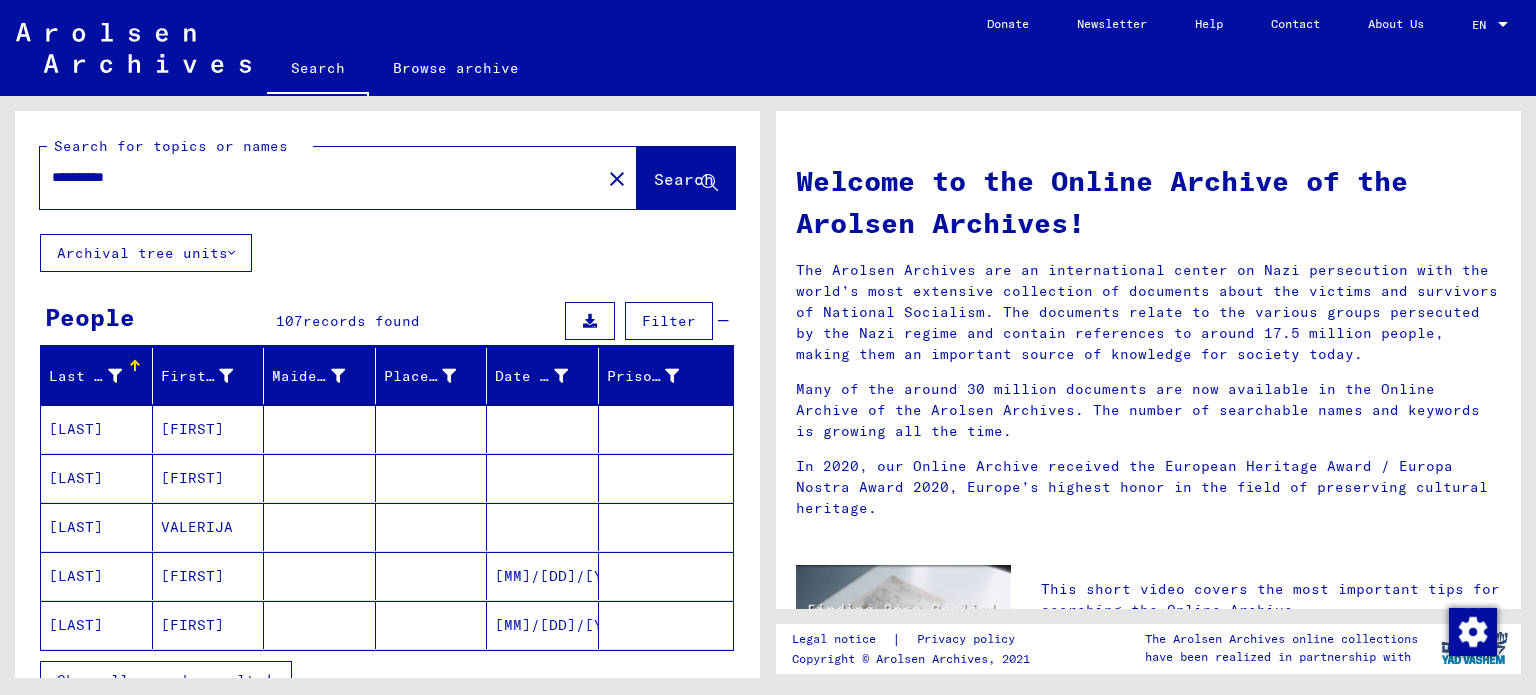 click on "[LAST]" at bounding box center (97, 625) 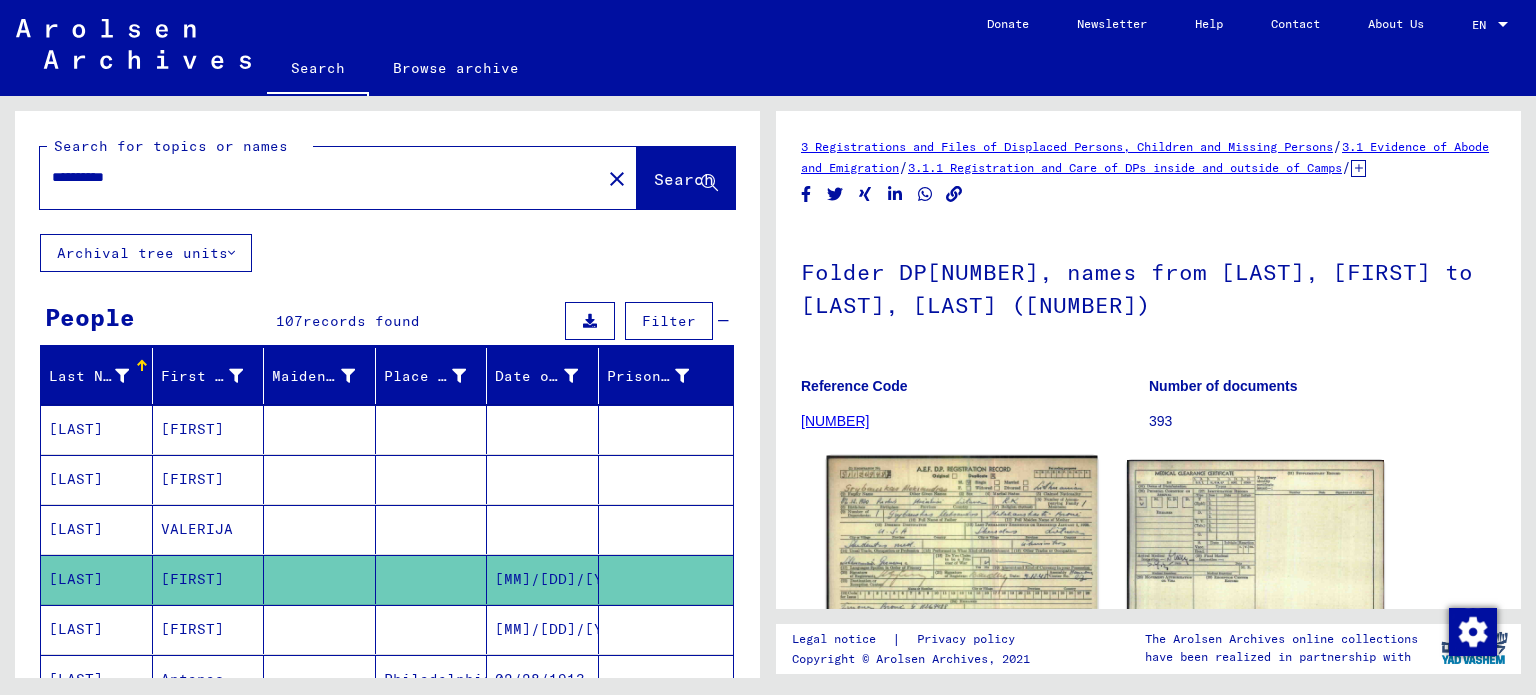 click 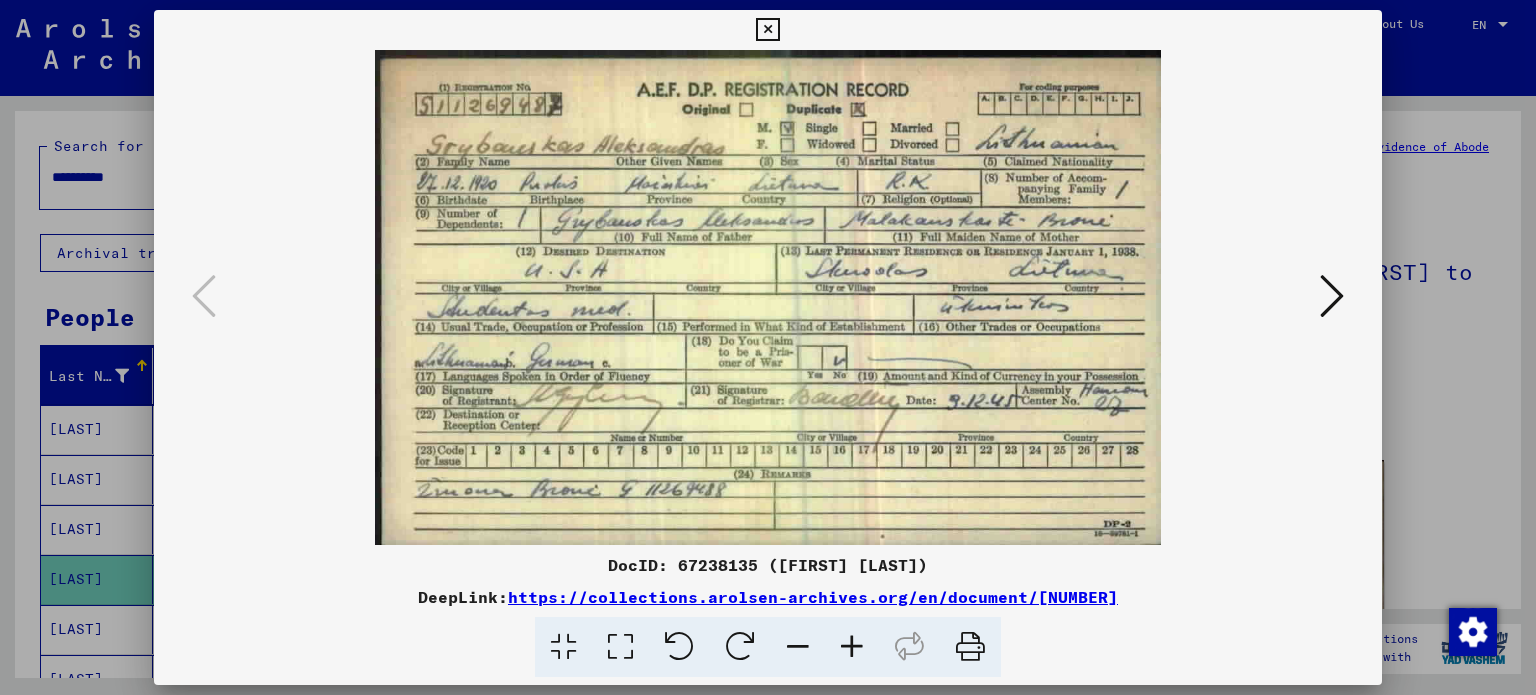click at bounding box center (1332, 296) 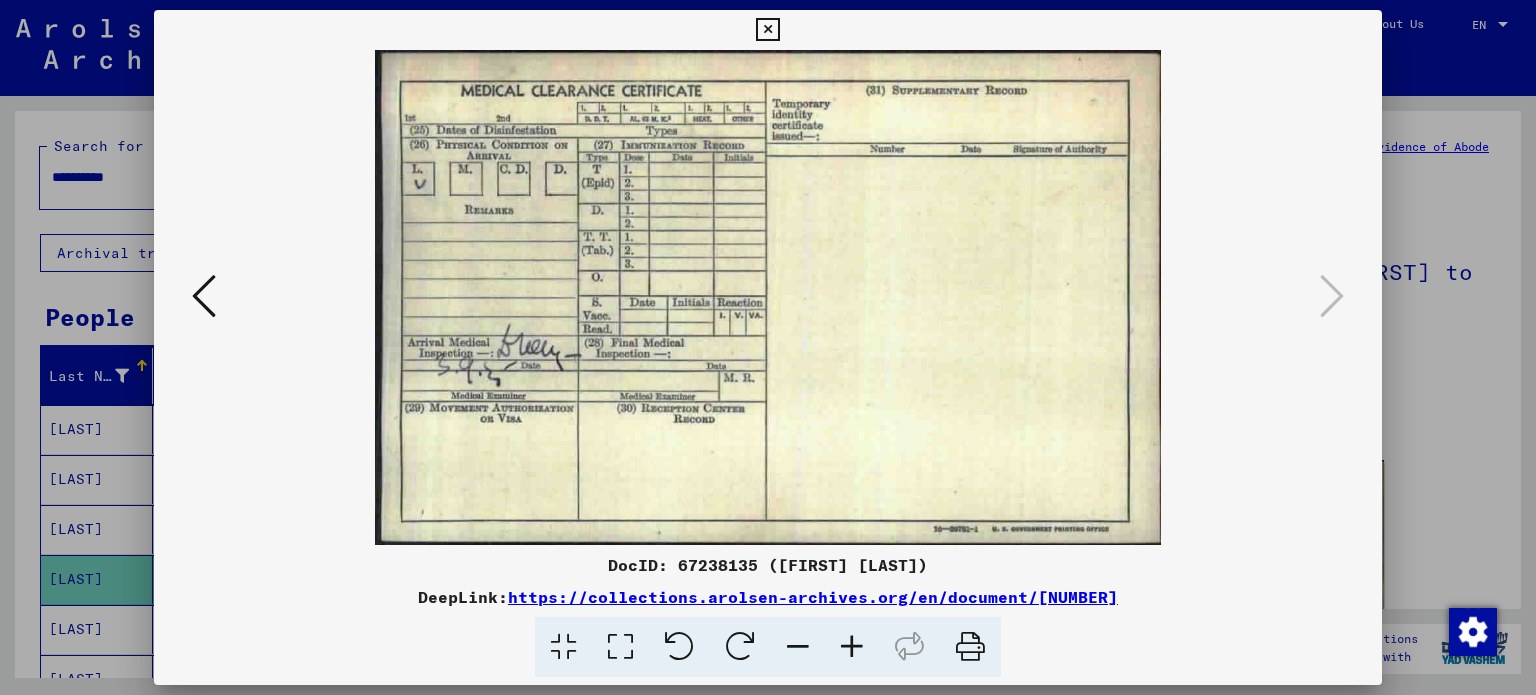 click at bounding box center (768, 347) 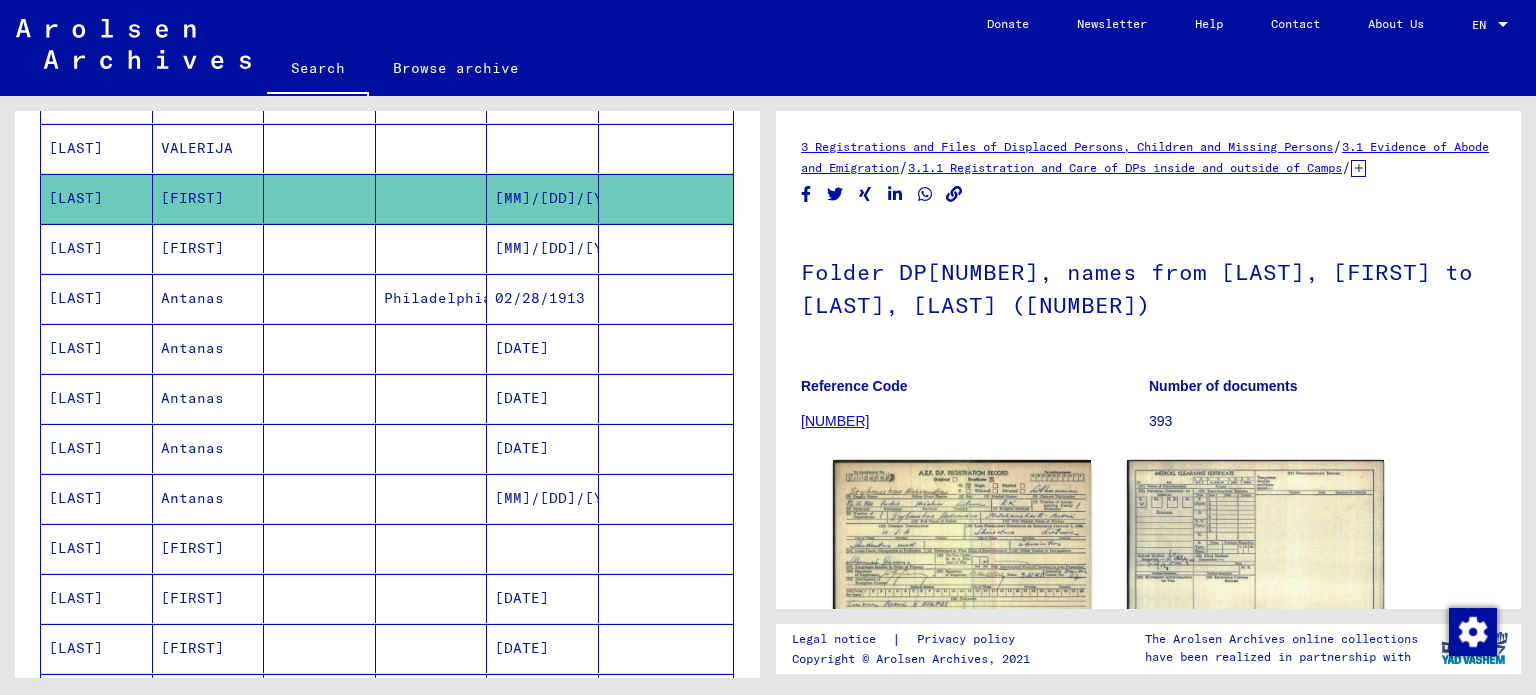 scroll, scrollTop: 0, scrollLeft: 0, axis: both 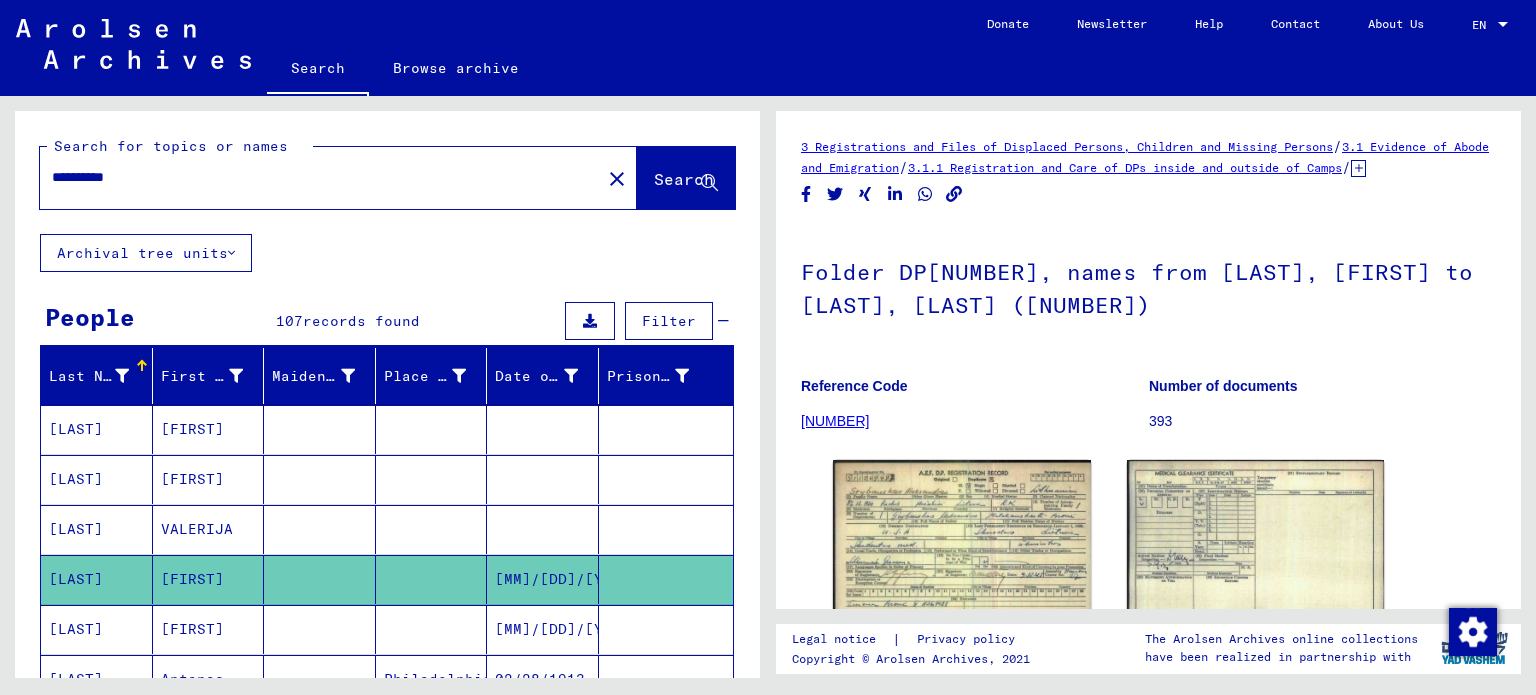 click on "**********" at bounding box center [320, 177] 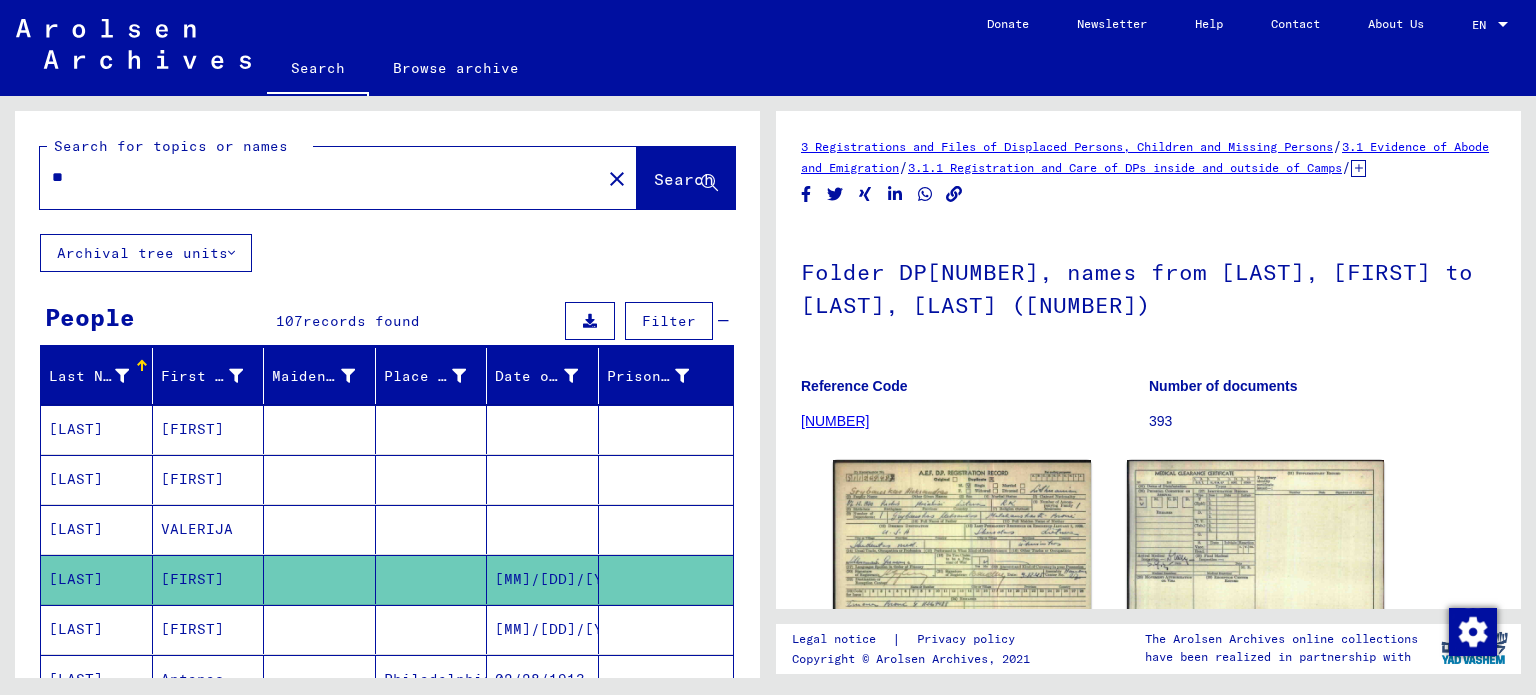 type on "*" 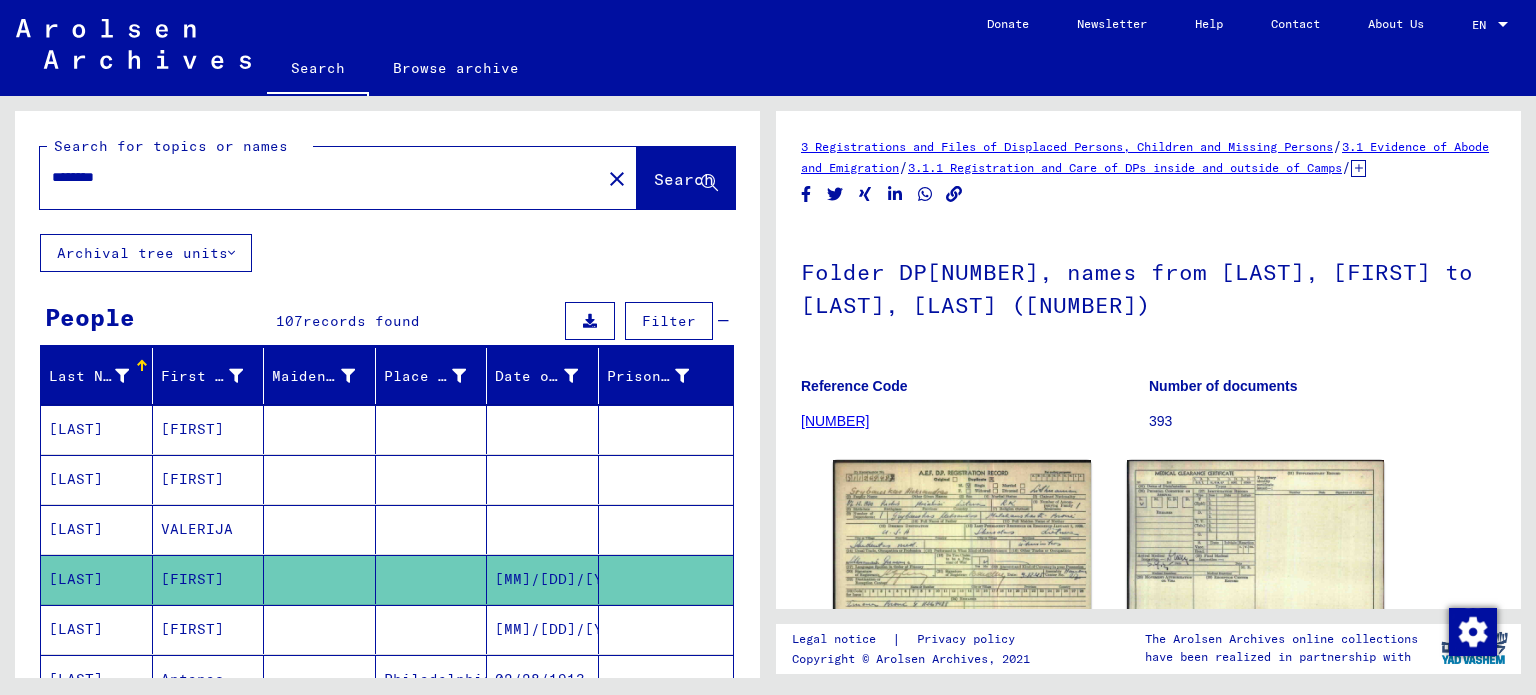 click on "Search" 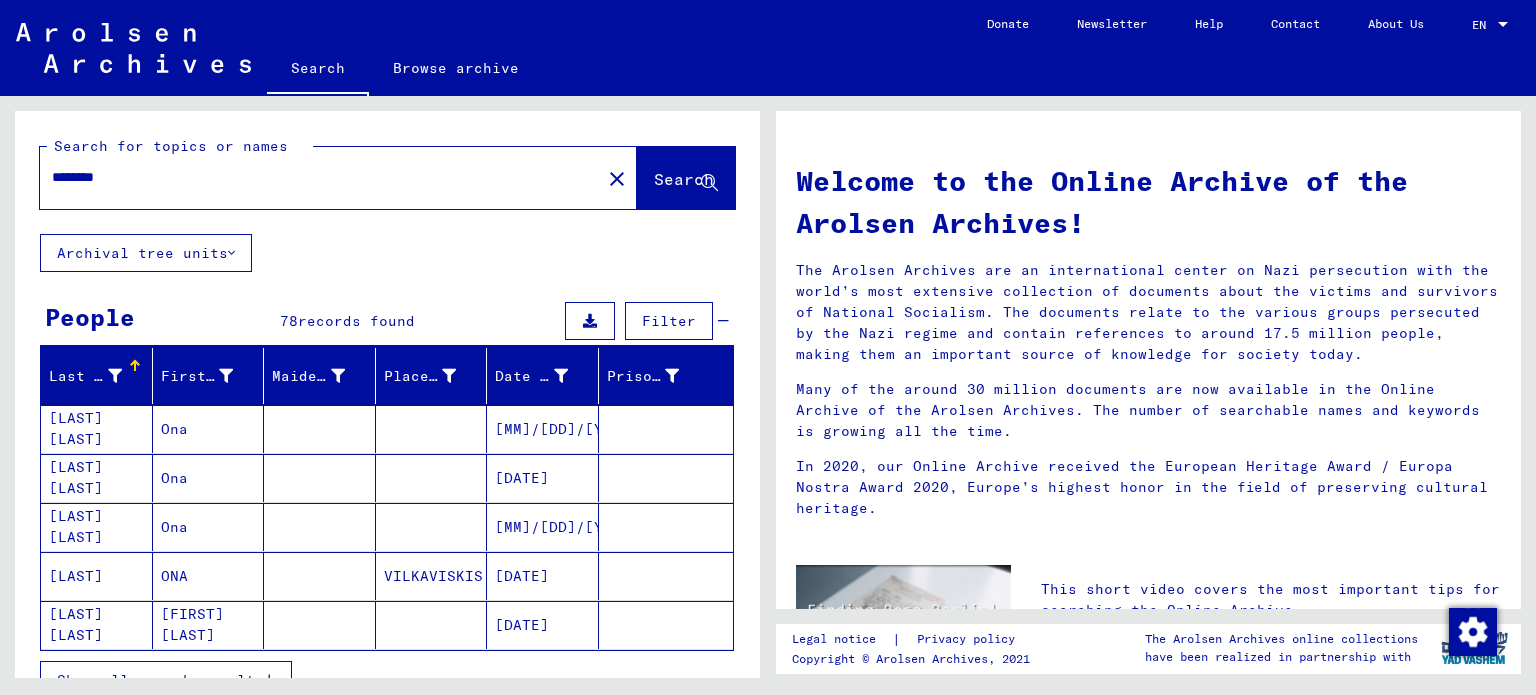 click on "[LAST] [LAST]" at bounding box center [97, 478] 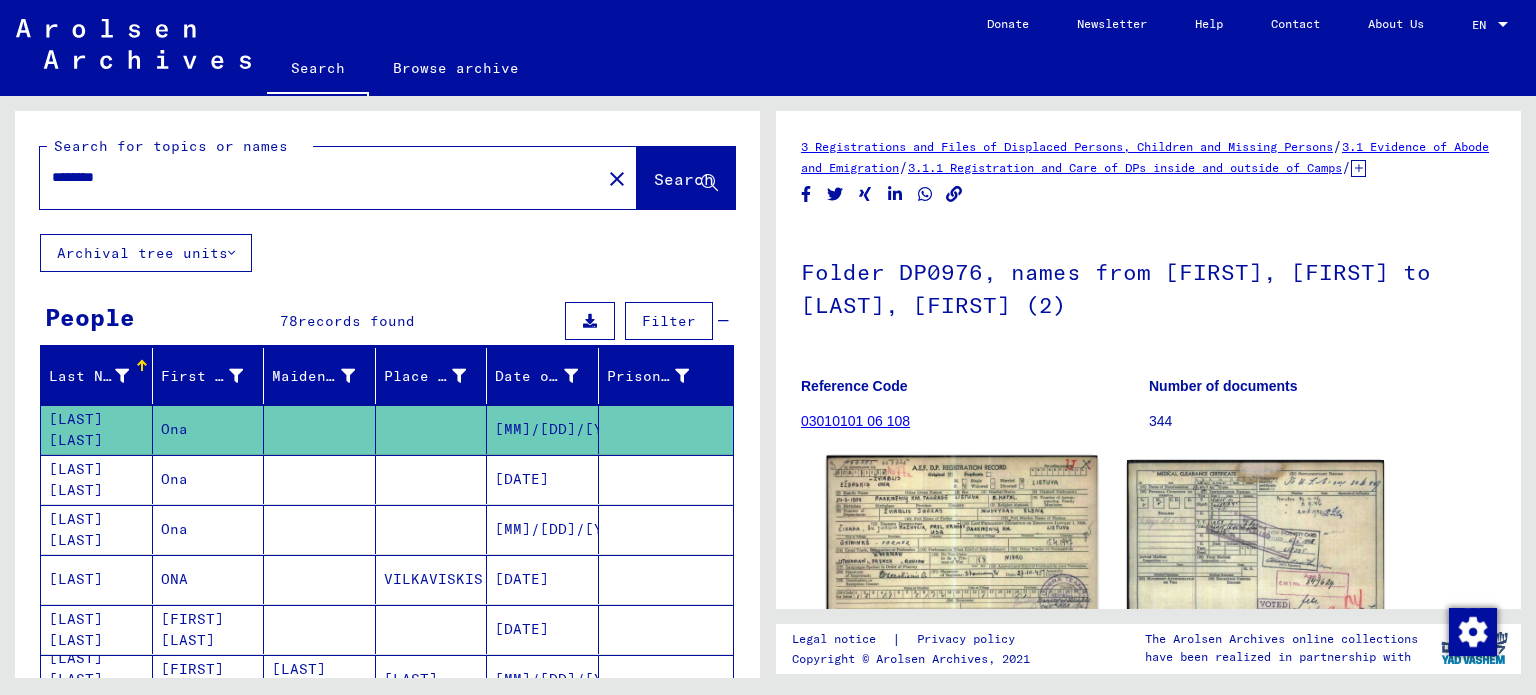 click 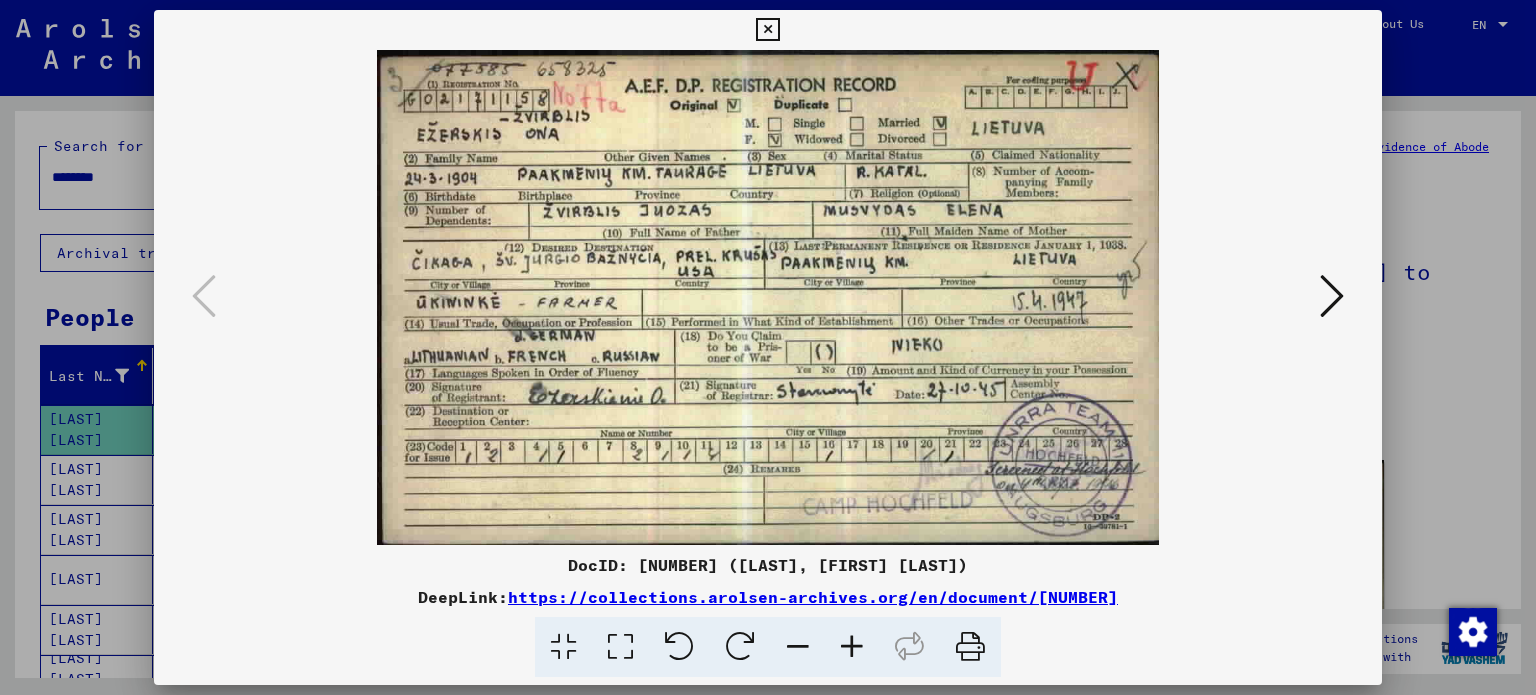 click at bounding box center (1332, 296) 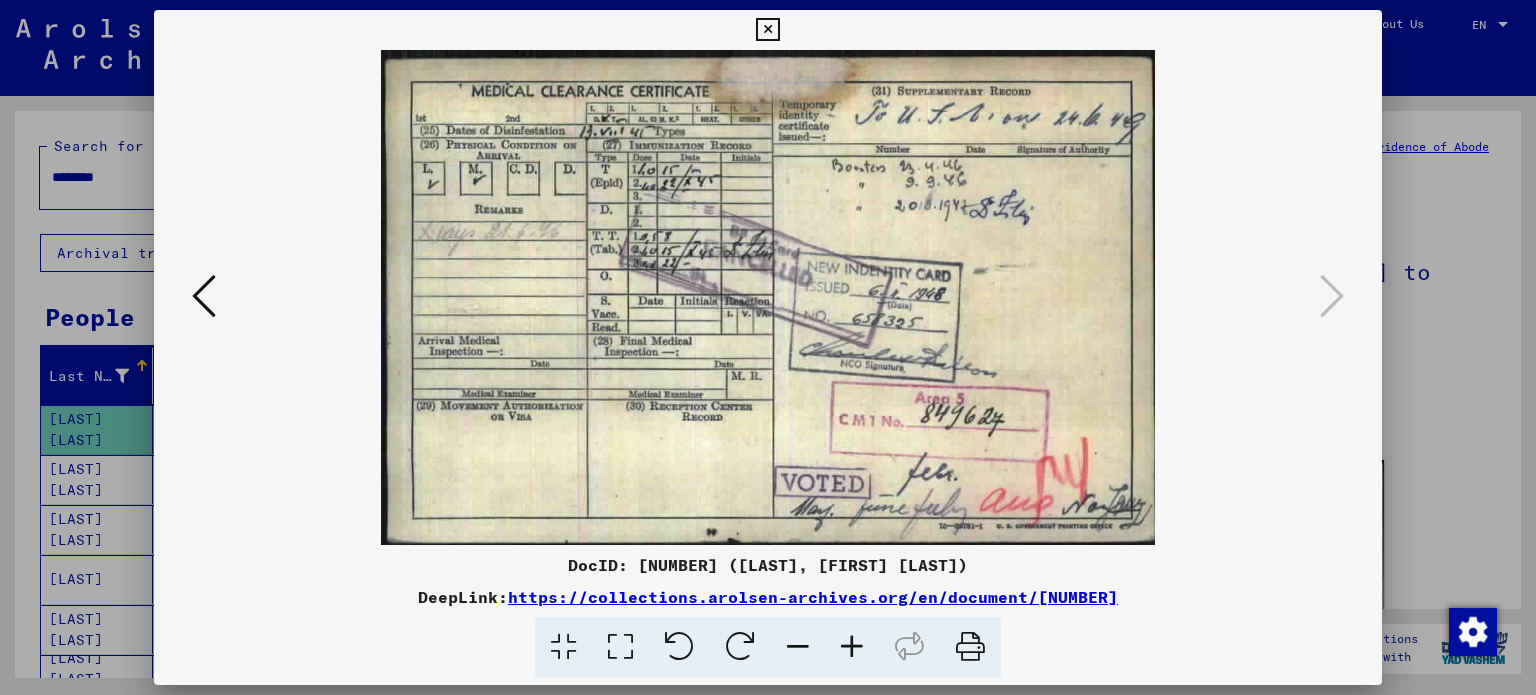 click at bounding box center (768, 347) 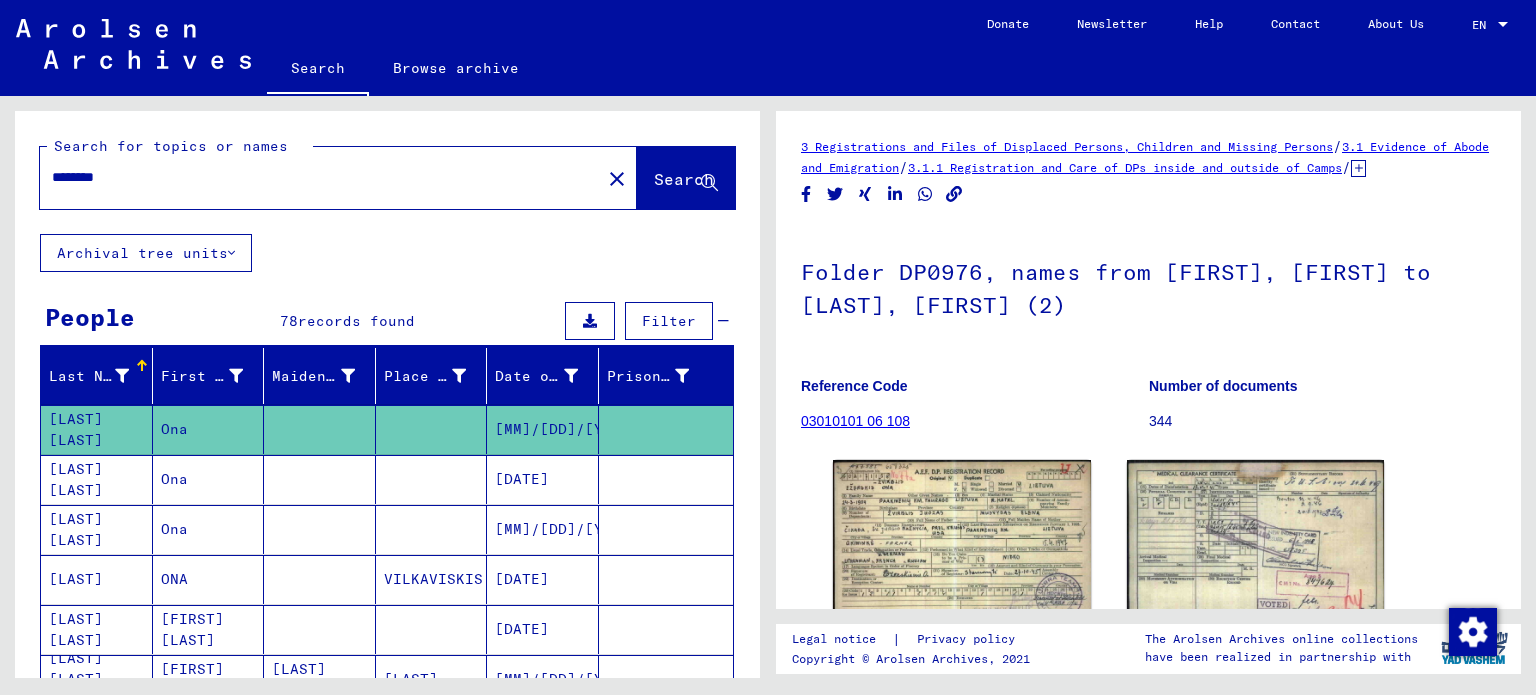 click on "[LAST] [LAST]" at bounding box center [97, 529] 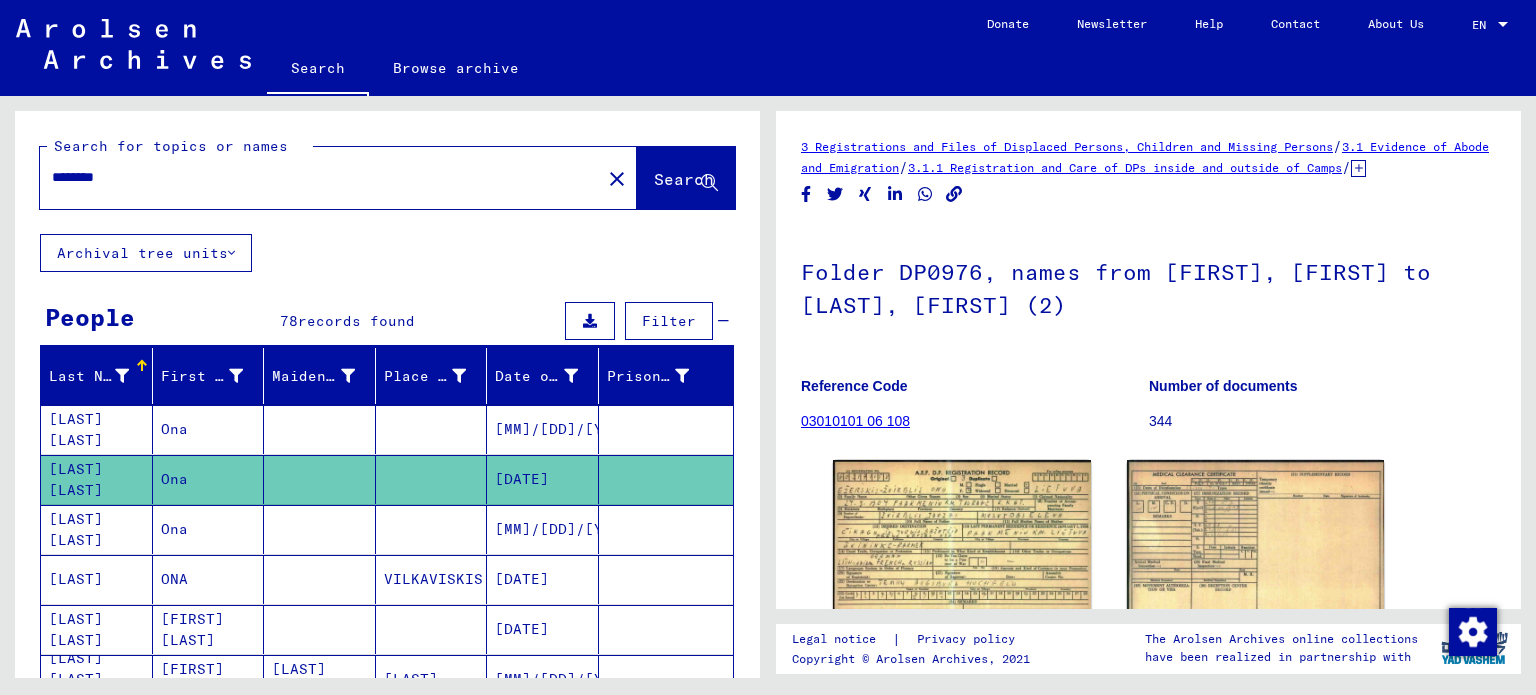click on "[LAST] [LAST]" at bounding box center [97, 579] 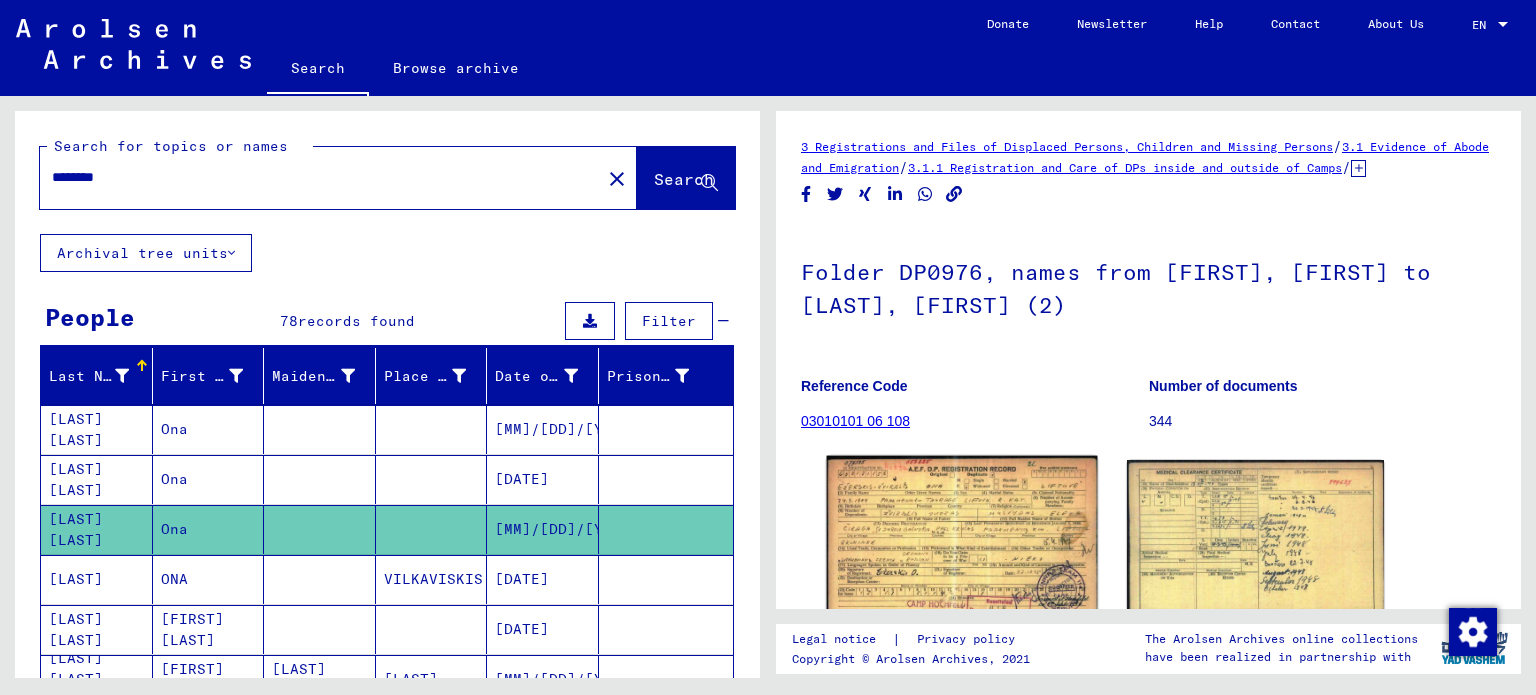 click 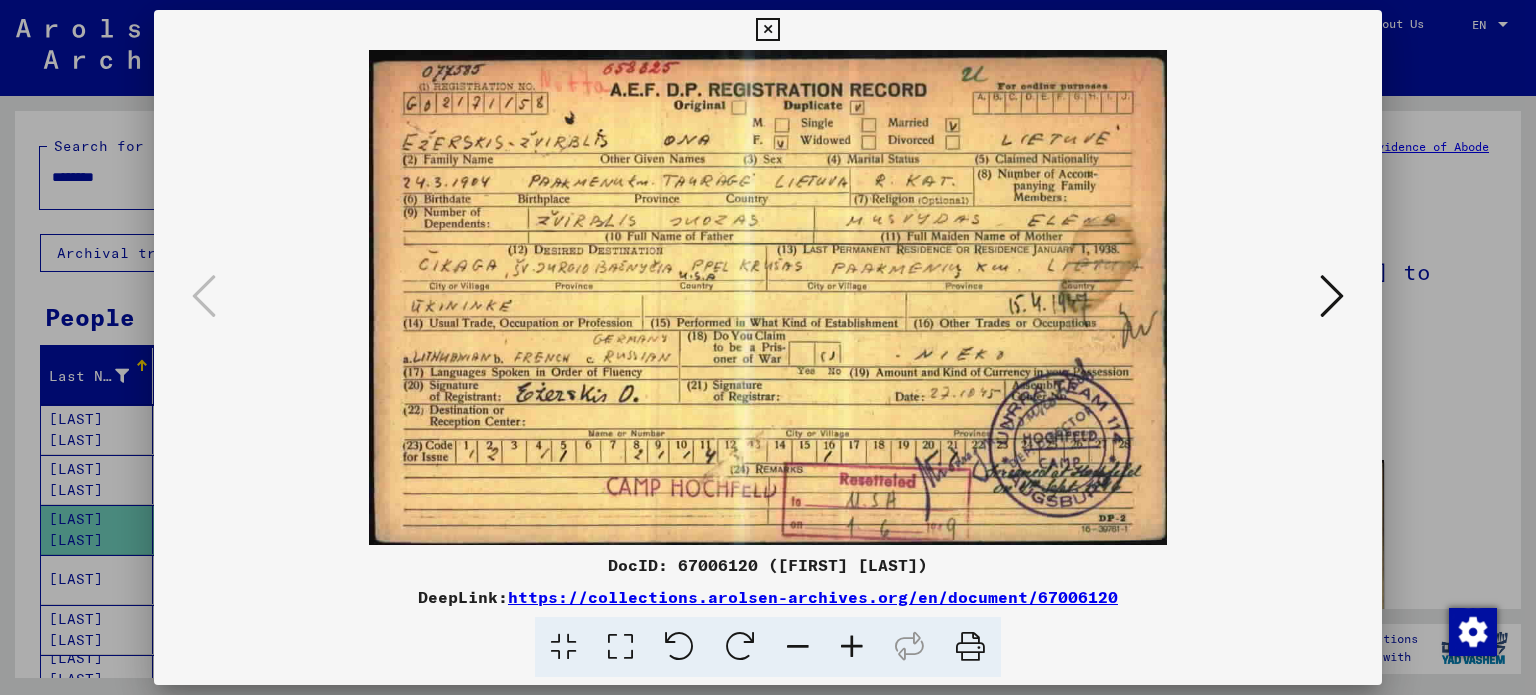 click at bounding box center (1332, 296) 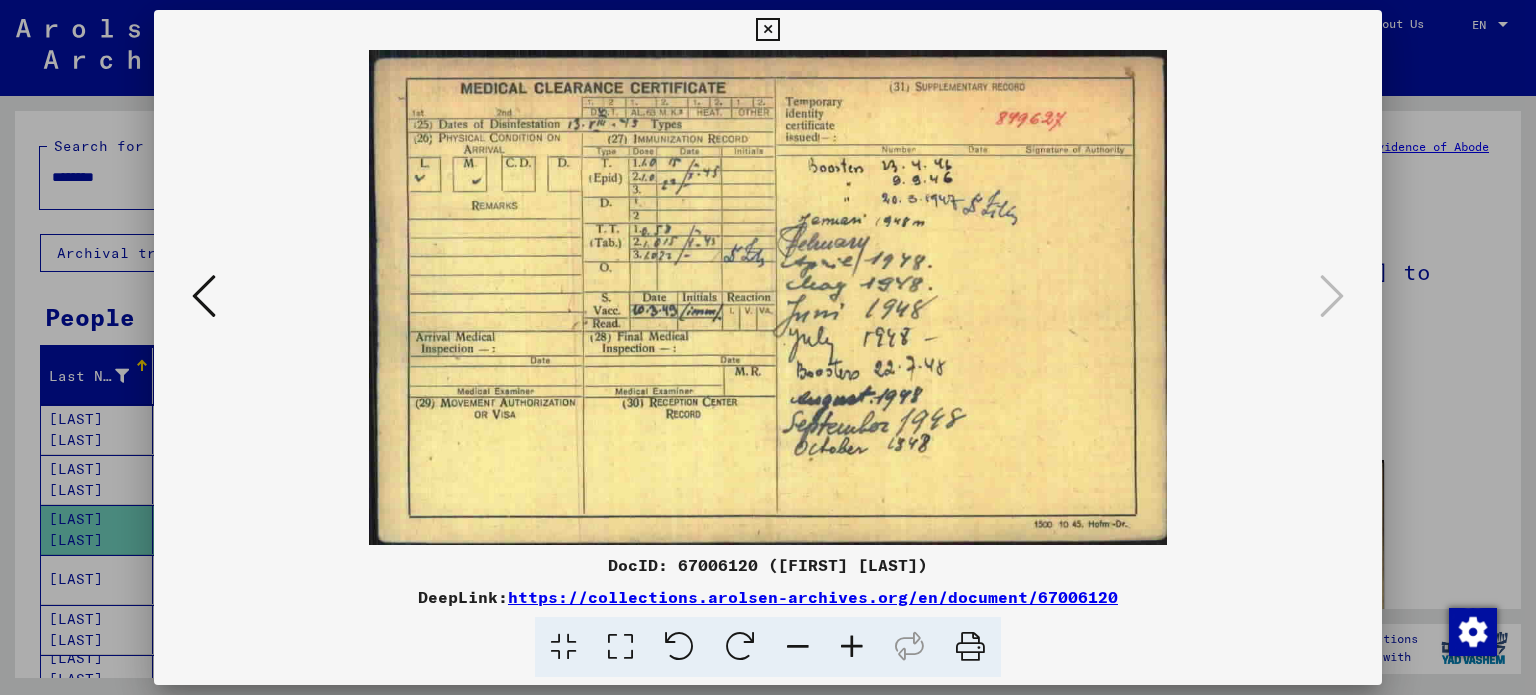 click at bounding box center (768, 347) 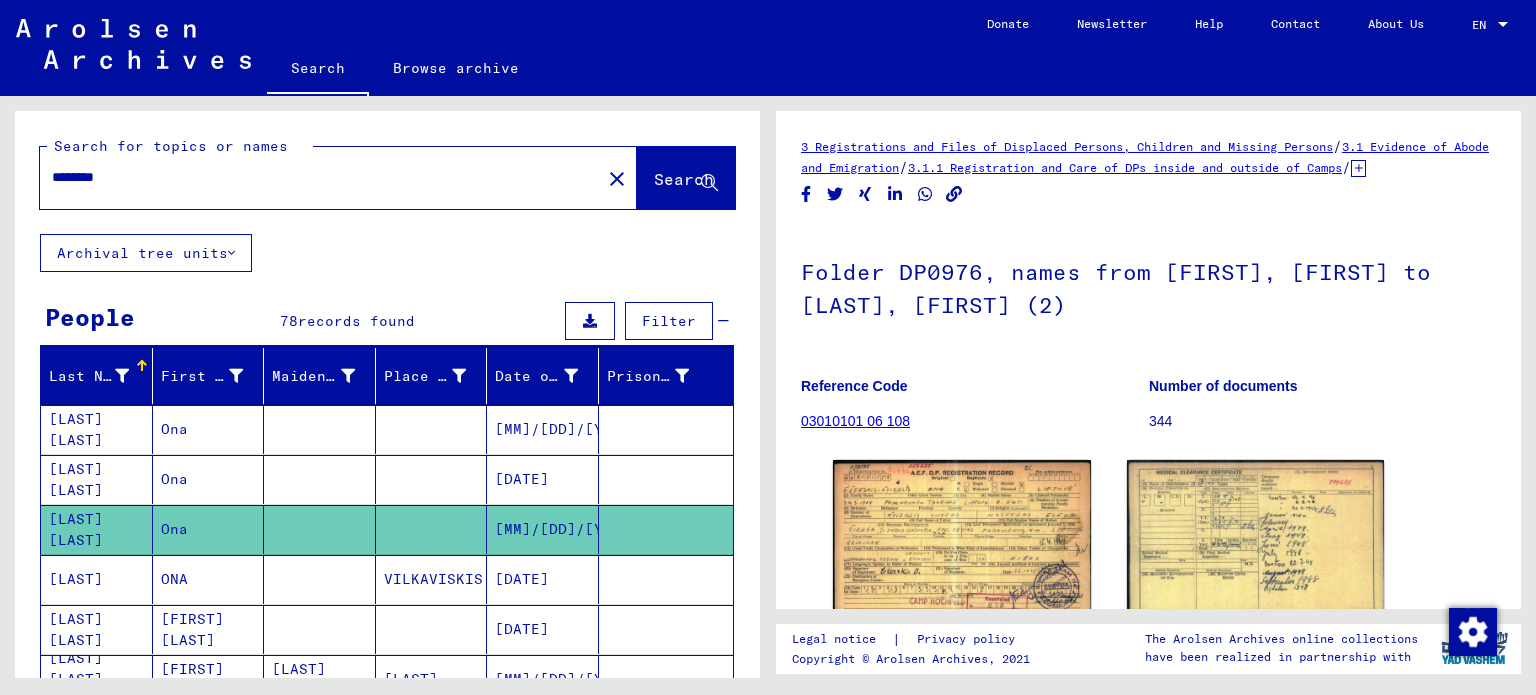 scroll, scrollTop: 132, scrollLeft: 0, axis: vertical 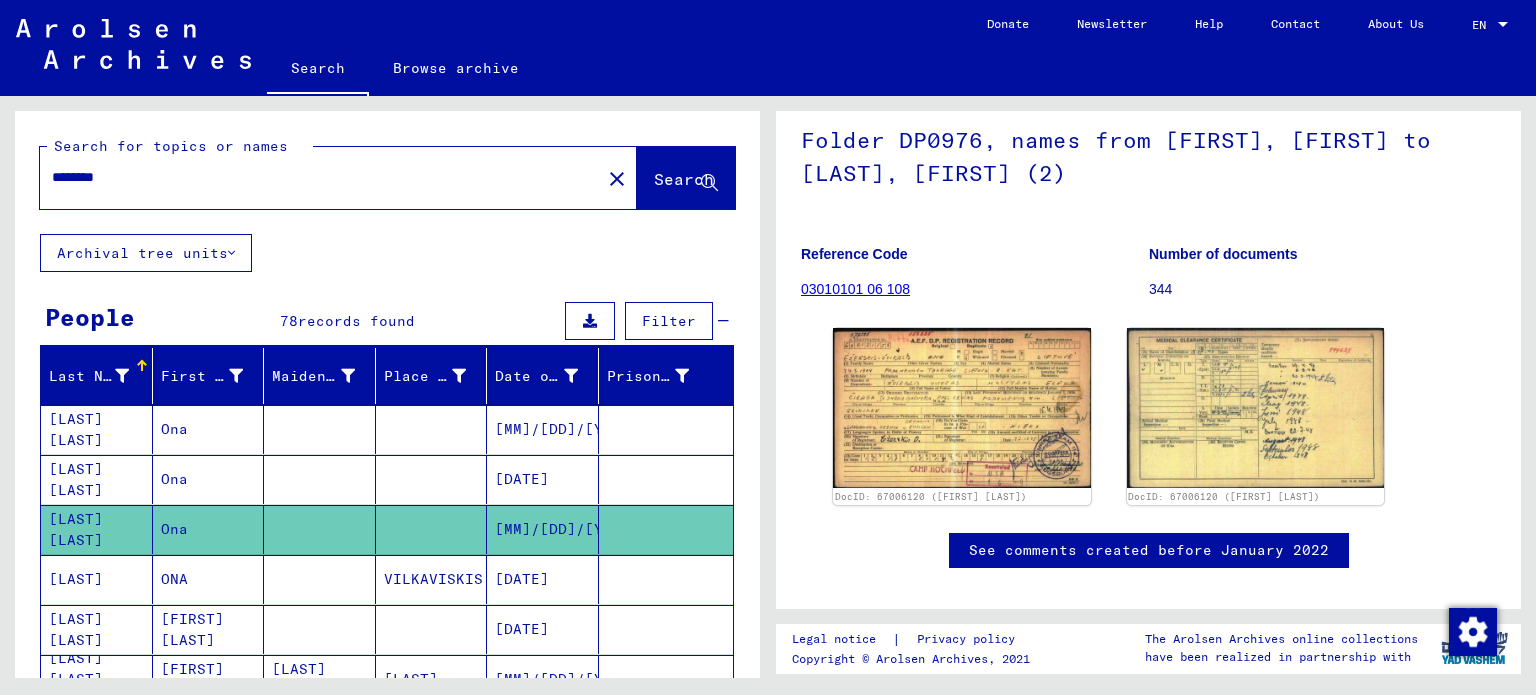 click on "********" at bounding box center [320, 177] 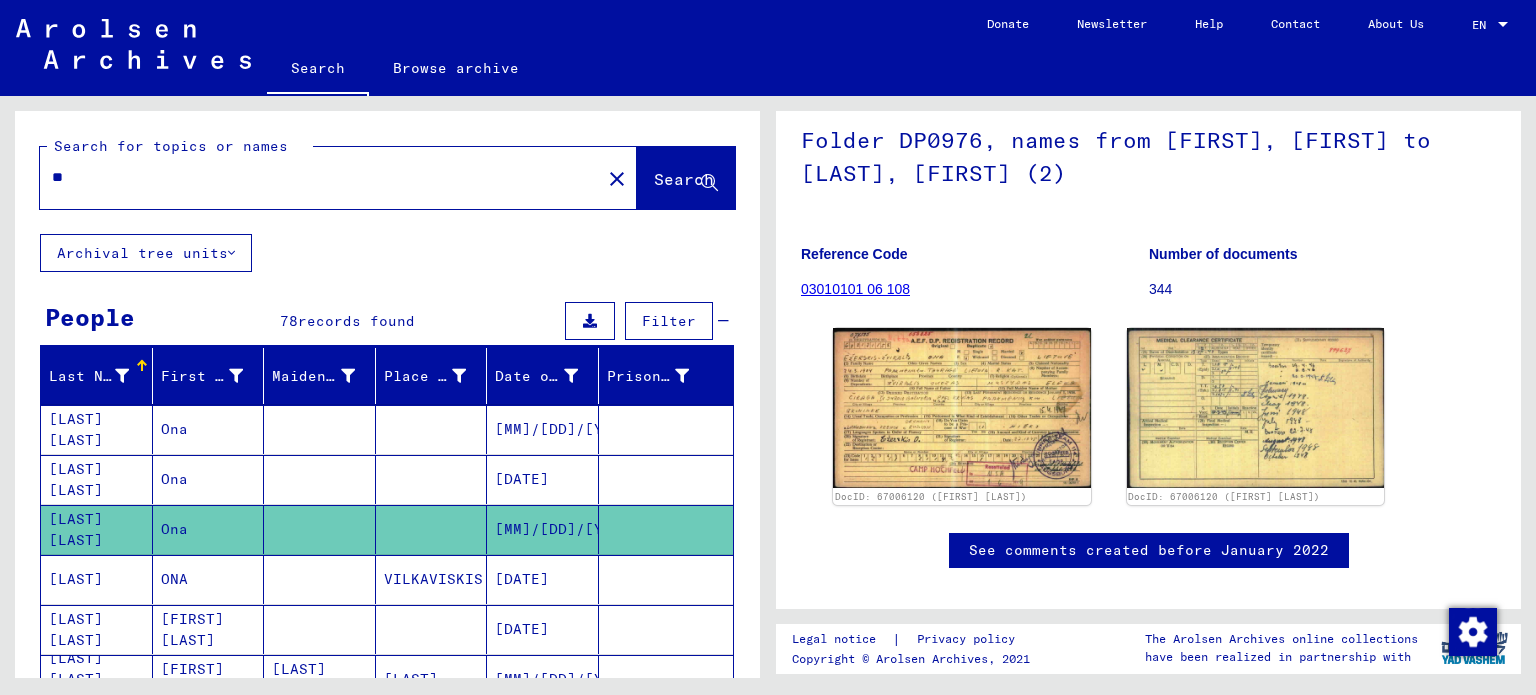 type on "*" 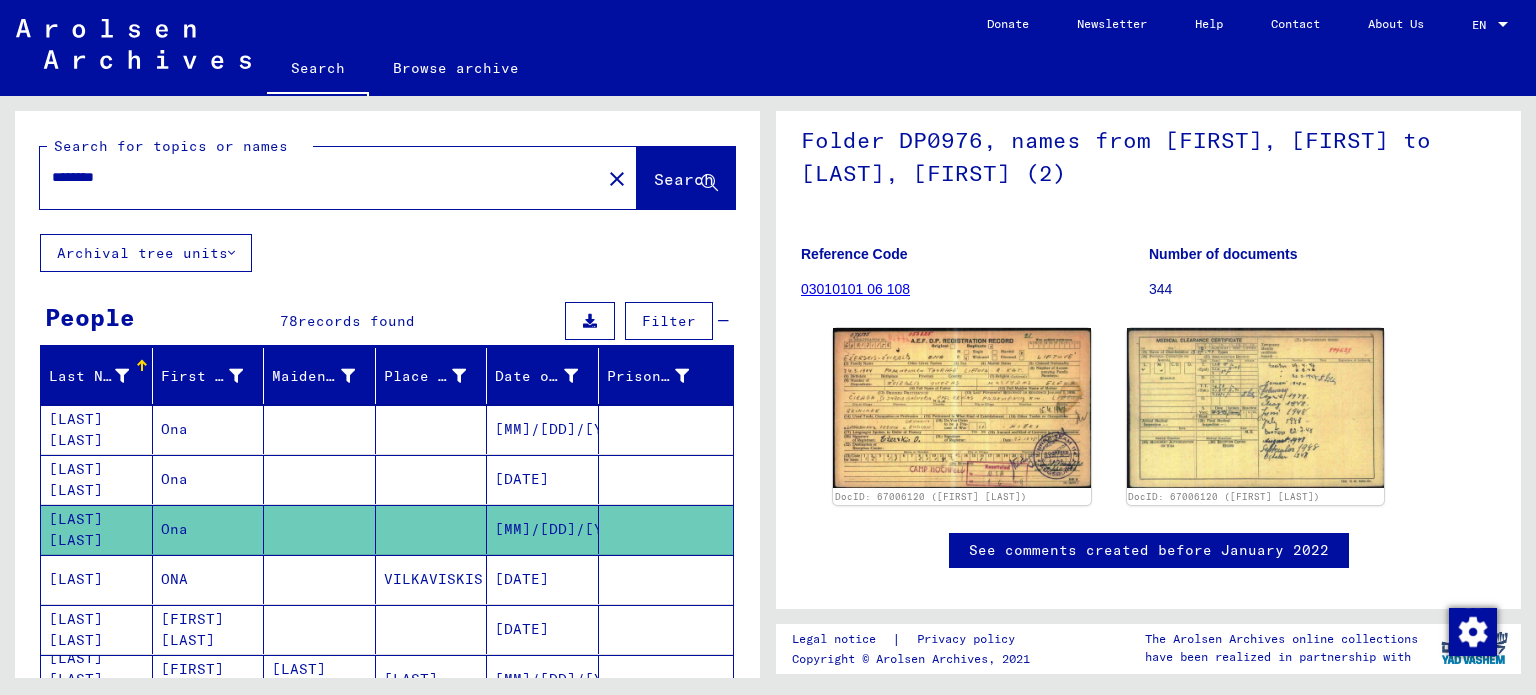 click on "Search" 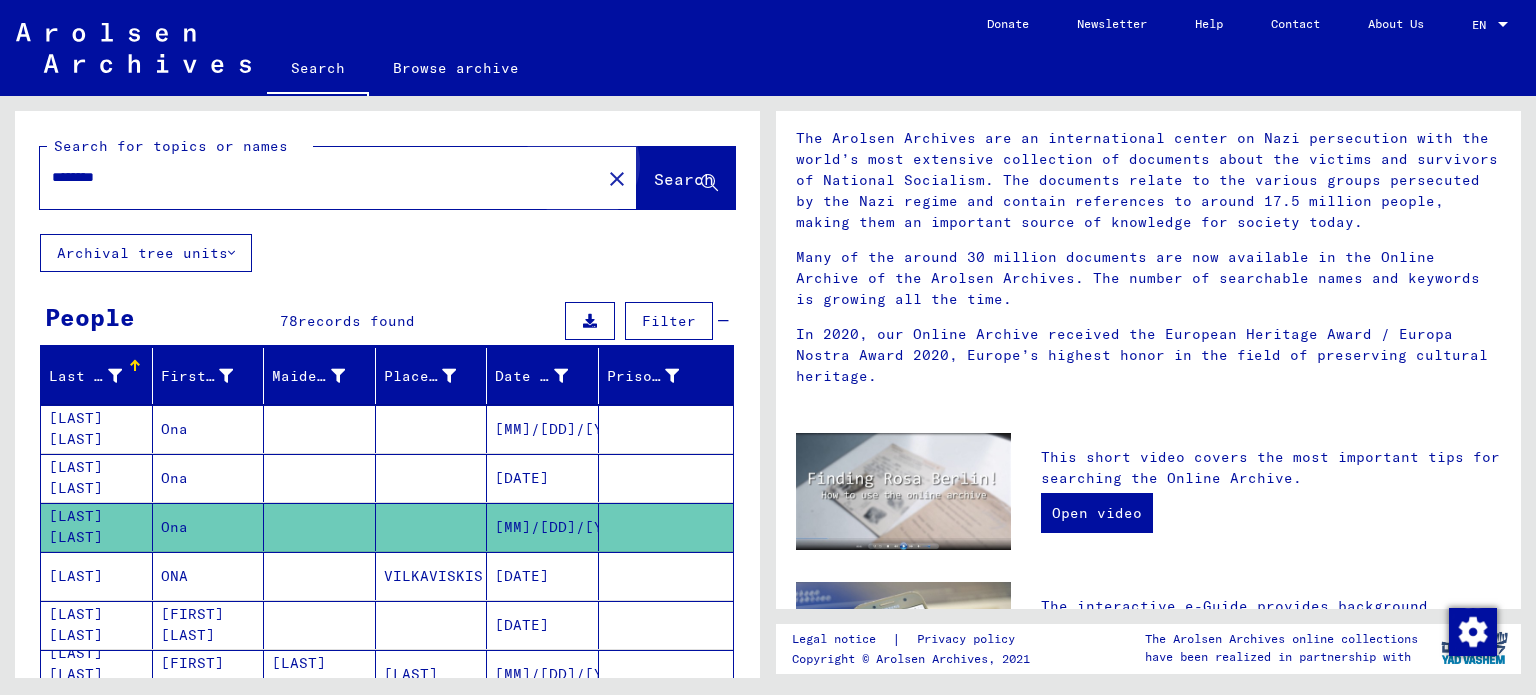 scroll, scrollTop: 0, scrollLeft: 0, axis: both 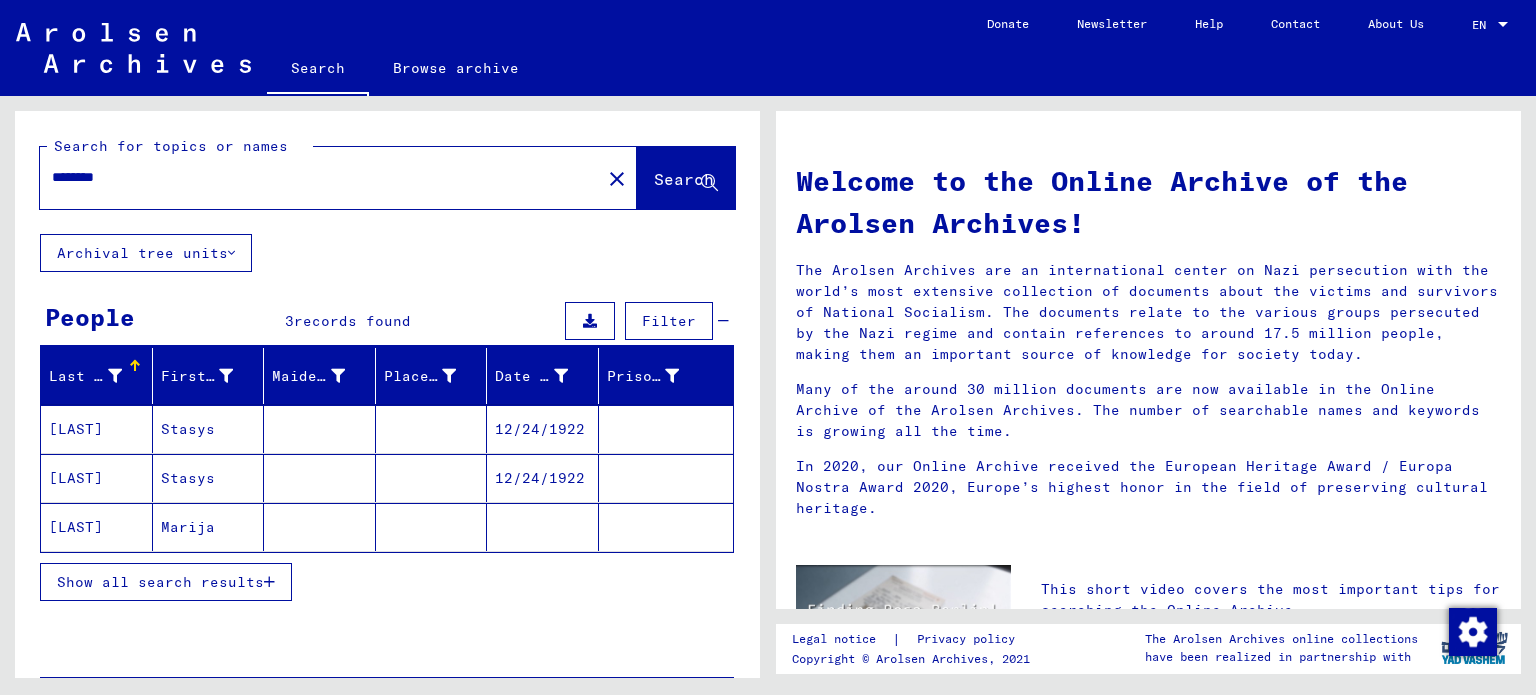 click on "********" at bounding box center (314, 177) 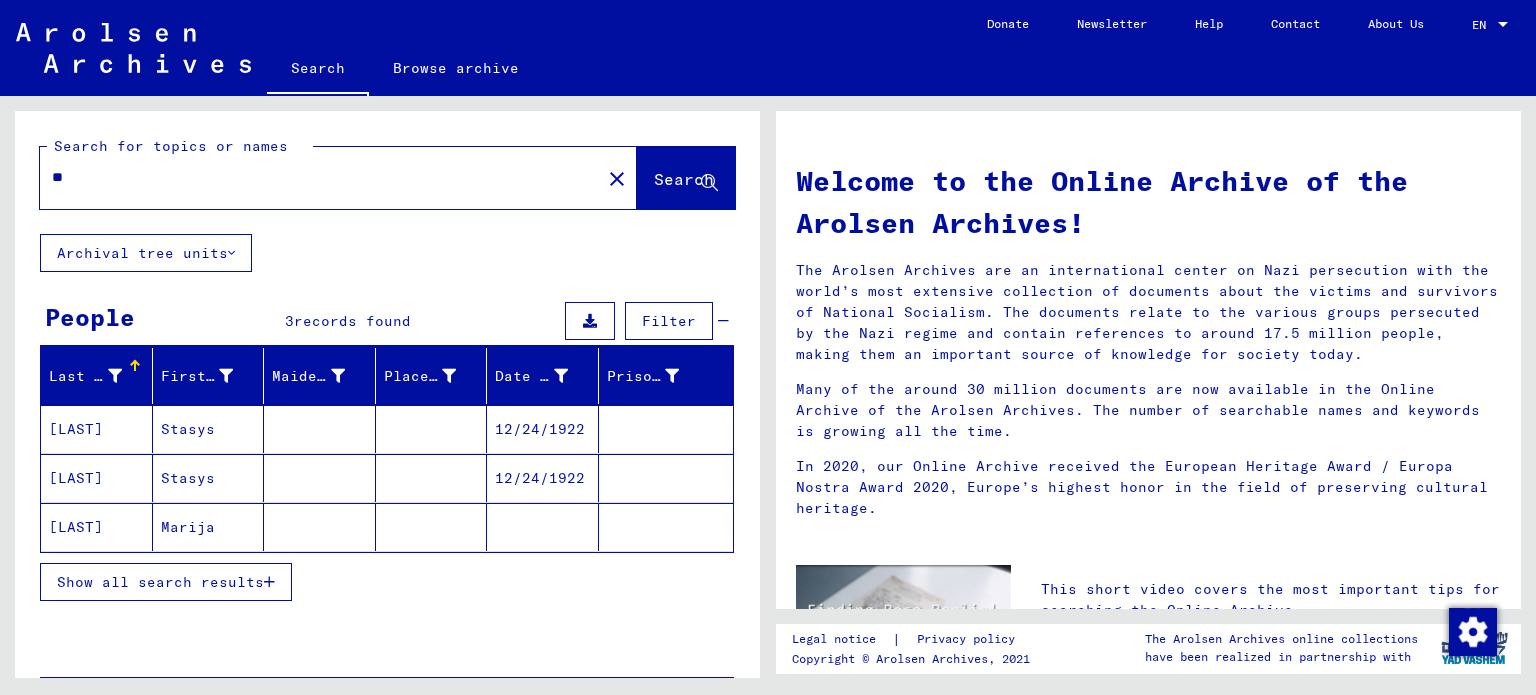 type on "*" 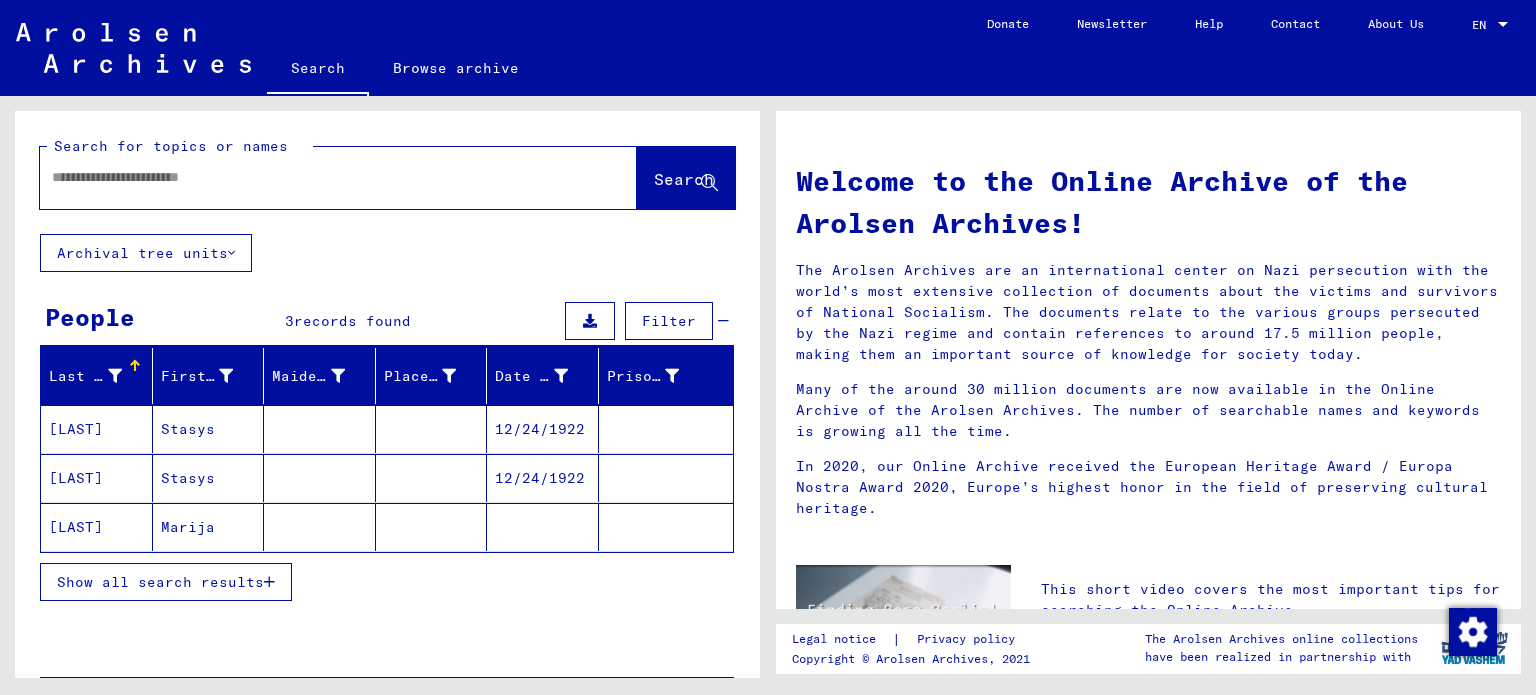 paste on "*******" 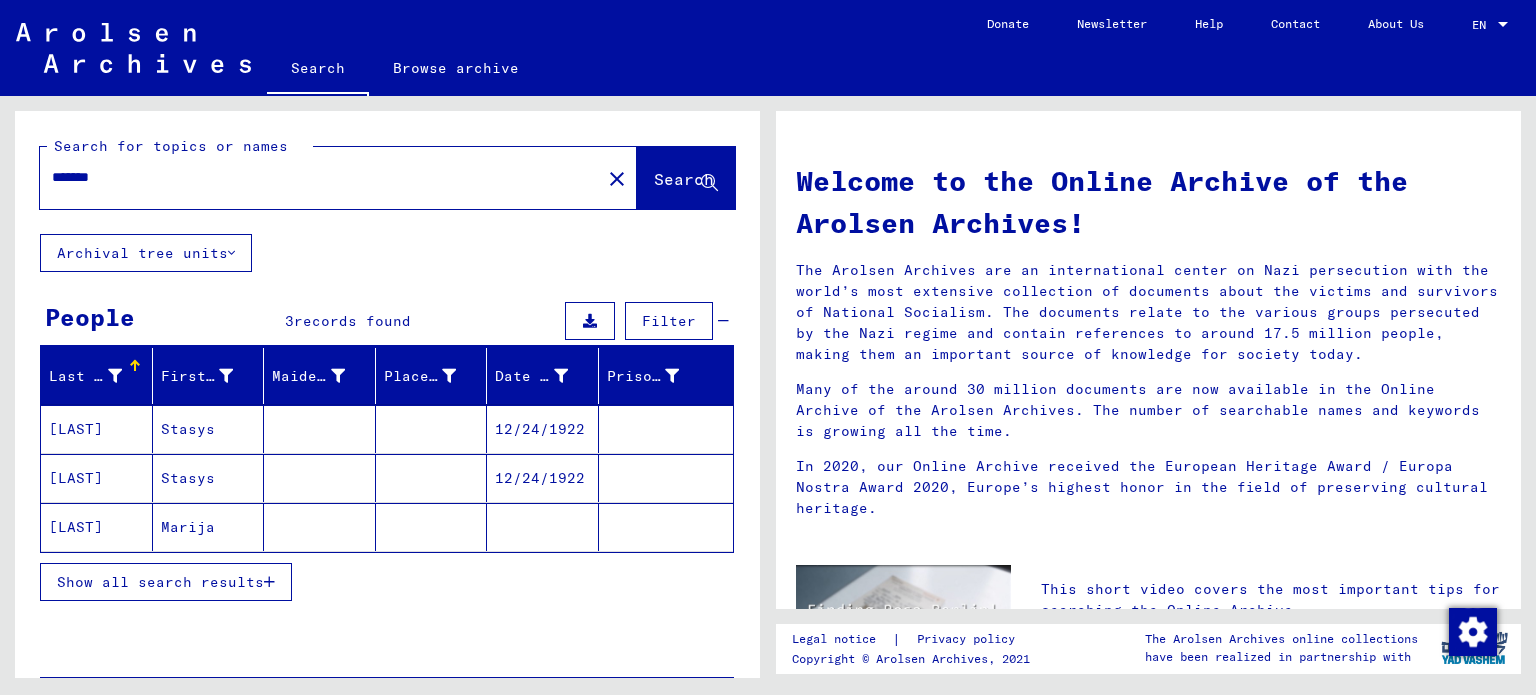 type on "*******" 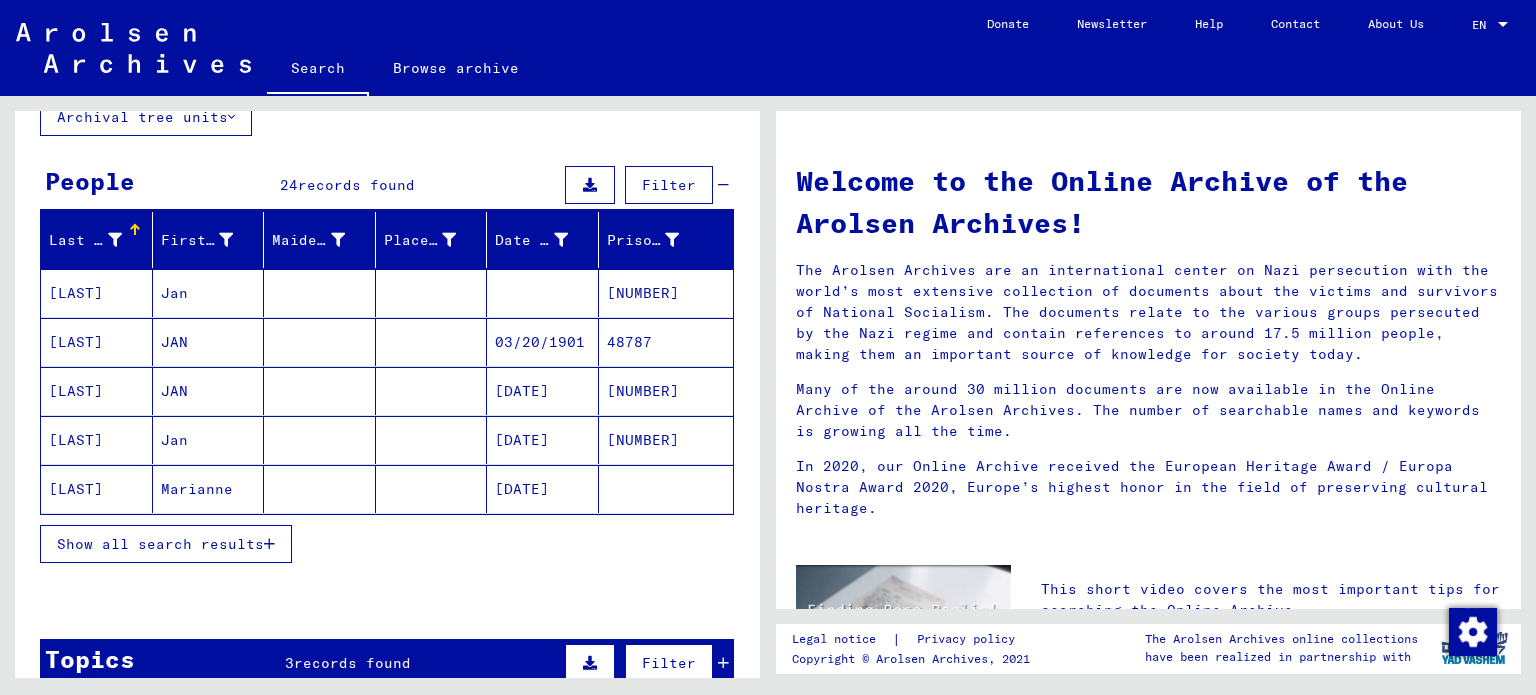 scroll, scrollTop: 241, scrollLeft: 0, axis: vertical 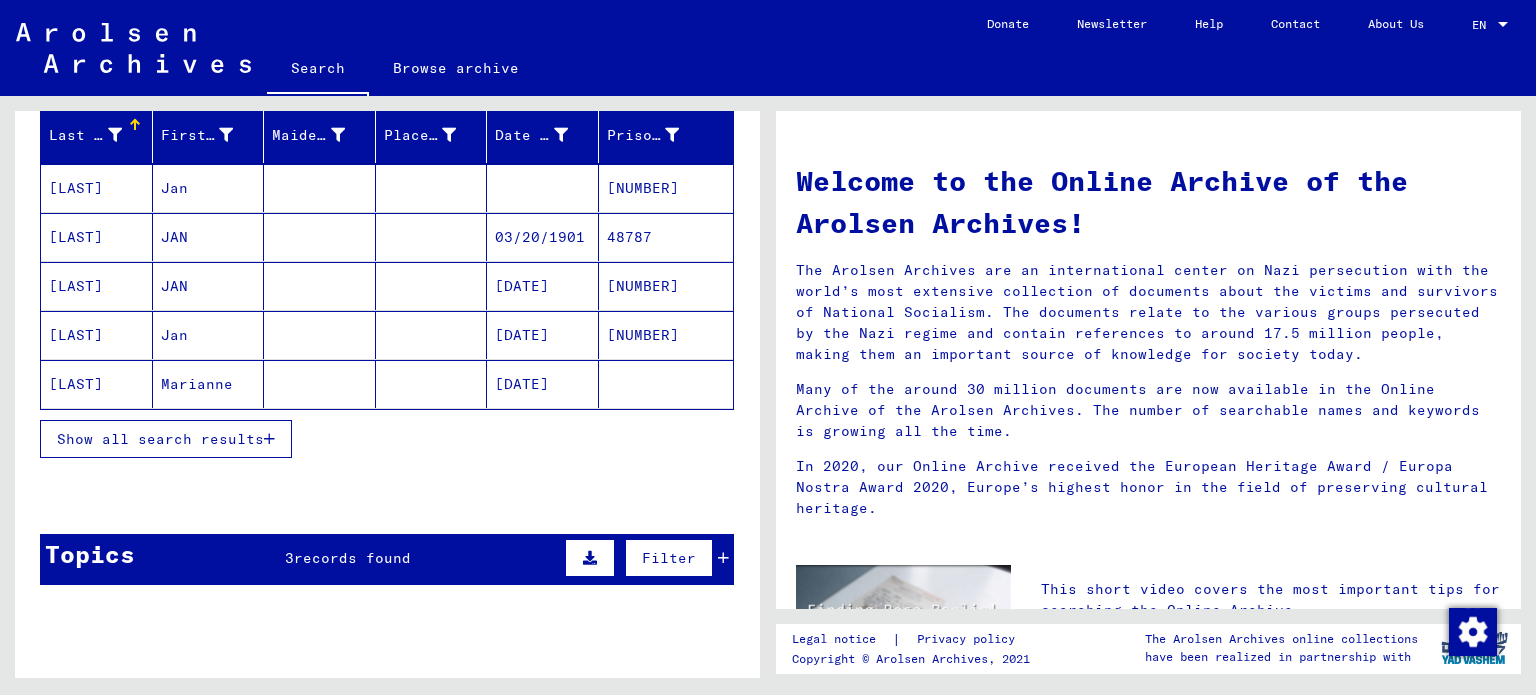 click on "[LAST]" at bounding box center (97, 237) 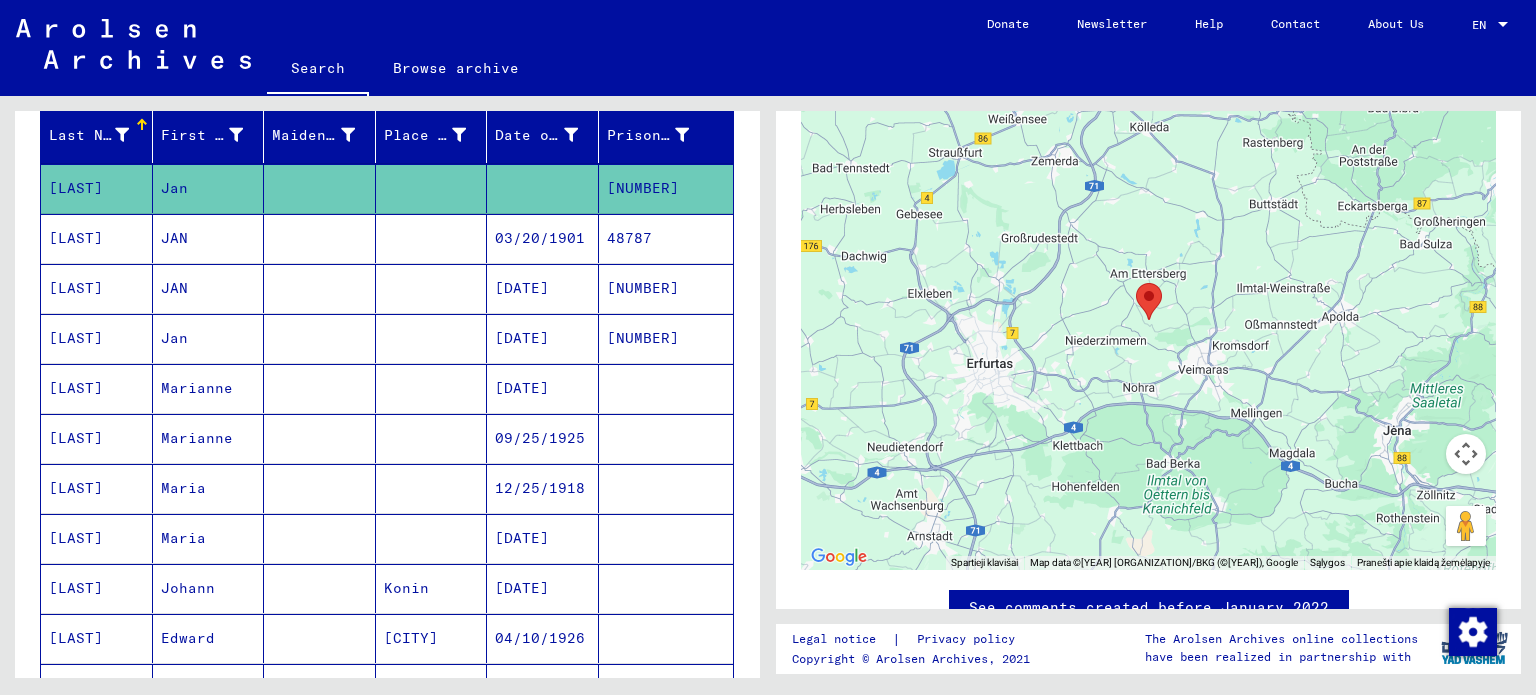 scroll, scrollTop: 1021, scrollLeft: 0, axis: vertical 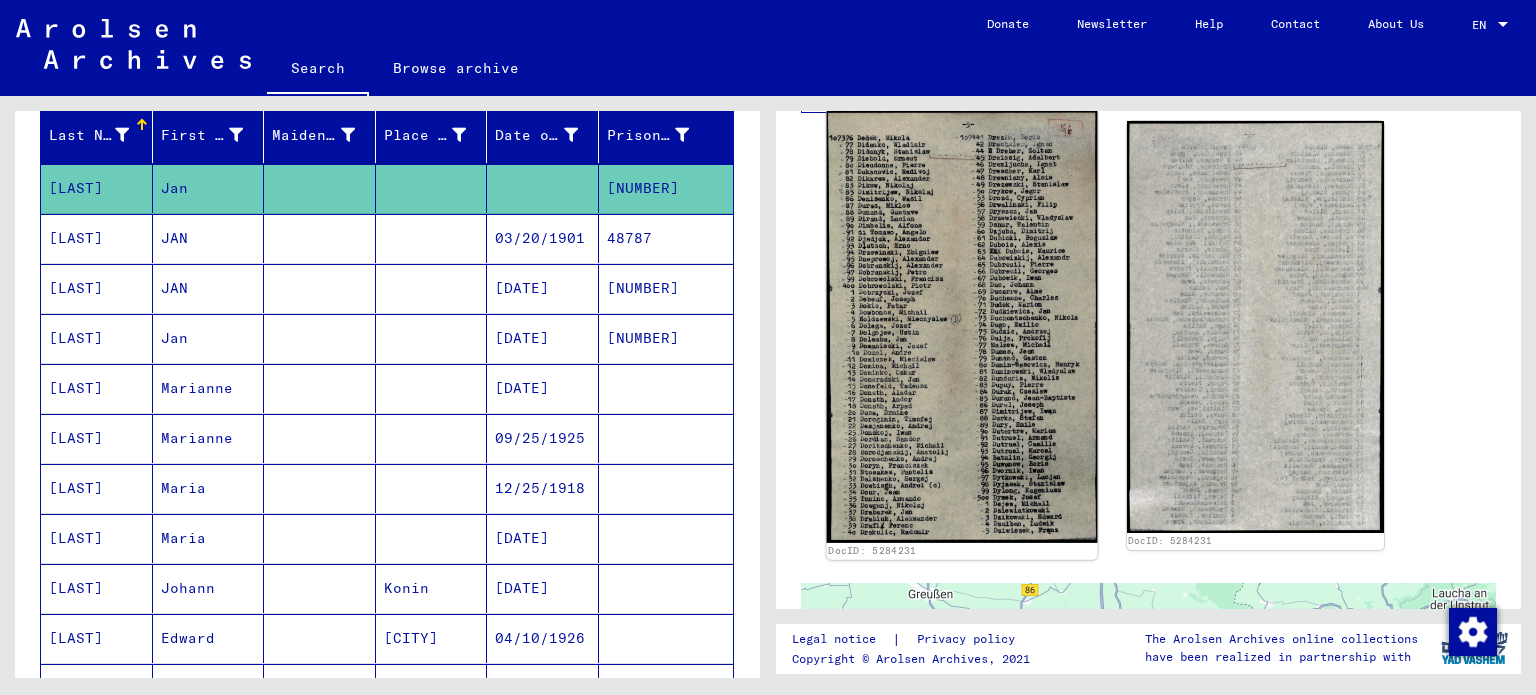 click 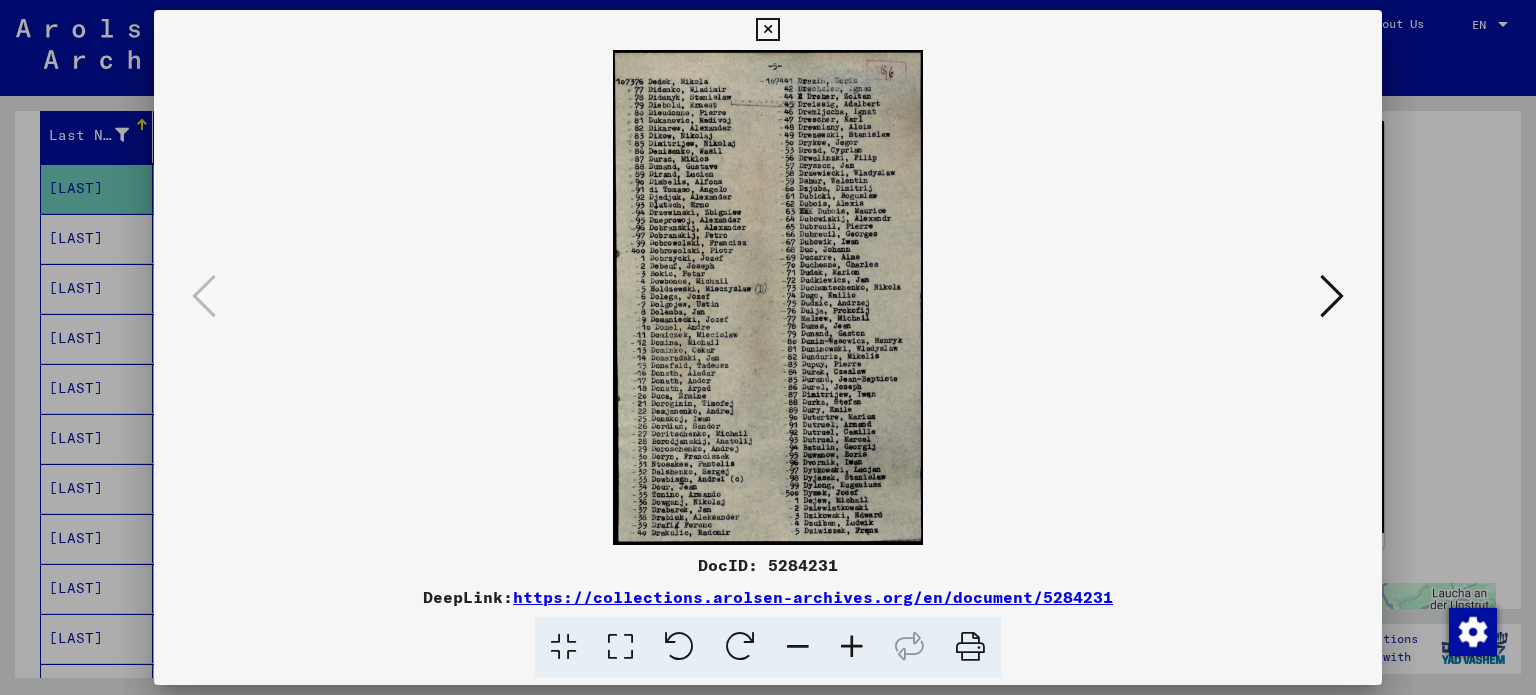 click at bounding box center (852, 647) 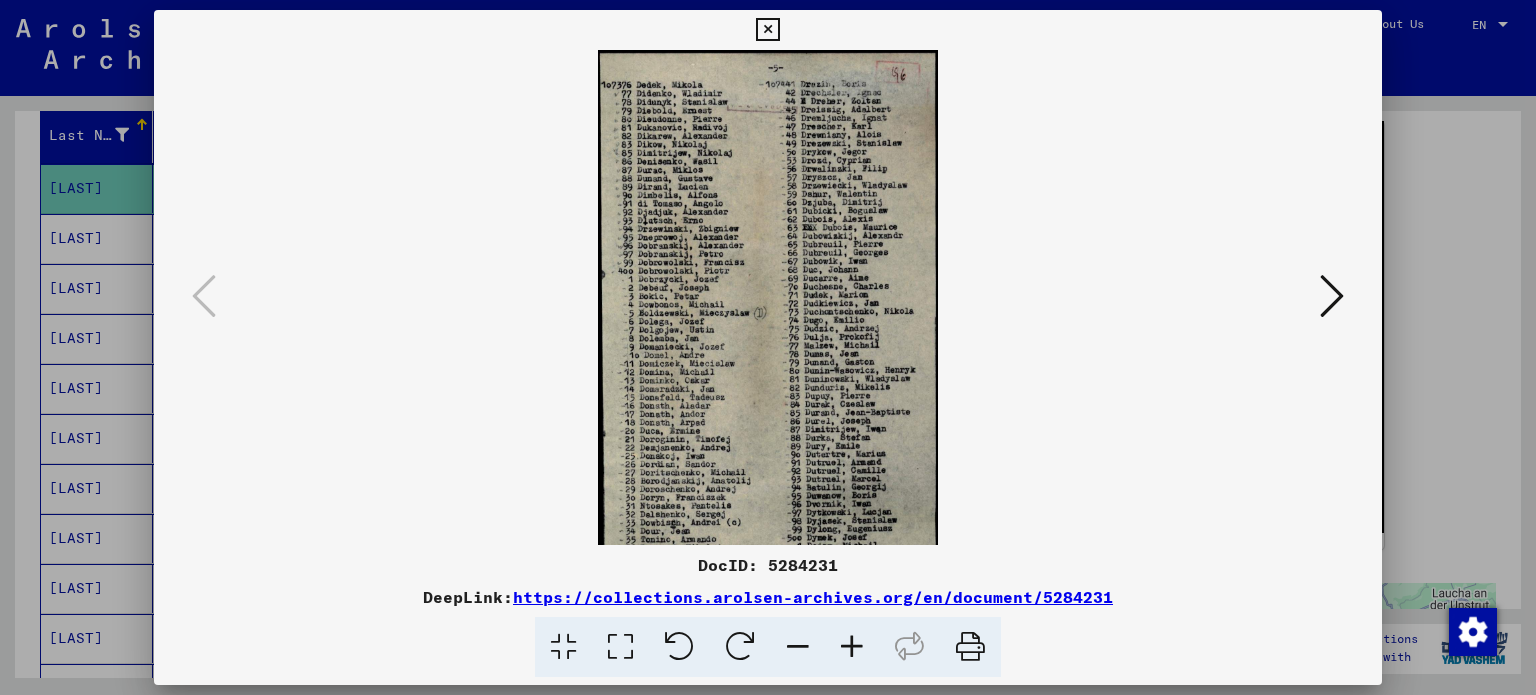 click at bounding box center (852, 647) 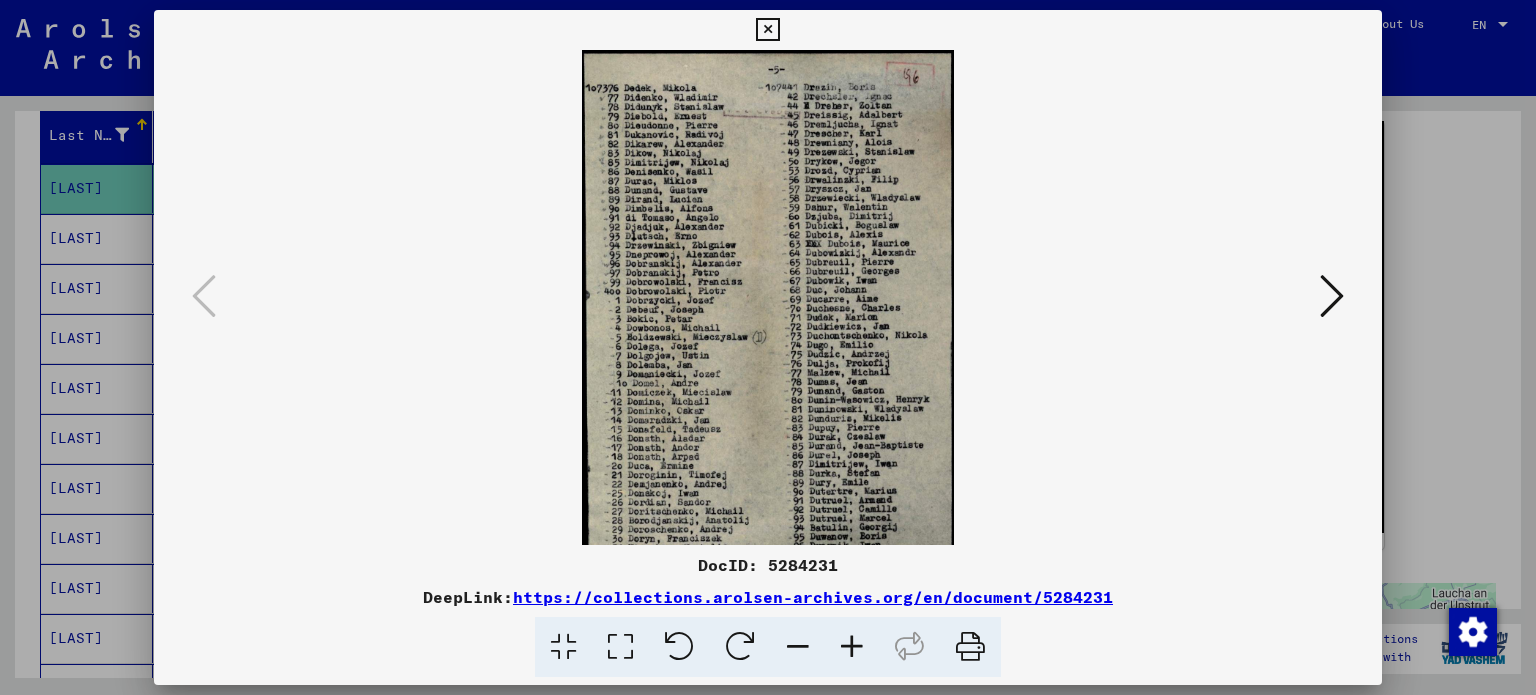 click at bounding box center (852, 647) 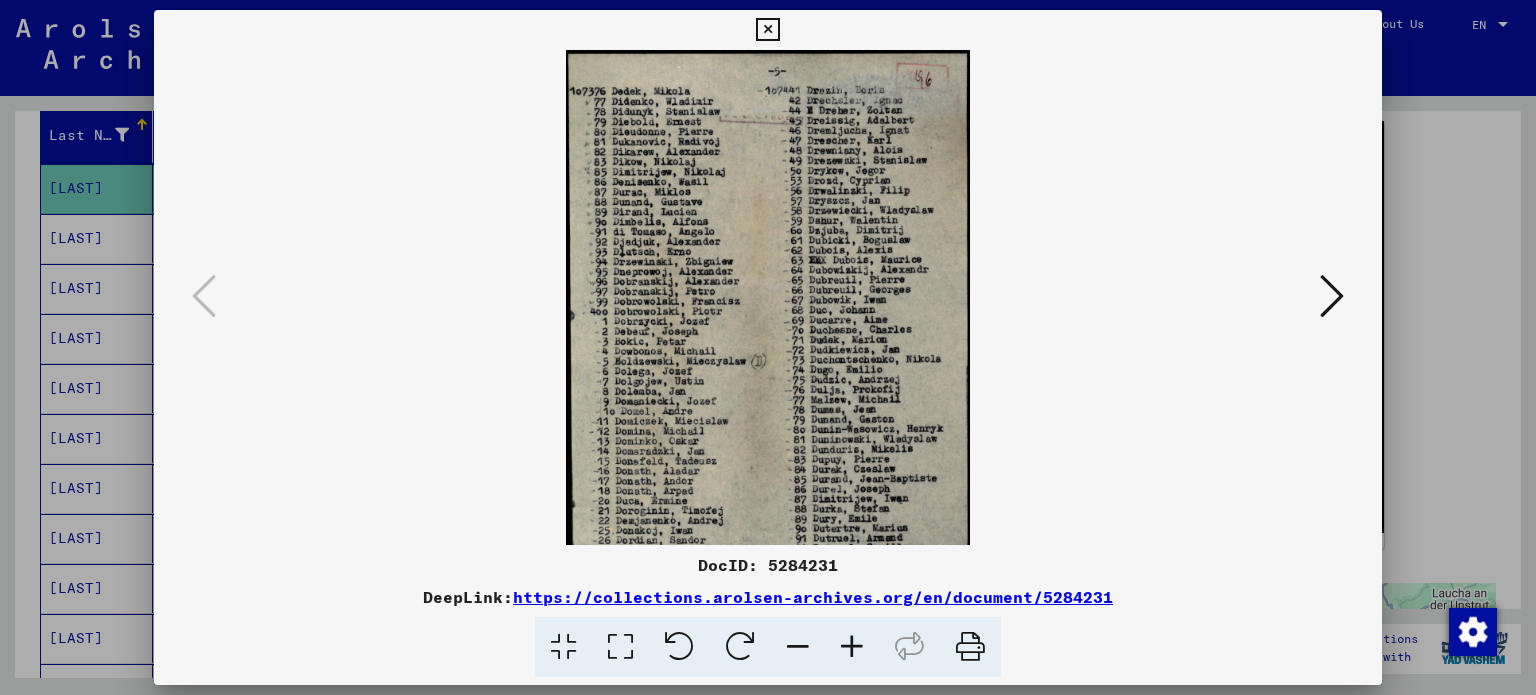 click at bounding box center [852, 647] 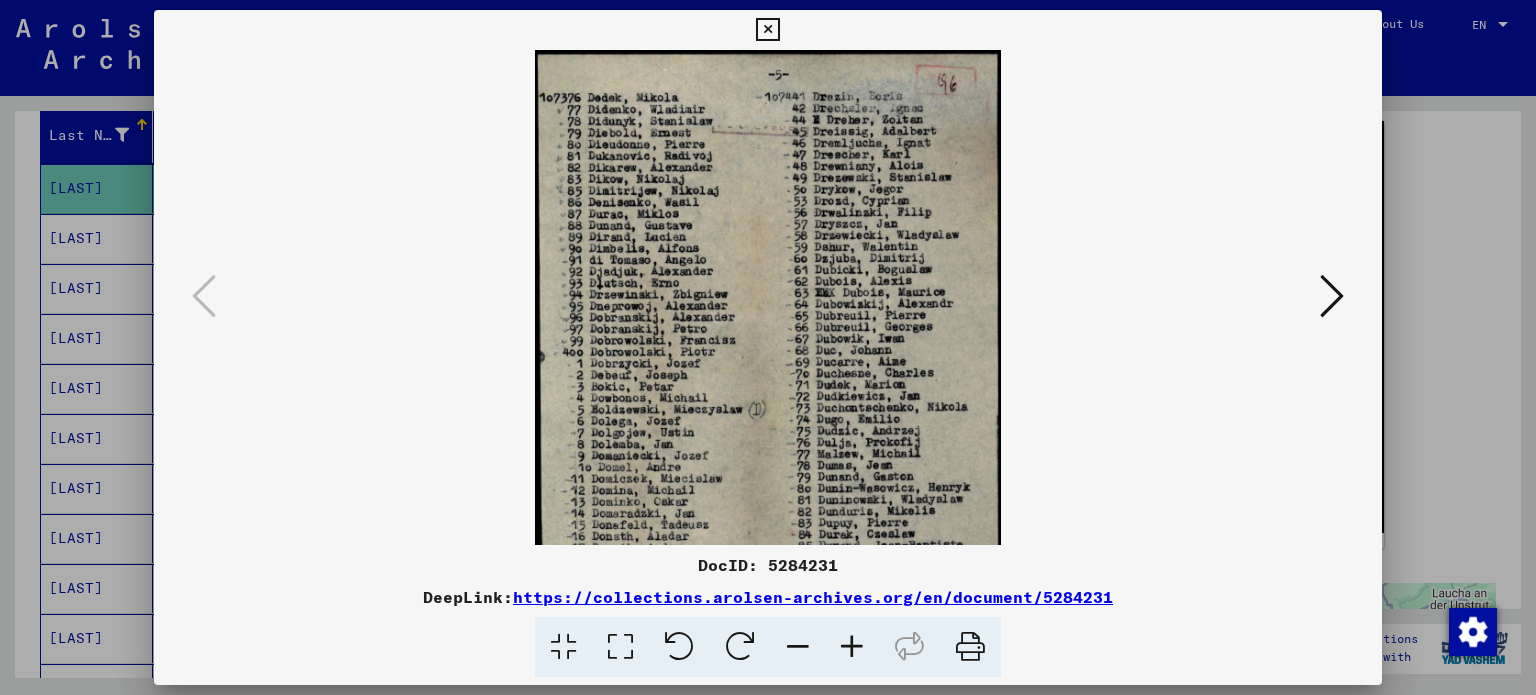 click at bounding box center (852, 647) 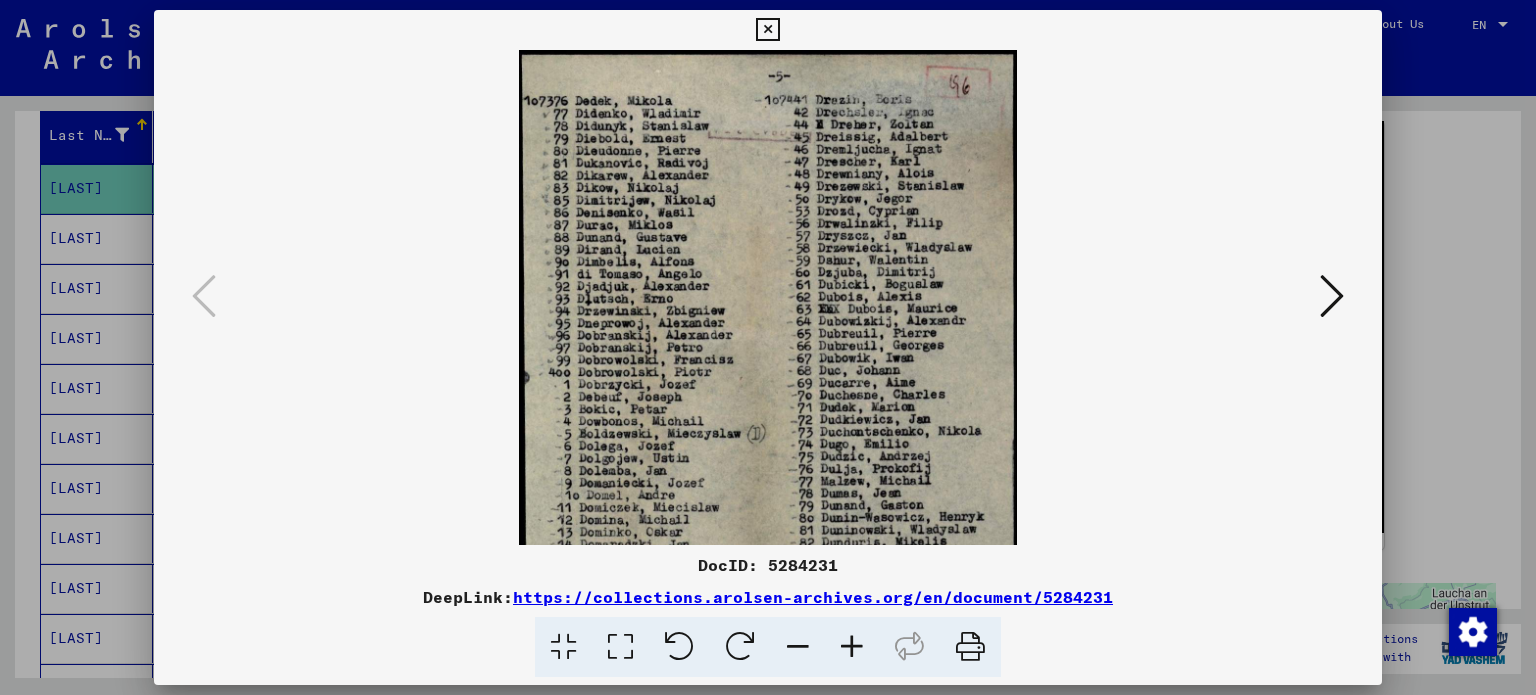 click at bounding box center (852, 647) 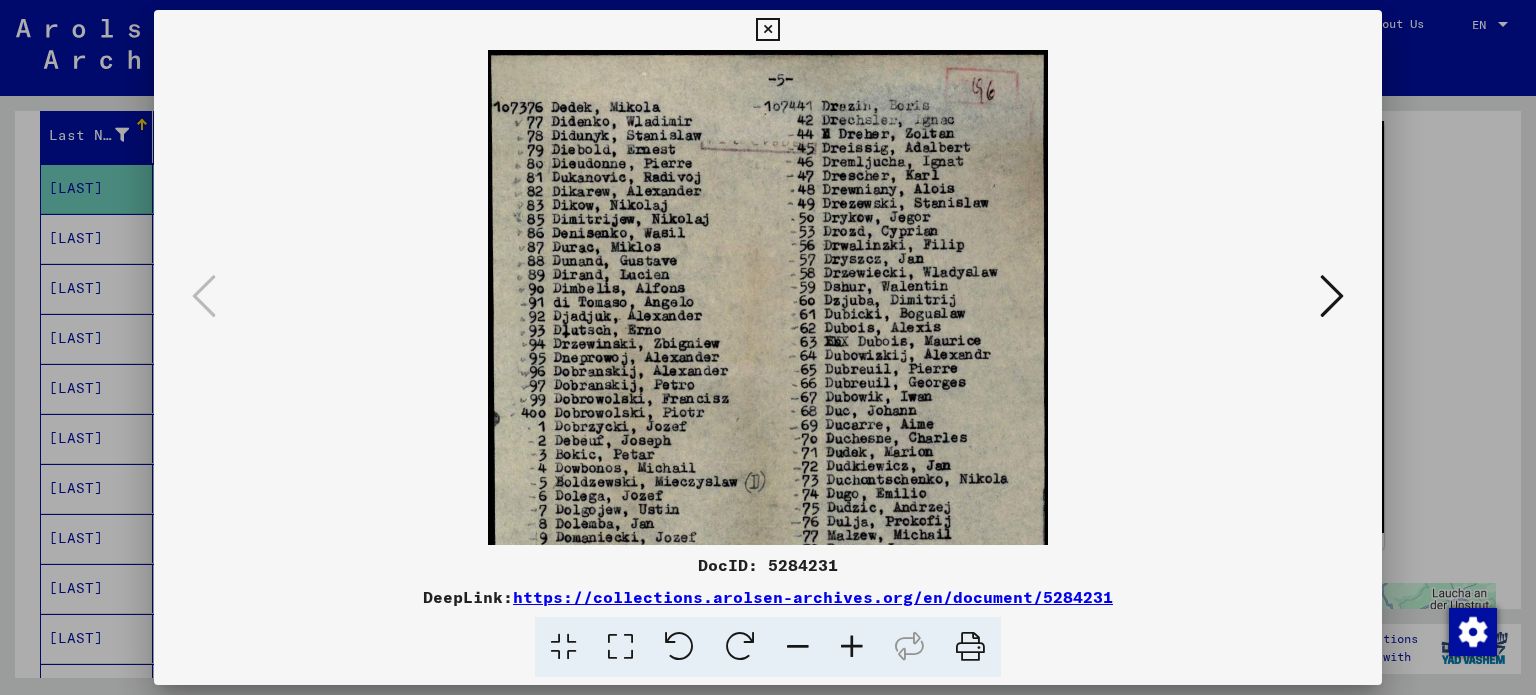 click at bounding box center (852, 647) 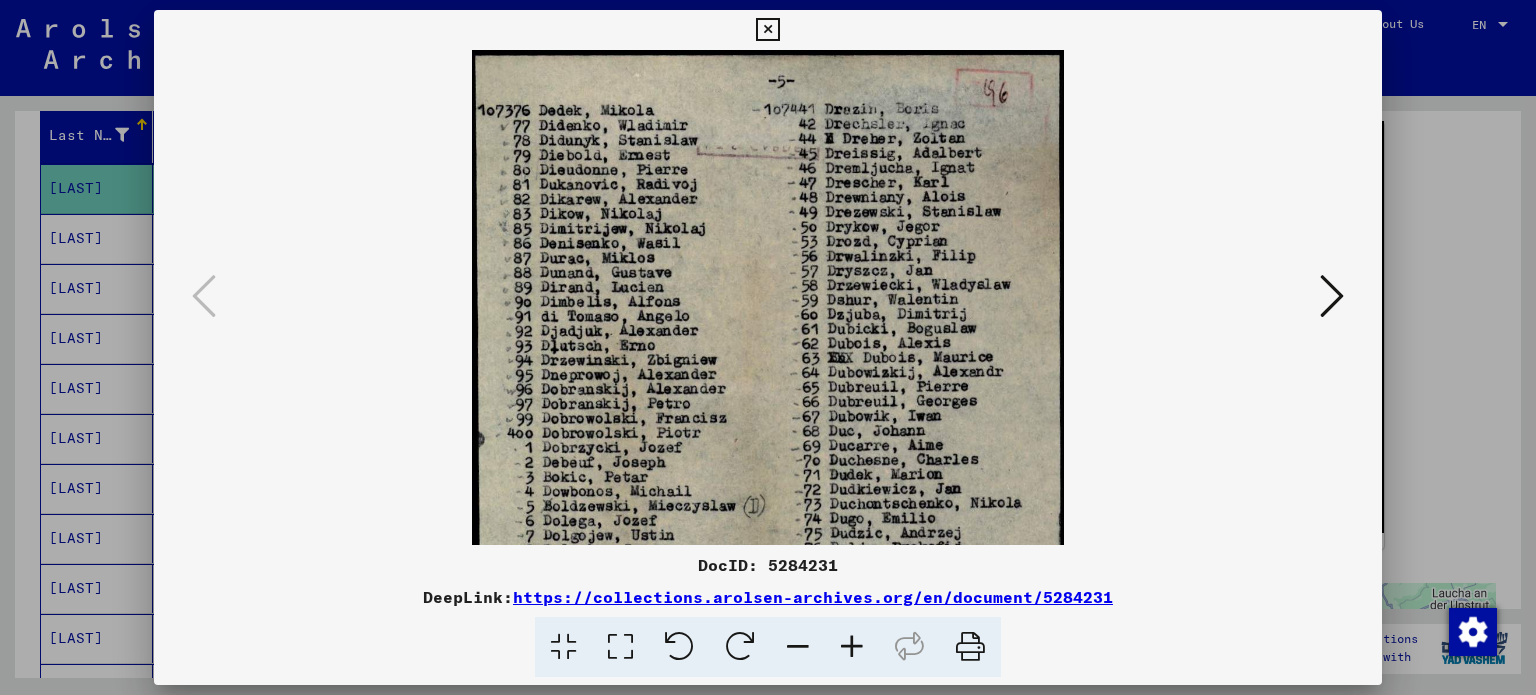 click at bounding box center [852, 647] 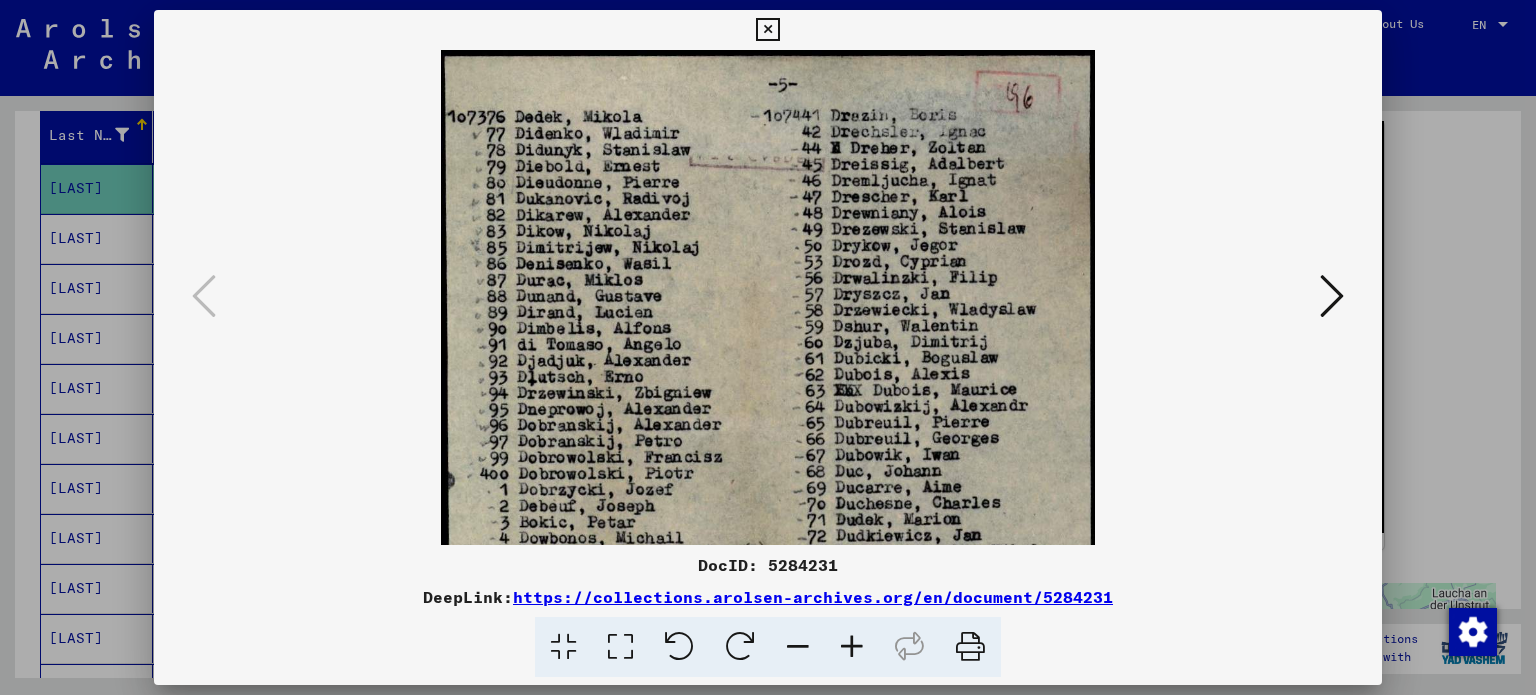 click at bounding box center [852, 647] 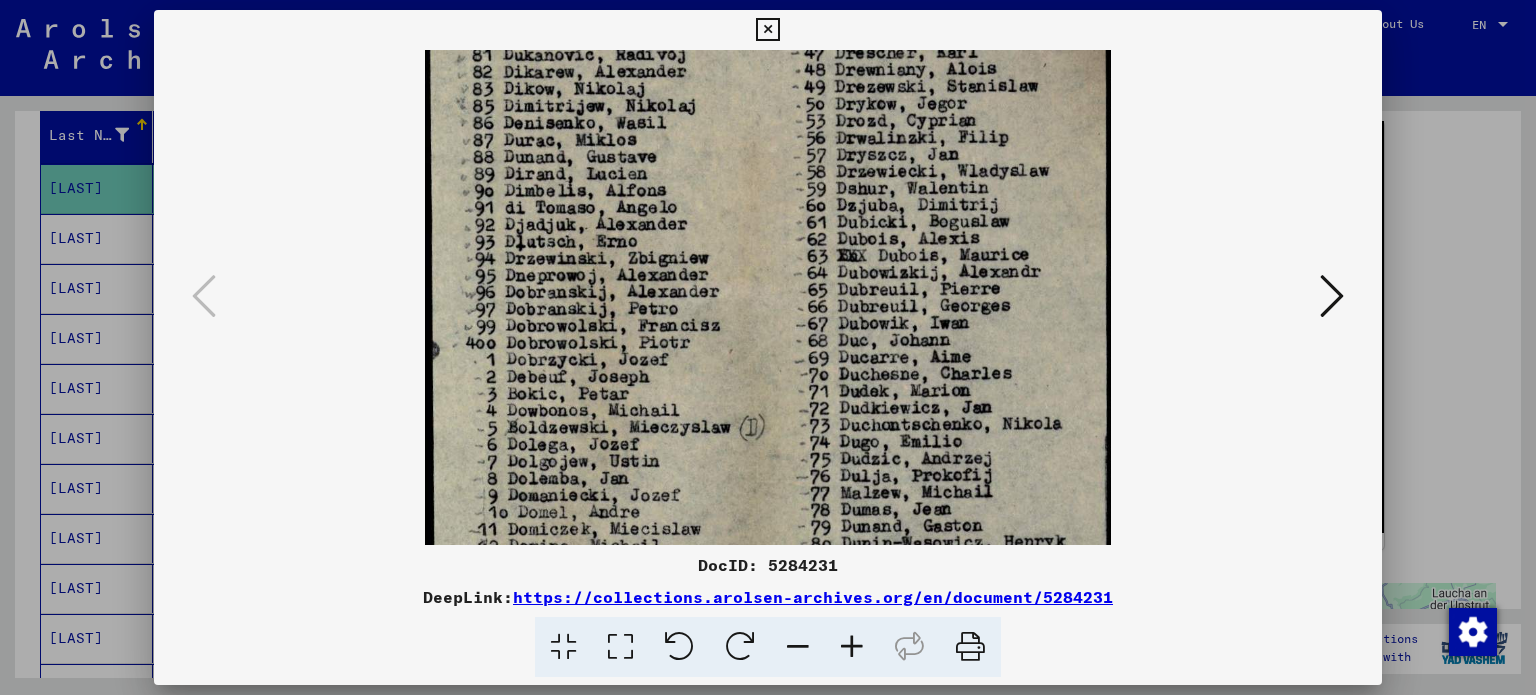 scroll, scrollTop: 154, scrollLeft: 0, axis: vertical 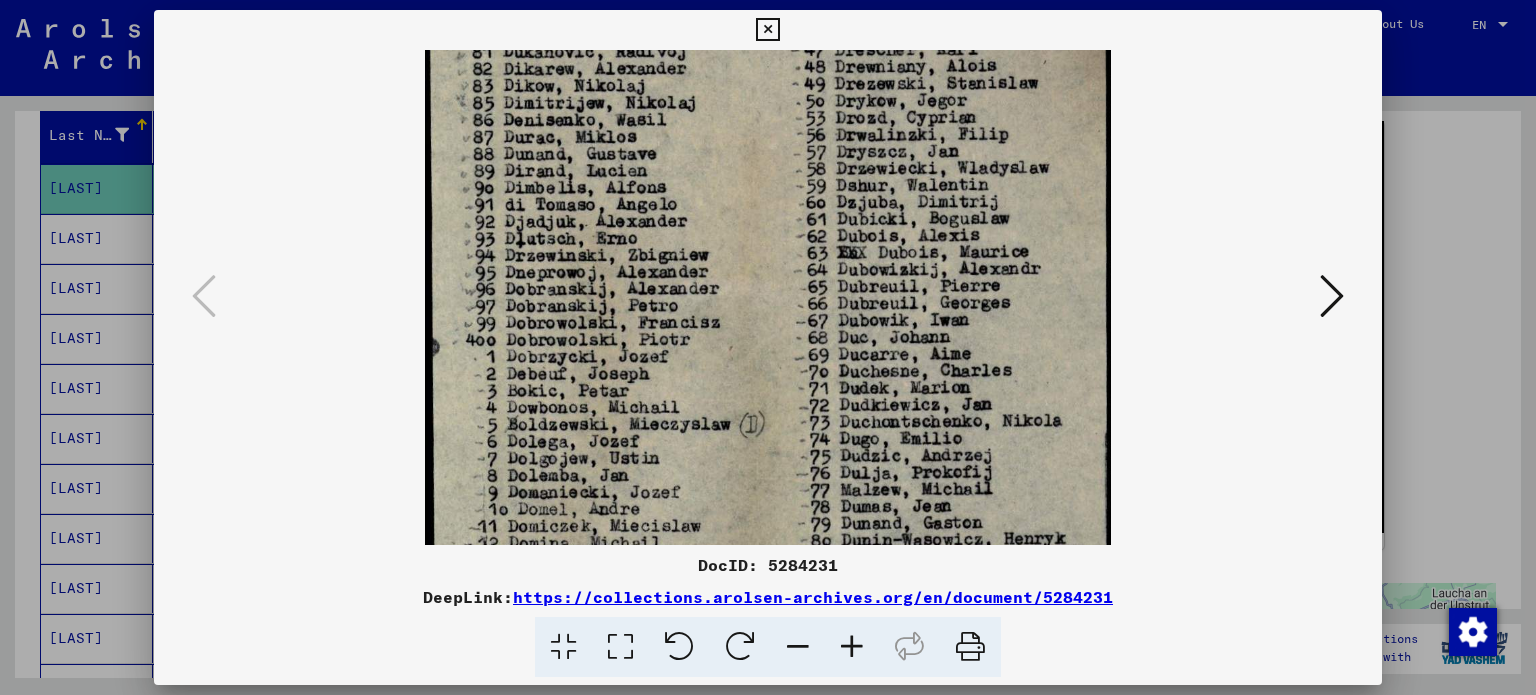 drag, startPoint x: 783, startPoint y: 407, endPoint x: 788, endPoint y: 247, distance: 160.07811 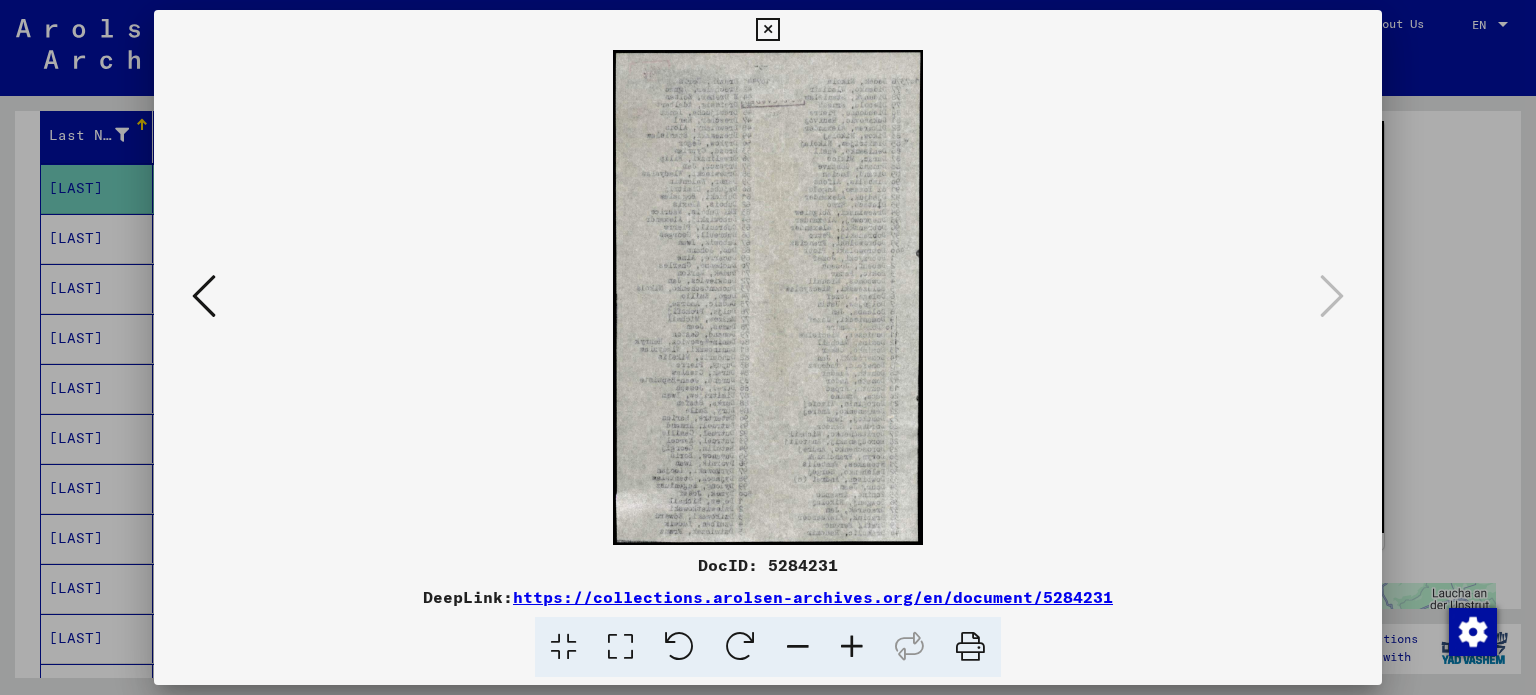 click at bounding box center [768, 347] 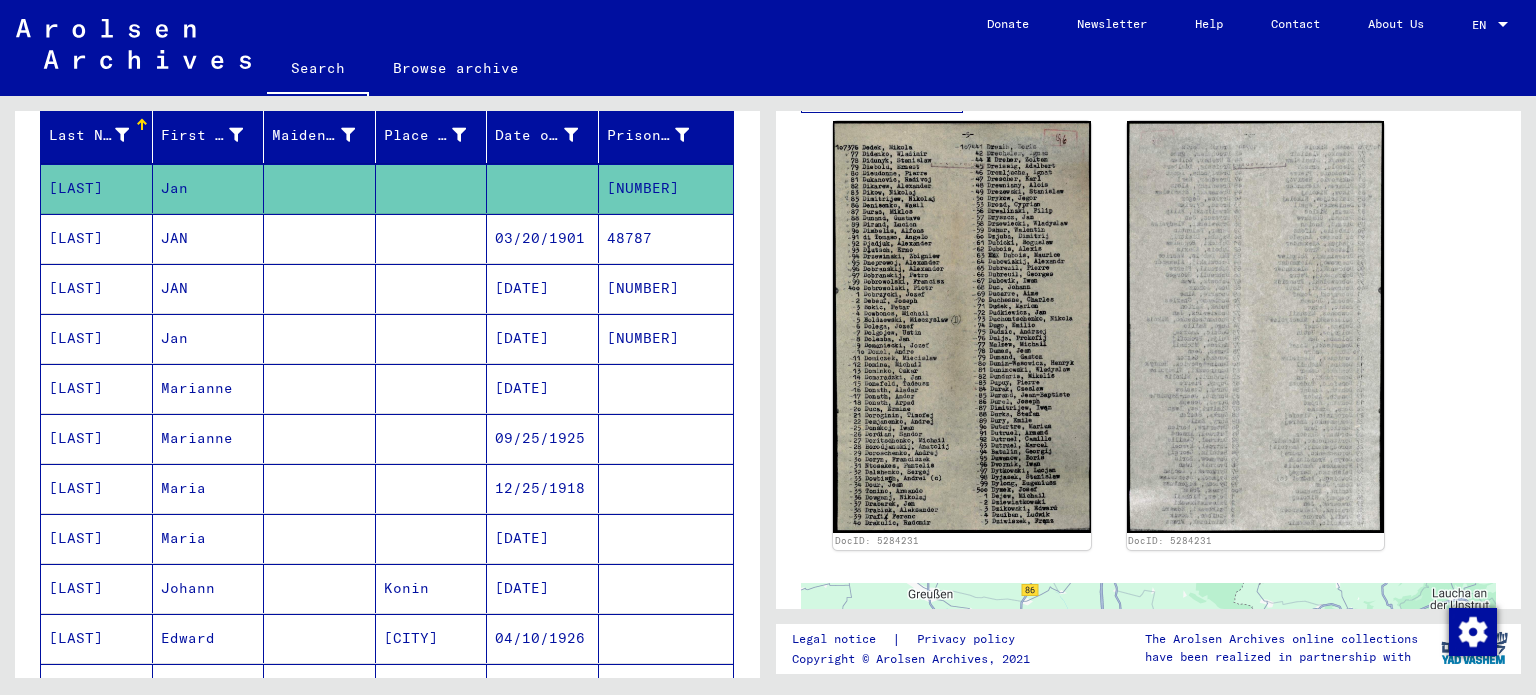 click on "[LAST]" at bounding box center (97, 288) 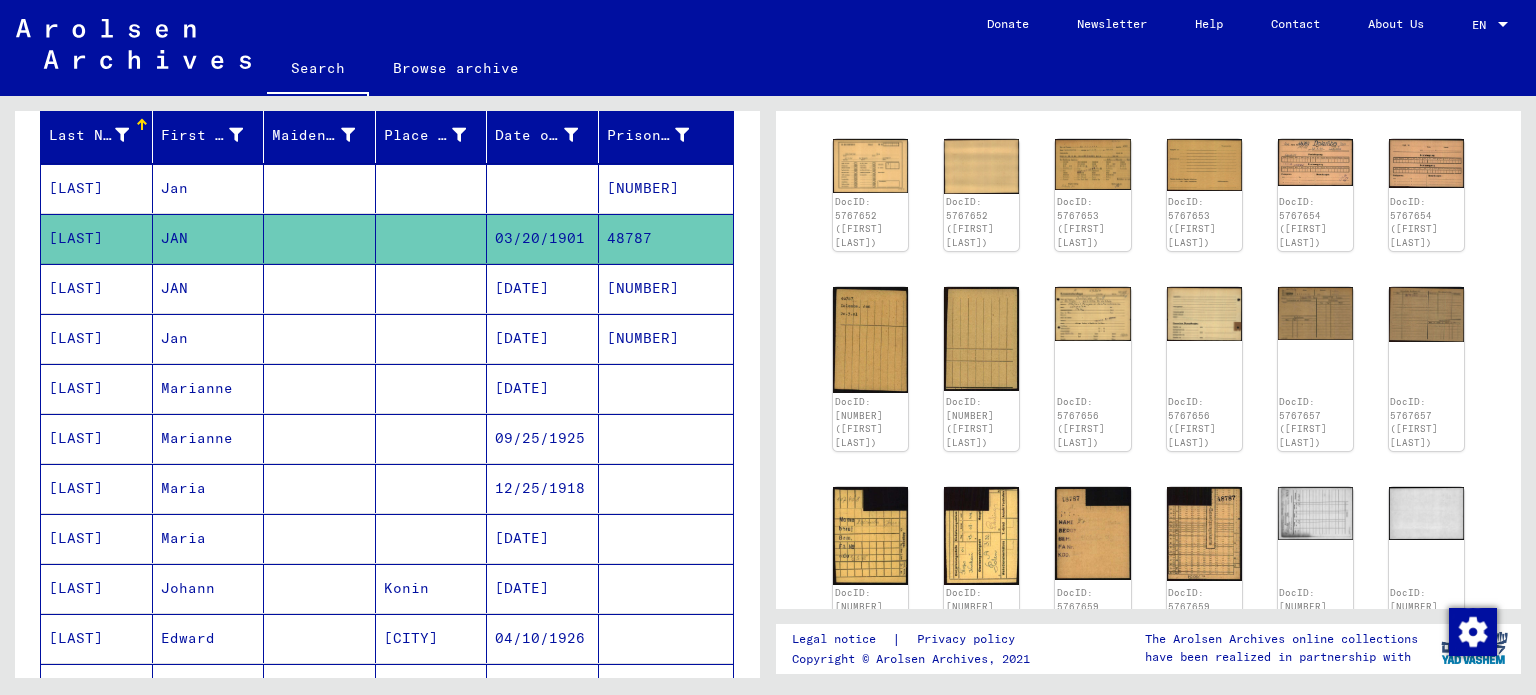 scroll, scrollTop: 258, scrollLeft: 0, axis: vertical 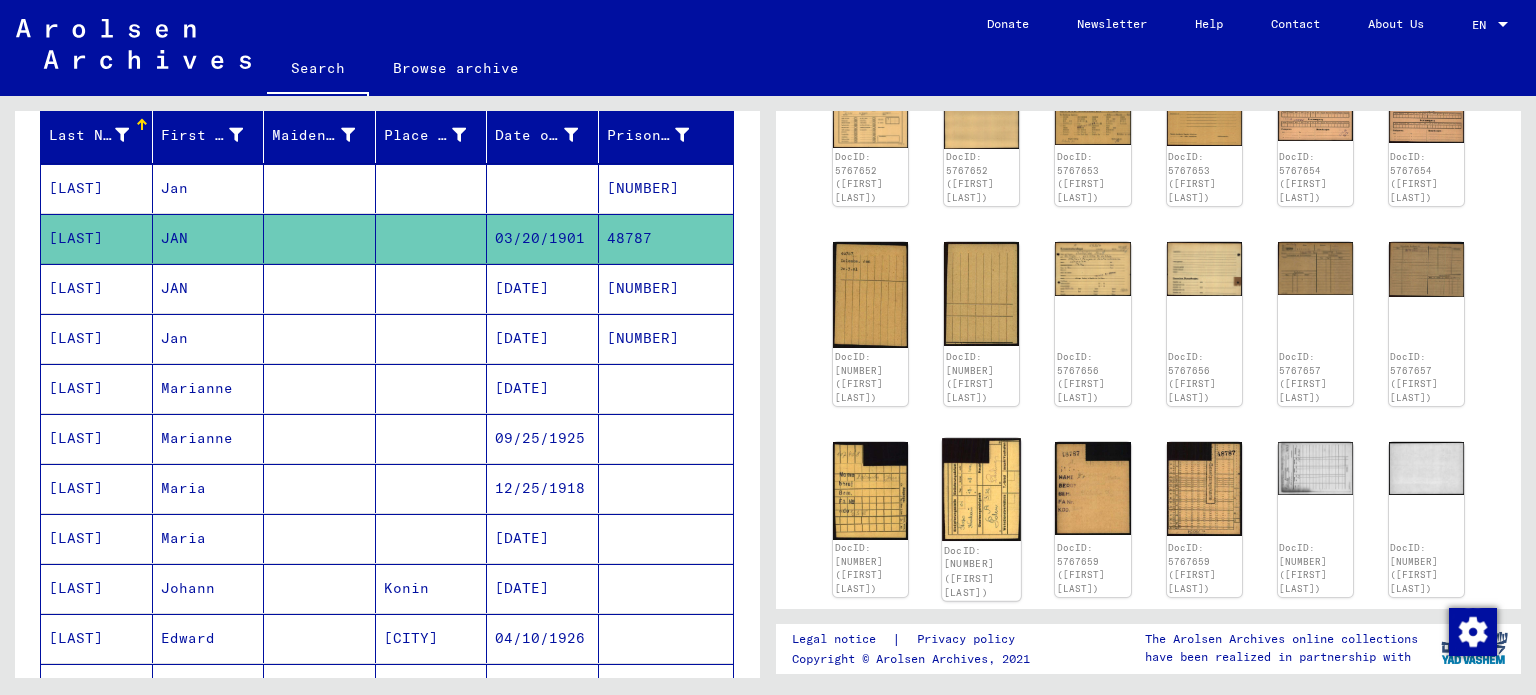 click 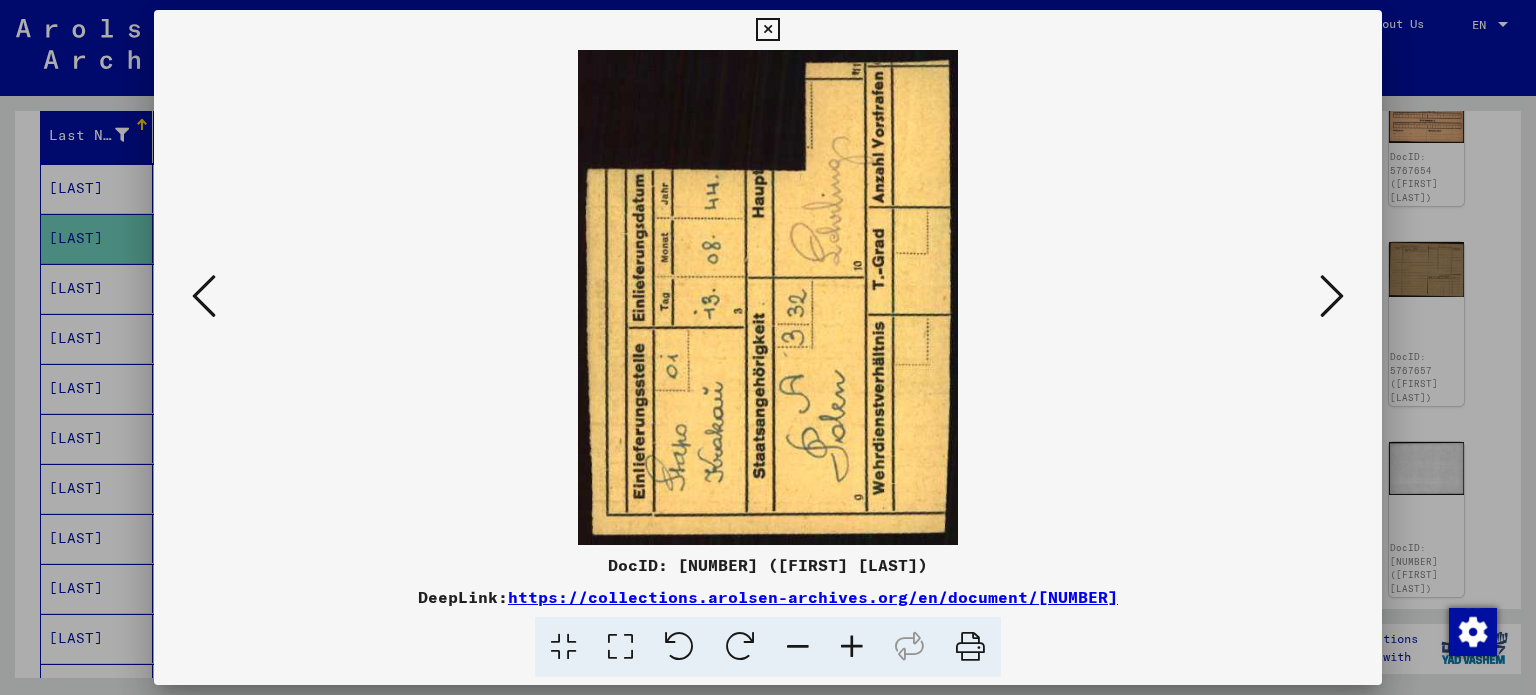 click at bounding box center (1332, 296) 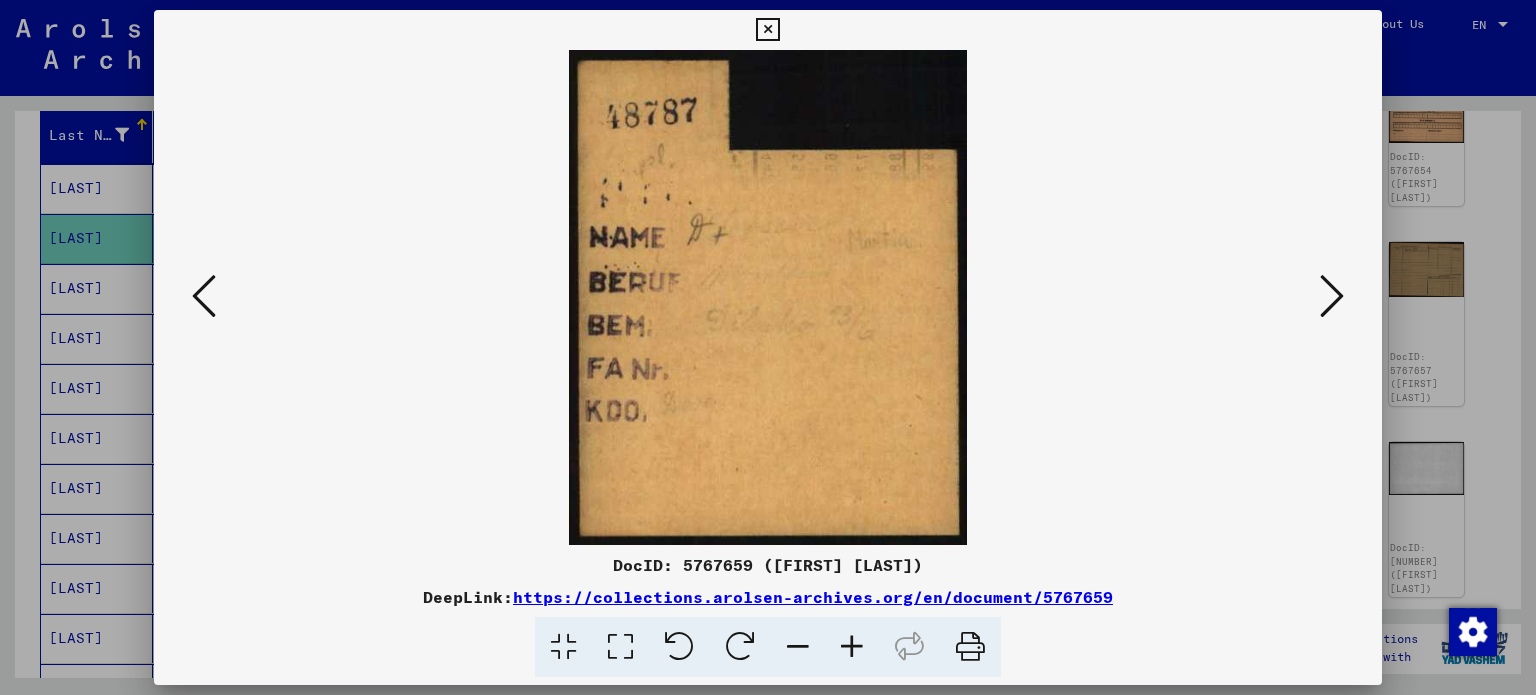 click at bounding box center (768, 347) 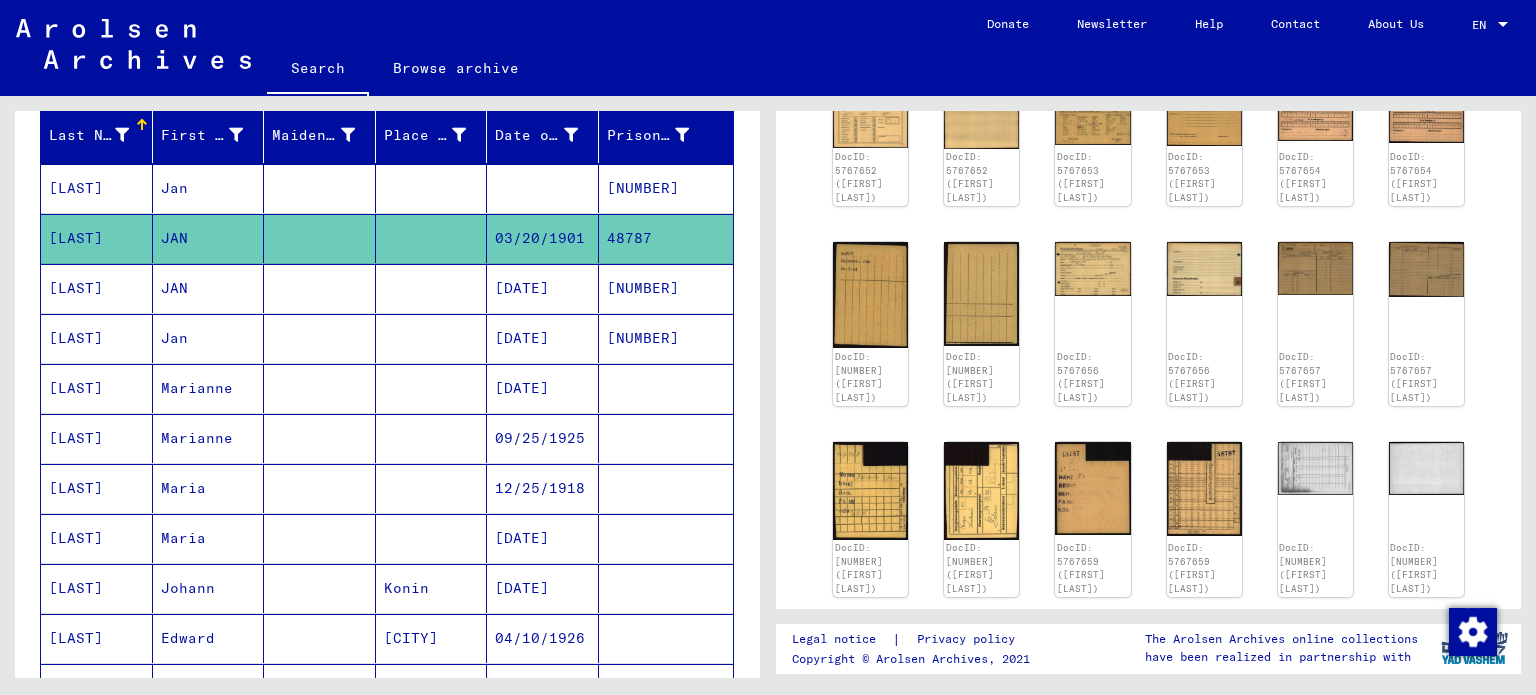 scroll, scrollTop: 4, scrollLeft: 0, axis: vertical 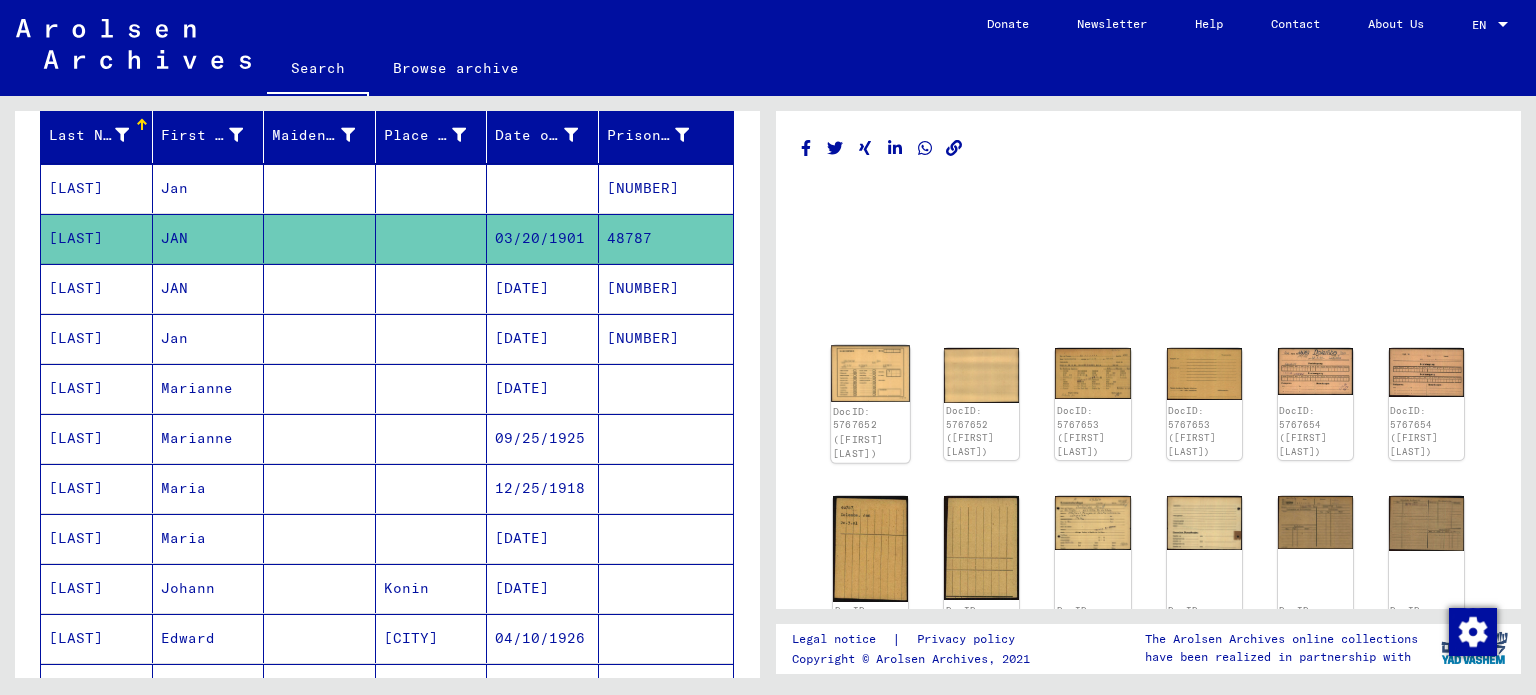 click 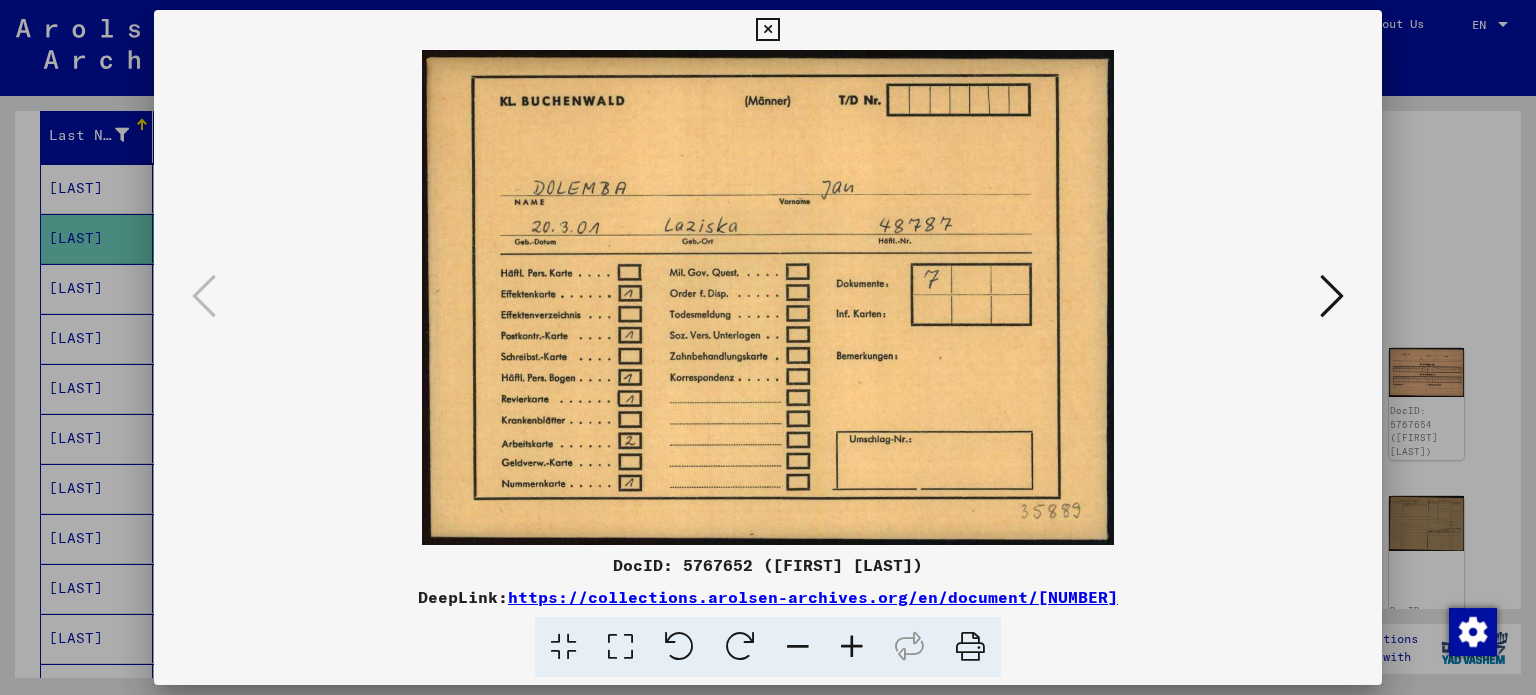 click at bounding box center [768, 347] 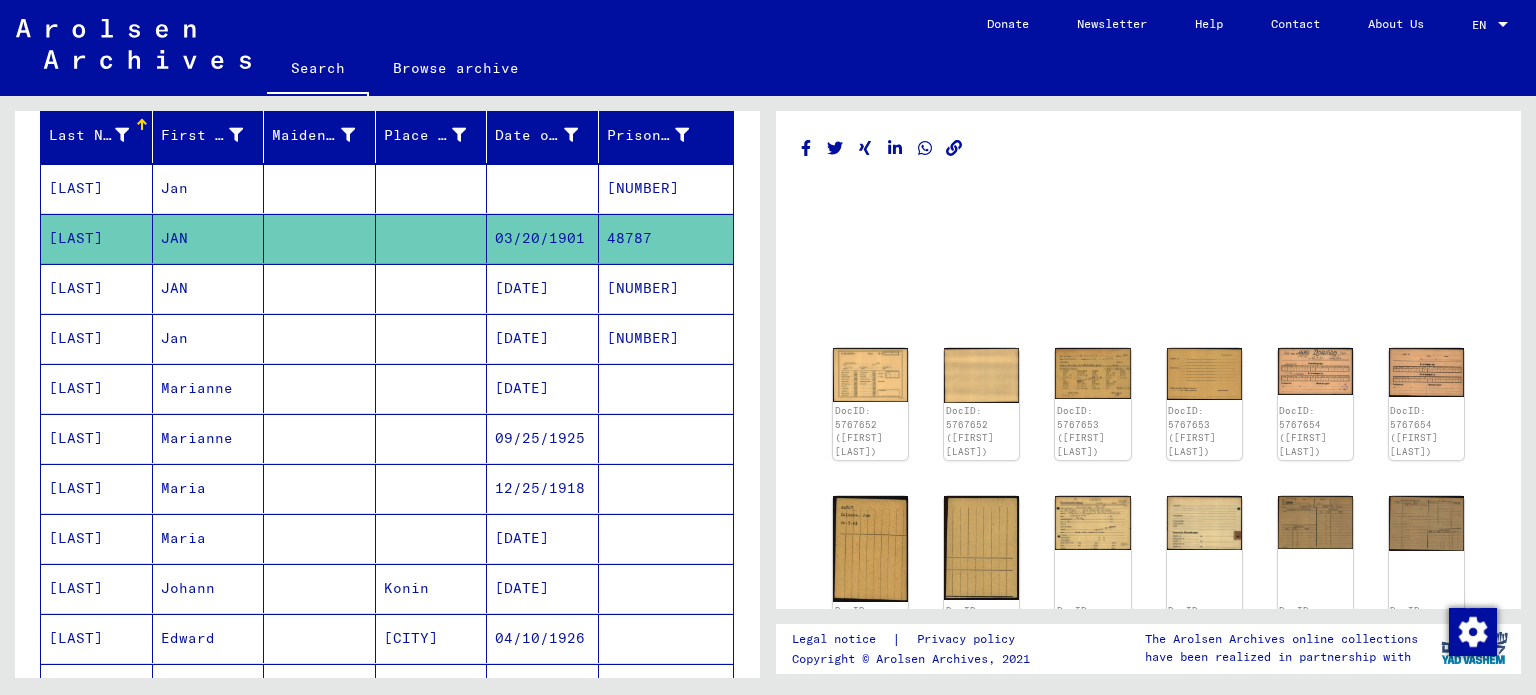 click on "JAN" at bounding box center [209, 338] 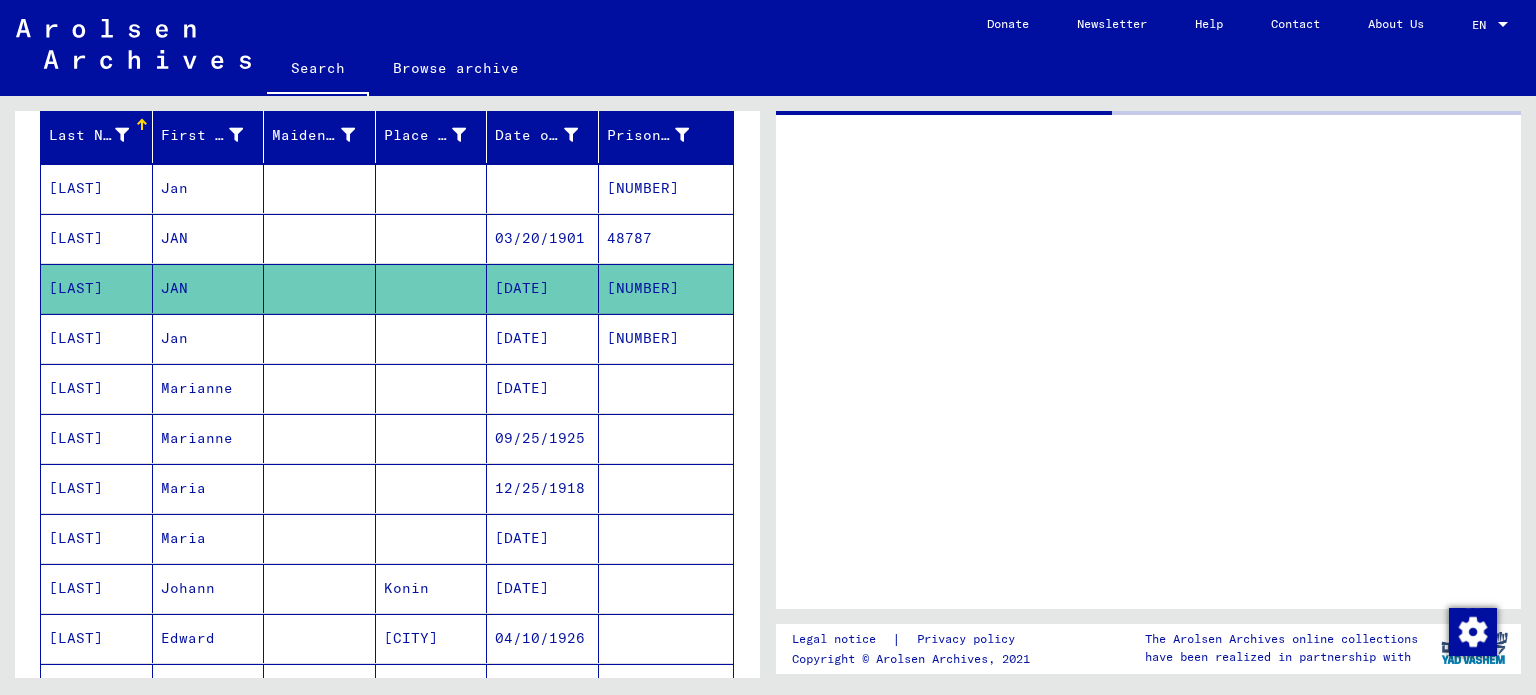scroll, scrollTop: 0, scrollLeft: 0, axis: both 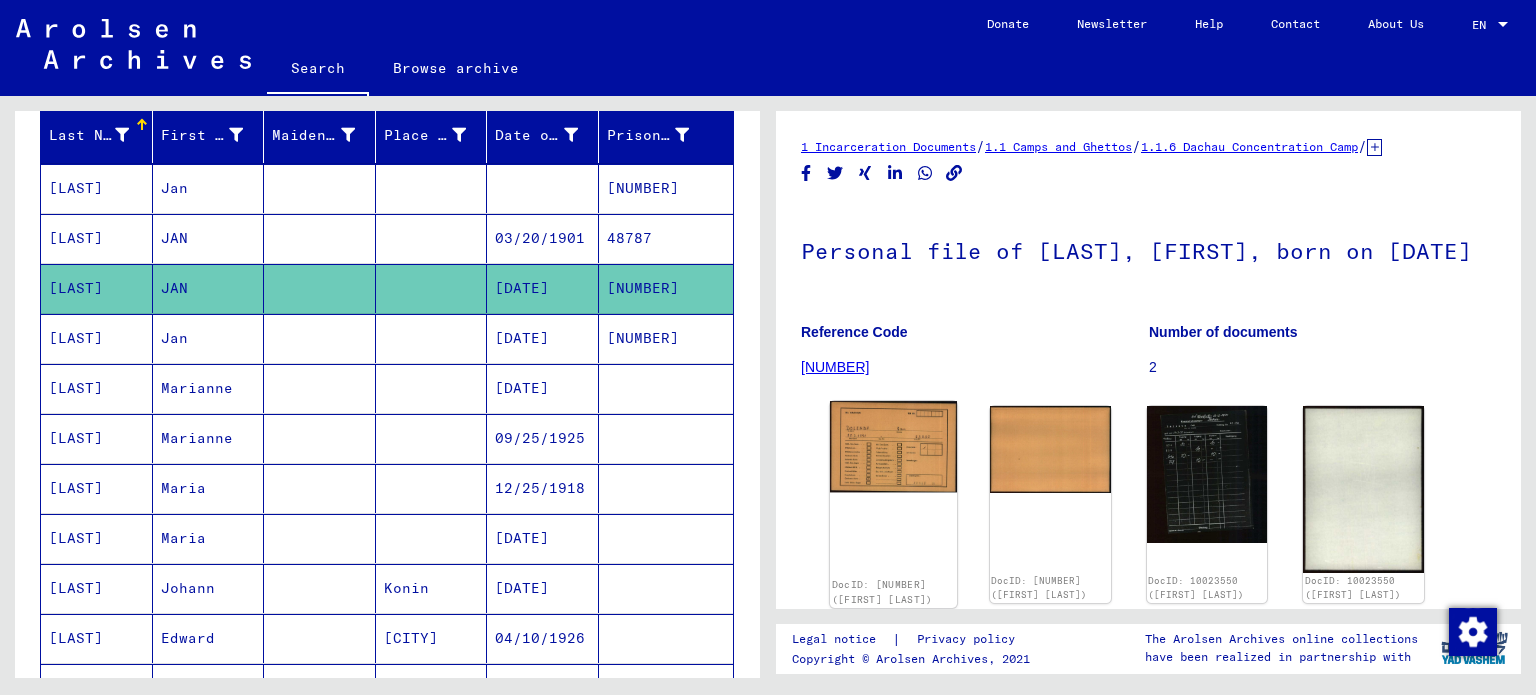 click 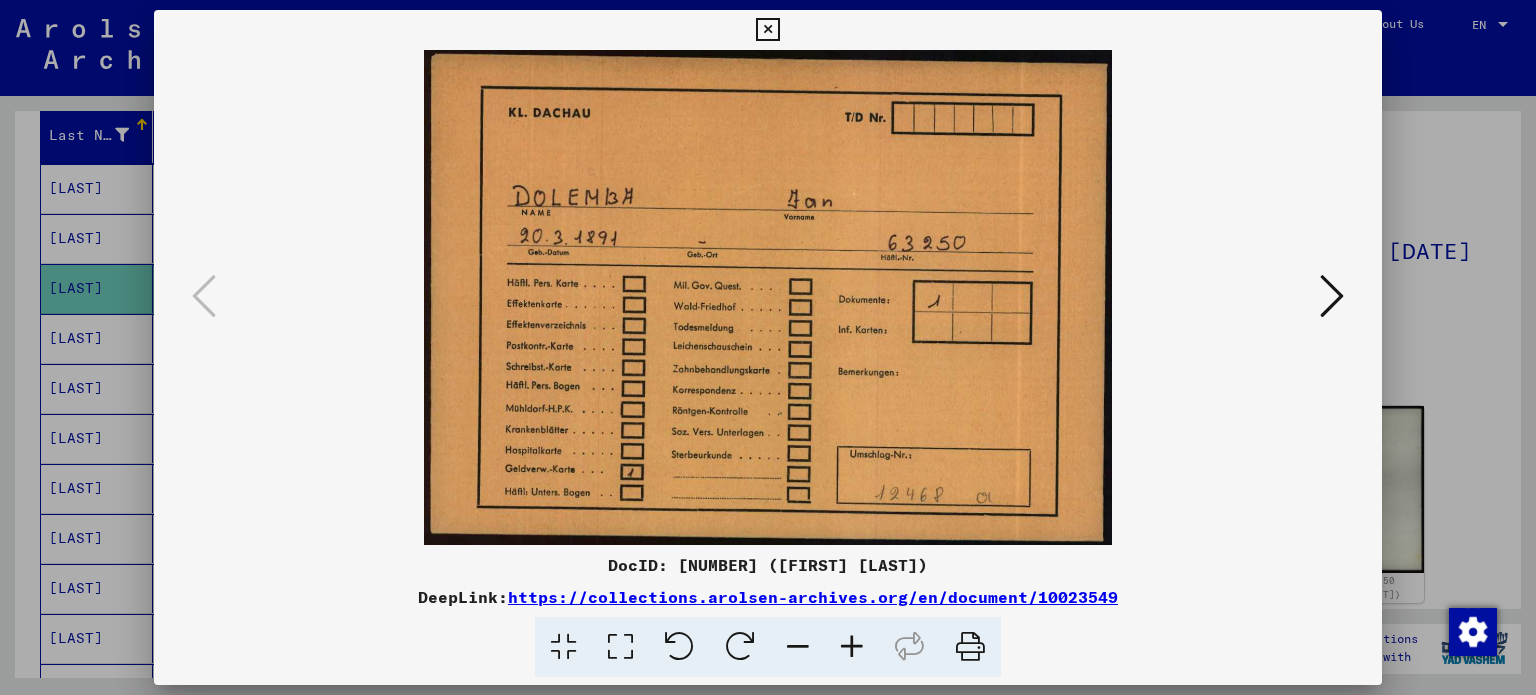 click at bounding box center [768, 347] 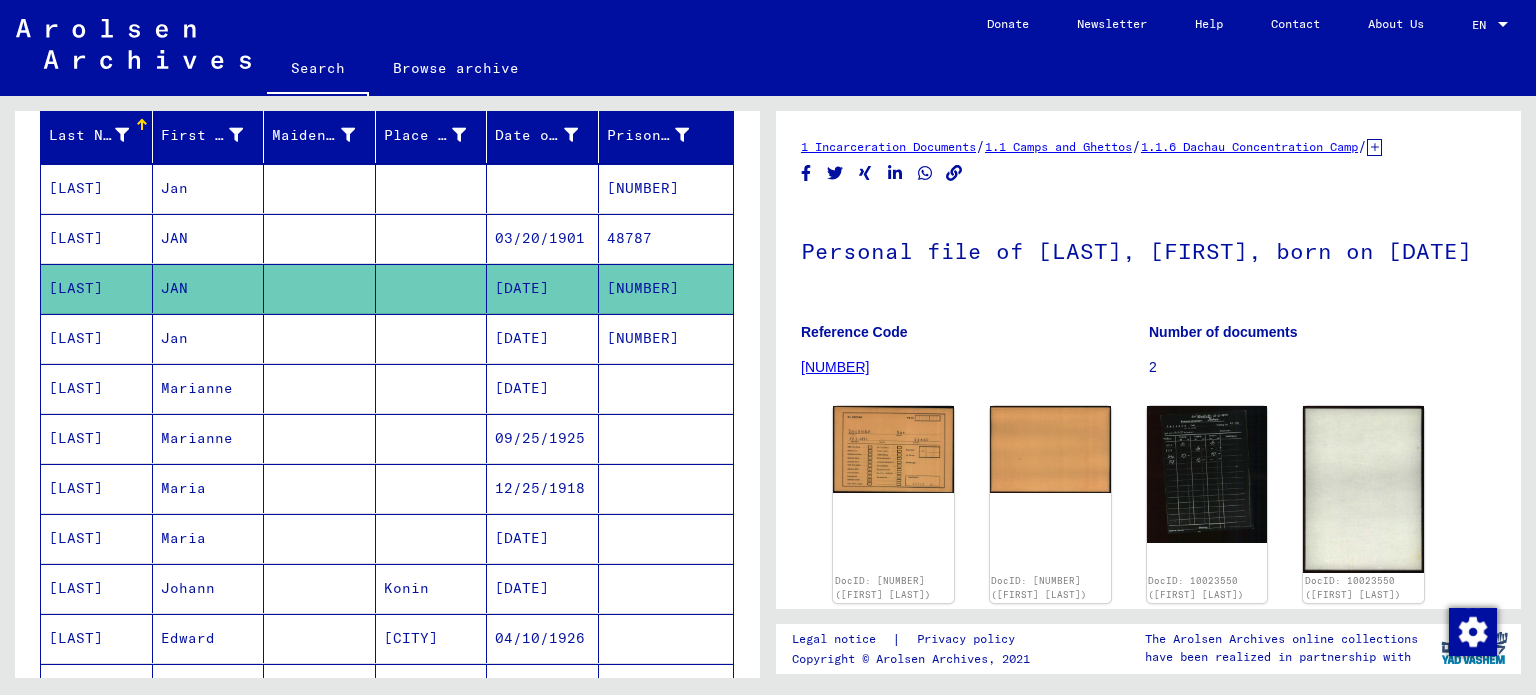 click on "[LAST]" at bounding box center [97, 388] 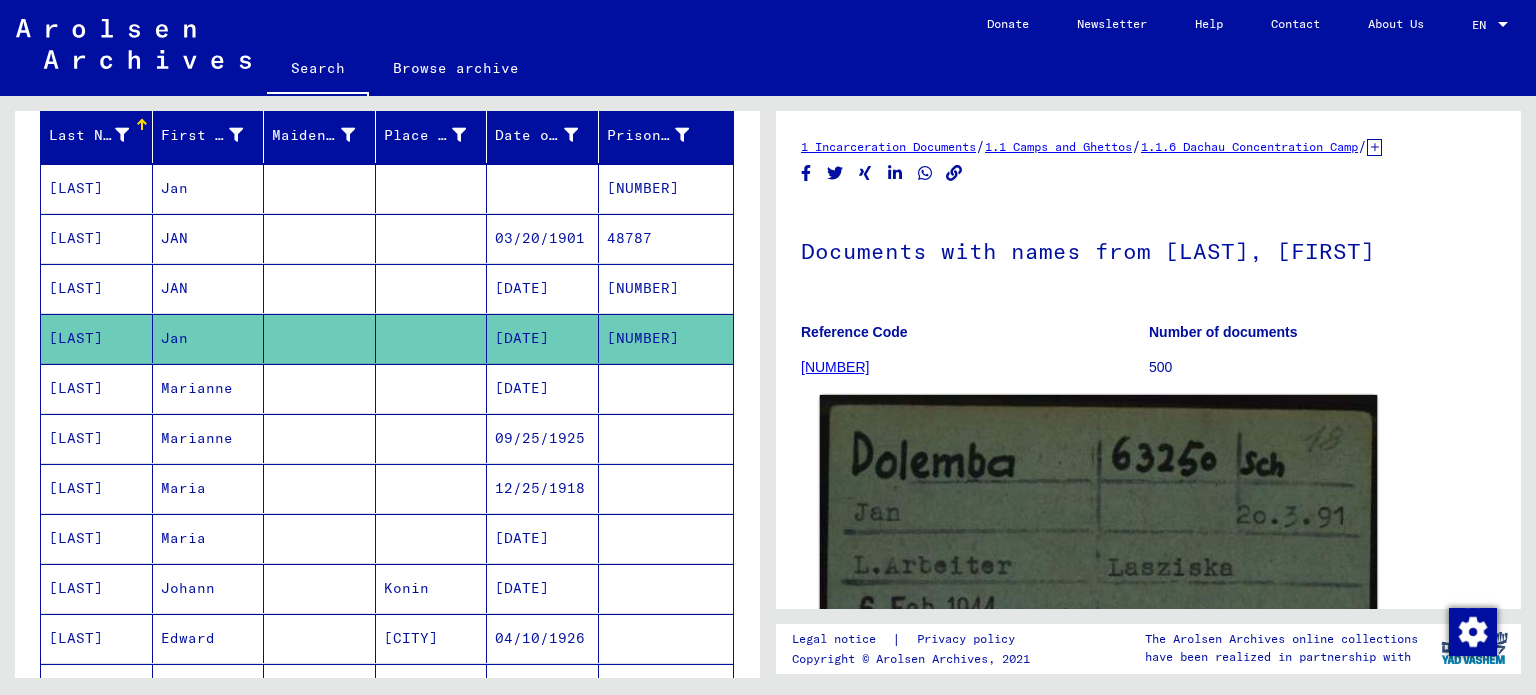click 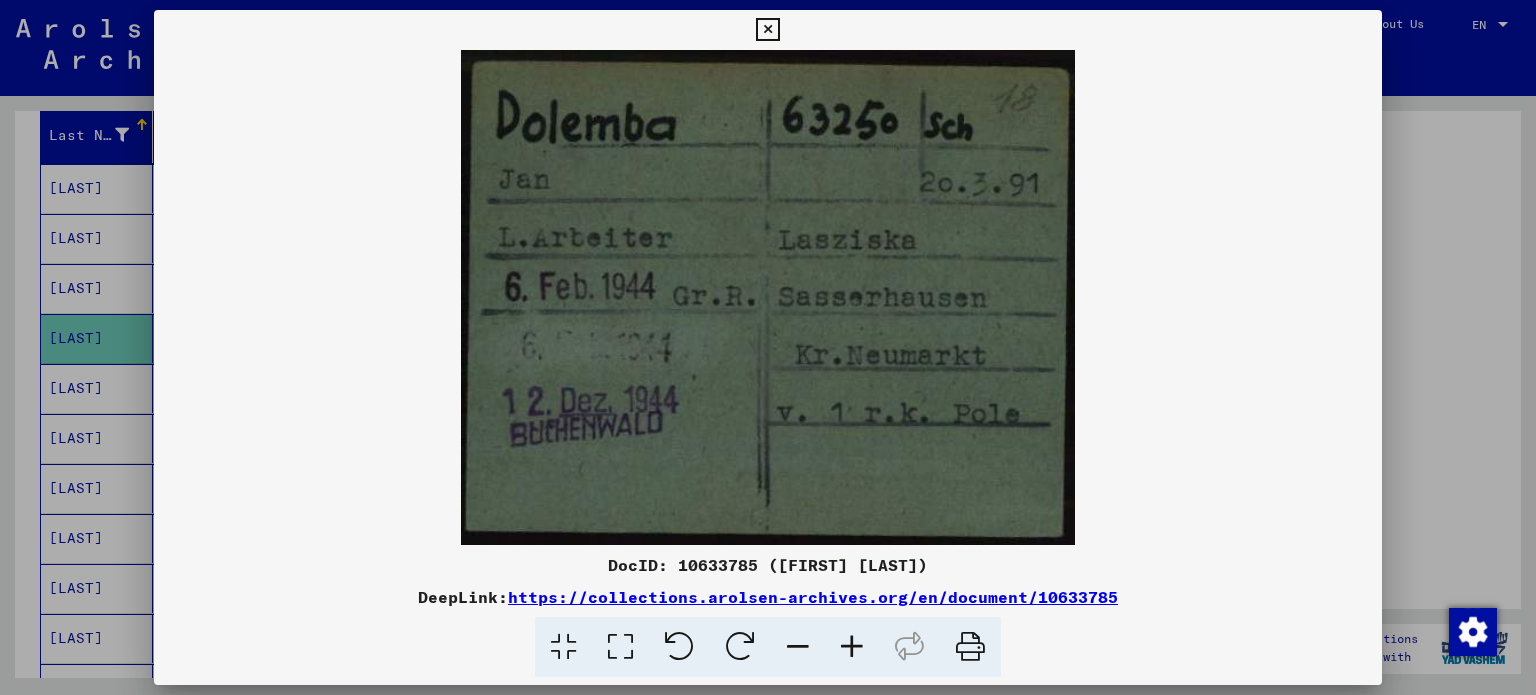 click at bounding box center (768, 347) 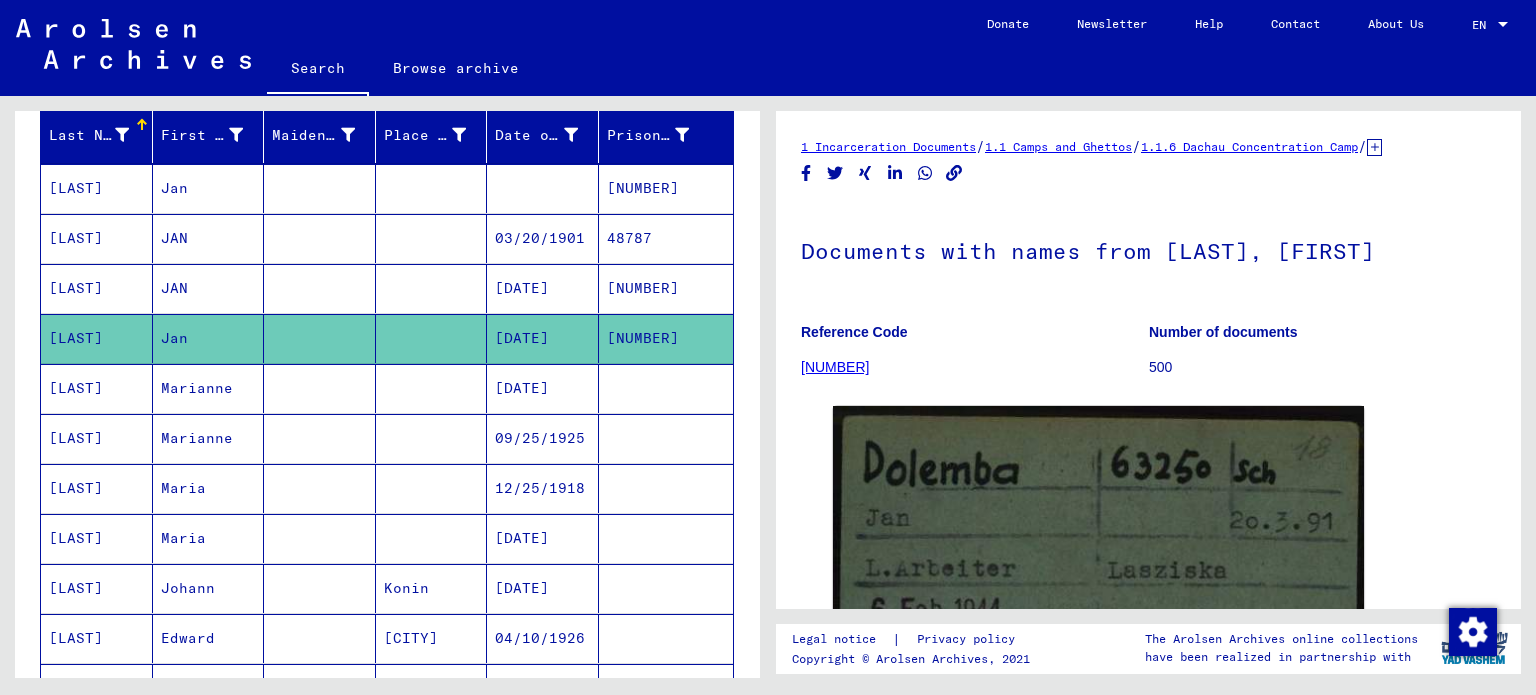 click on "[LAST]" at bounding box center [97, 438] 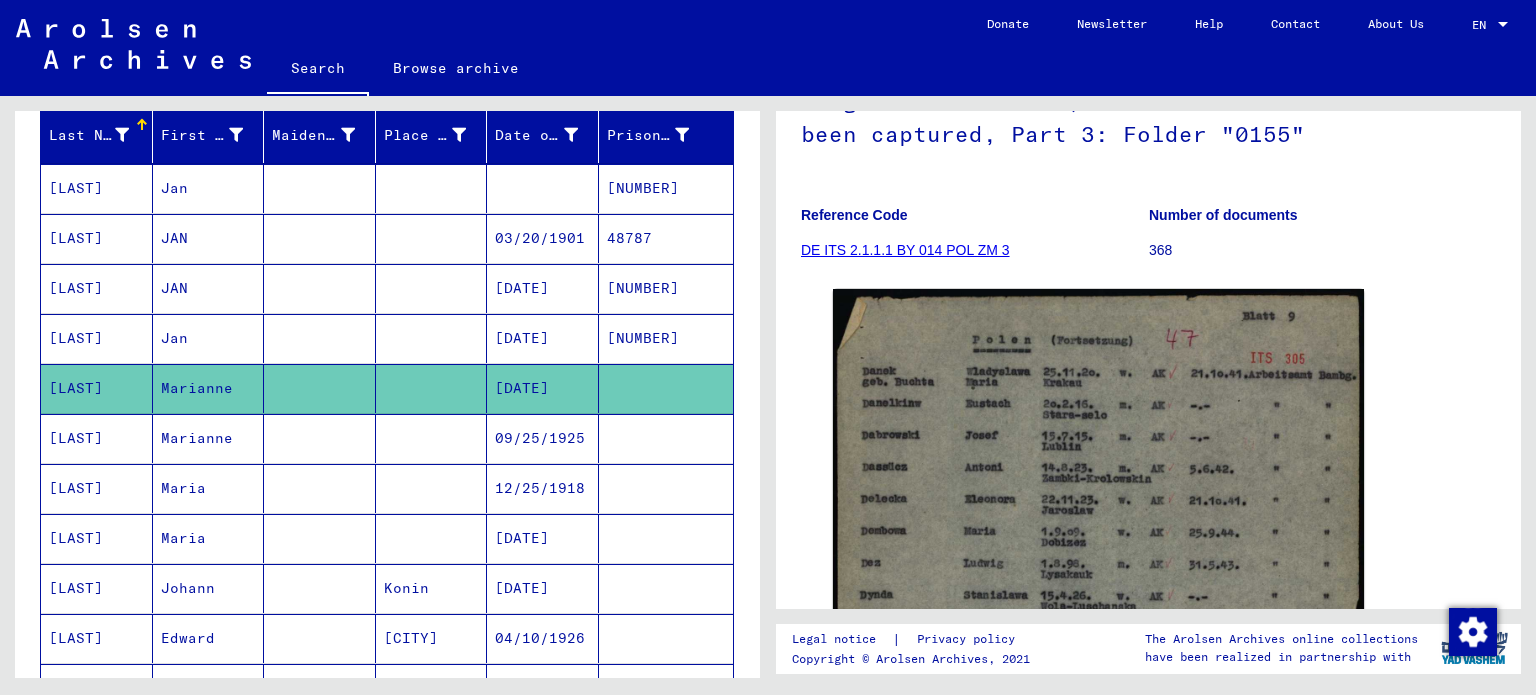 scroll, scrollTop: 302, scrollLeft: 0, axis: vertical 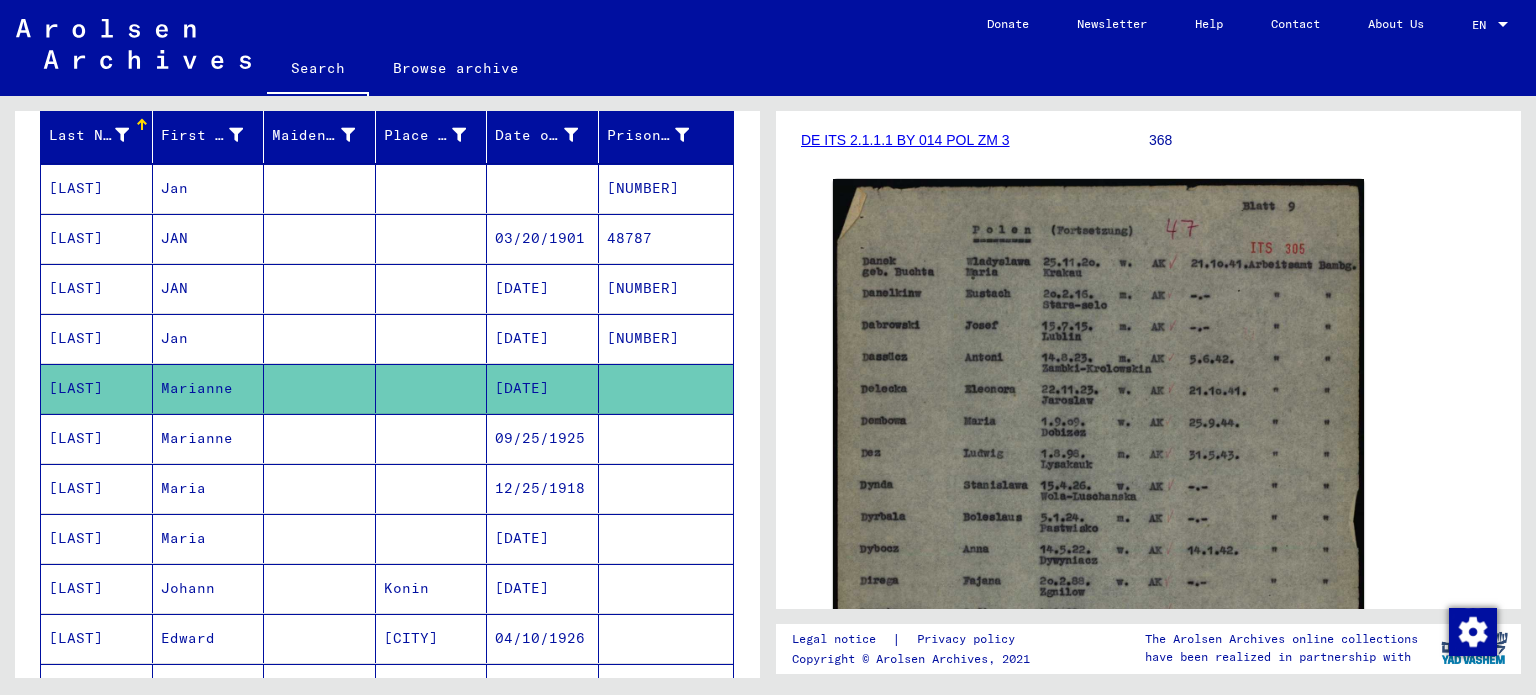 click on "[LAST]" at bounding box center (97, 488) 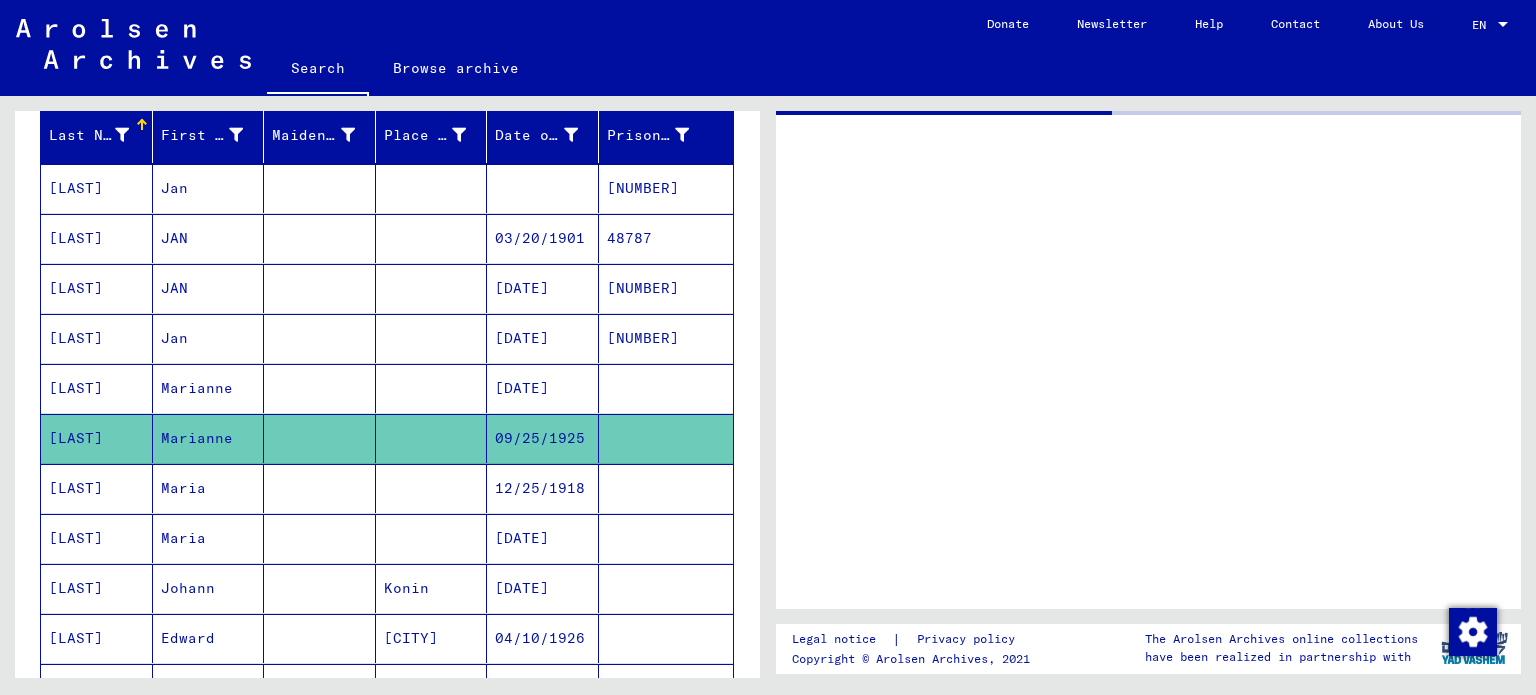 scroll, scrollTop: 0, scrollLeft: 0, axis: both 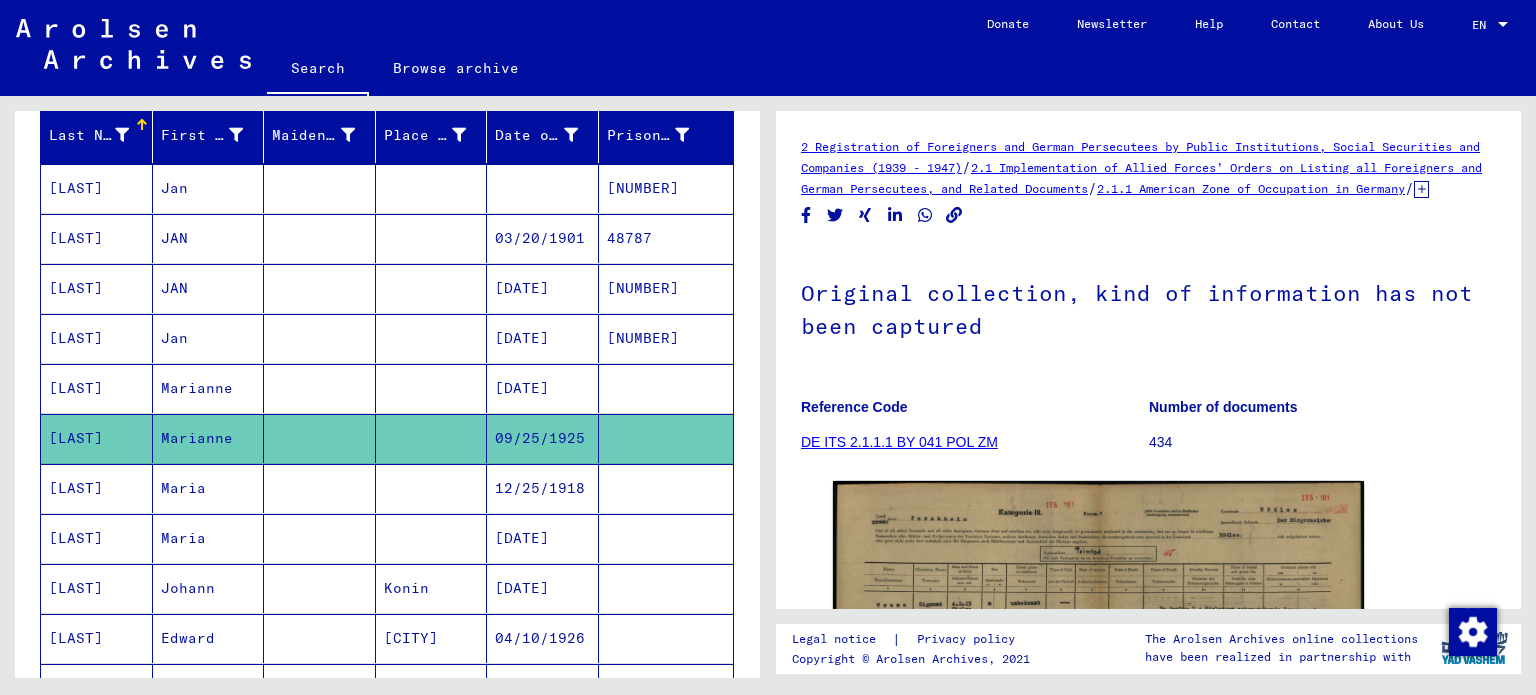 click on "[LAST]" at bounding box center (97, 538) 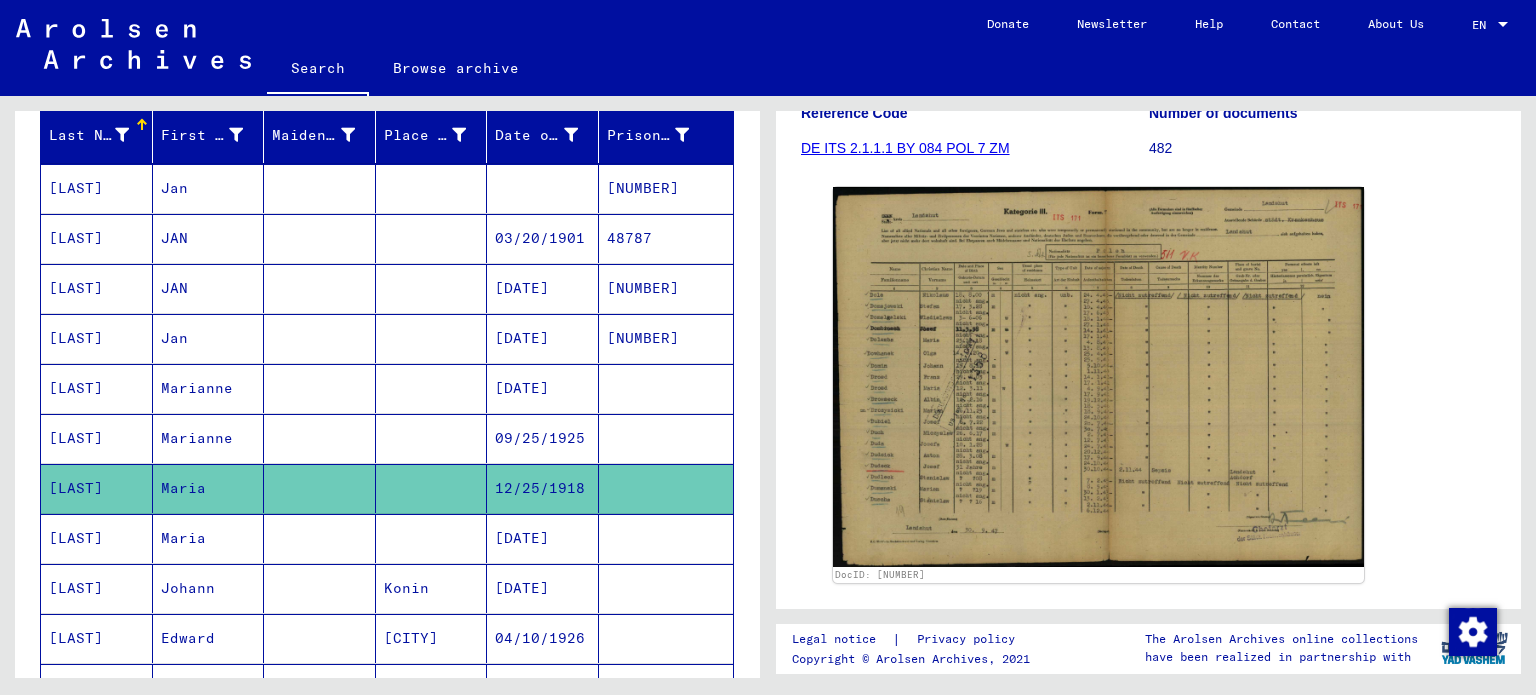 scroll, scrollTop: 407, scrollLeft: 0, axis: vertical 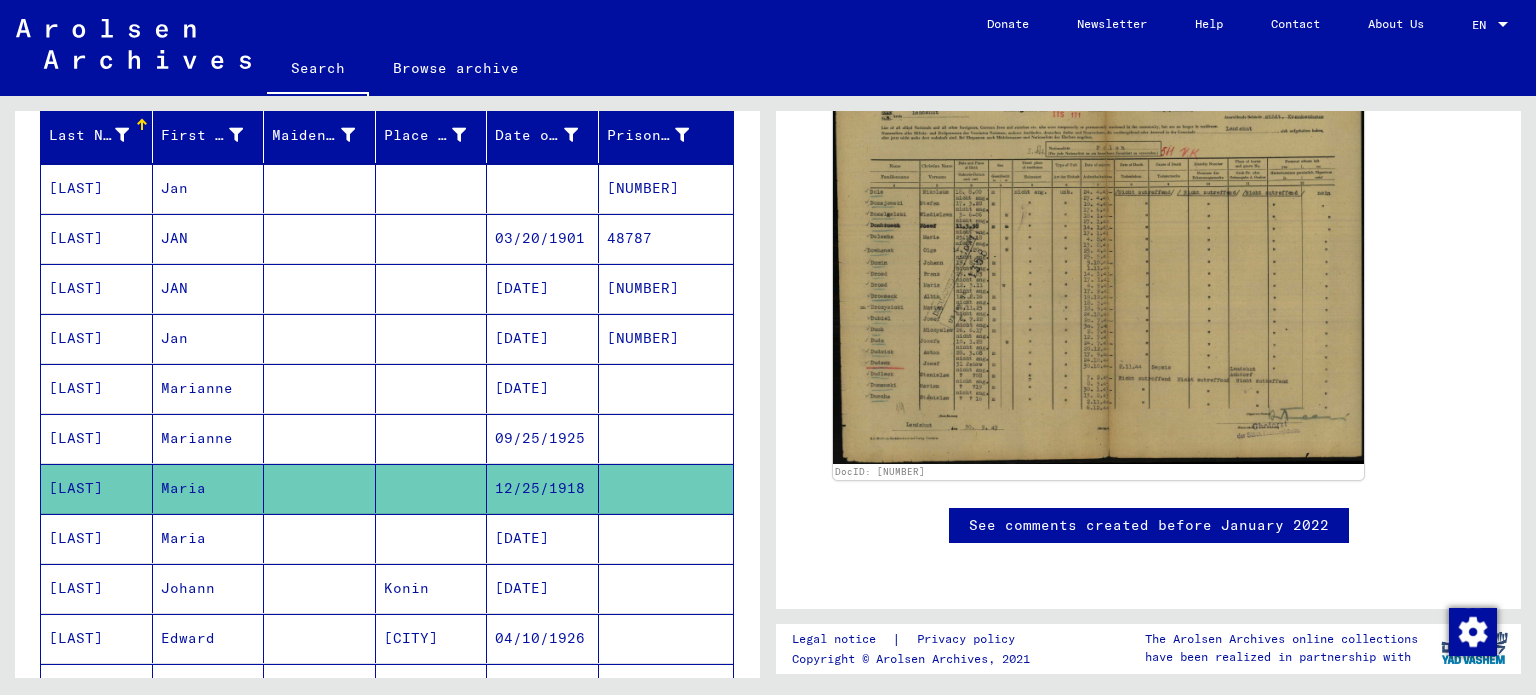 click on "[LAST]" at bounding box center [97, 588] 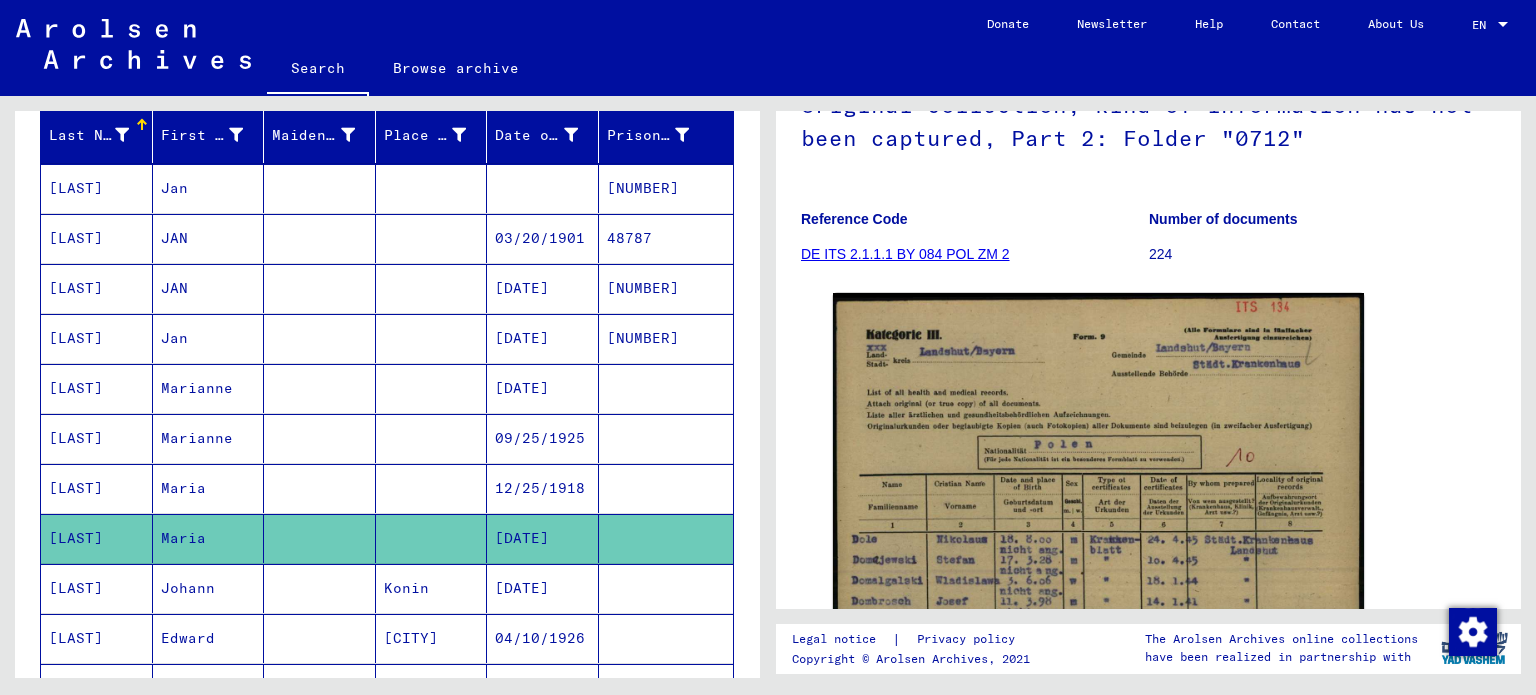 scroll, scrollTop: 390, scrollLeft: 0, axis: vertical 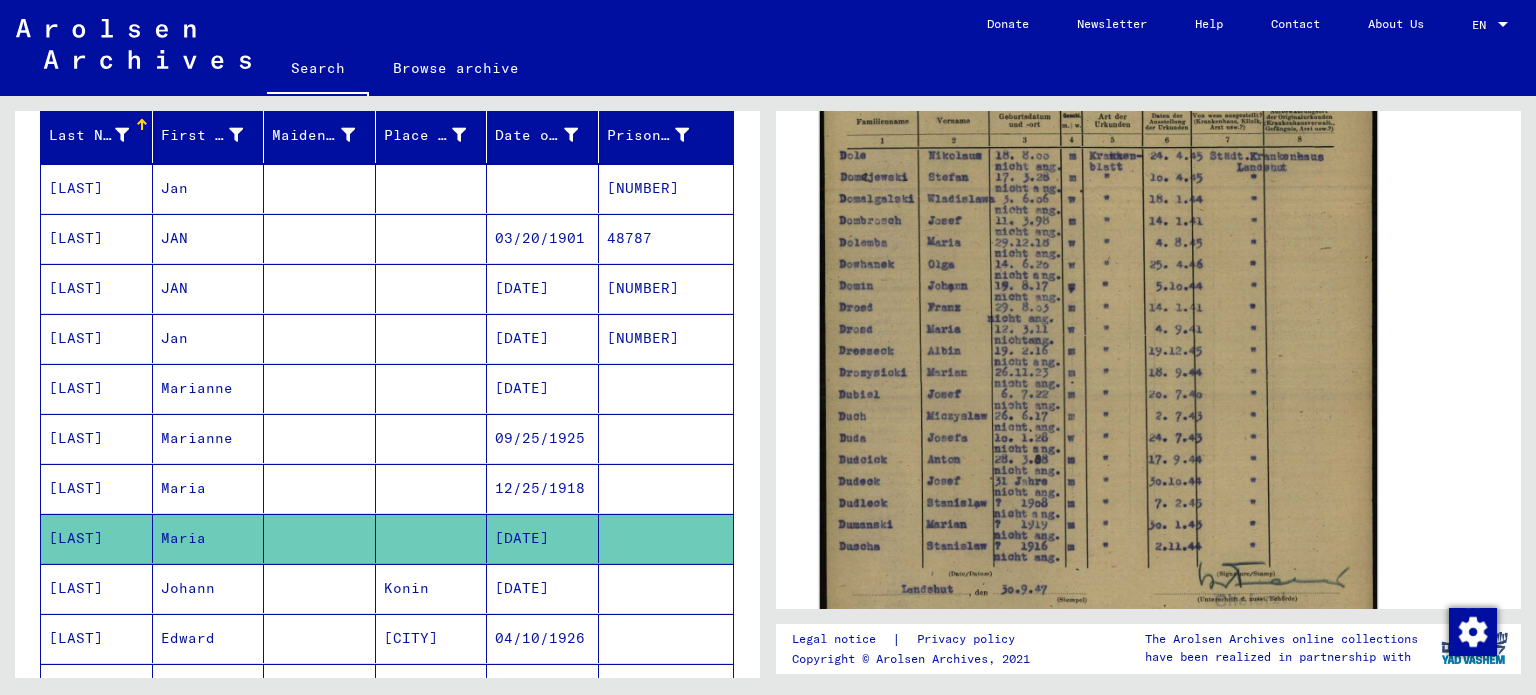 click 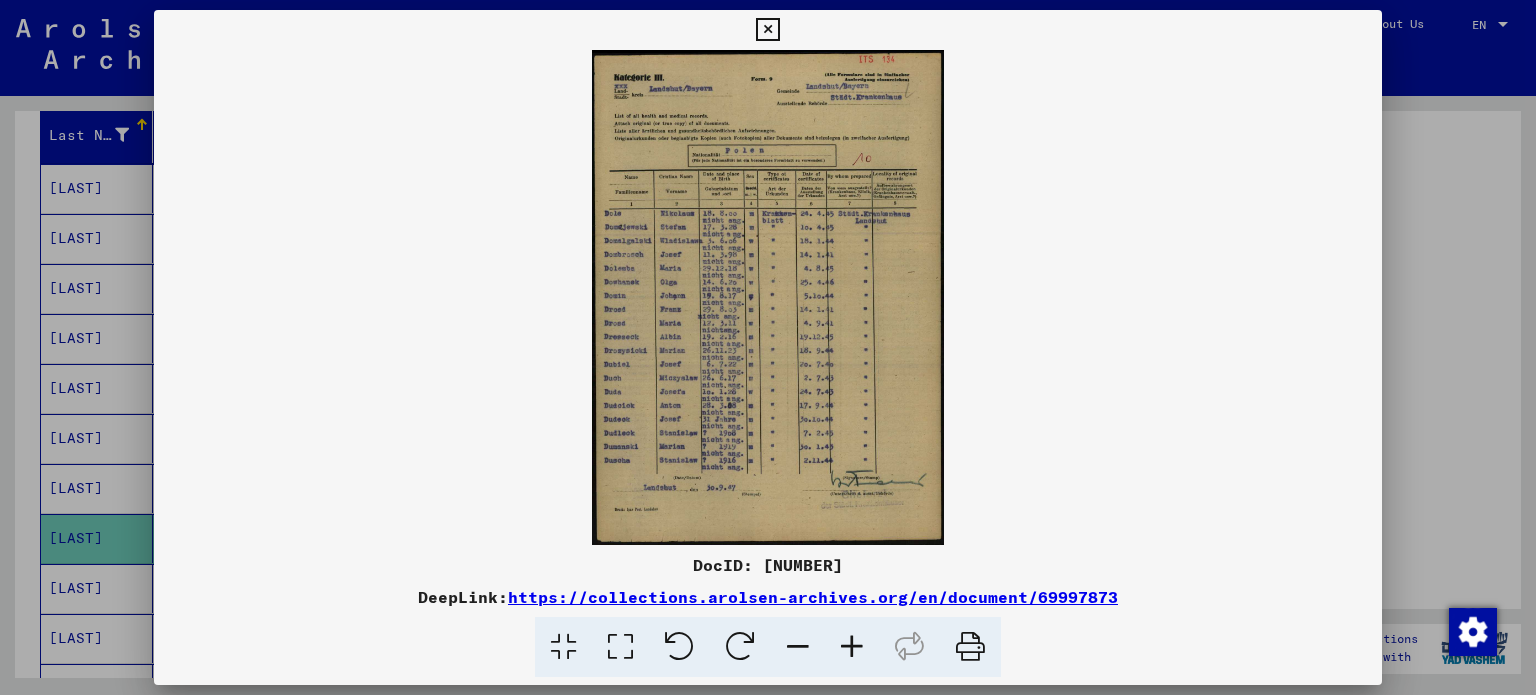 click at bounding box center (852, 647) 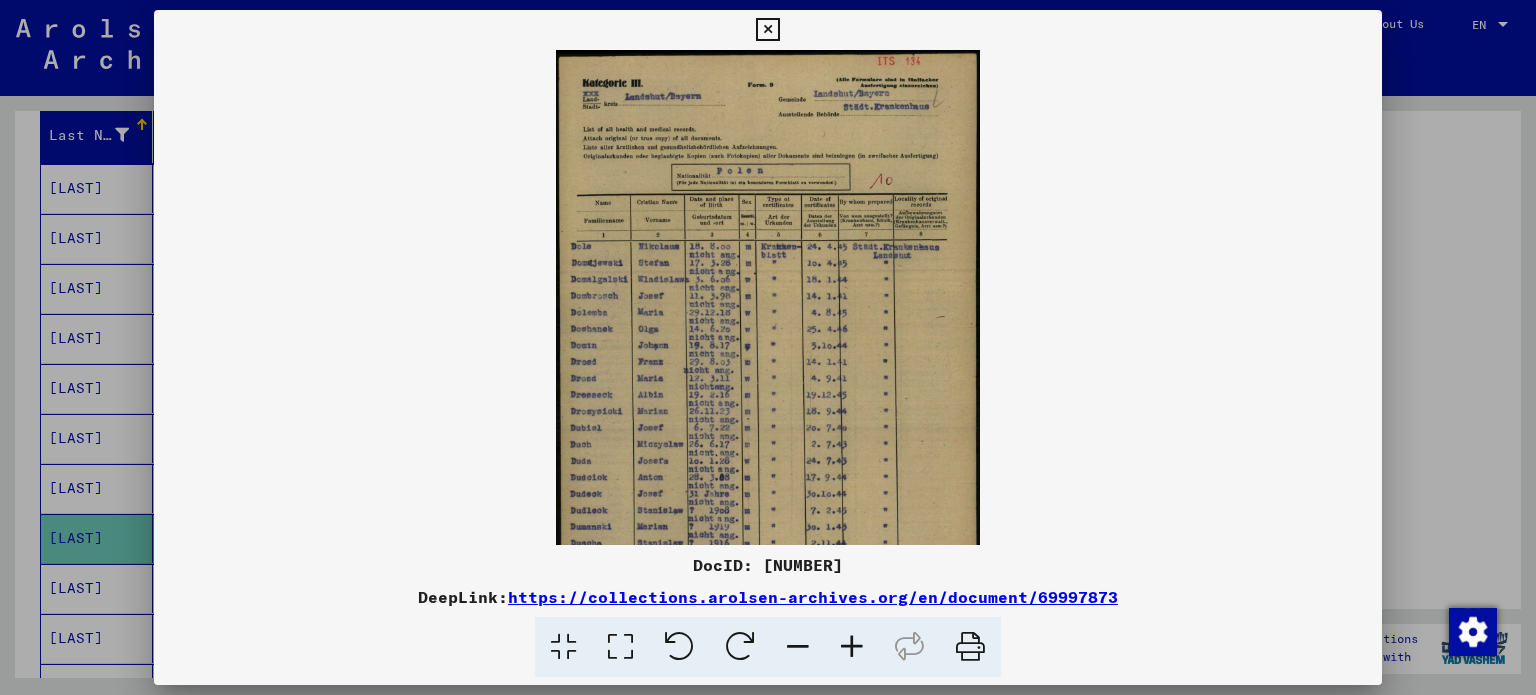 click at bounding box center [852, 647] 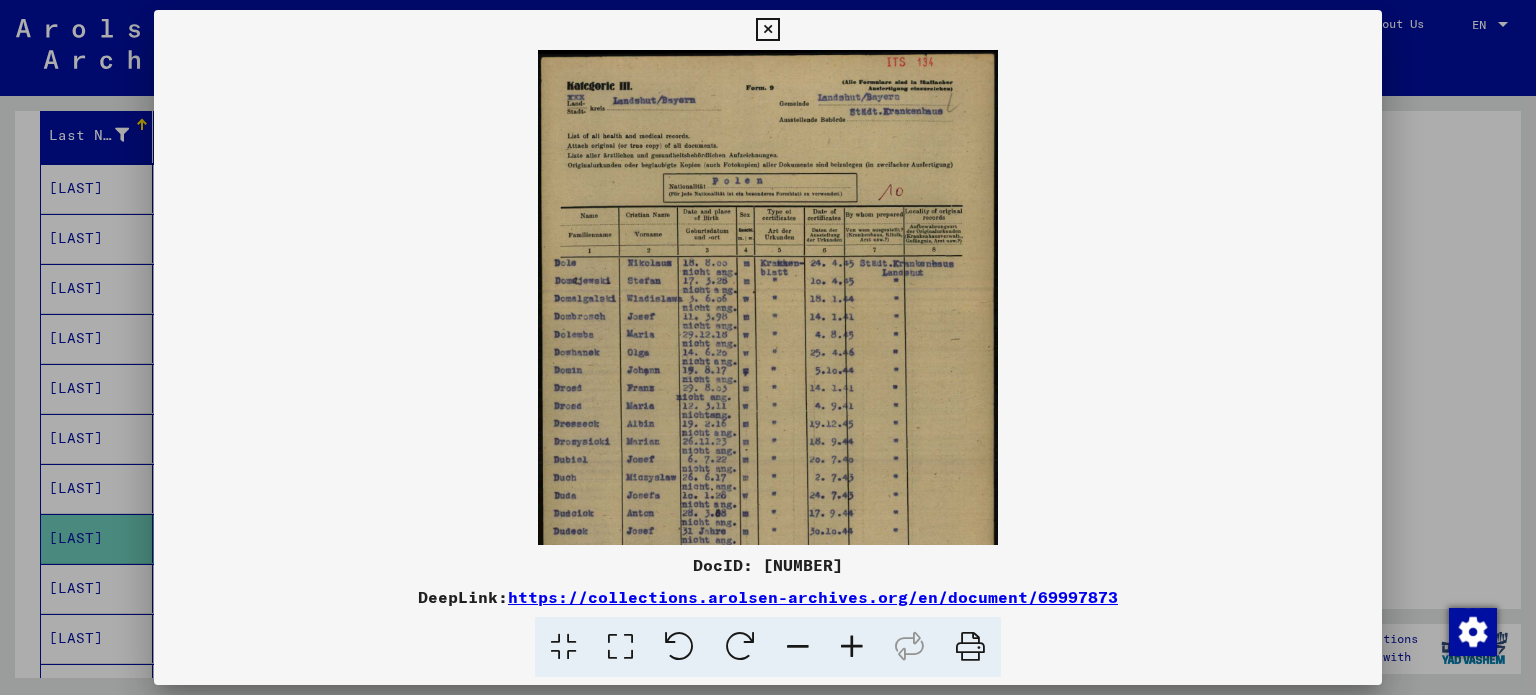 click at bounding box center [852, 647] 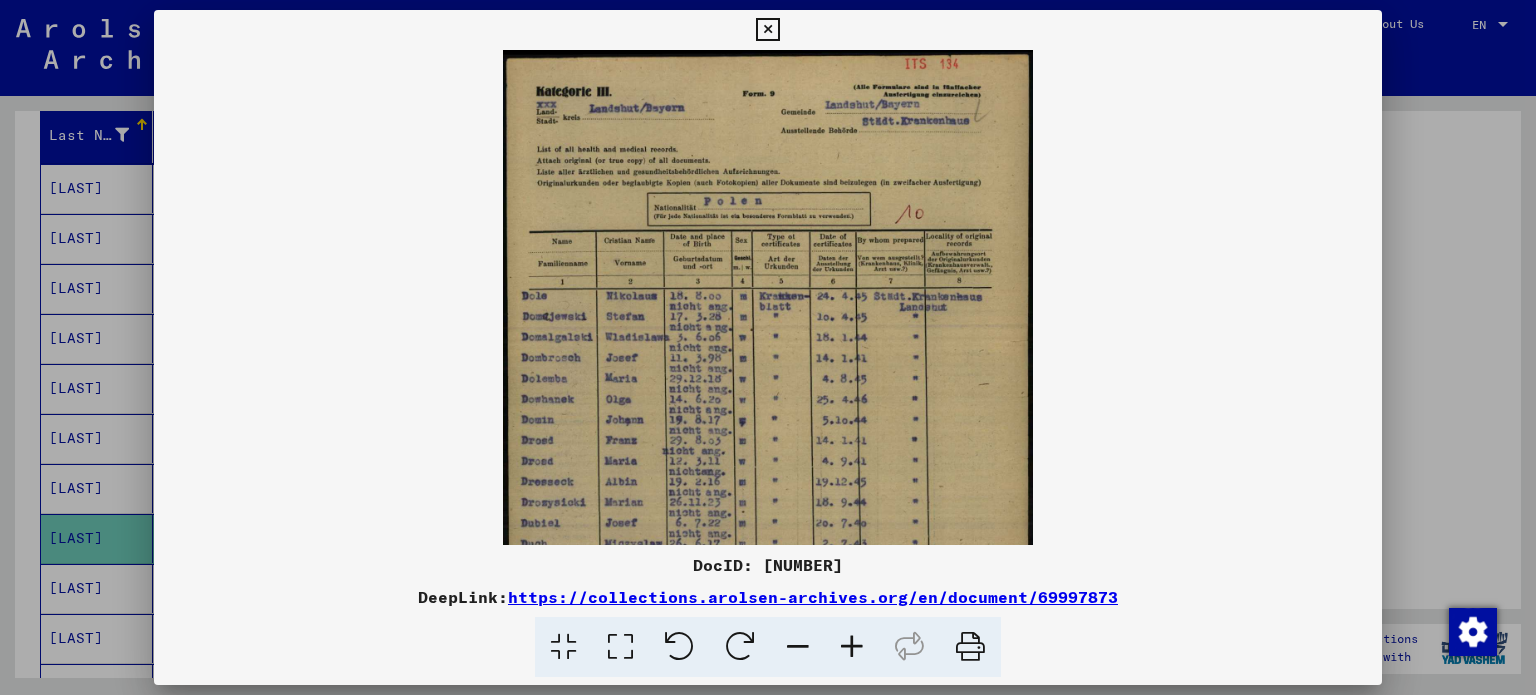 click at bounding box center (852, 647) 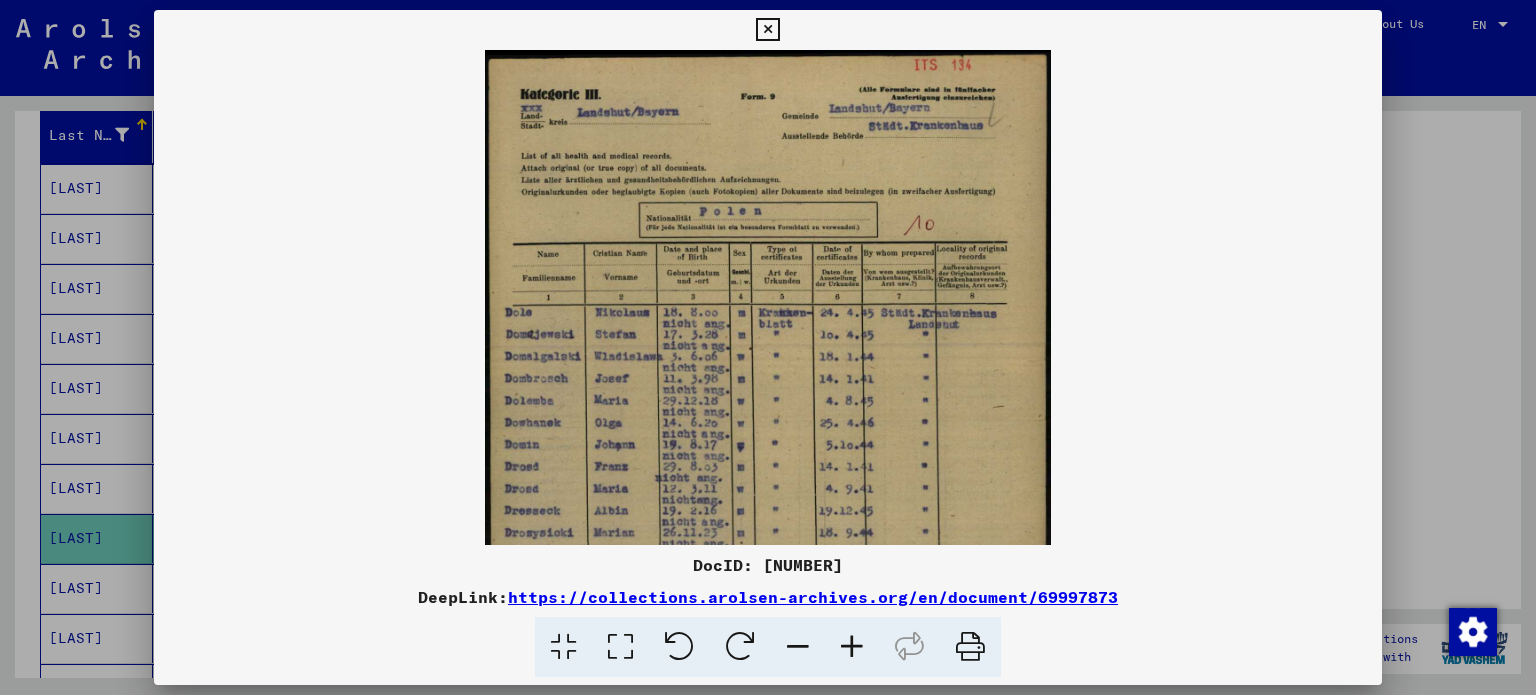 click at bounding box center (852, 647) 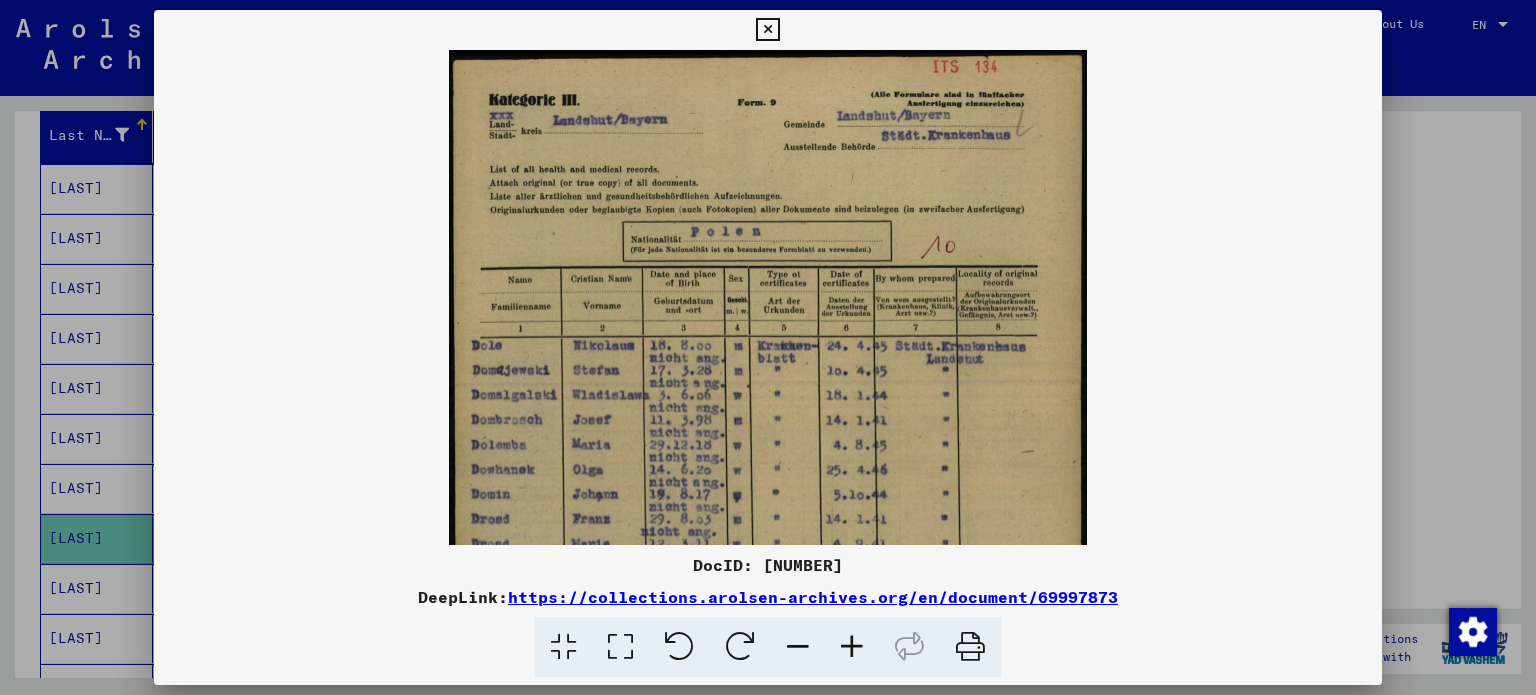 click at bounding box center (852, 647) 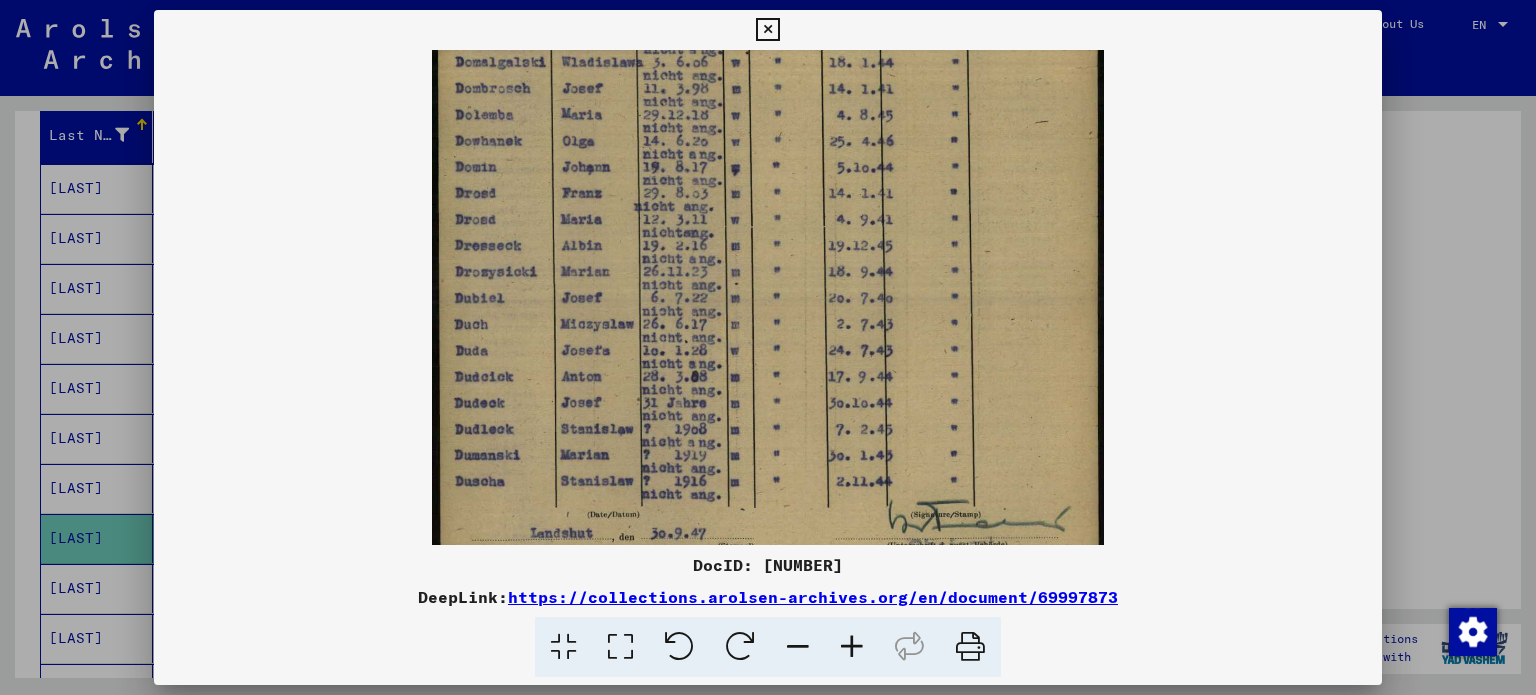 scroll, scrollTop: 384, scrollLeft: 0, axis: vertical 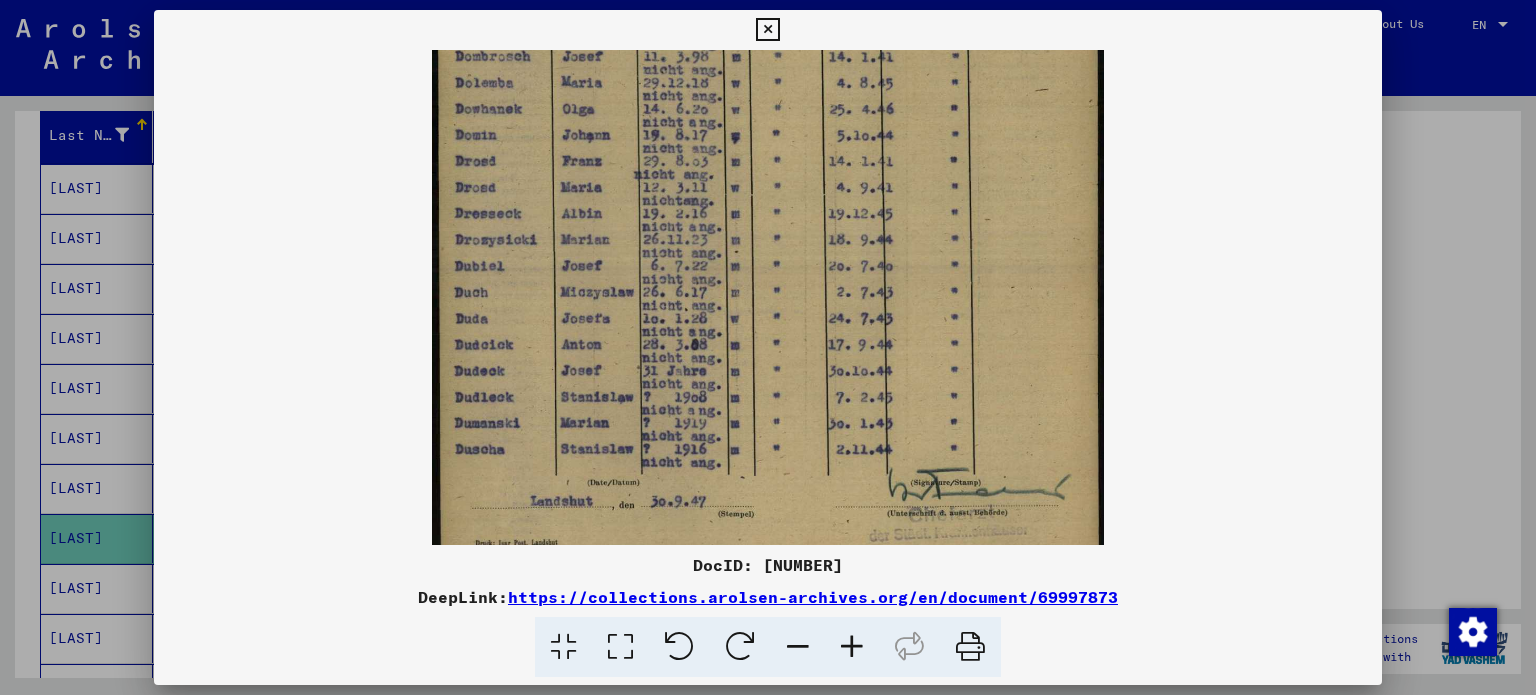 drag, startPoint x: 664, startPoint y: 412, endPoint x: 653, endPoint y: 31, distance: 381.15875 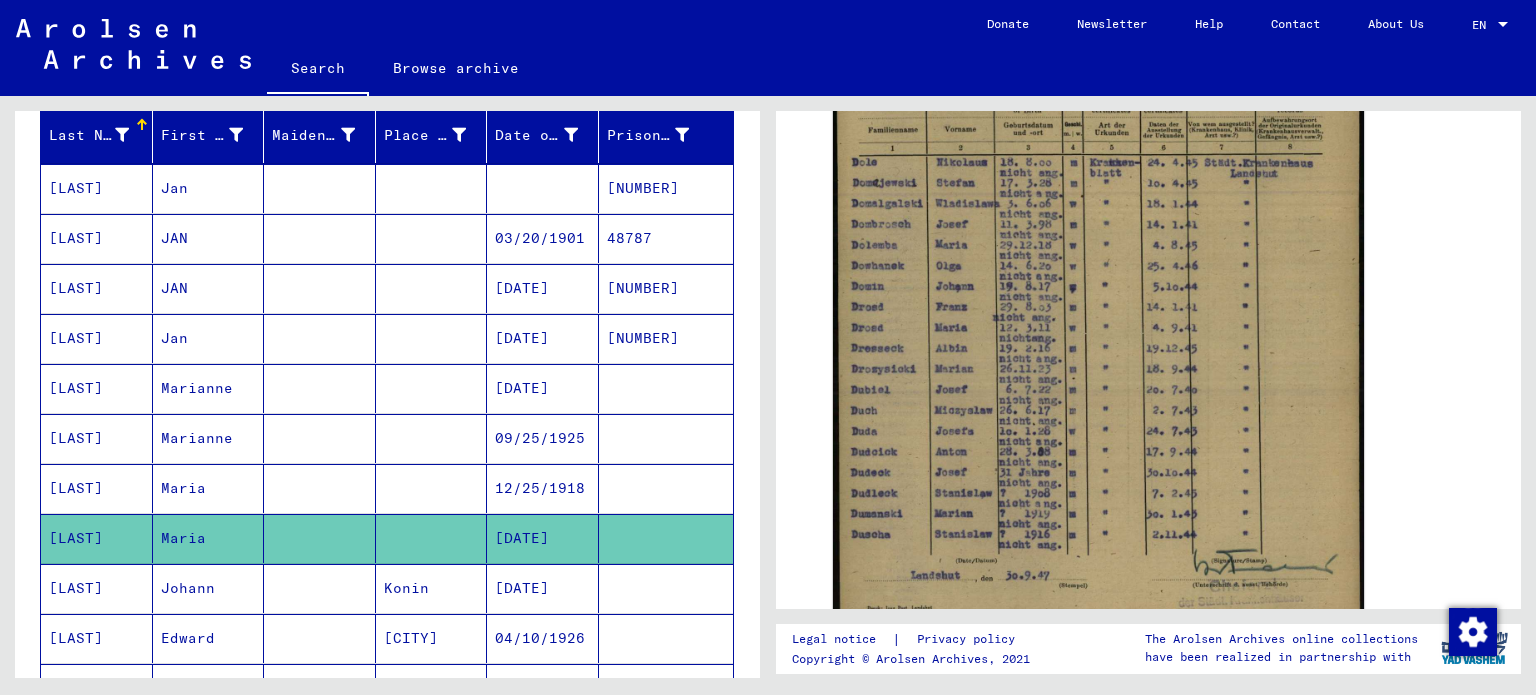 click 